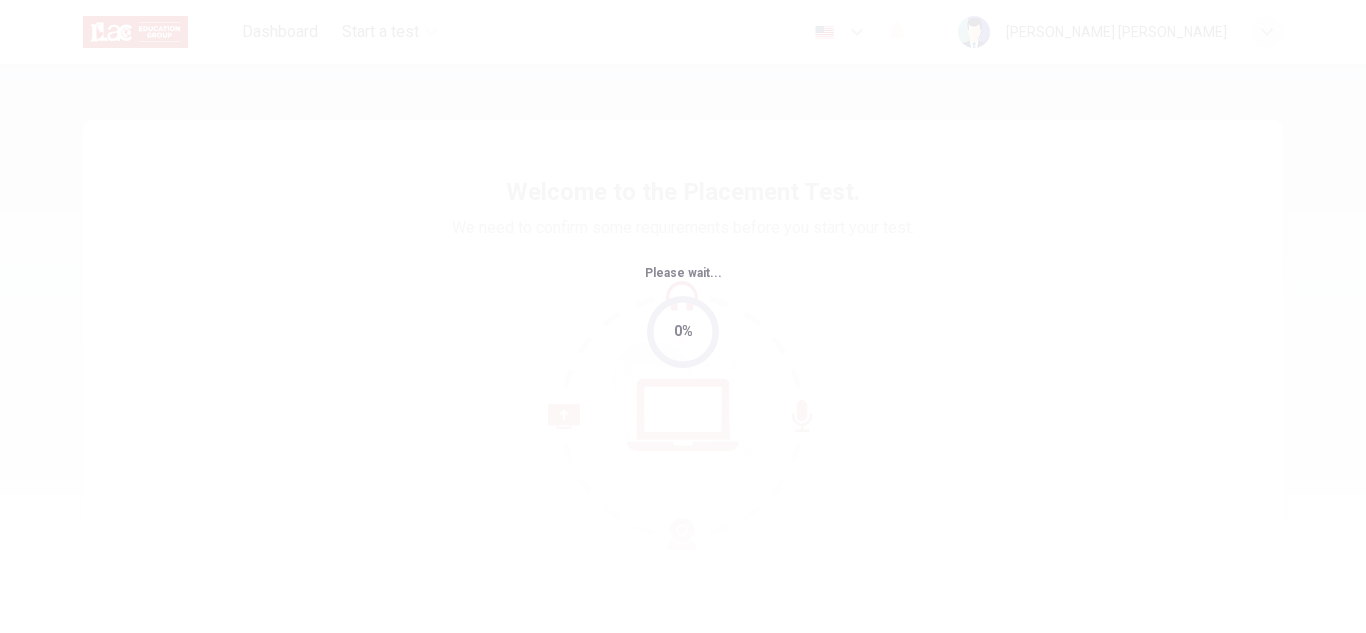 scroll, scrollTop: 0, scrollLeft: 0, axis: both 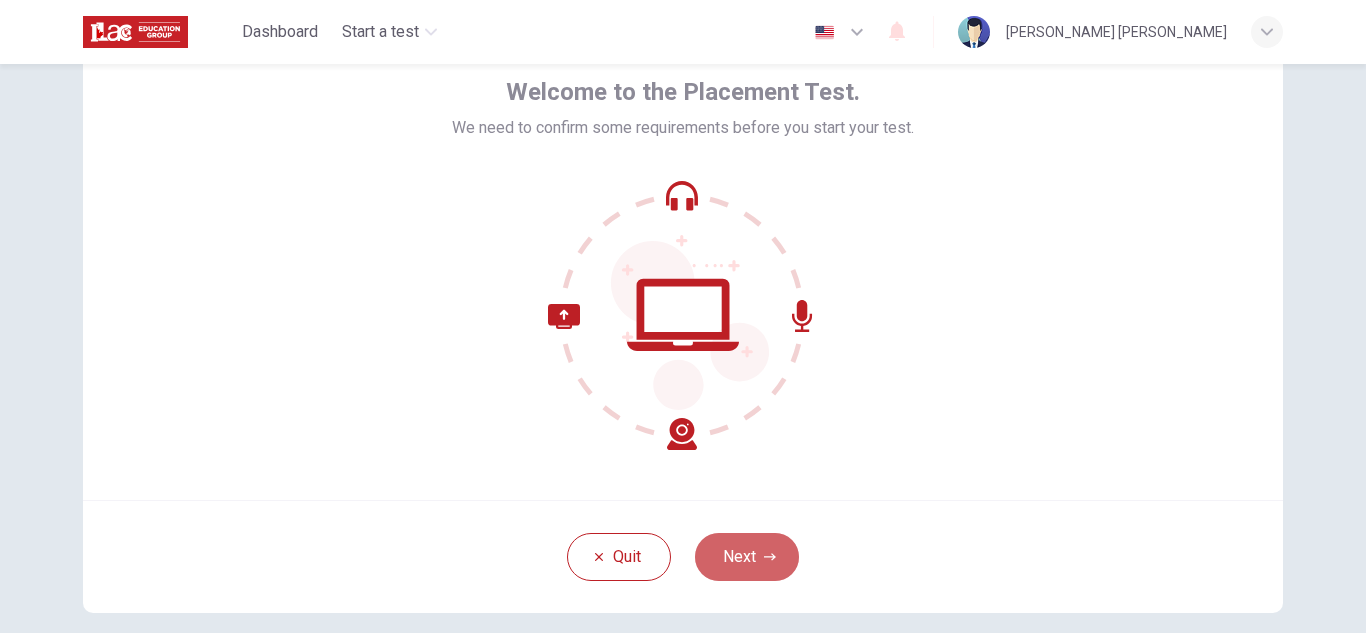drag, startPoint x: 766, startPoint y: 538, endPoint x: 846, endPoint y: 420, distance: 142.56227 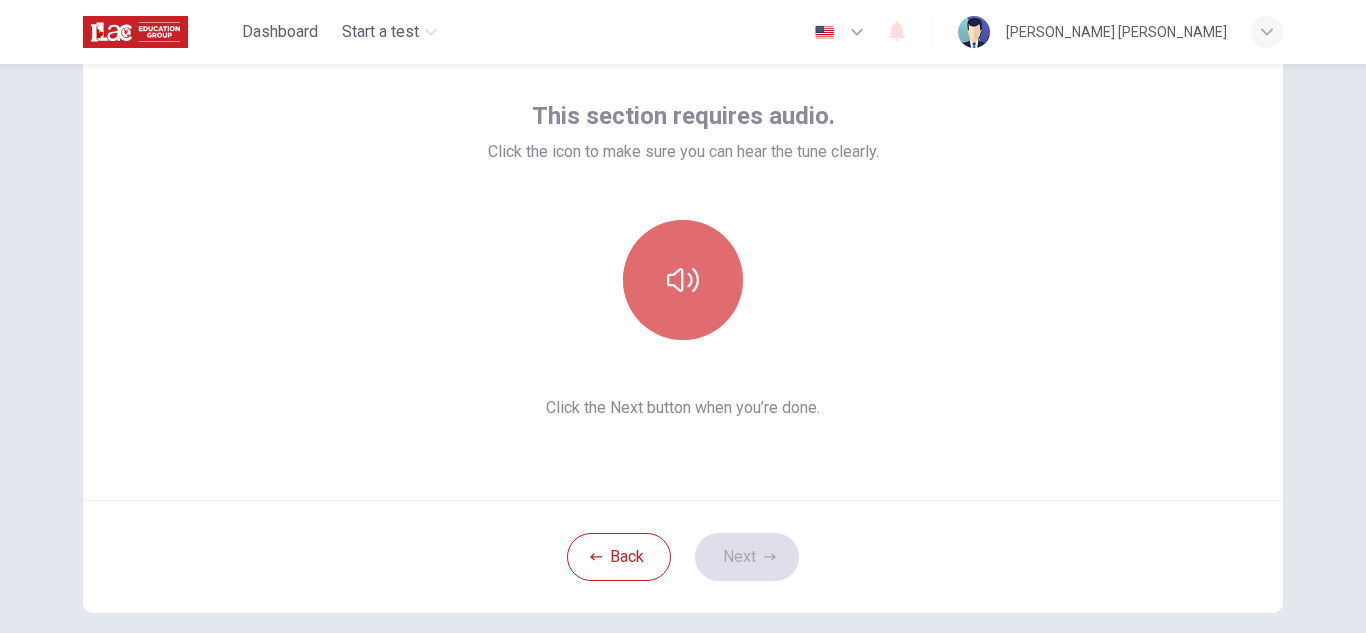 click at bounding box center [683, 280] 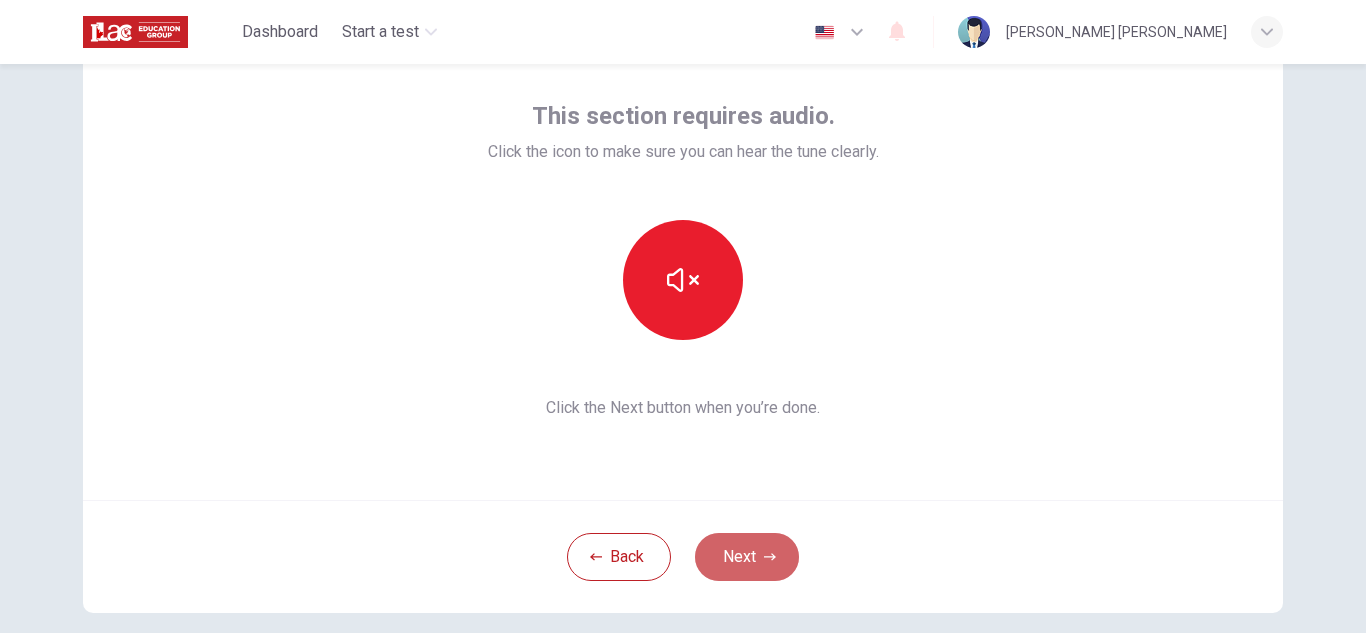 click on "Next" at bounding box center [747, 557] 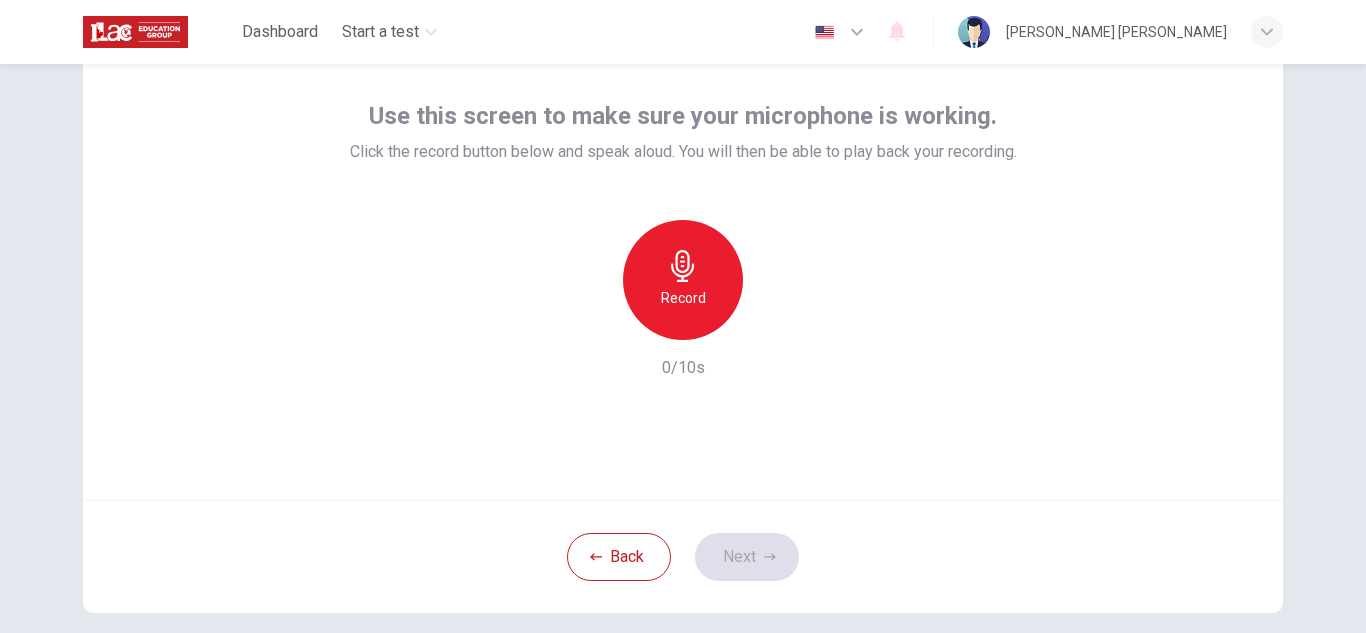 click on "Record" at bounding box center [683, 298] 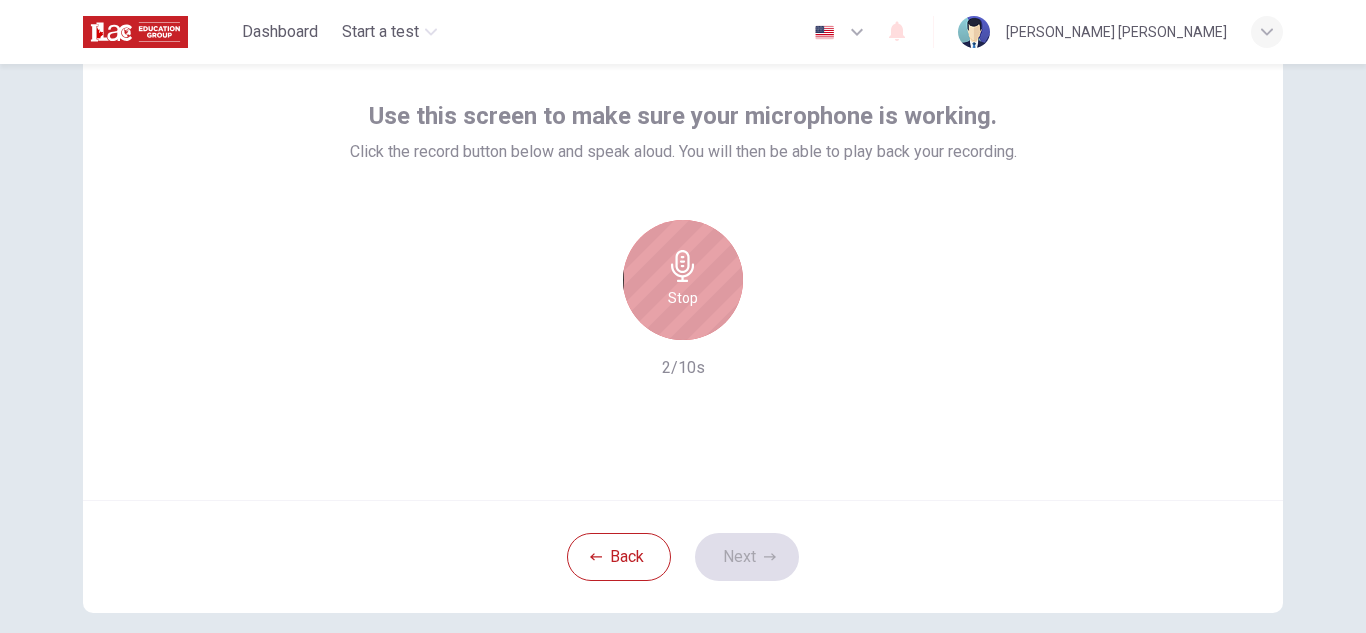 click on "Stop" at bounding box center [683, 298] 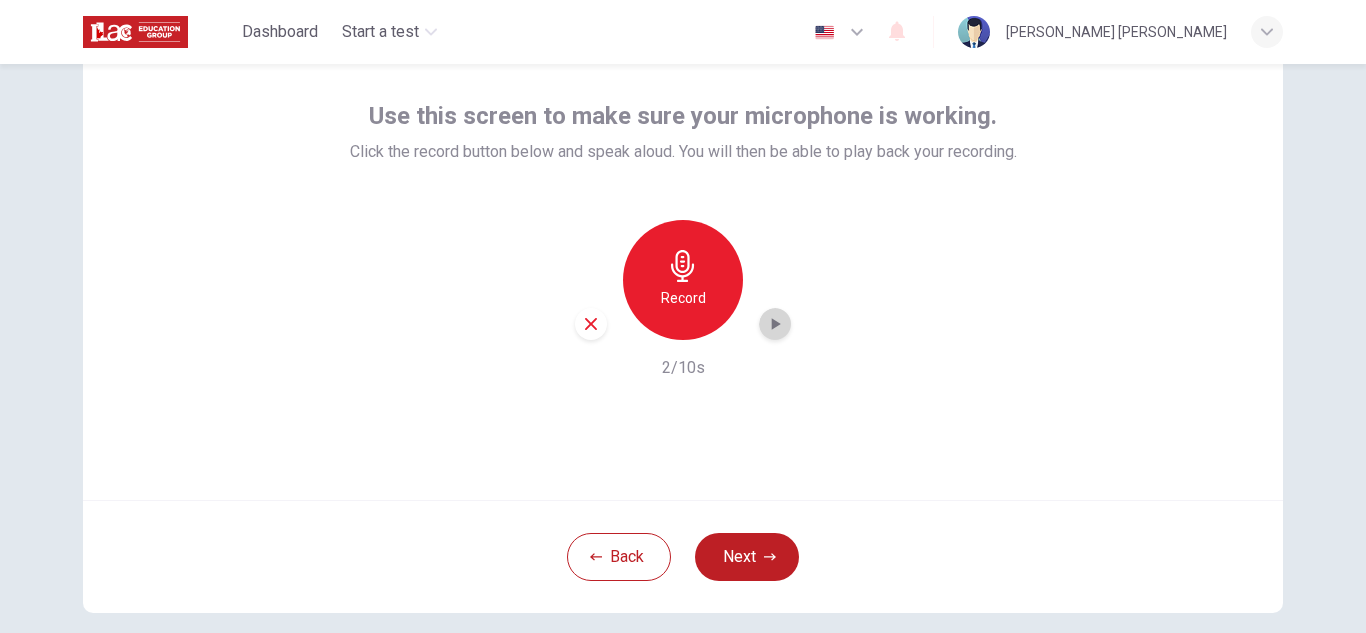 click 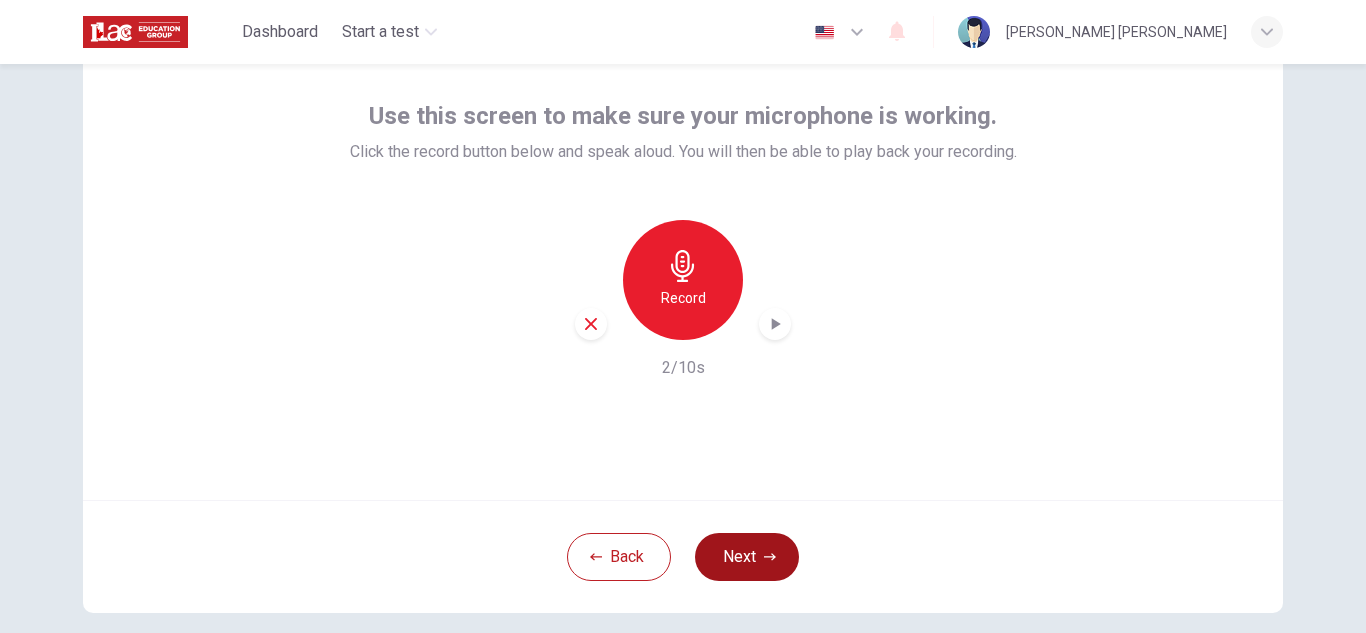 click 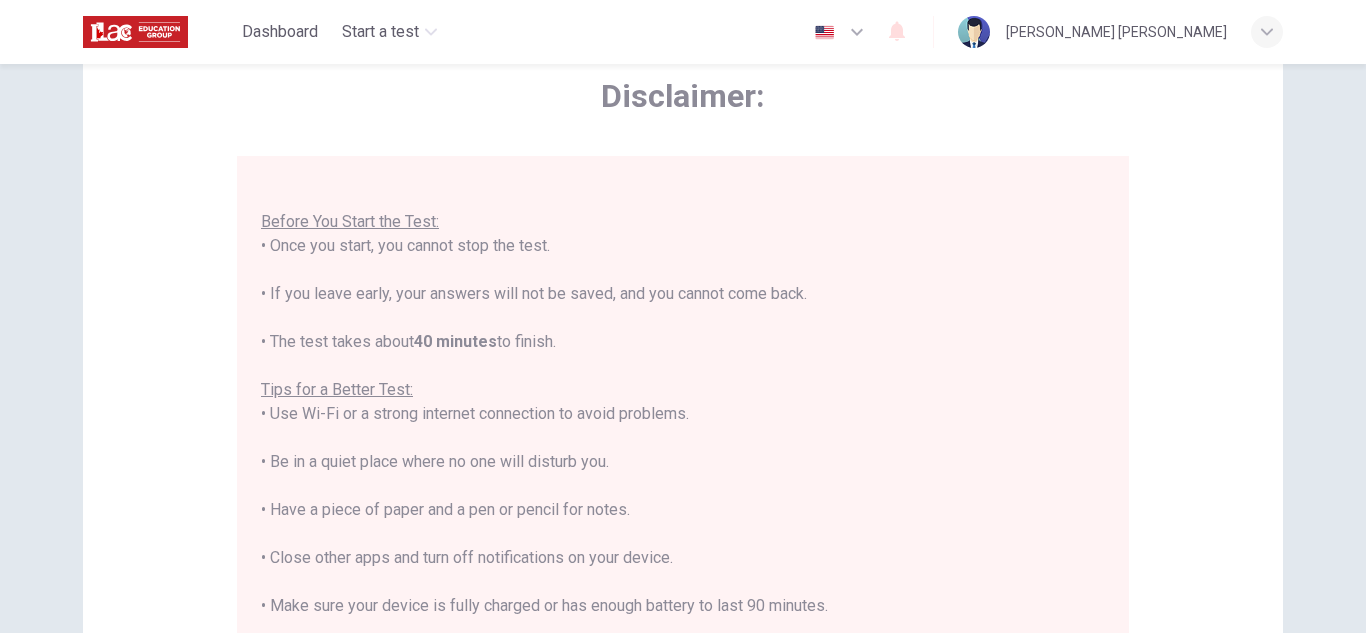 scroll, scrollTop: 23, scrollLeft: 0, axis: vertical 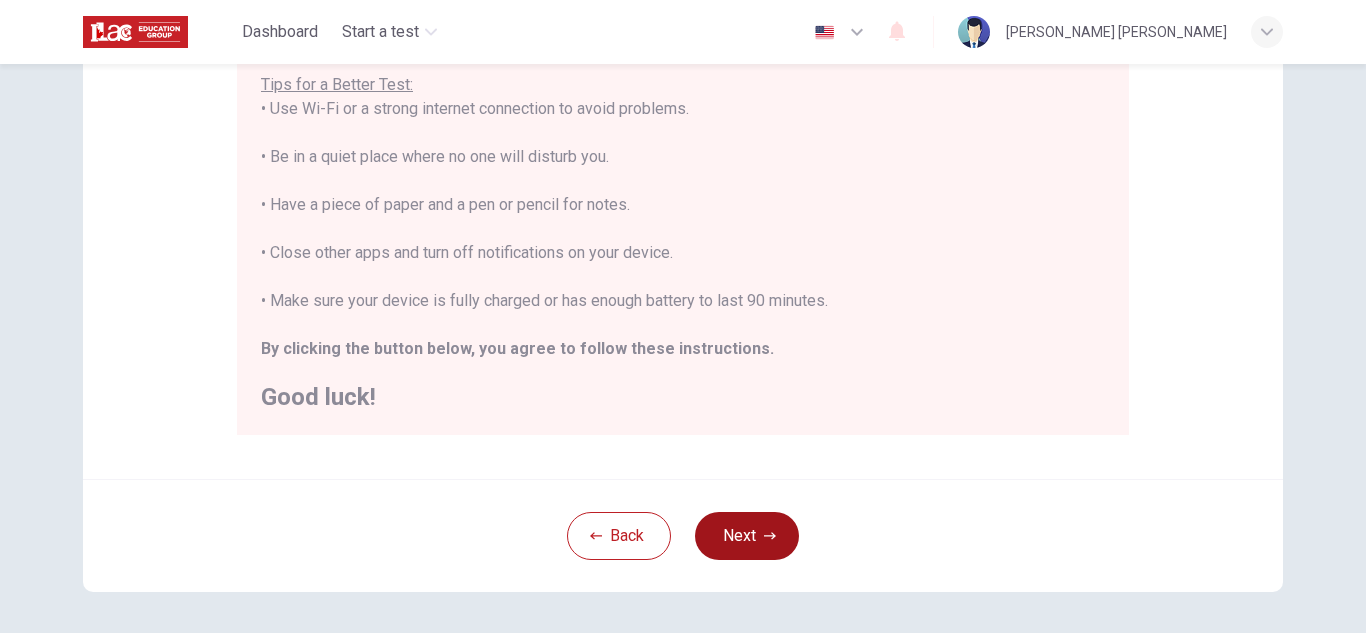 click on "Next" at bounding box center [747, 536] 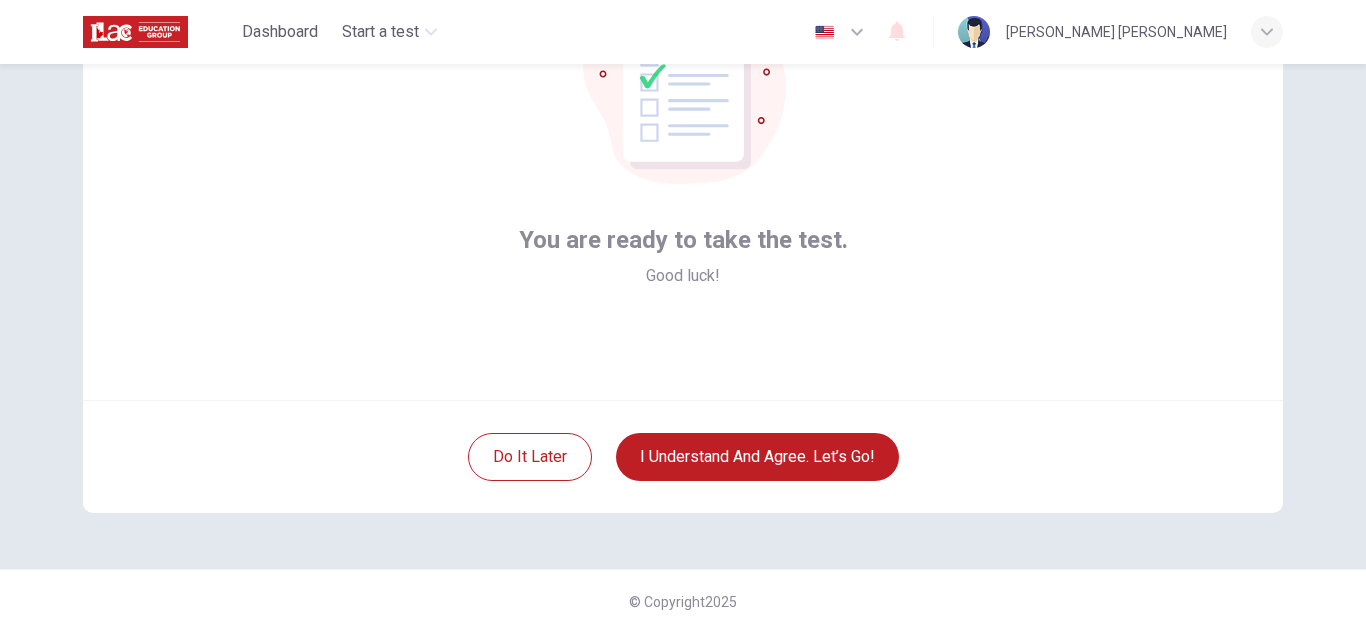 scroll, scrollTop: 200, scrollLeft: 0, axis: vertical 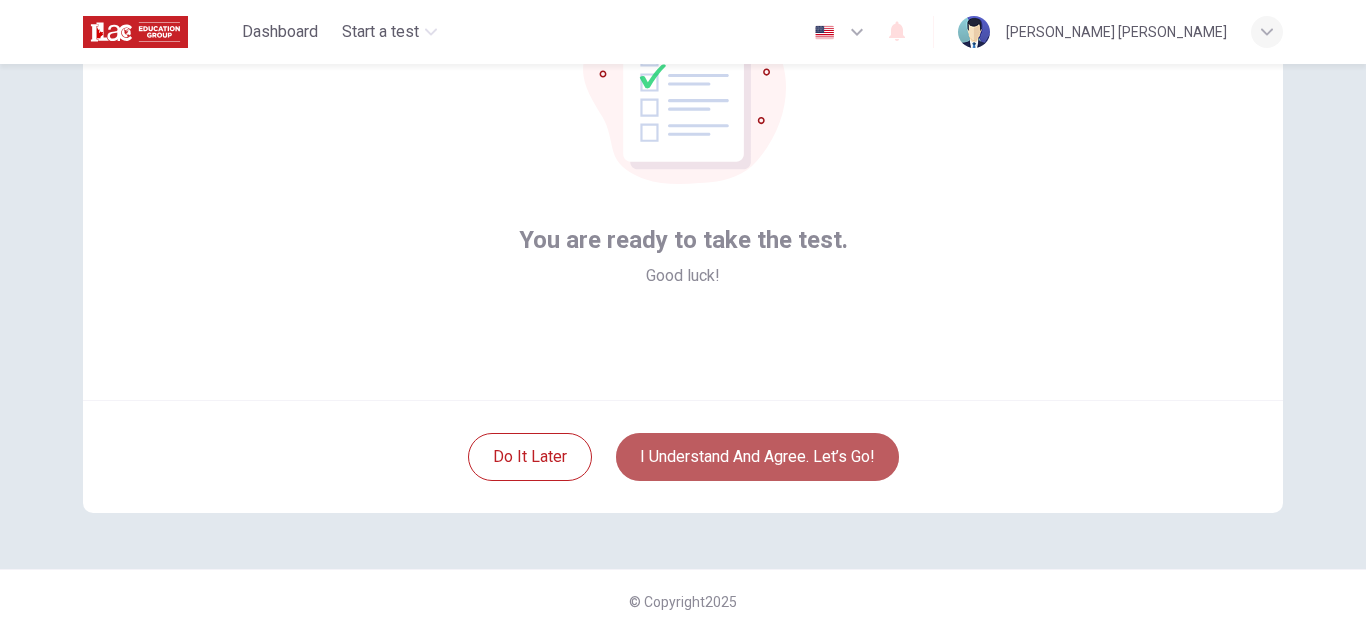click on "I understand and agree. Let’s go!" at bounding box center (757, 457) 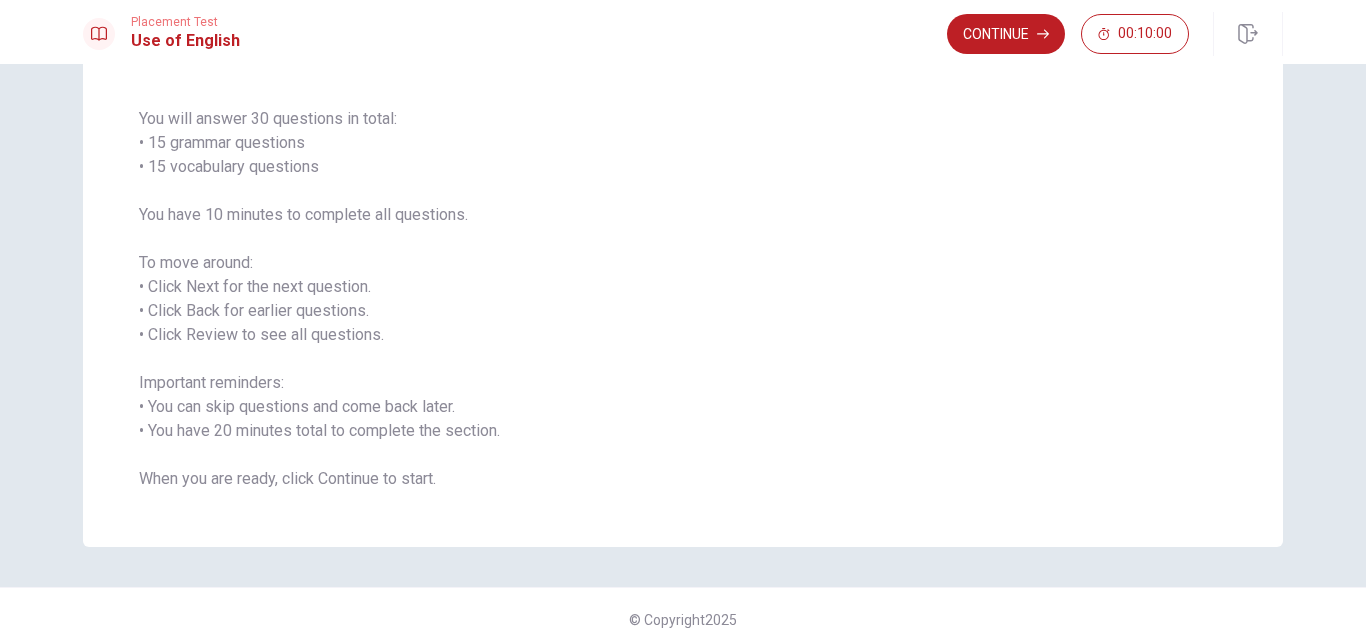 scroll, scrollTop: 151, scrollLeft: 0, axis: vertical 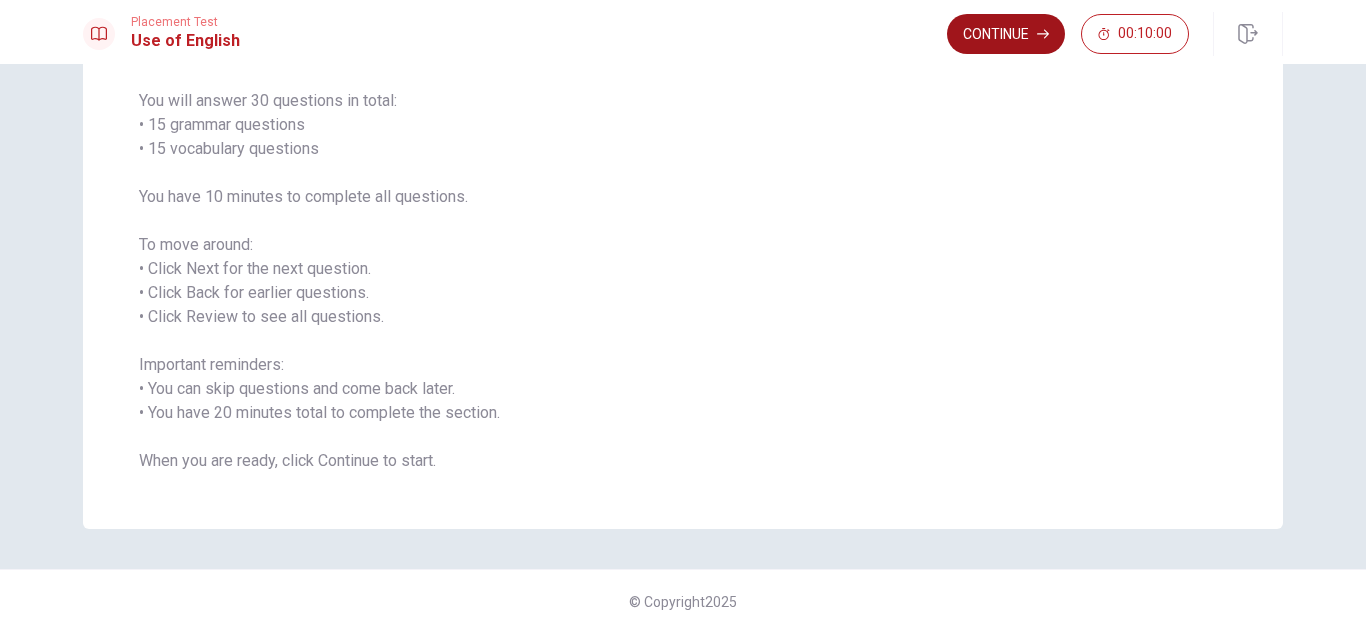 click on "Continue" at bounding box center [1006, 34] 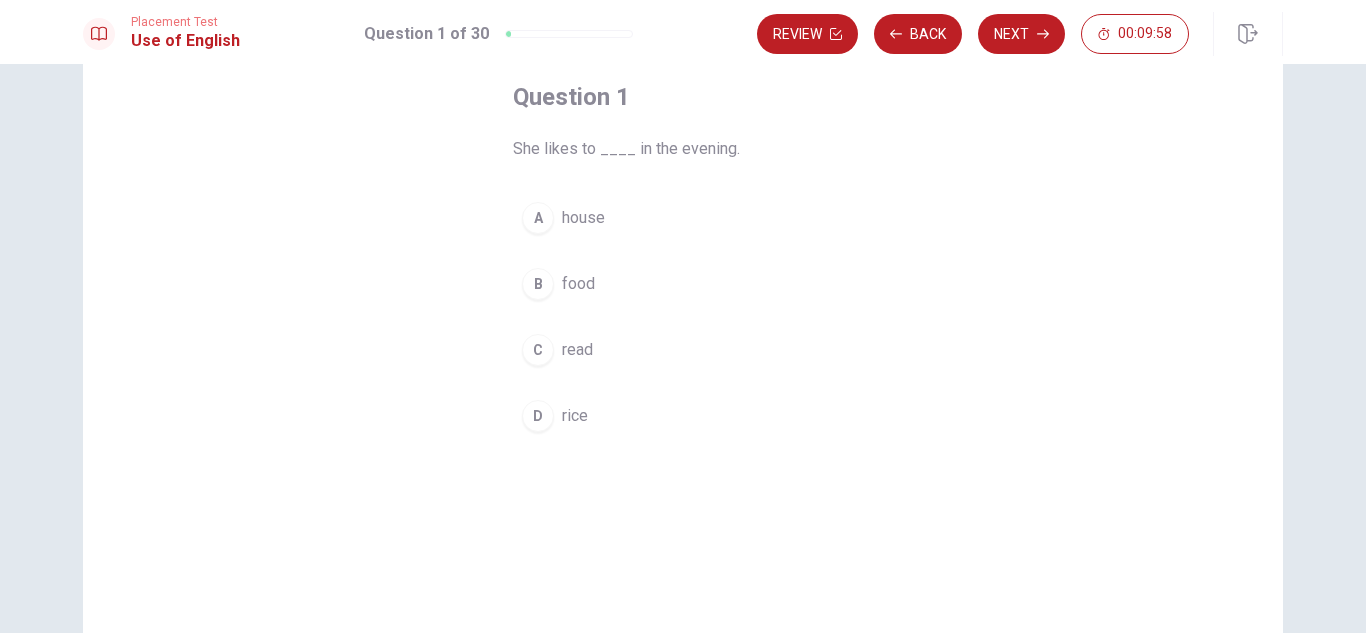 scroll, scrollTop: 151, scrollLeft: 0, axis: vertical 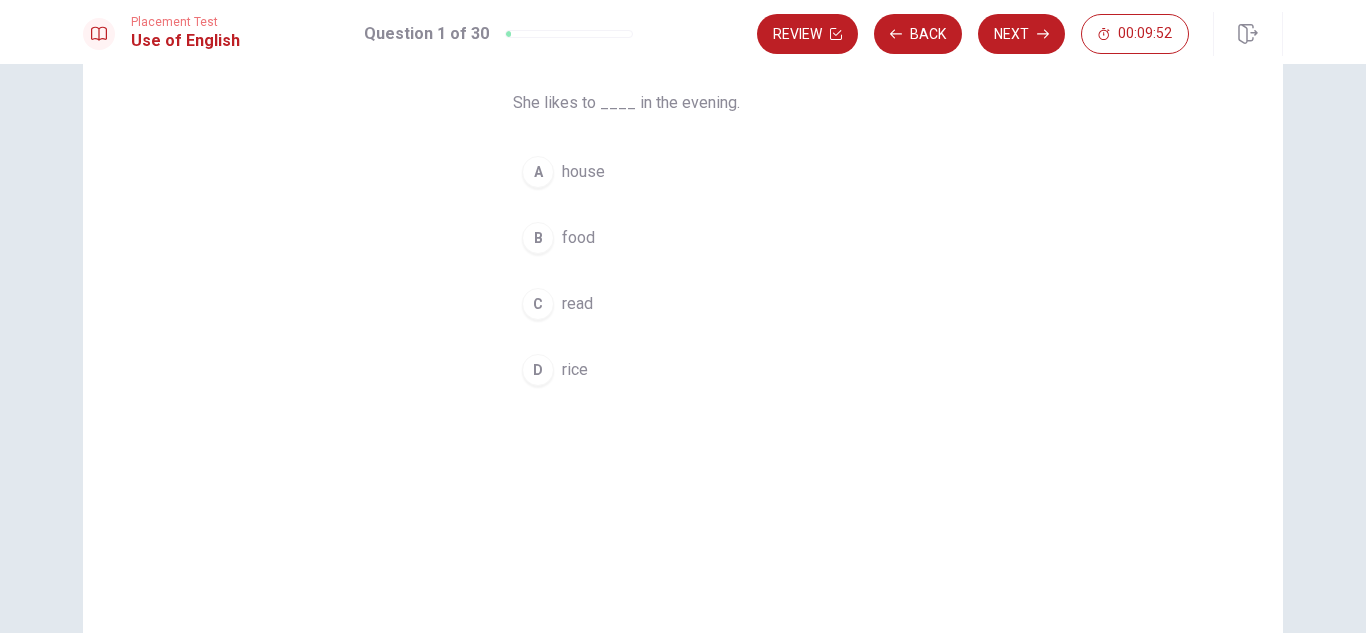click on "C read" at bounding box center [683, 304] 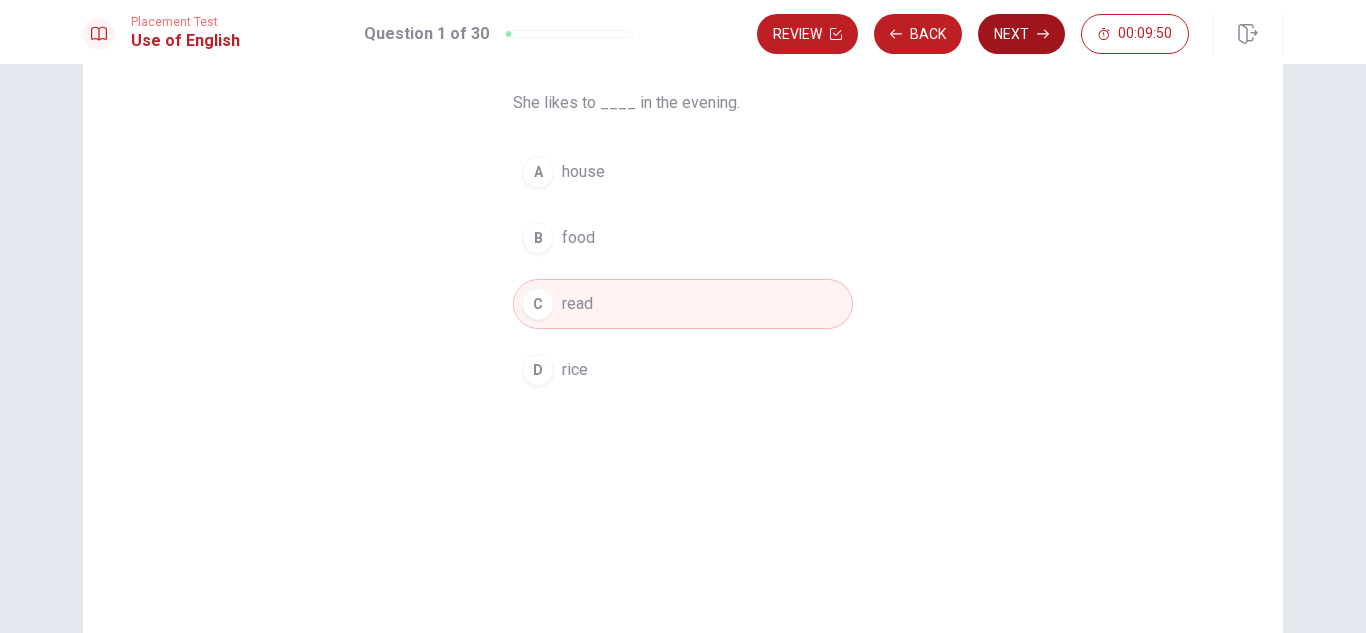 click on "Next" at bounding box center (1021, 34) 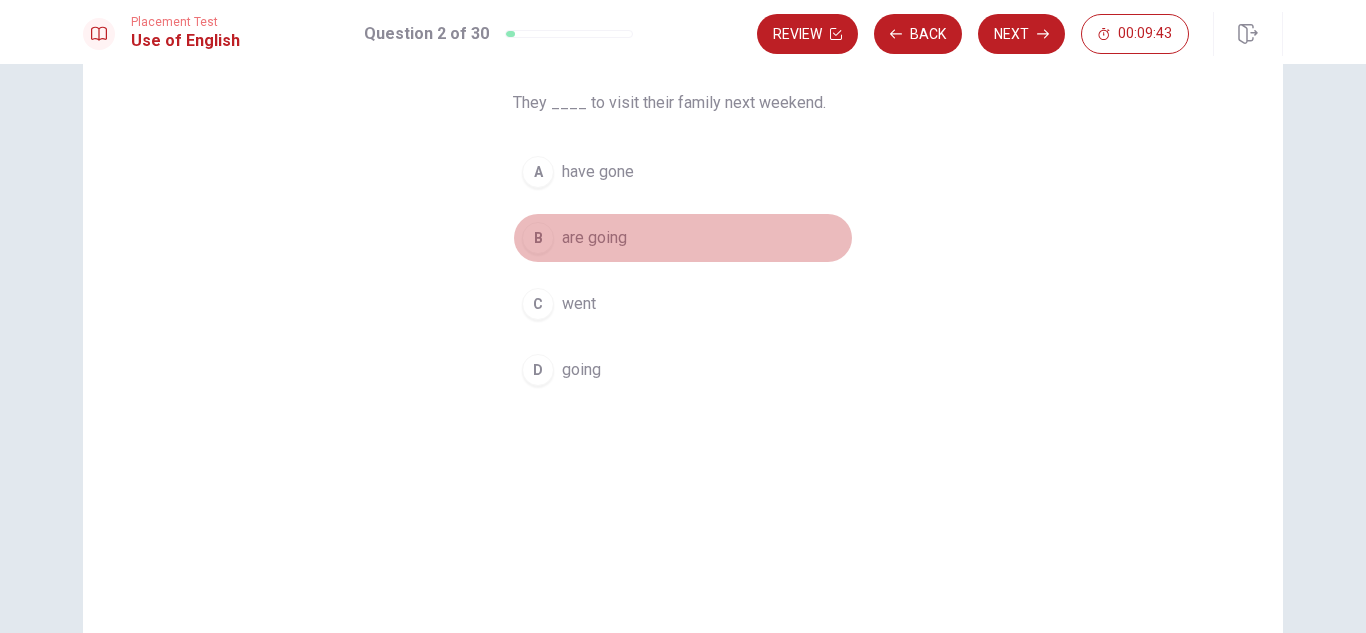 click on "B are going" at bounding box center (683, 238) 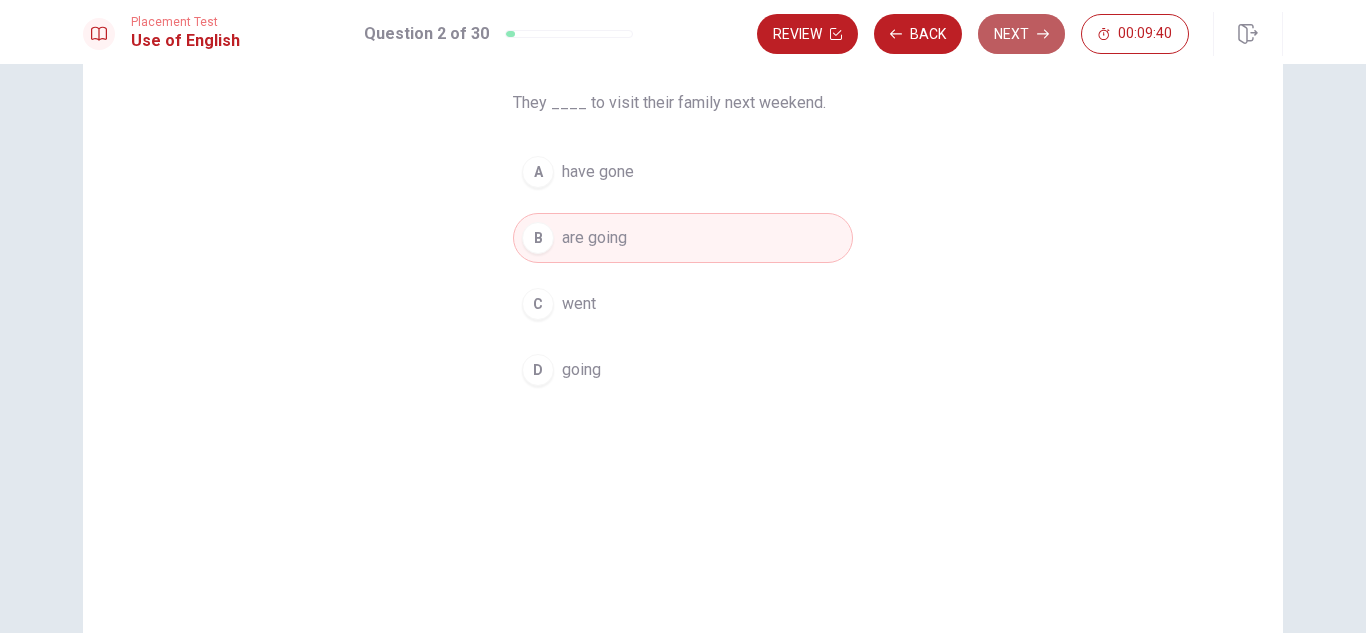 click on "Next" at bounding box center (1021, 34) 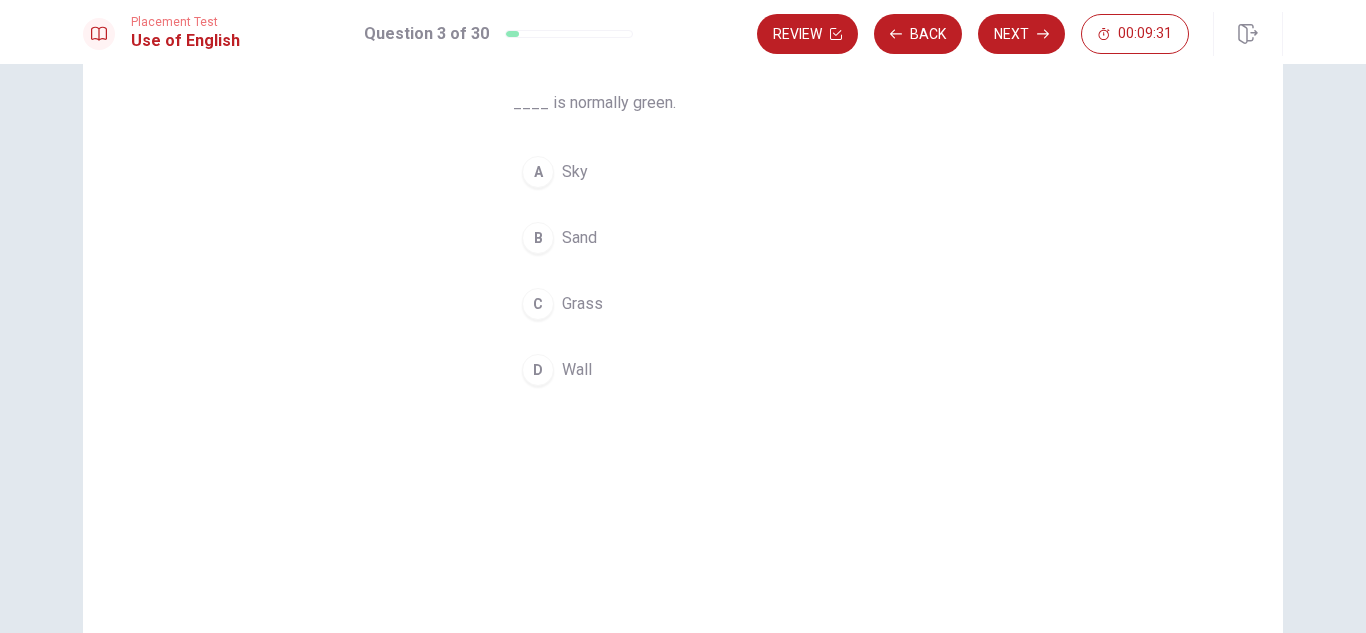 click on "Grass" at bounding box center (582, 304) 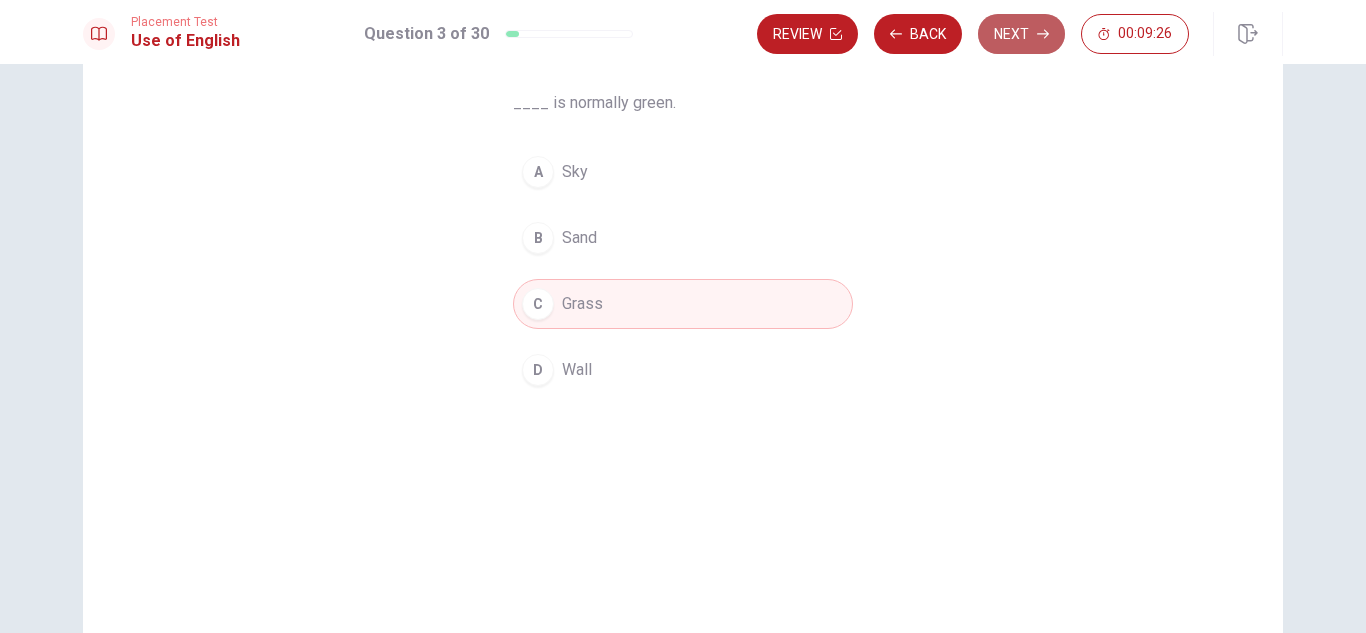 click on "Next" at bounding box center [1021, 34] 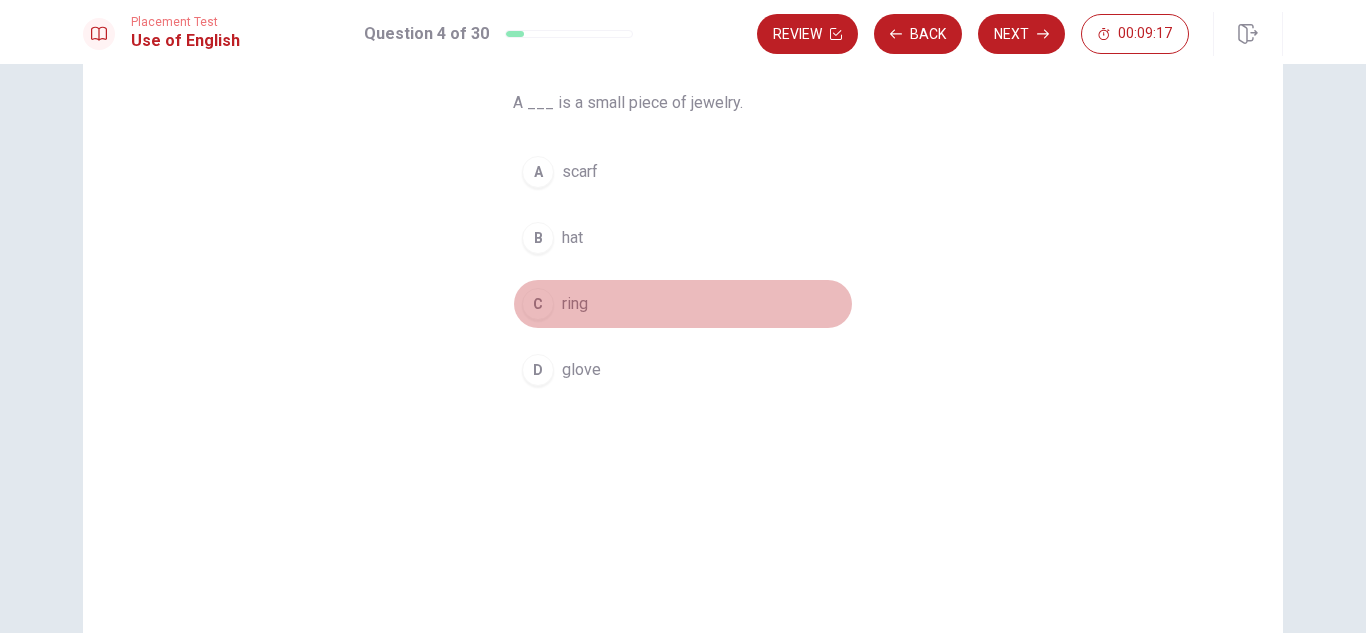 click on "ring" at bounding box center (575, 304) 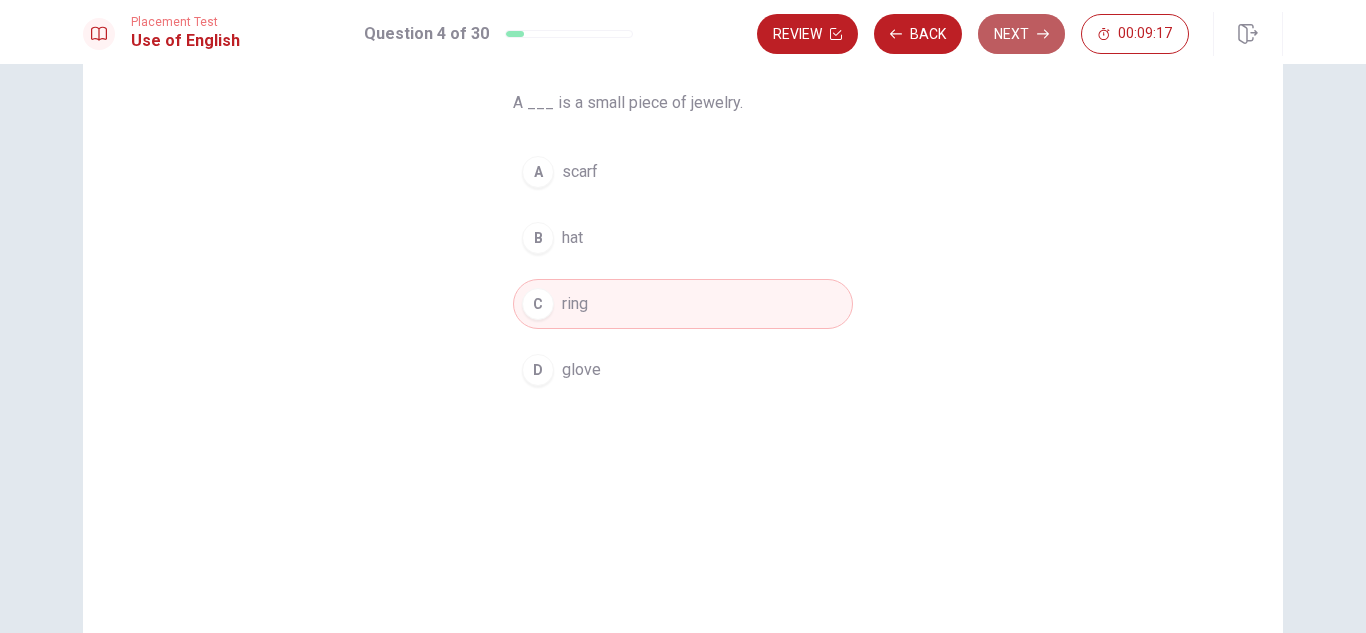 click 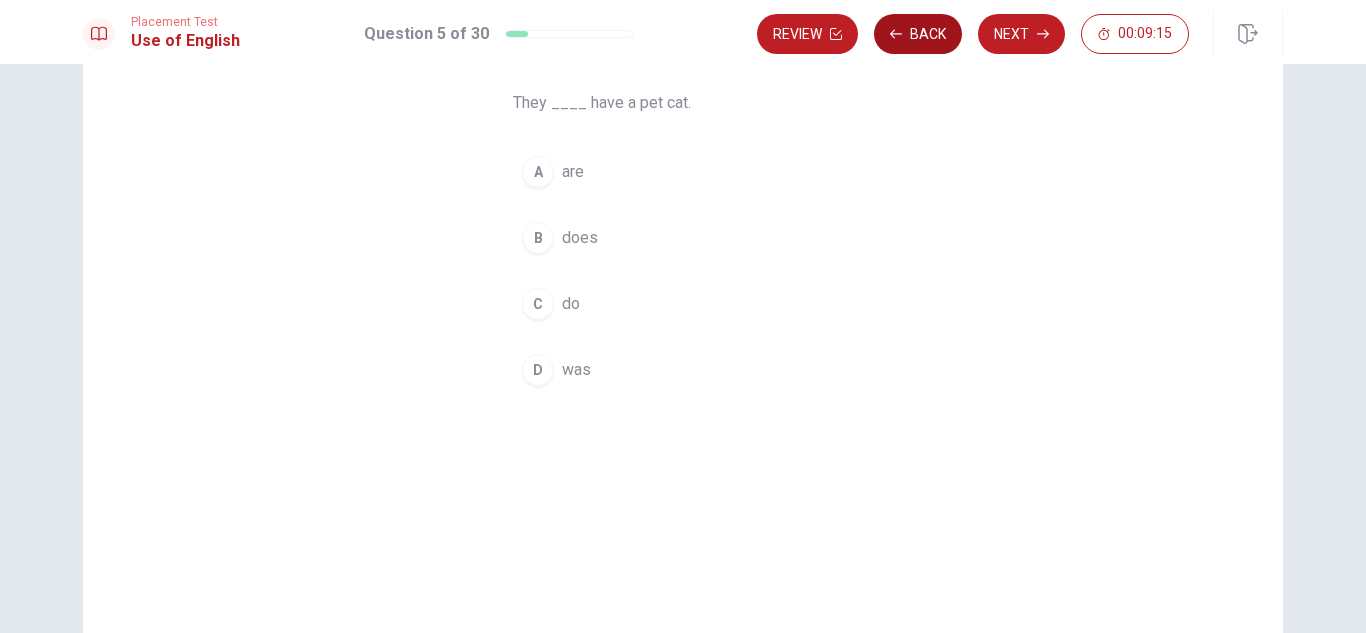click on "Back" at bounding box center [918, 34] 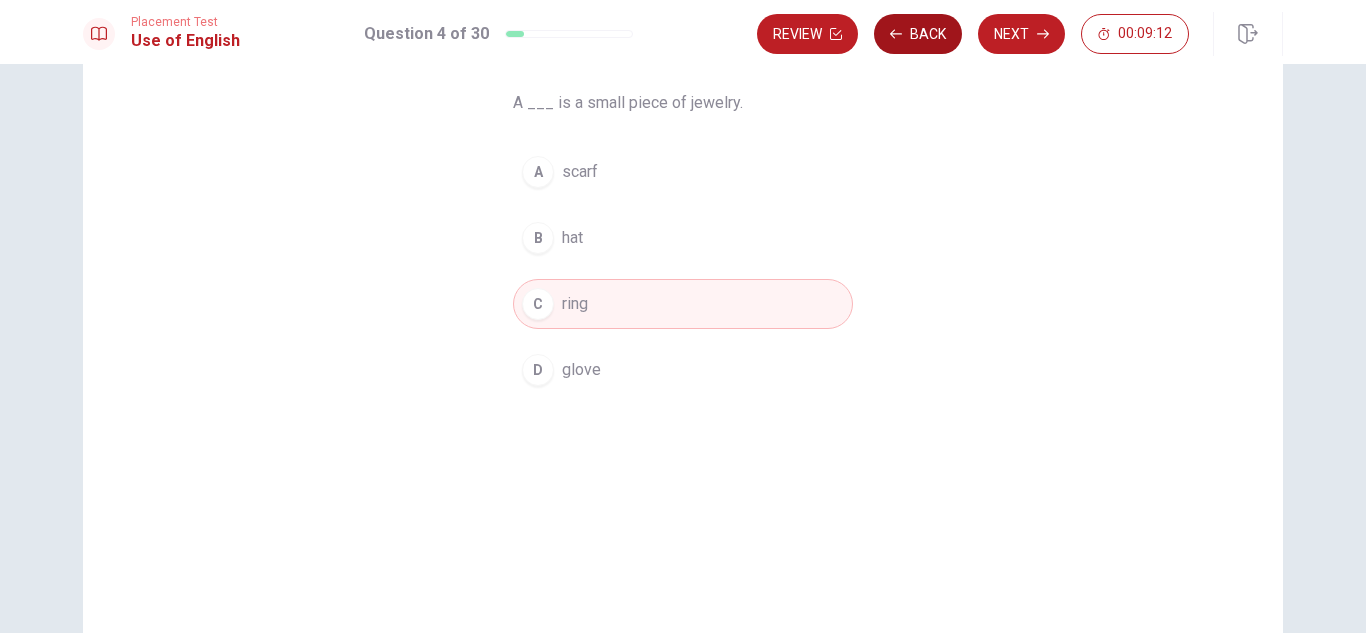 click on "Back" at bounding box center (918, 34) 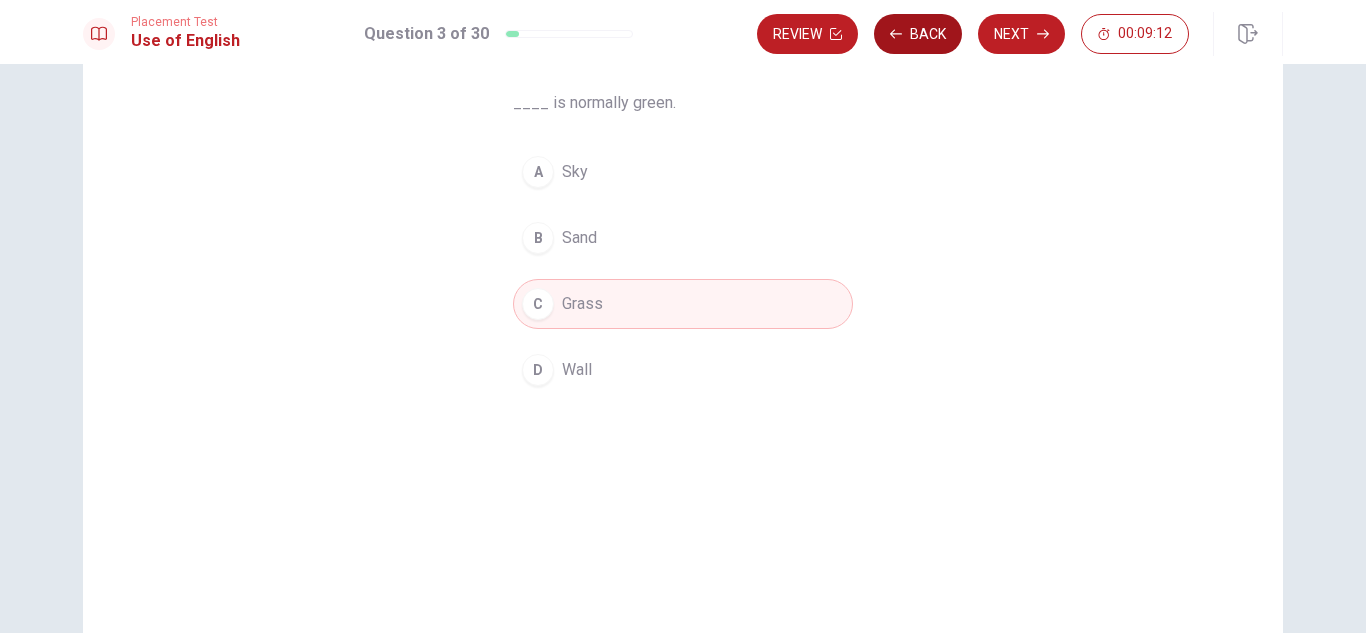 click on "Back" at bounding box center (918, 34) 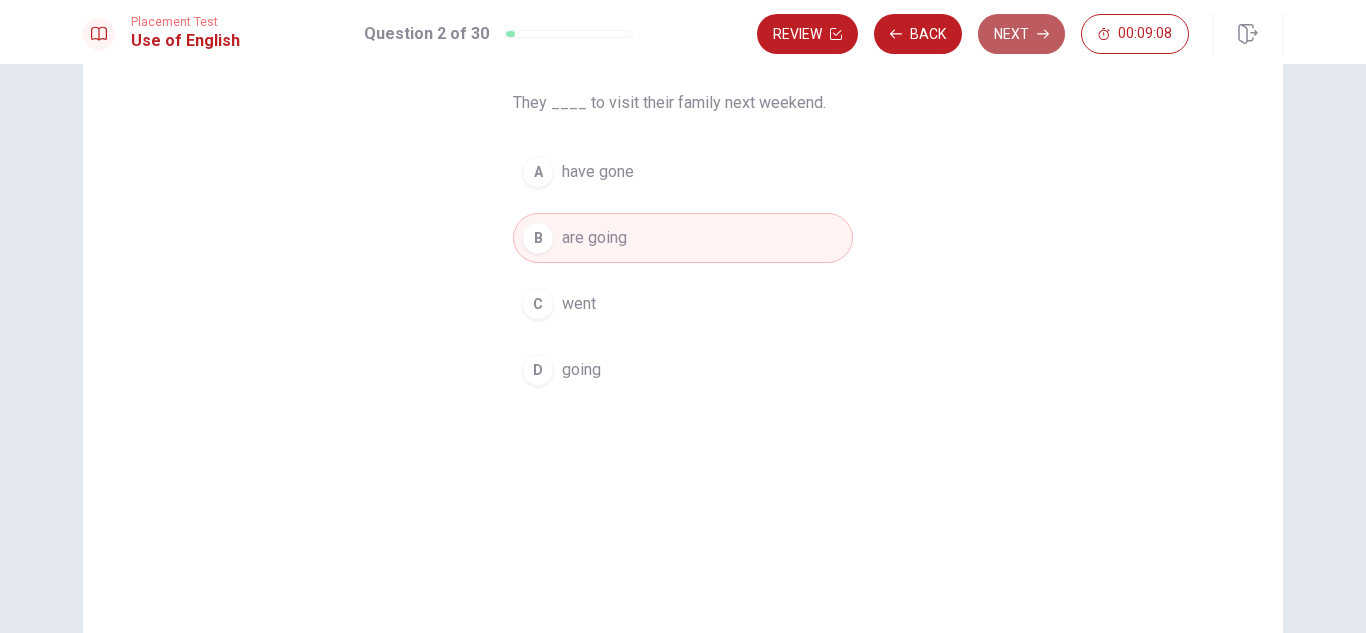 click on "Next" at bounding box center [1021, 34] 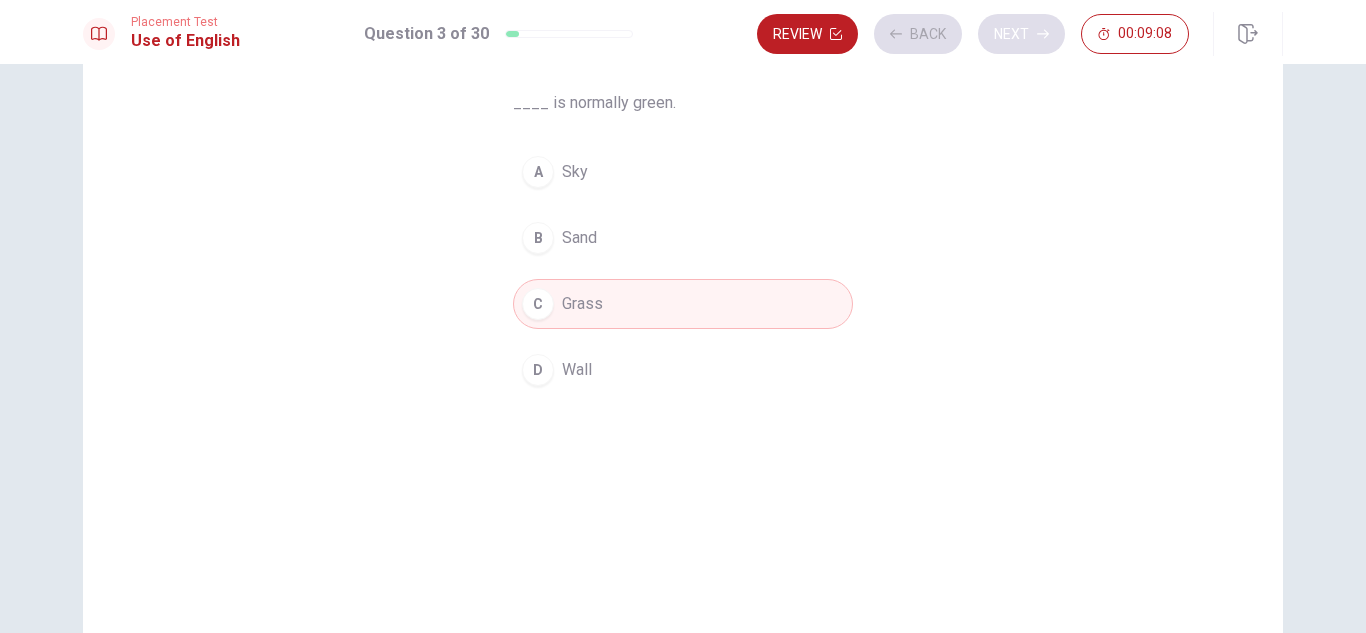 click on "Review Back Next 00:09:08" at bounding box center [973, 34] 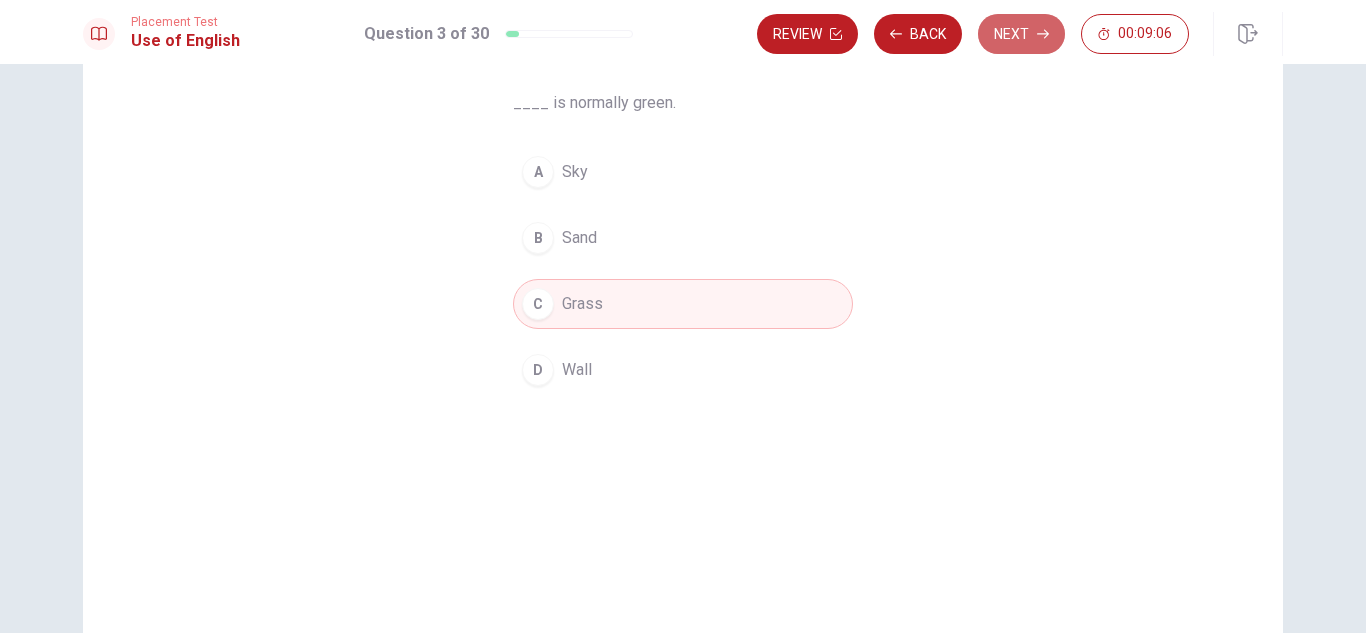 click on "Next" at bounding box center (1021, 34) 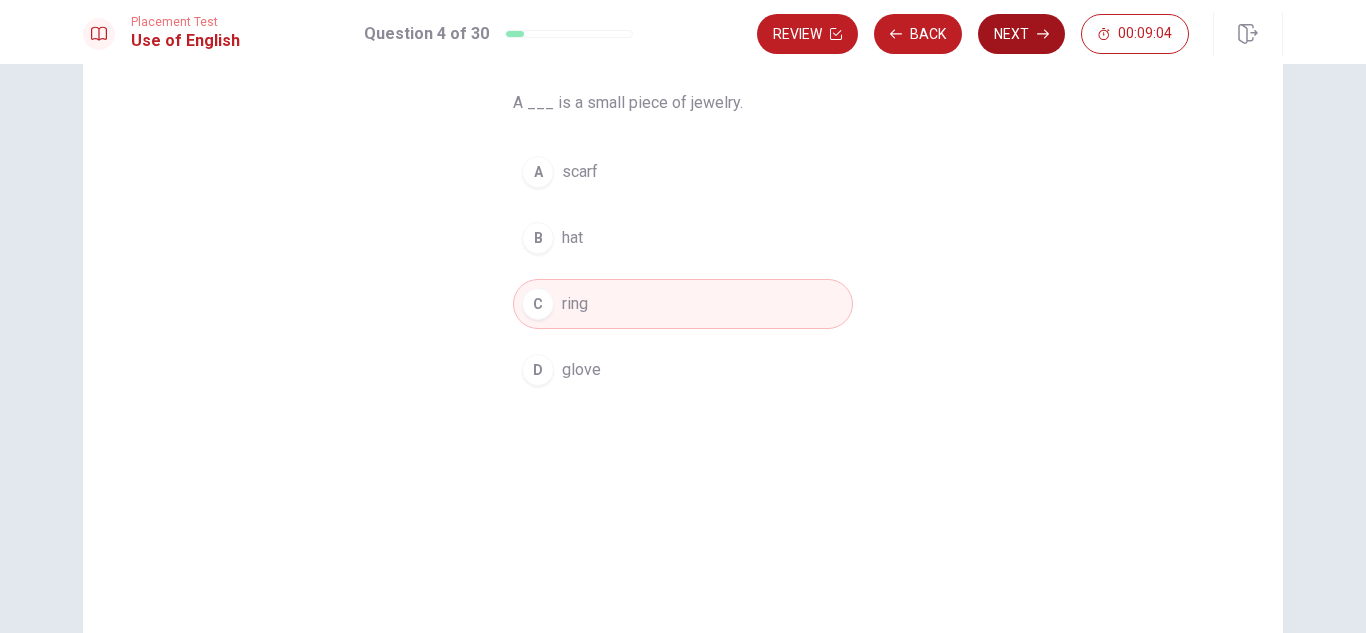 click on "Next" at bounding box center [1021, 34] 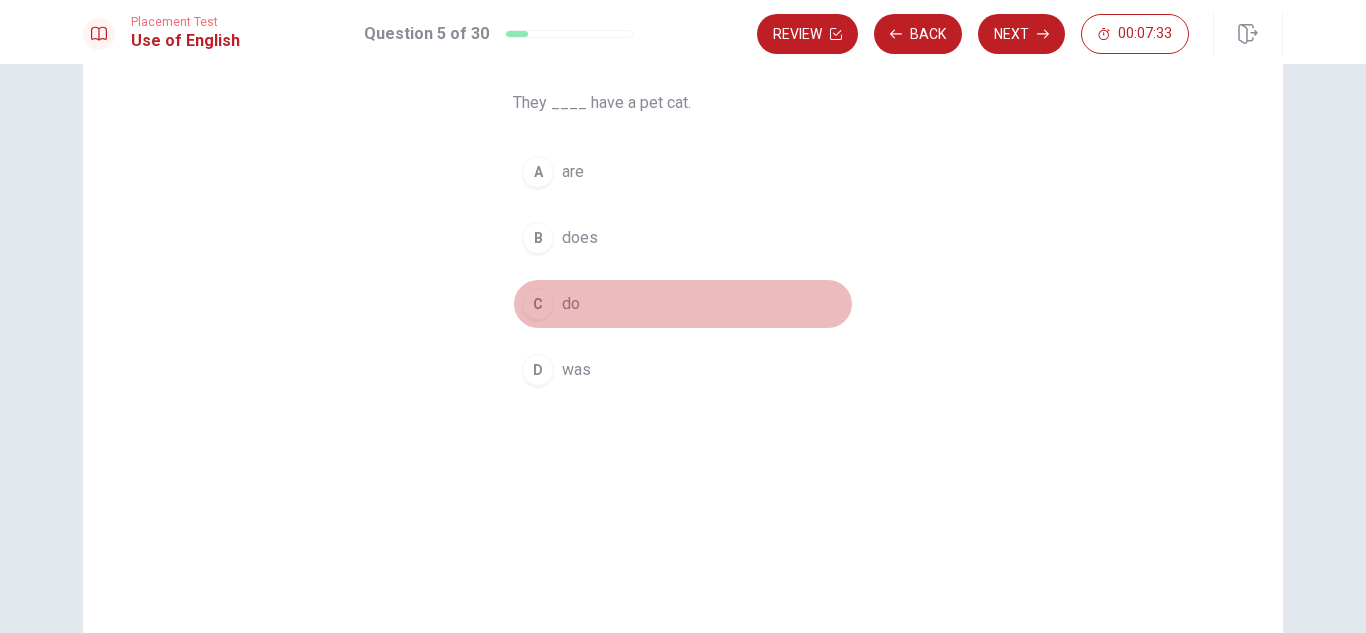 click on "do" at bounding box center [571, 304] 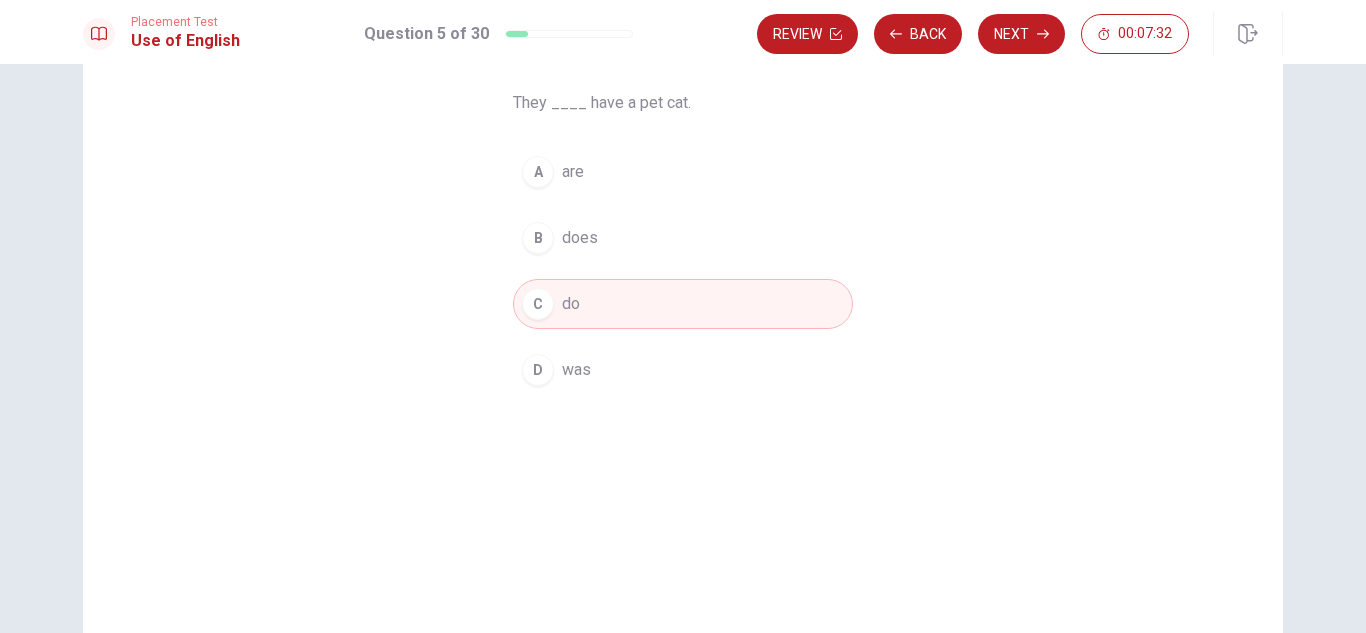 click on "Next" at bounding box center [1021, 34] 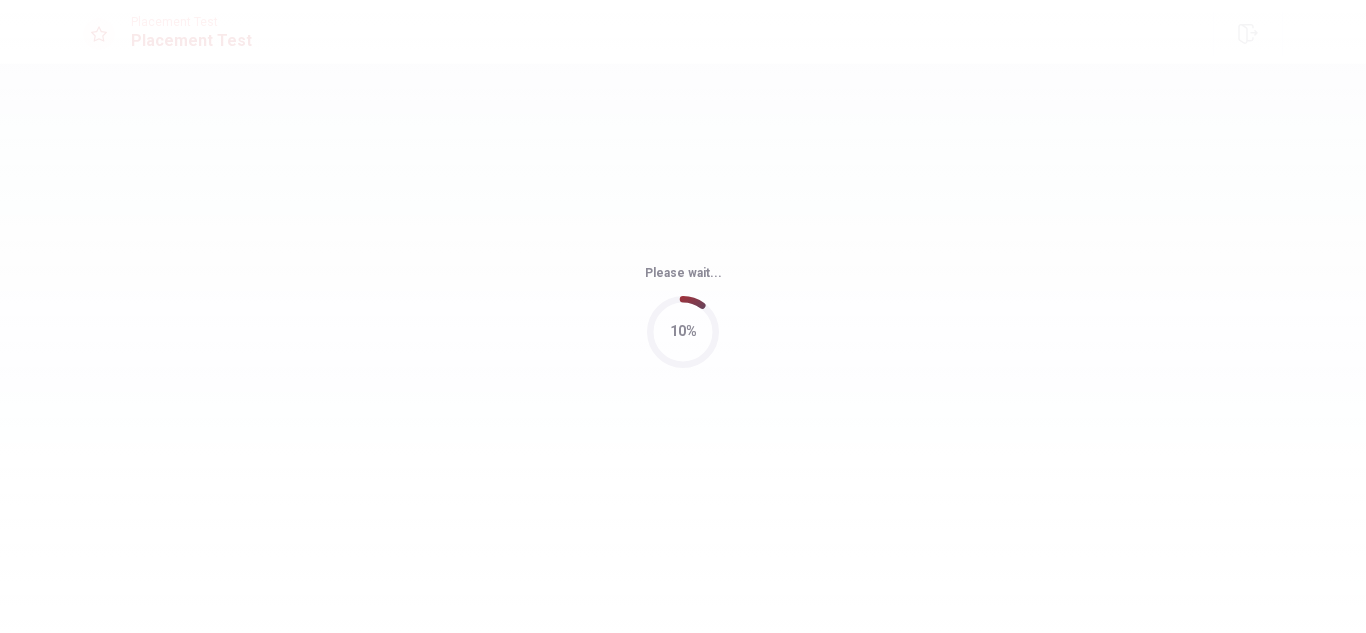 scroll, scrollTop: 0, scrollLeft: 0, axis: both 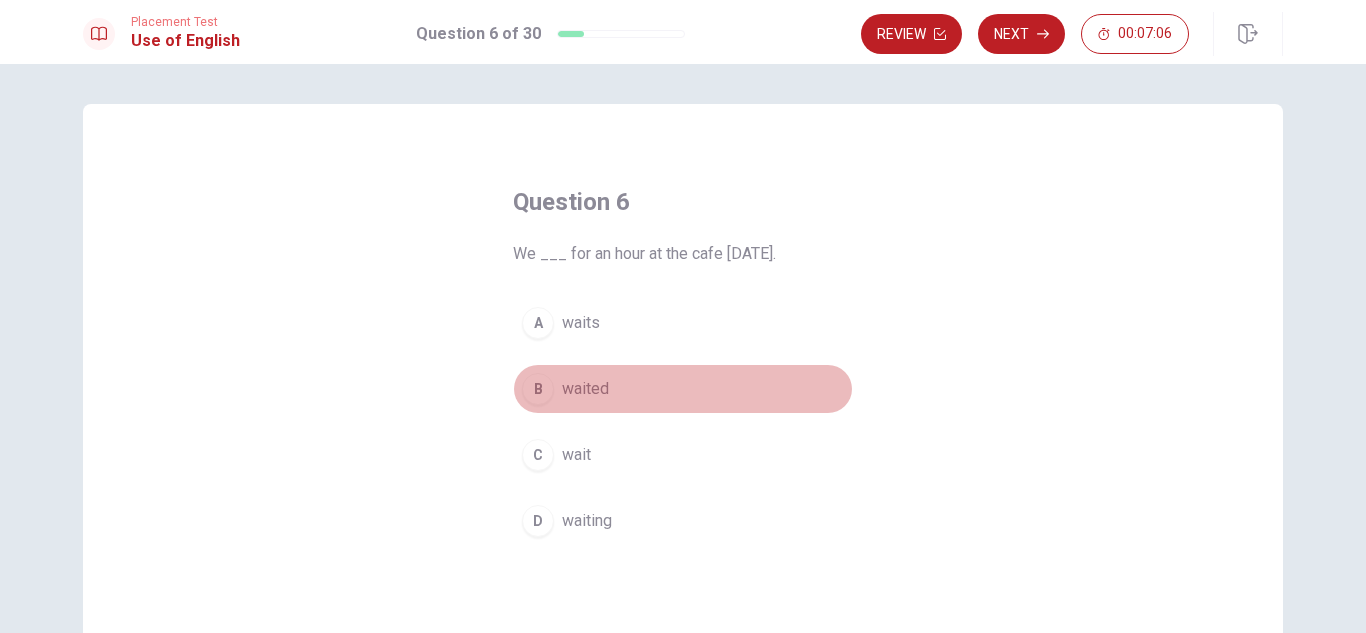 click on "waited" at bounding box center (585, 389) 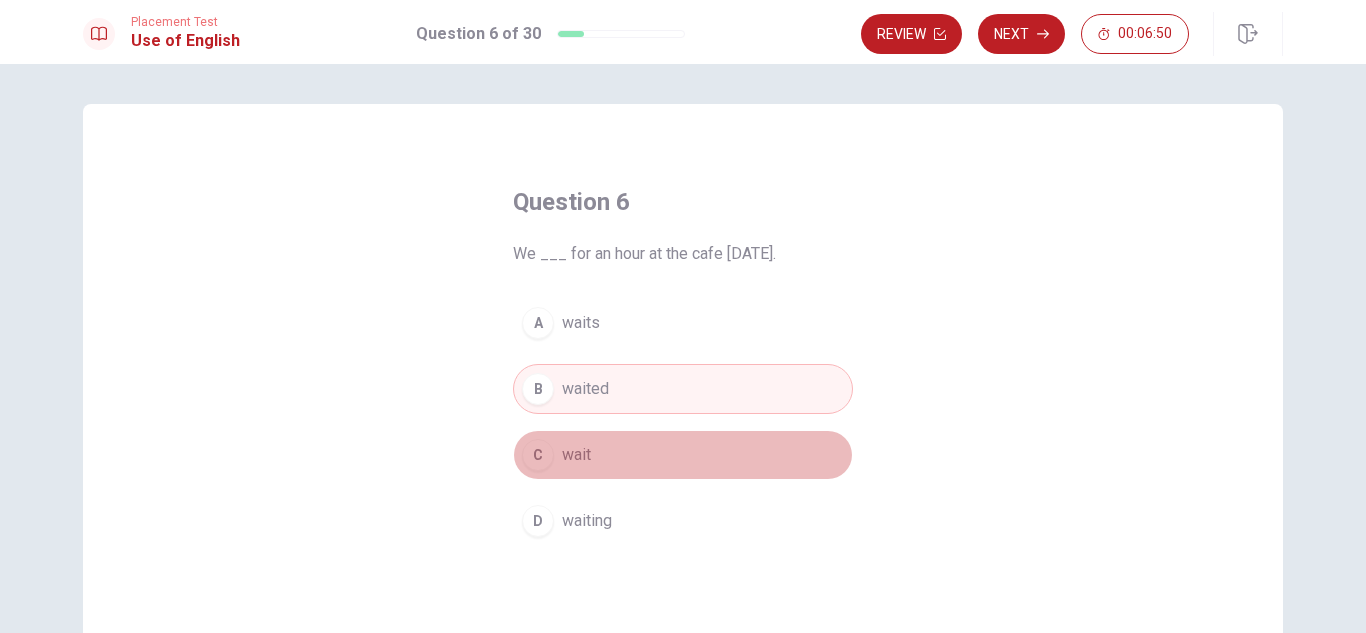 click on "C wait" at bounding box center (683, 455) 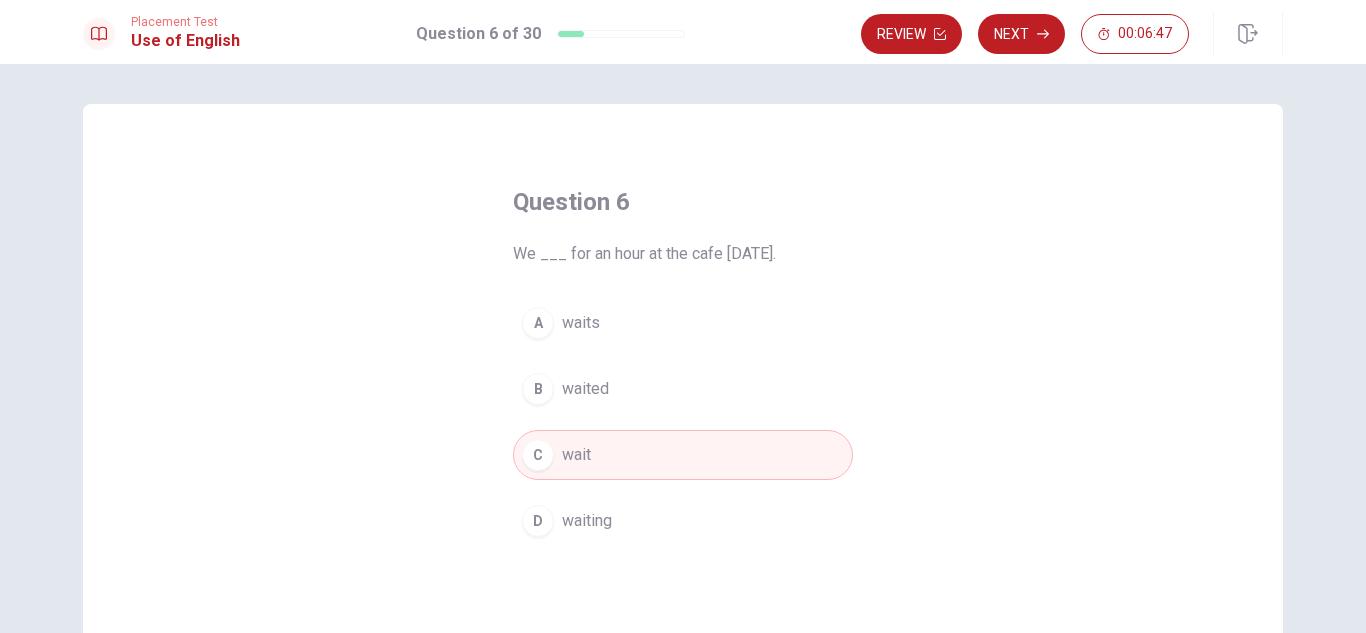 click on "Next" at bounding box center [1021, 34] 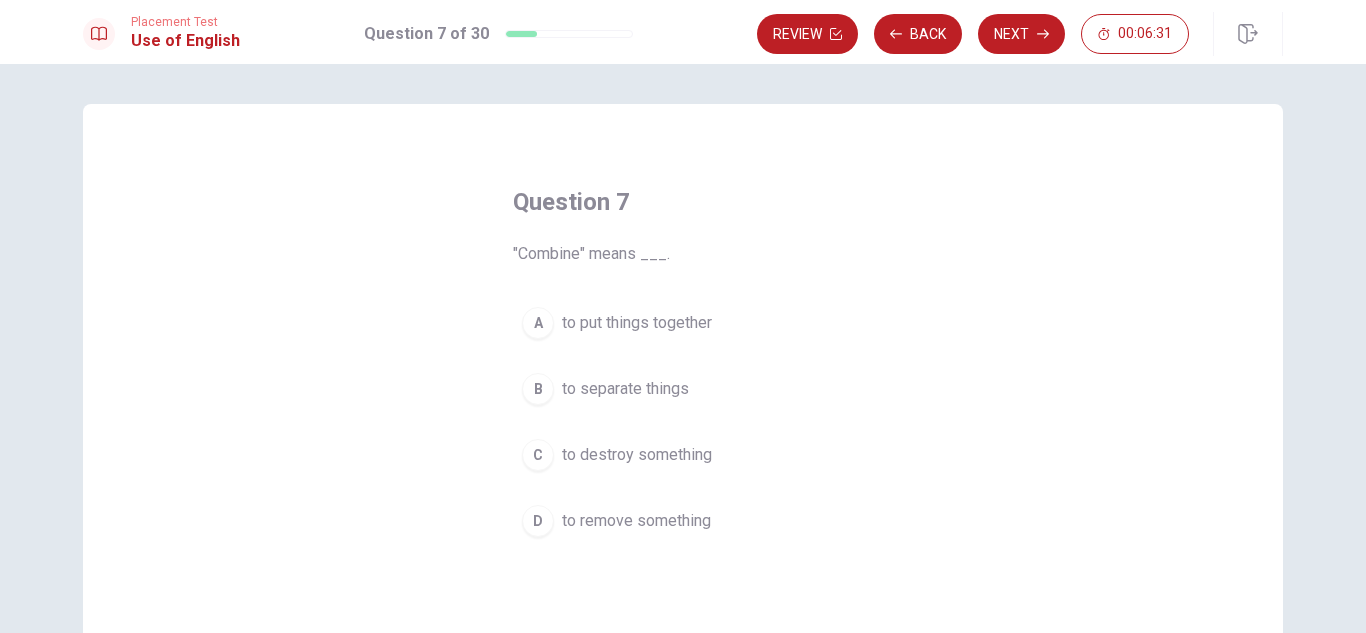 click on "to put things together" at bounding box center (637, 323) 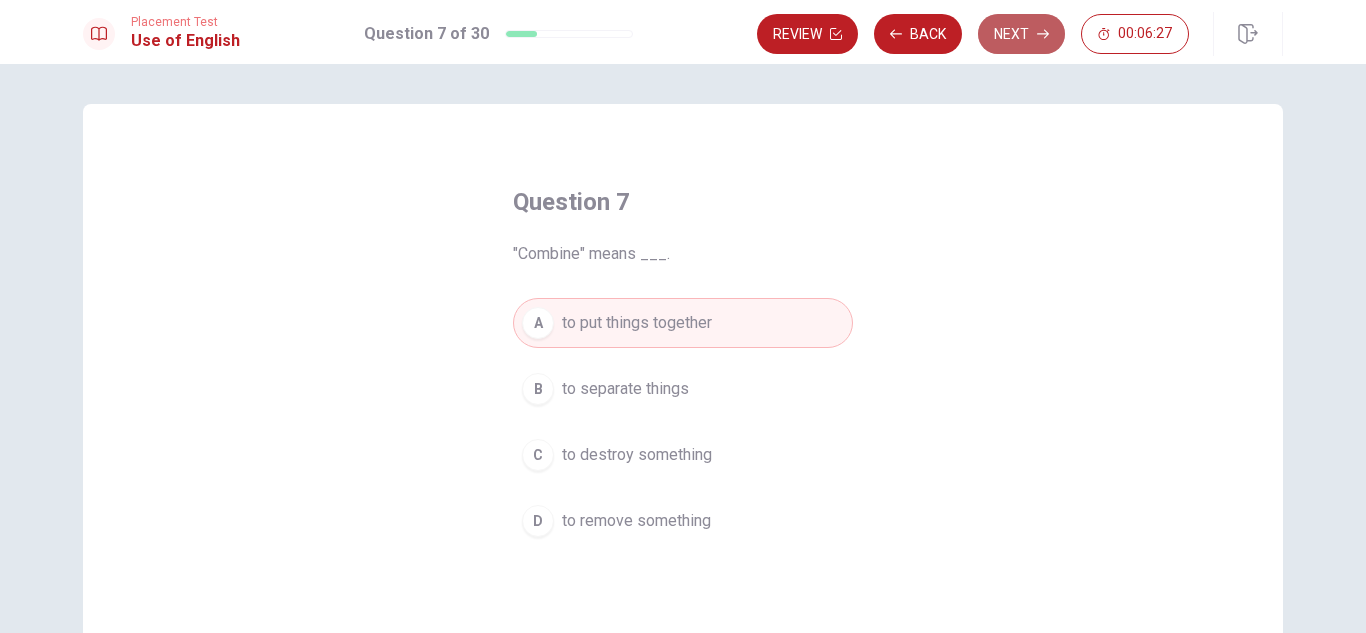 click on "Next" at bounding box center [1021, 34] 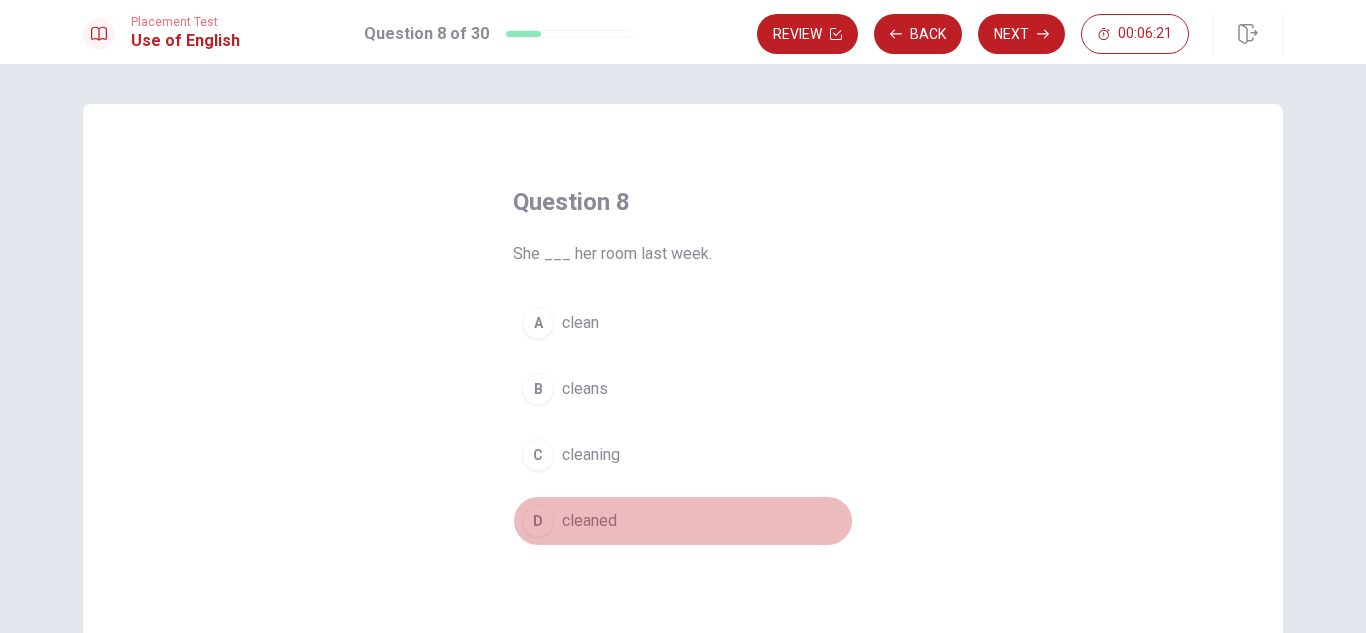 click on "D cleaned" at bounding box center [683, 521] 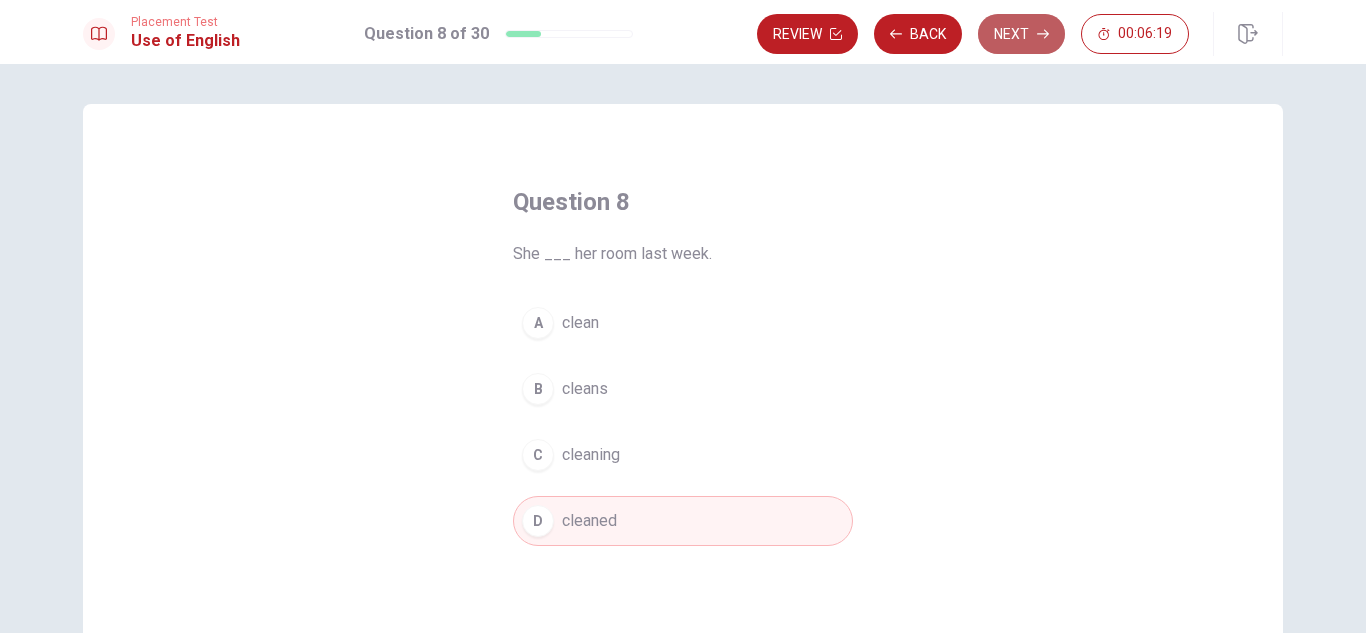 click on "Next" at bounding box center [1021, 34] 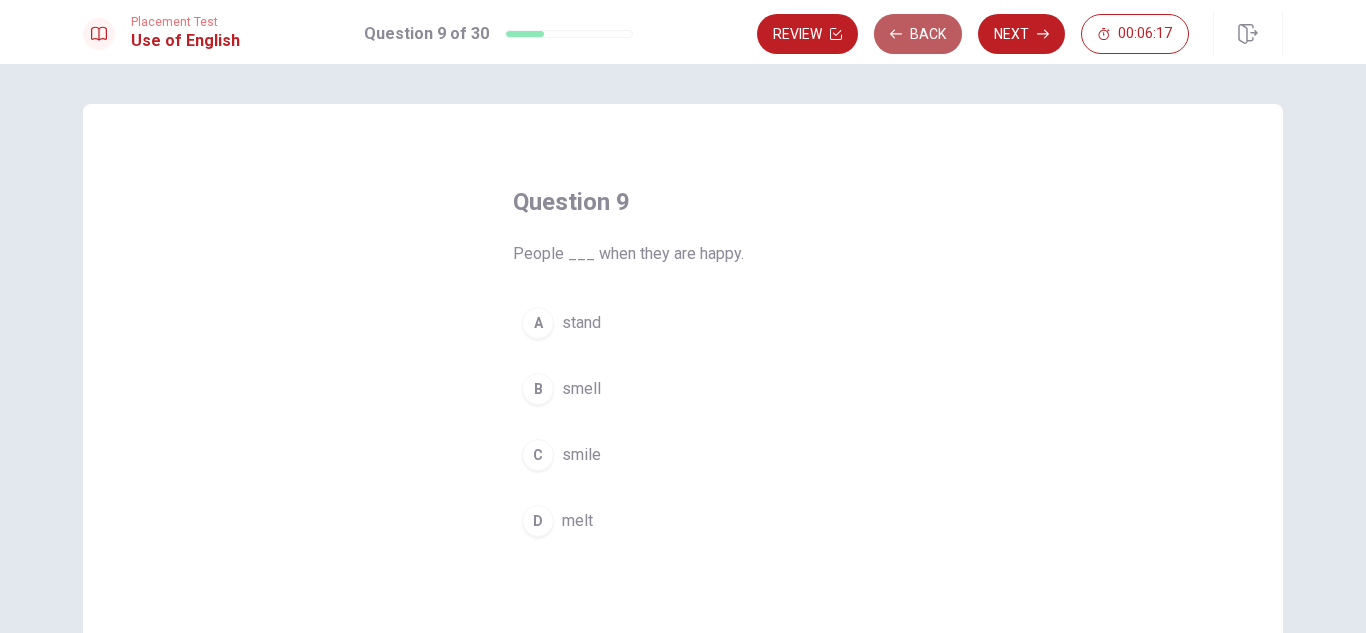 click on "Back" at bounding box center [918, 34] 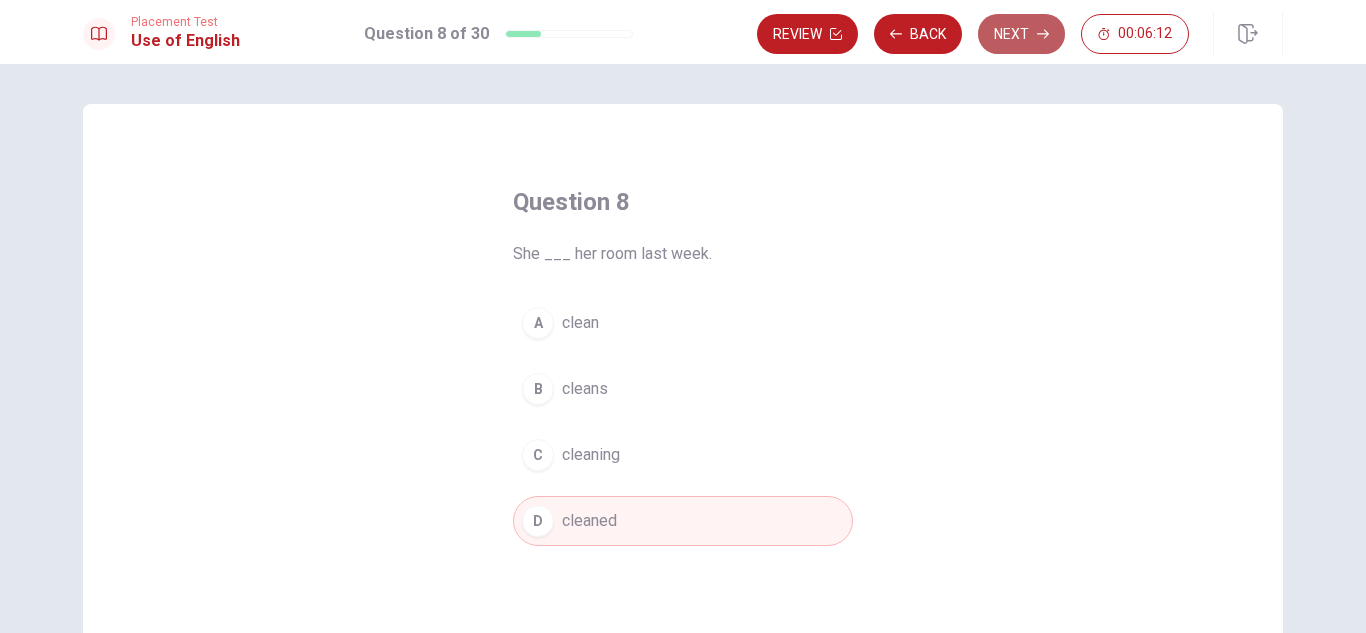 click on "Next" at bounding box center (1021, 34) 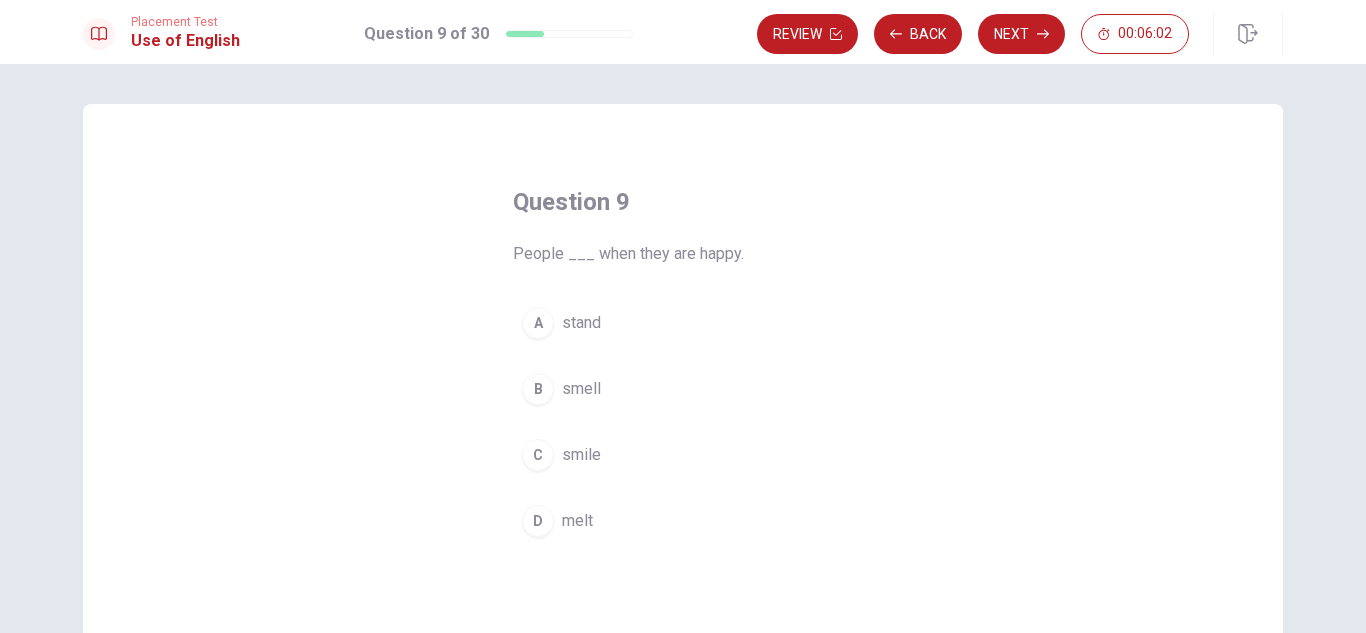 click on "C smile" at bounding box center (683, 455) 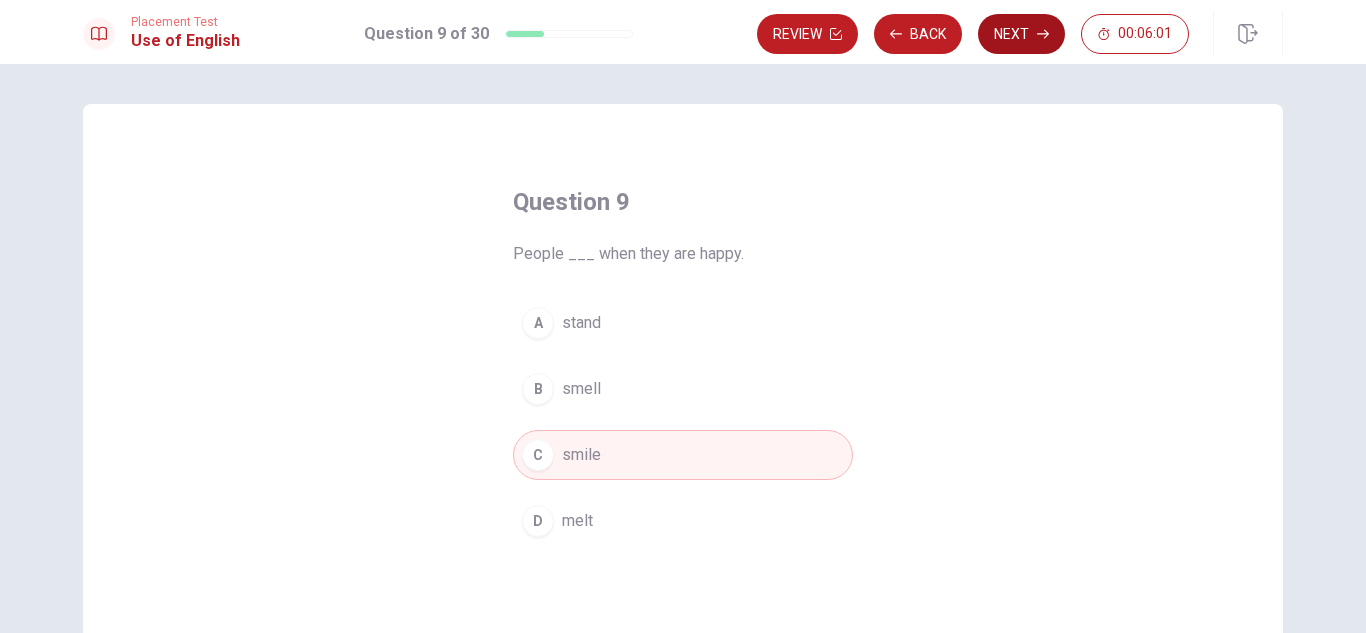 click on "Next" at bounding box center [1021, 34] 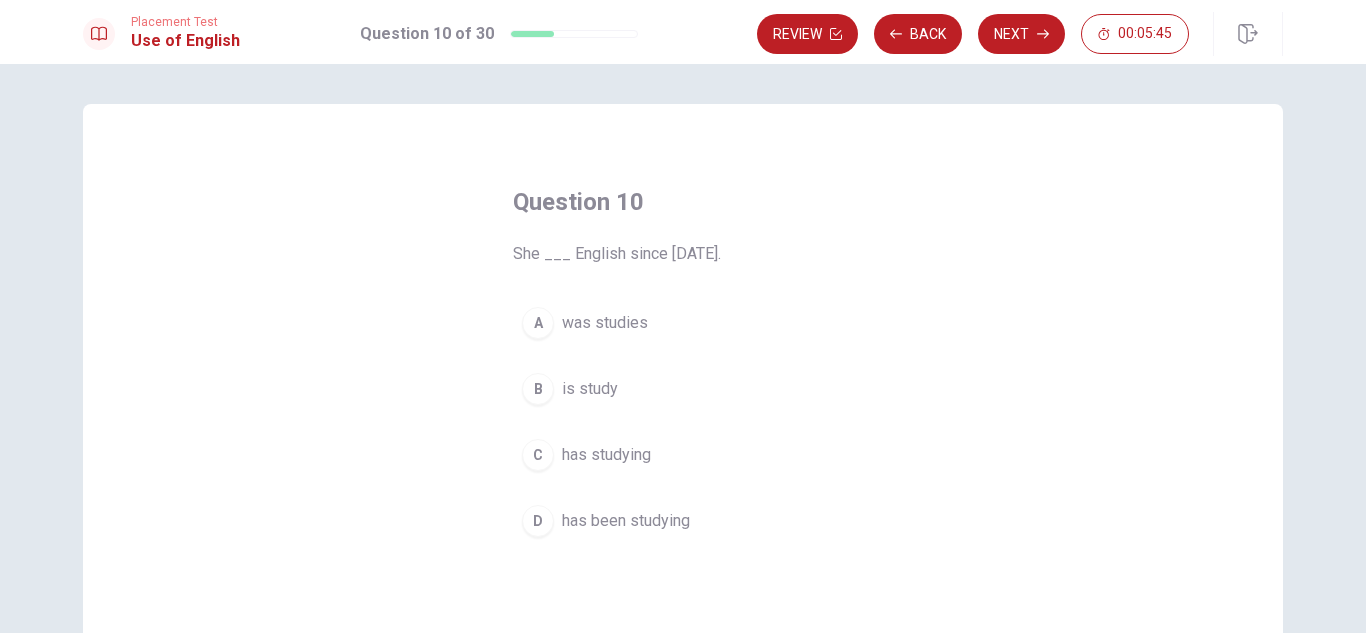 click on "D has been studying" at bounding box center (683, 521) 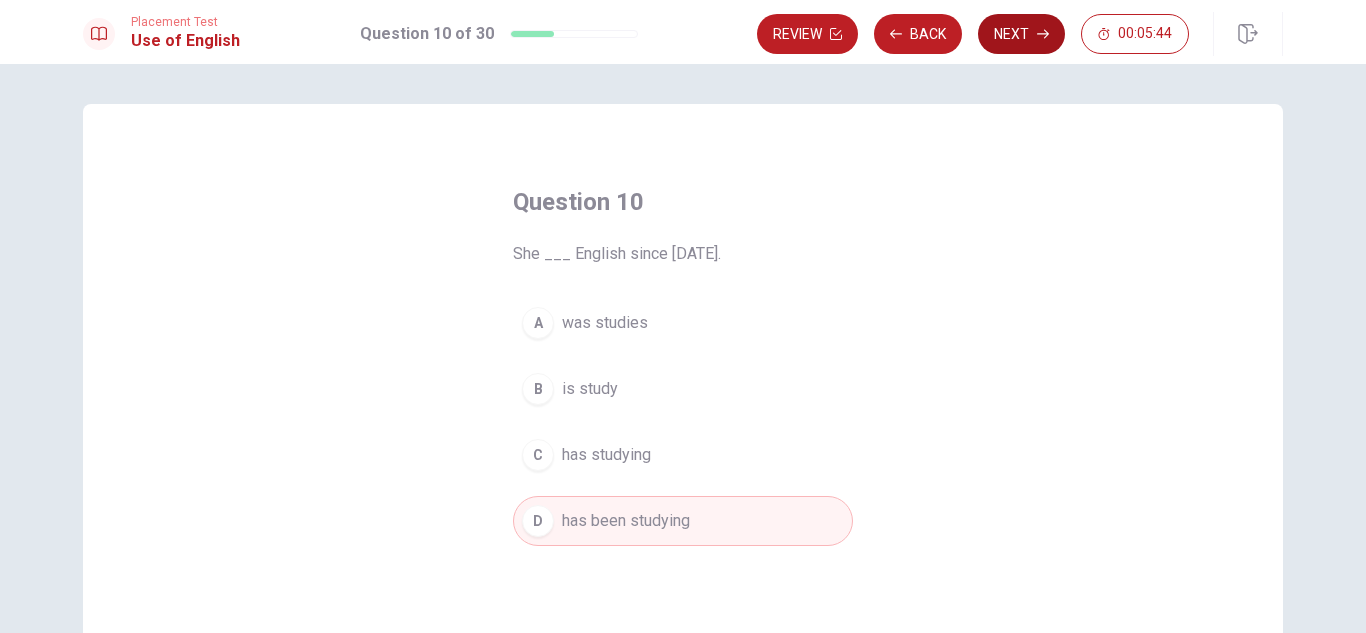 click on "Next" at bounding box center (1021, 34) 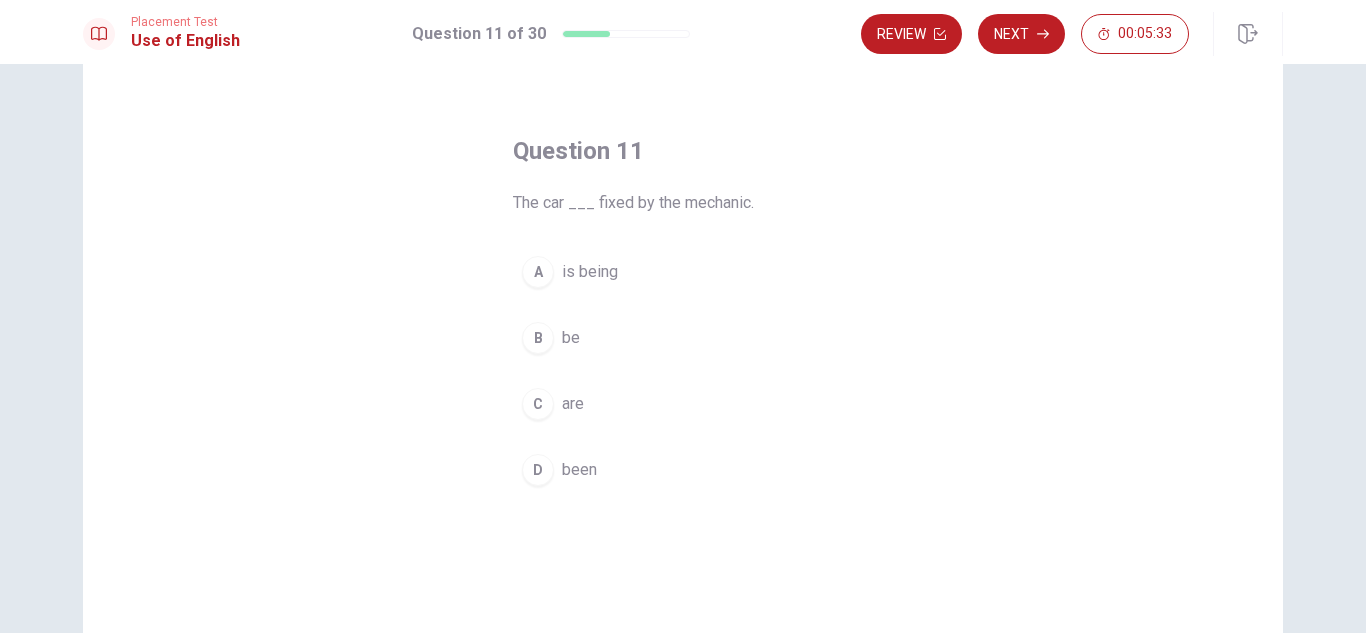scroll, scrollTop: 100, scrollLeft: 0, axis: vertical 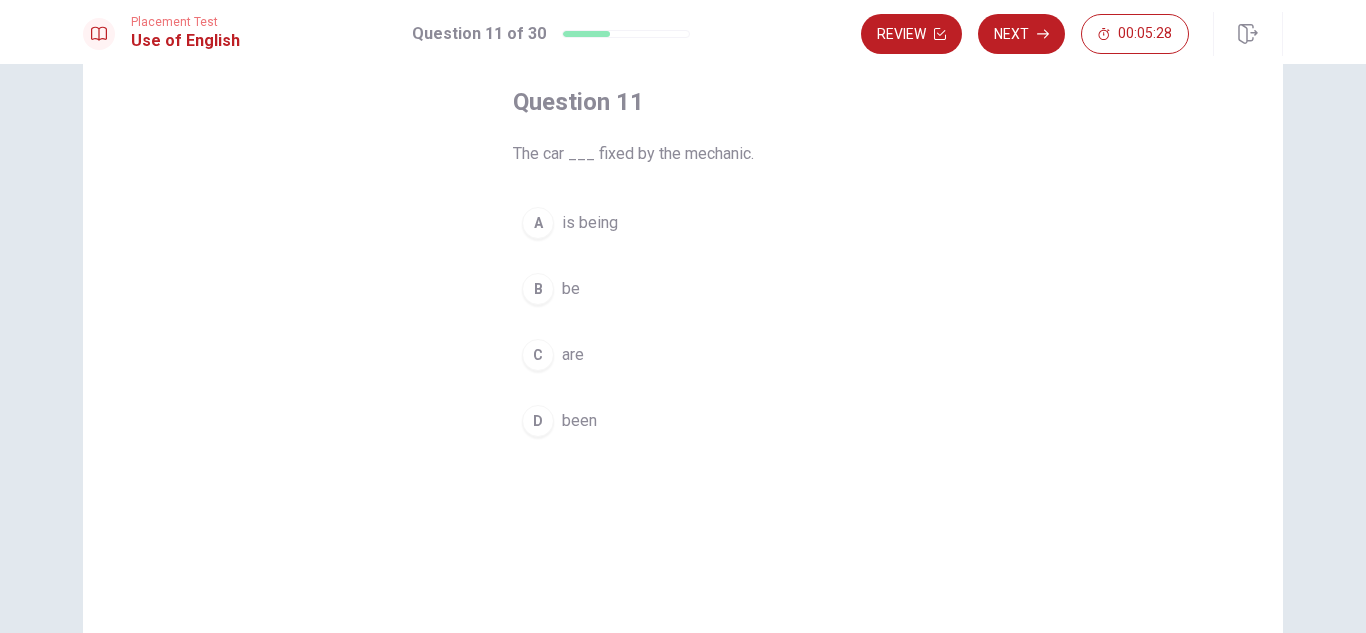 click on "is being" at bounding box center (590, 223) 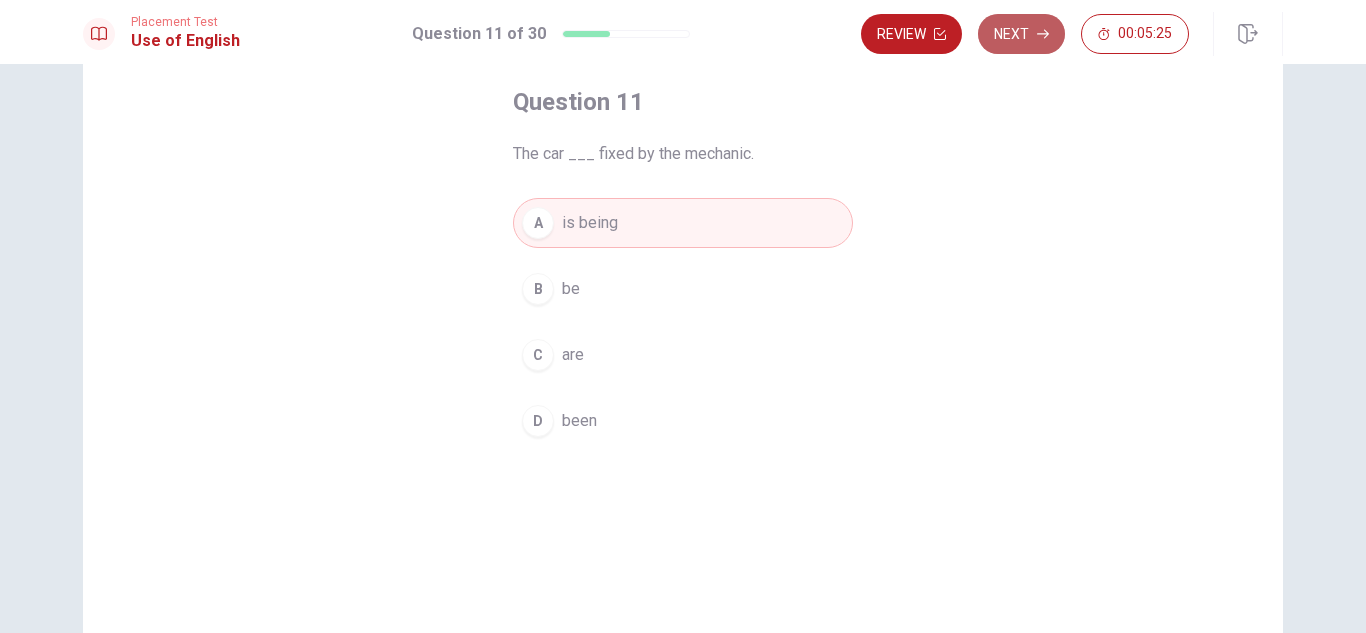 click on "Next" at bounding box center (1021, 34) 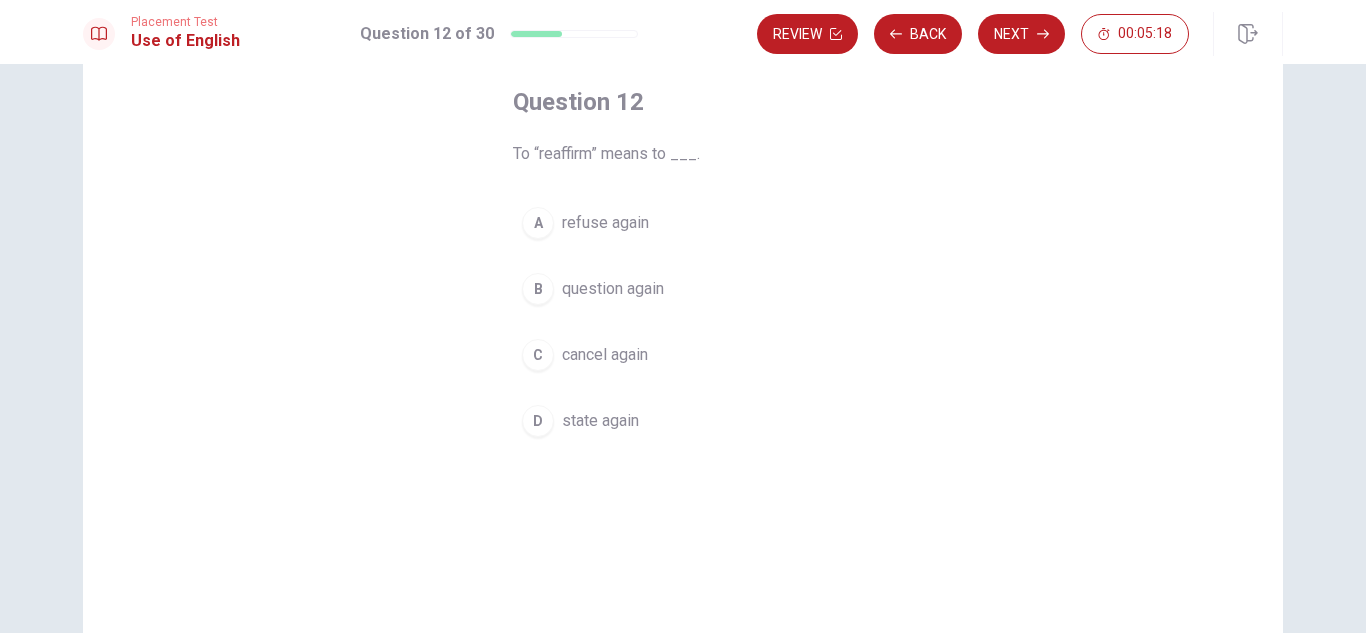 click on "state again" at bounding box center (600, 421) 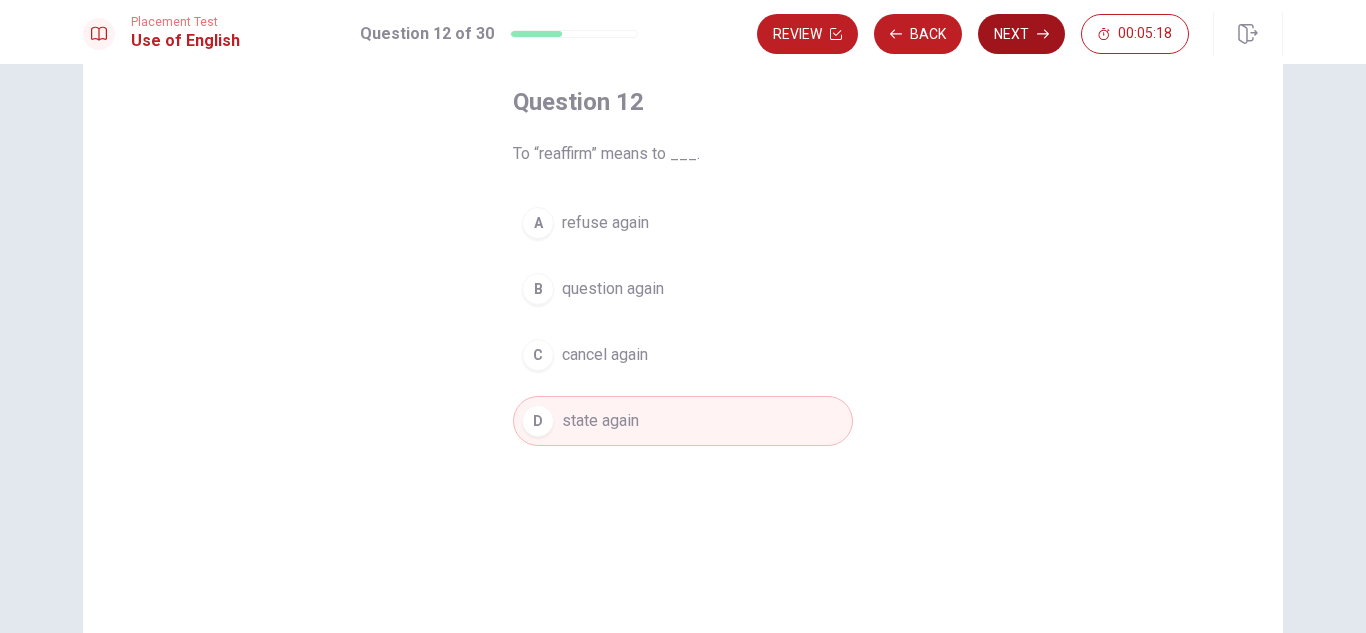 click on "Next" at bounding box center (1021, 34) 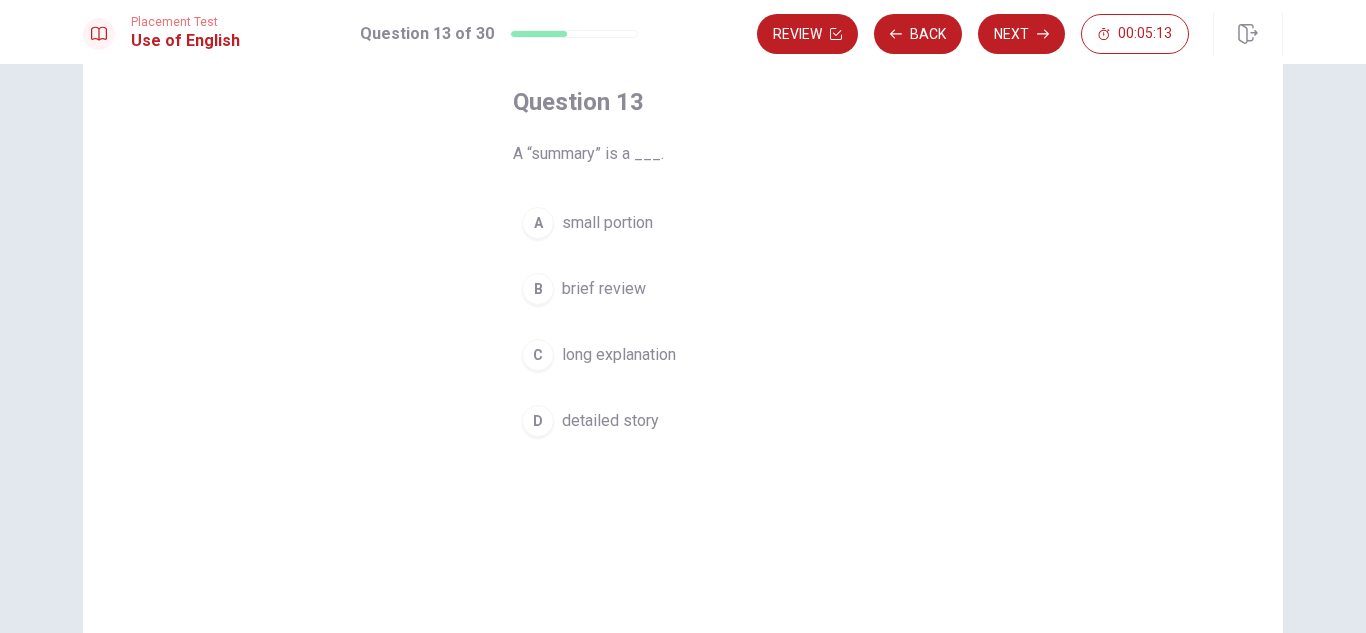 click on "brief review" at bounding box center (604, 289) 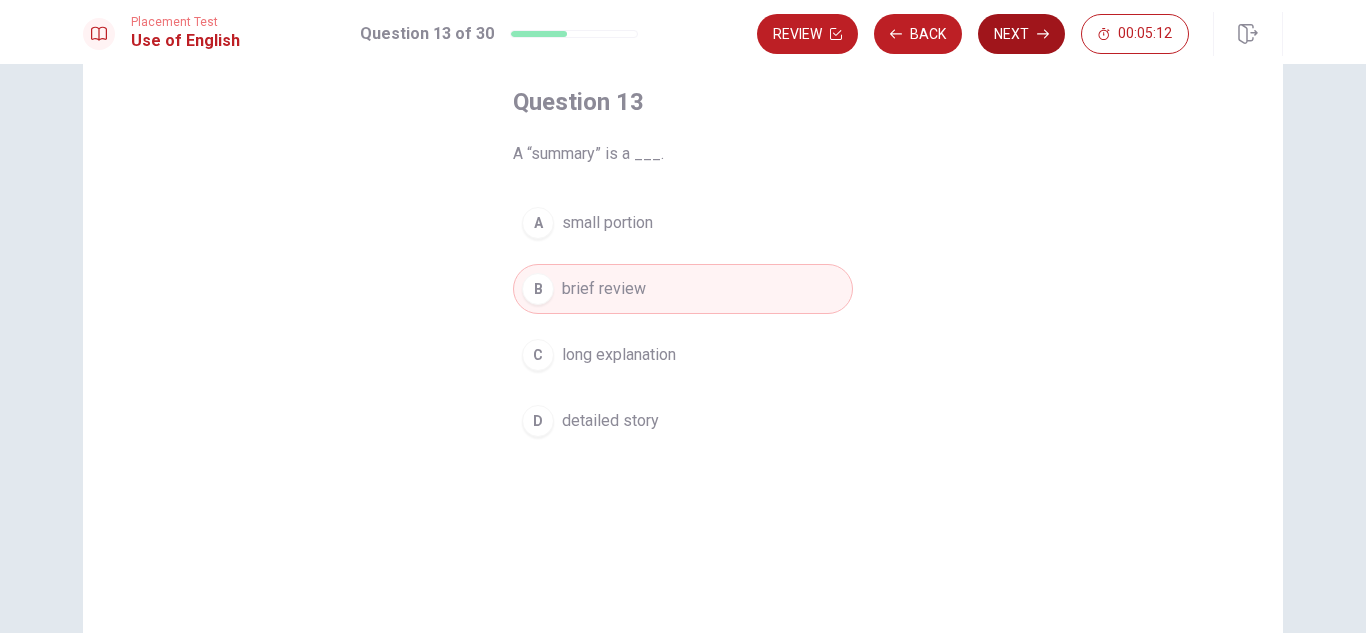 click 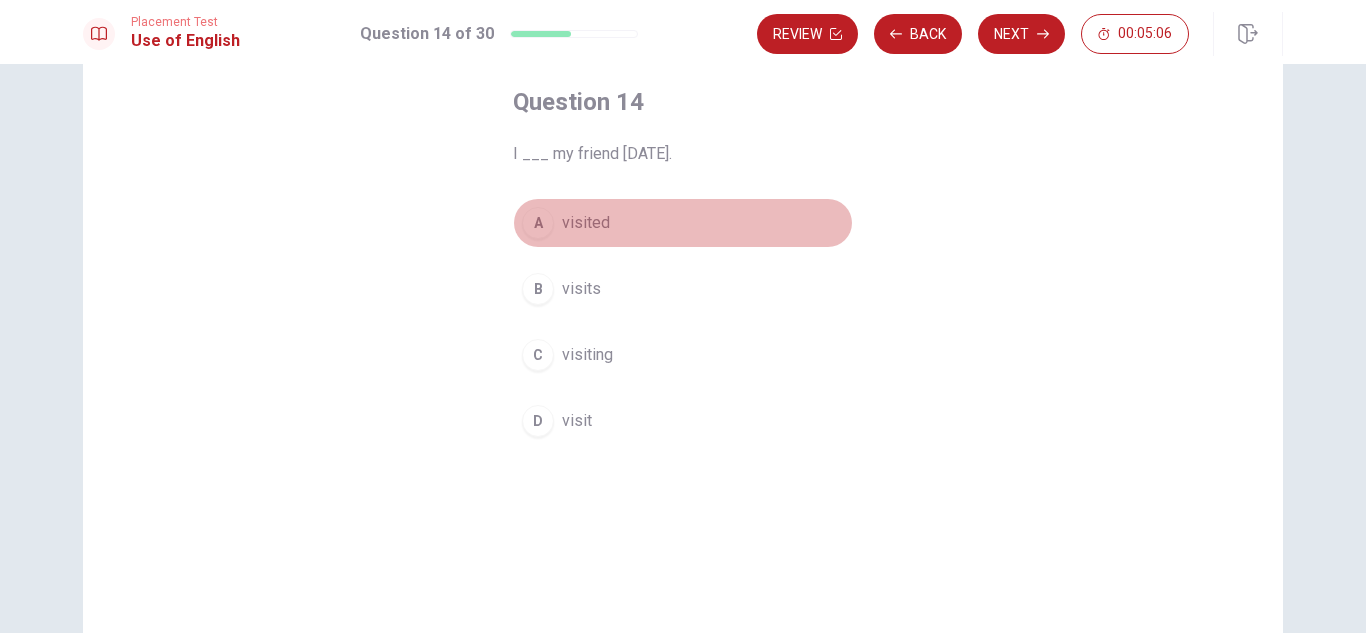 click on "visited" at bounding box center (586, 223) 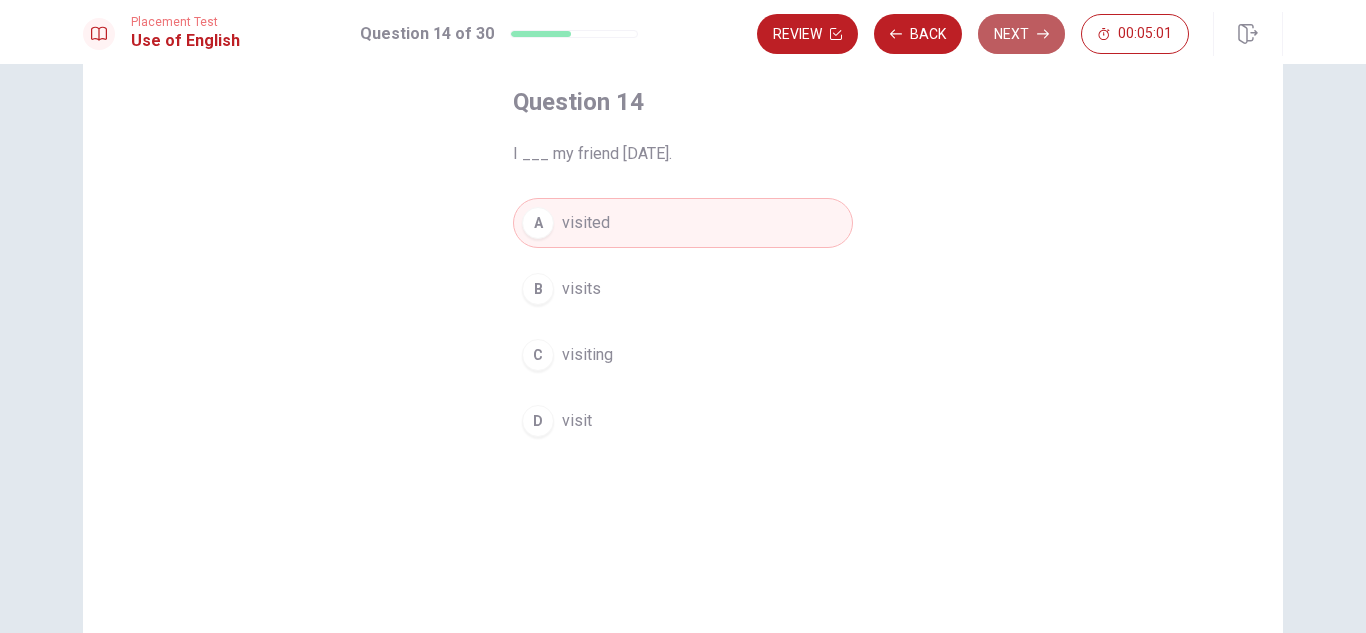 click on "Next" at bounding box center (1021, 34) 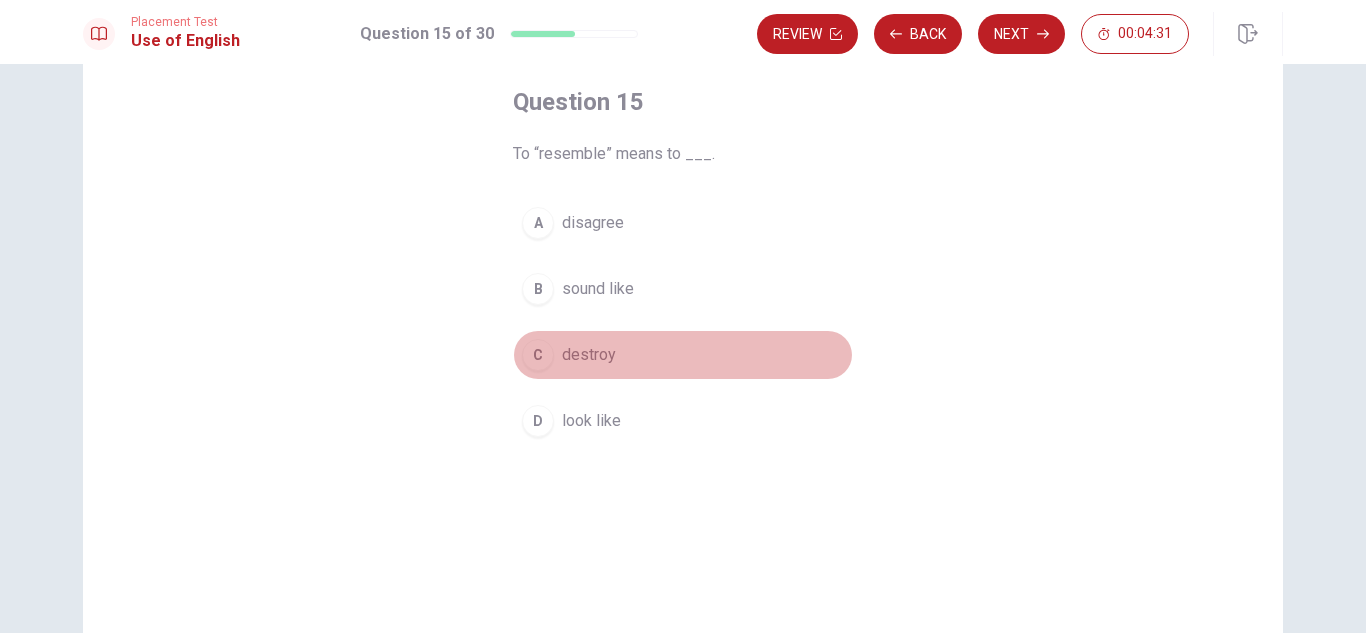 click on "destroy" at bounding box center (589, 355) 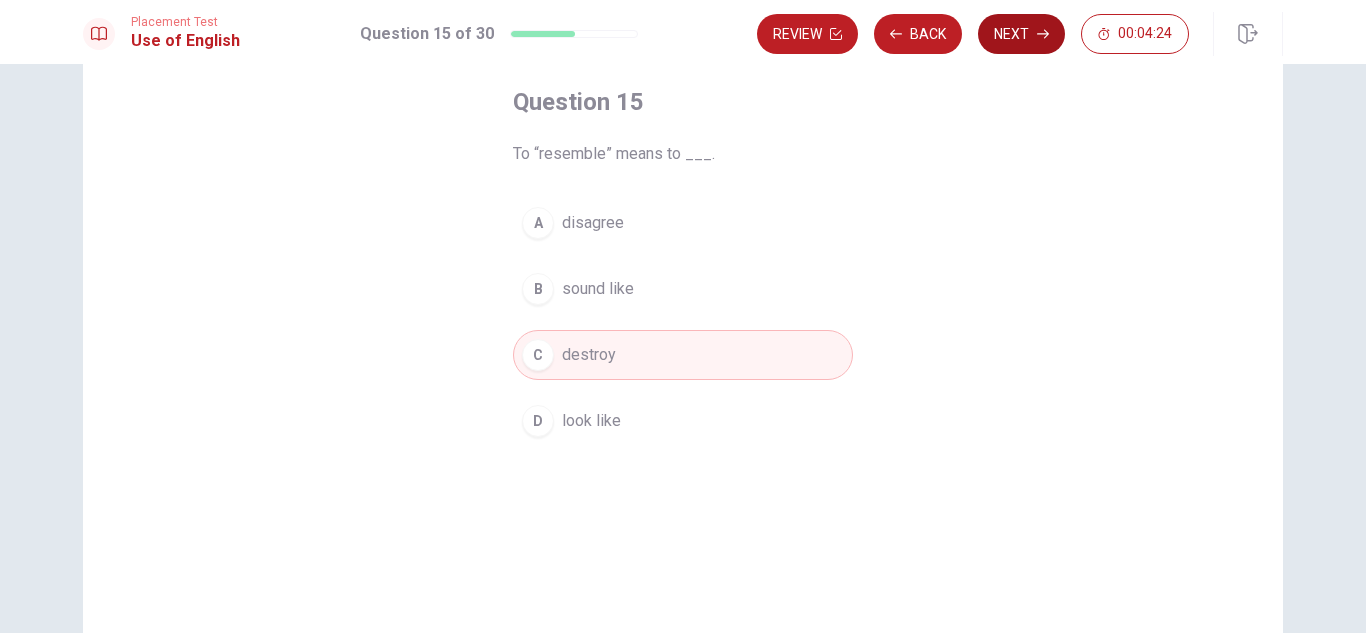 click on "Next" at bounding box center [1021, 34] 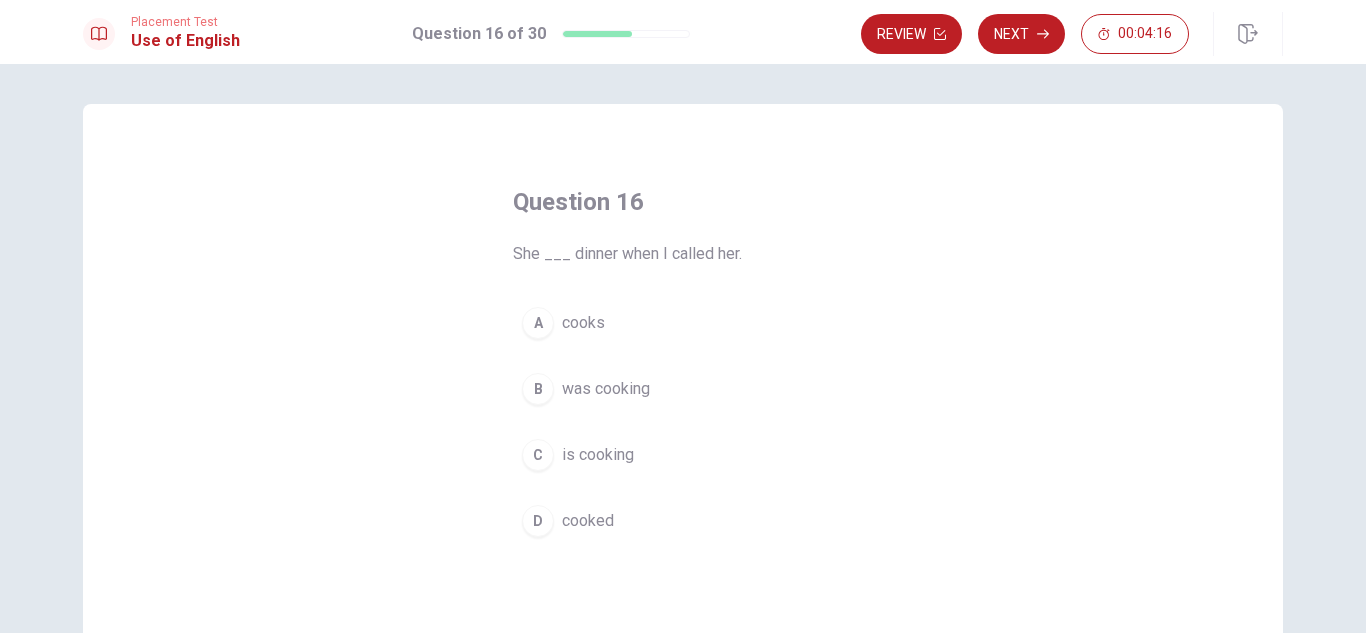 scroll, scrollTop: 100, scrollLeft: 0, axis: vertical 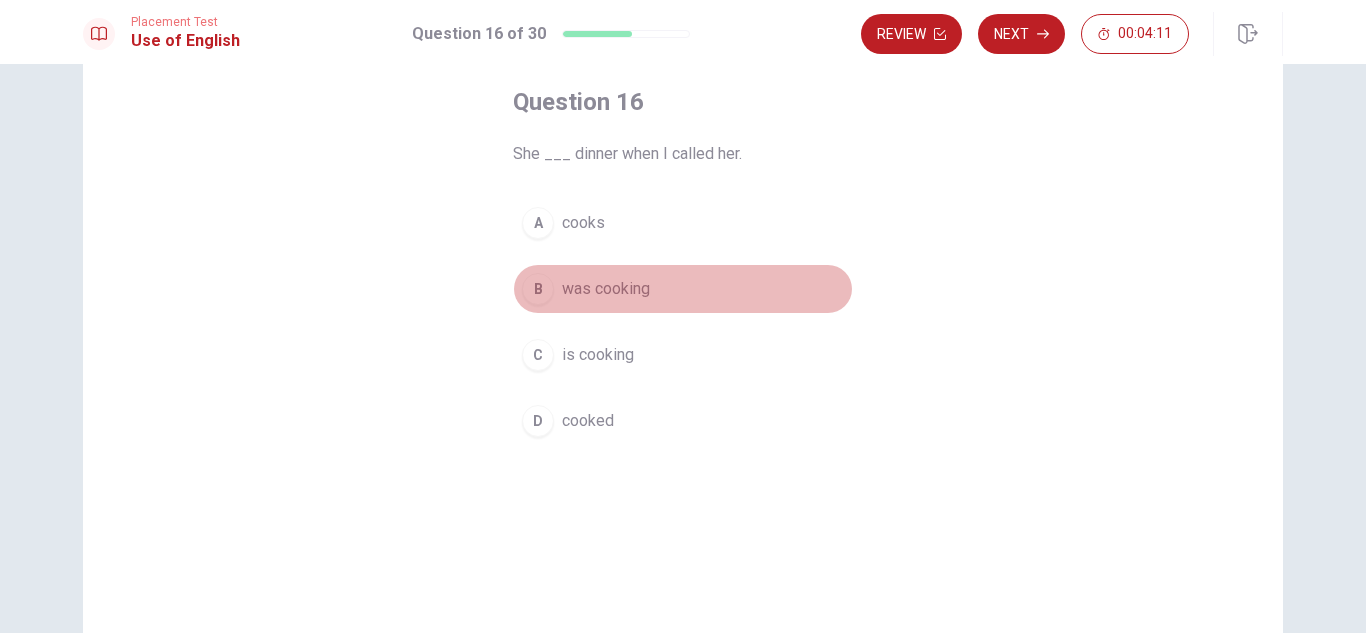click on "was cooking" at bounding box center (606, 289) 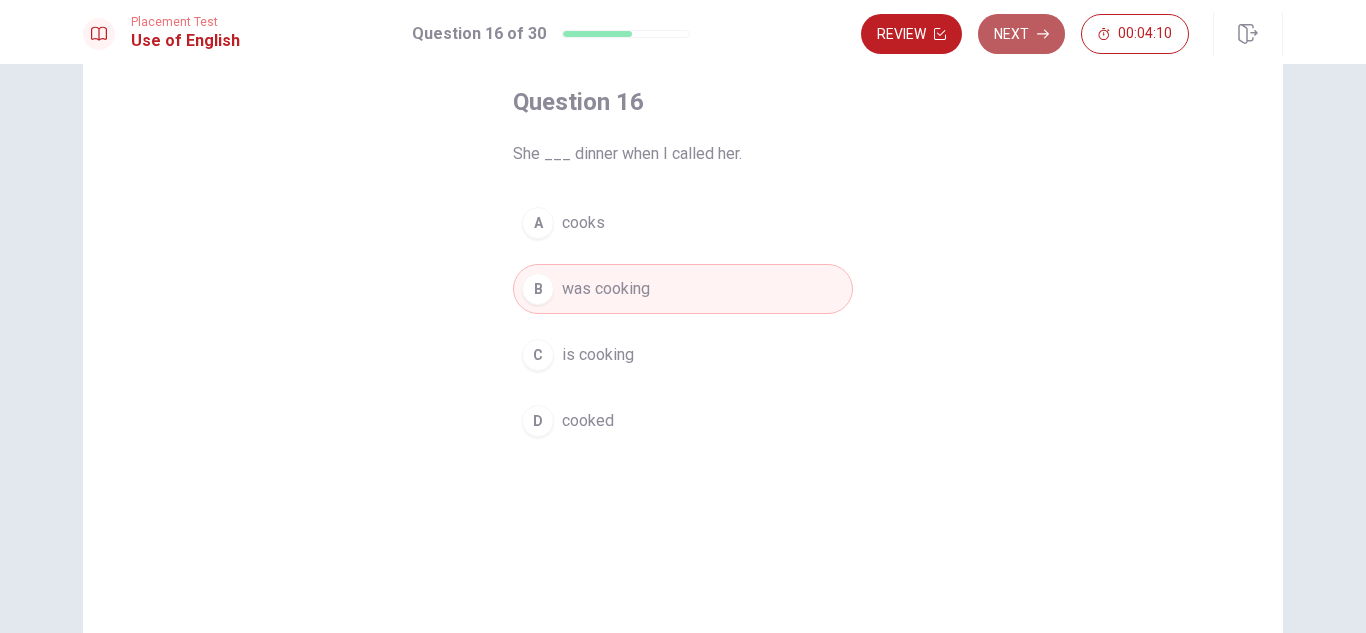 click on "Next" at bounding box center (1021, 34) 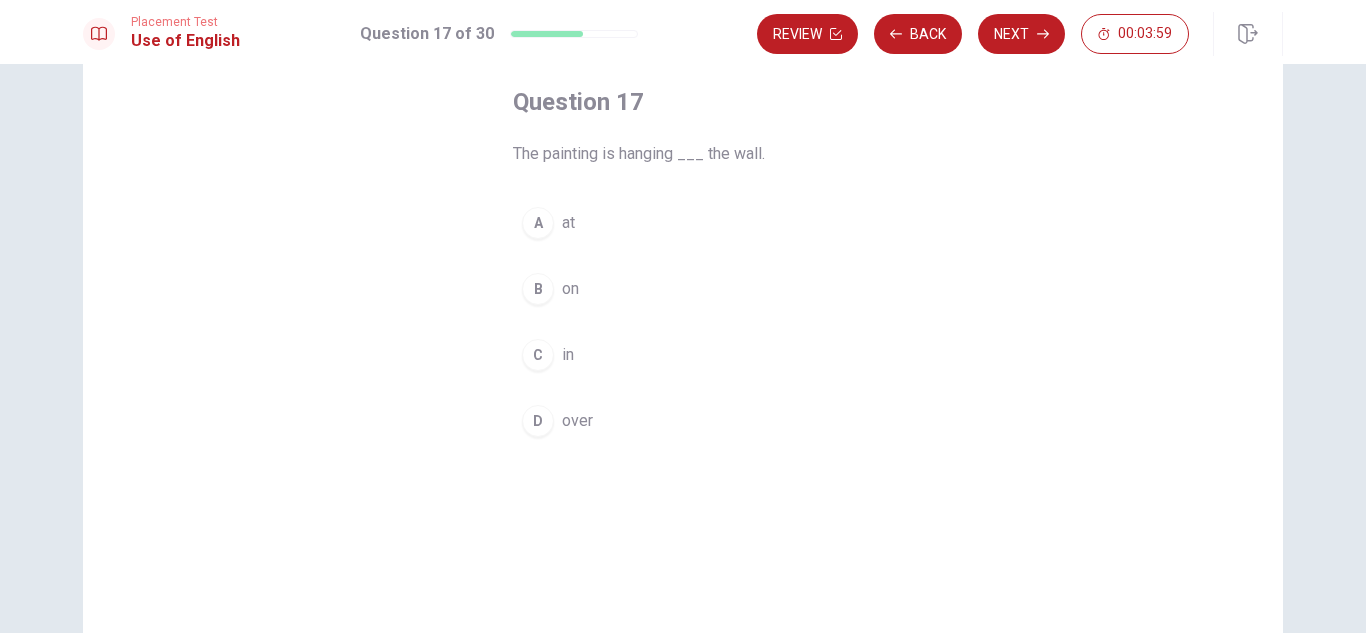 click on "on" at bounding box center [570, 289] 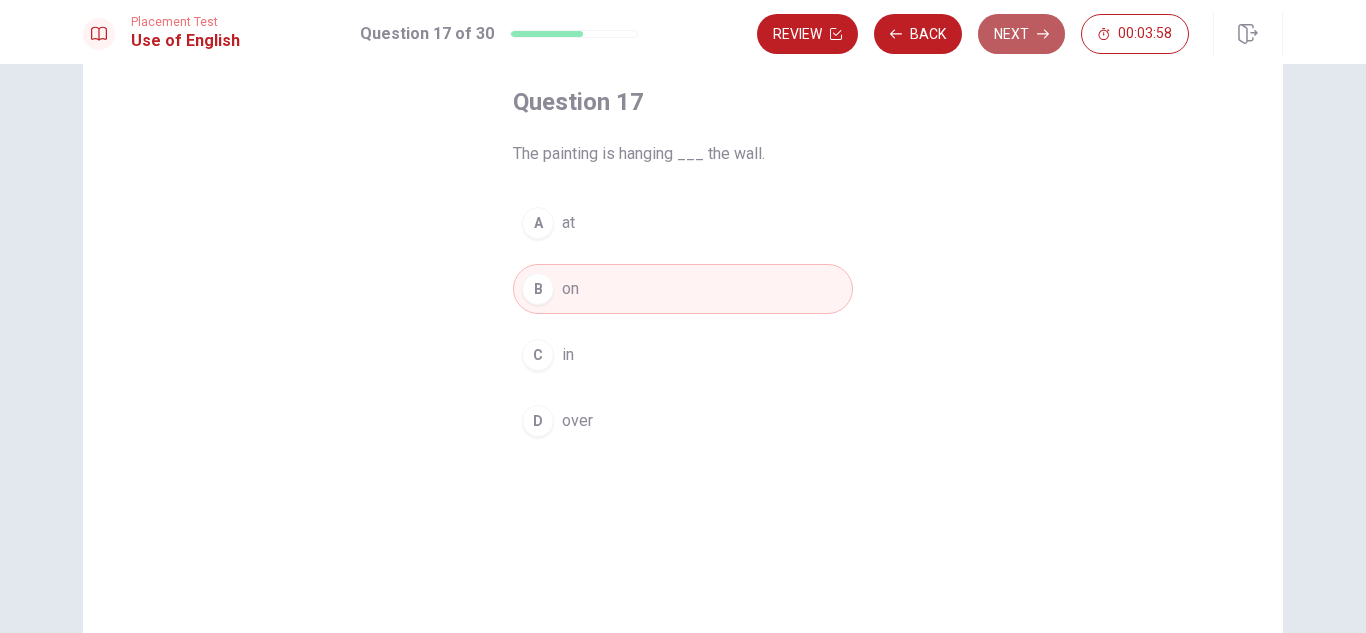 click on "Next" at bounding box center [1021, 34] 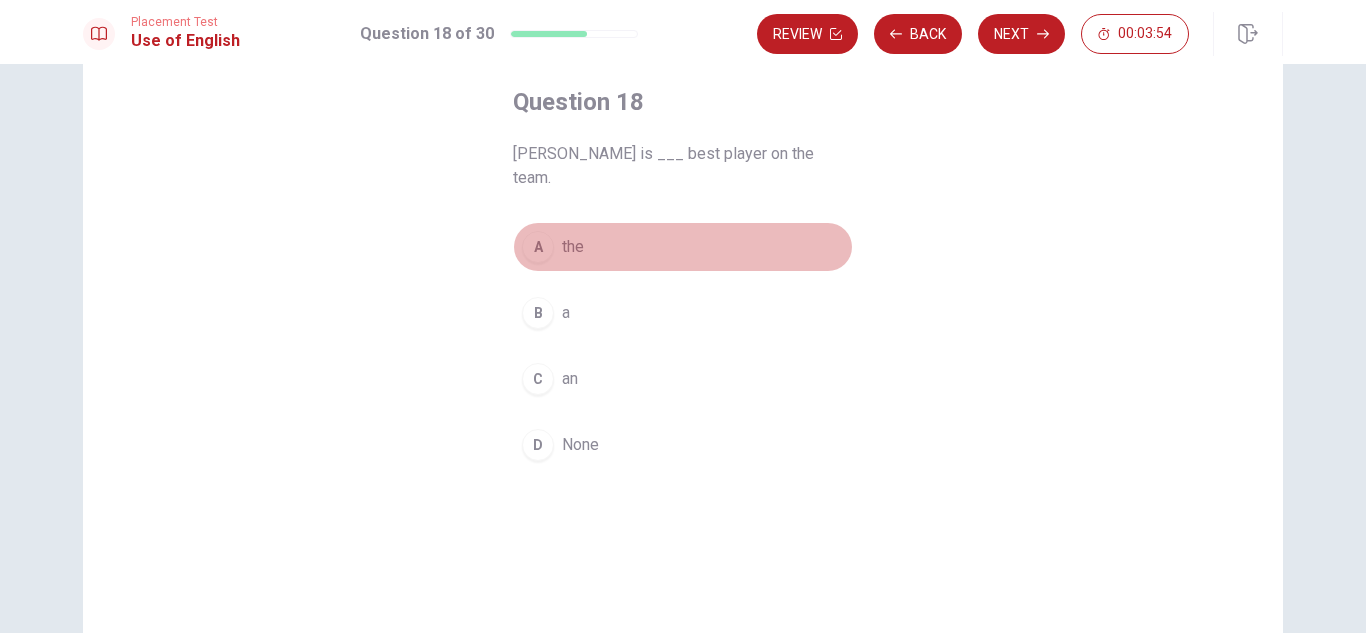 click on "the" at bounding box center [573, 247] 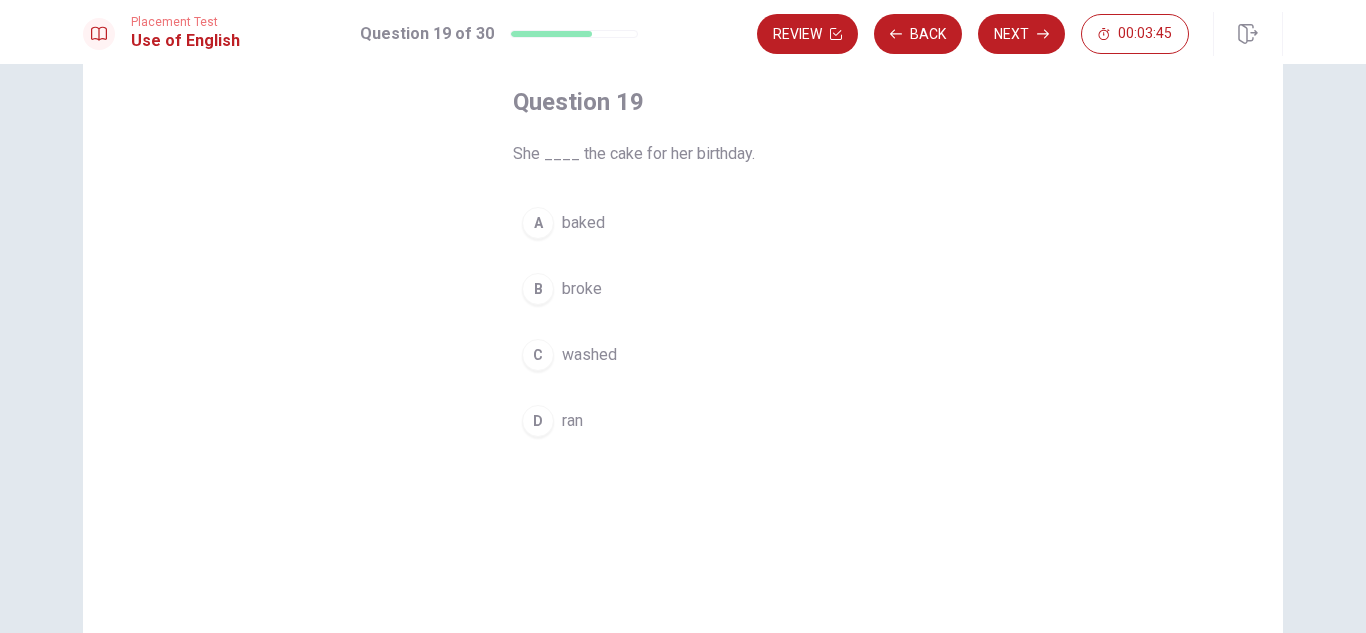 click on "baked" at bounding box center (583, 223) 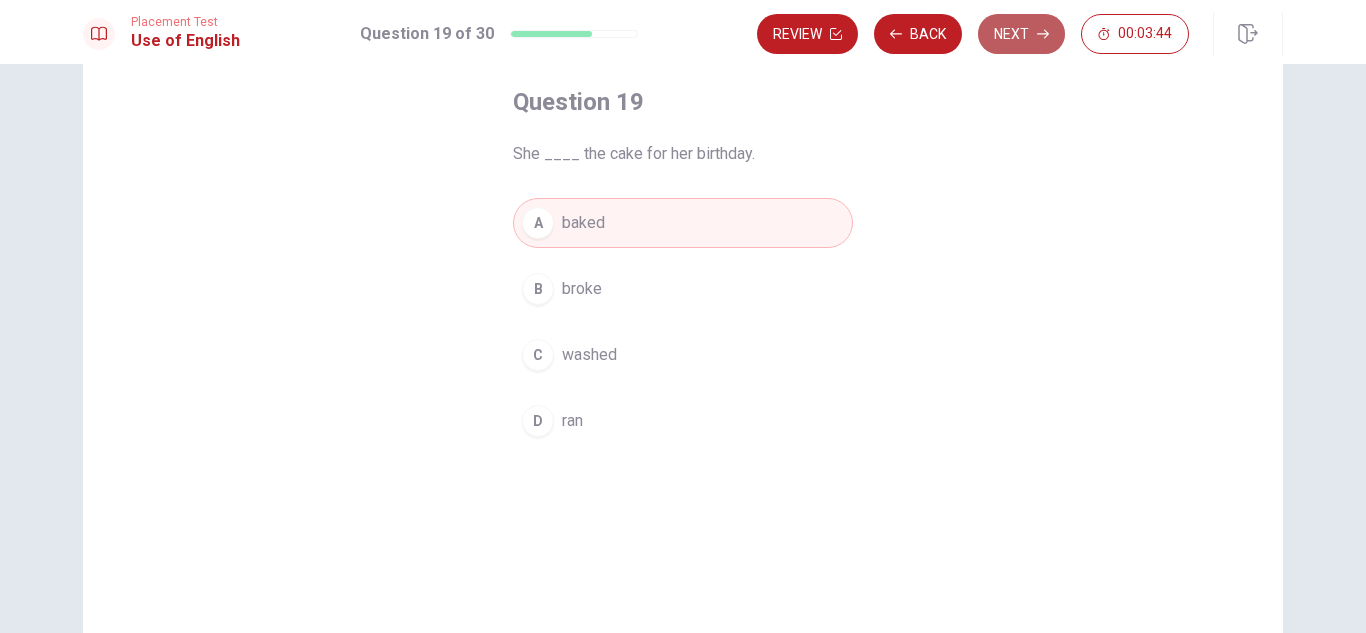 click 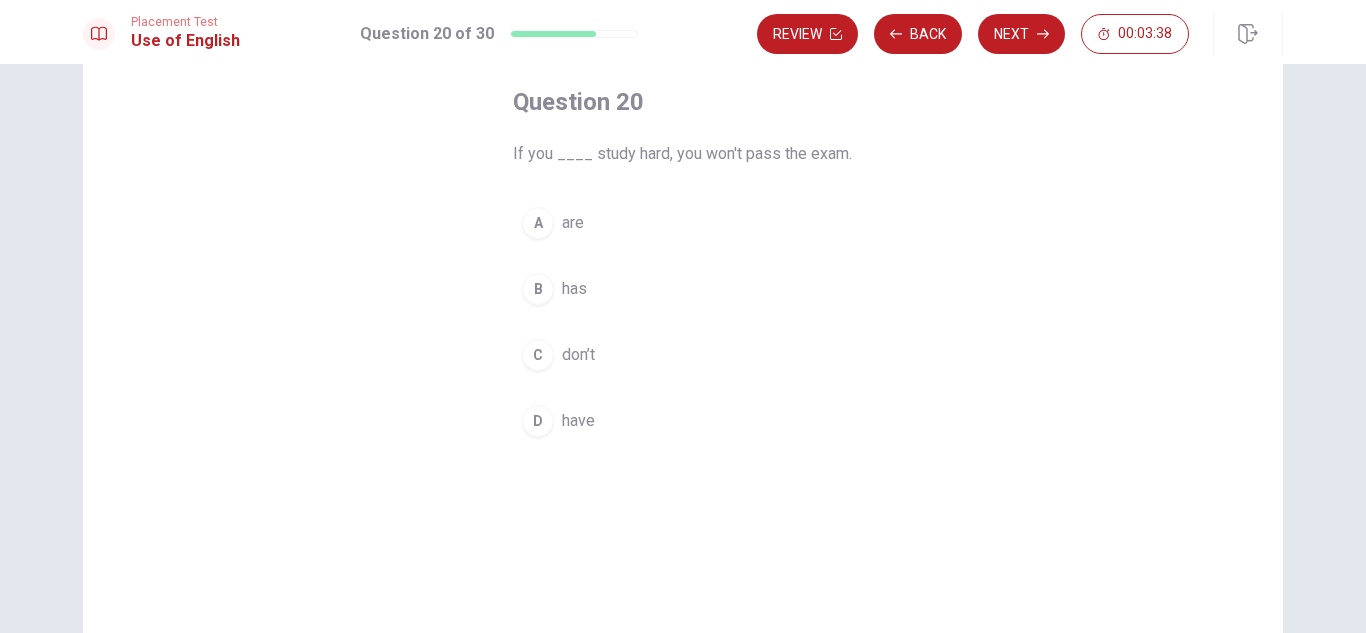 click on "don’t" at bounding box center [578, 355] 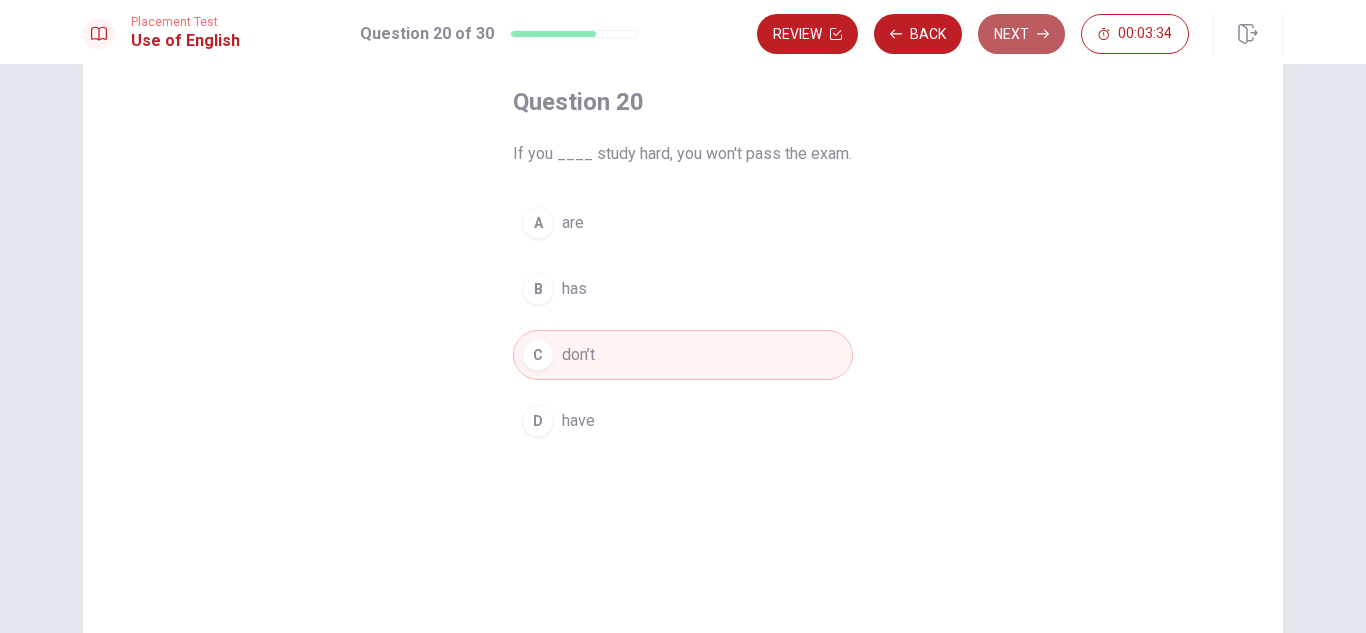 click on "Next" at bounding box center (1021, 34) 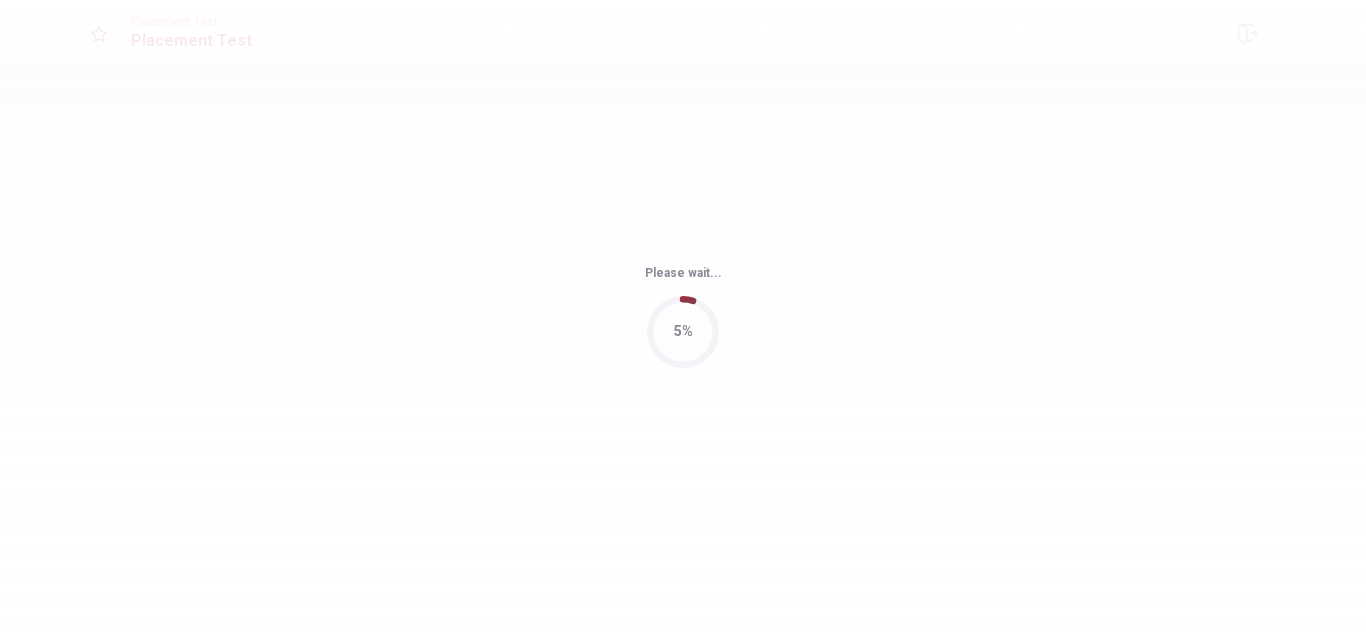 scroll, scrollTop: 0, scrollLeft: 0, axis: both 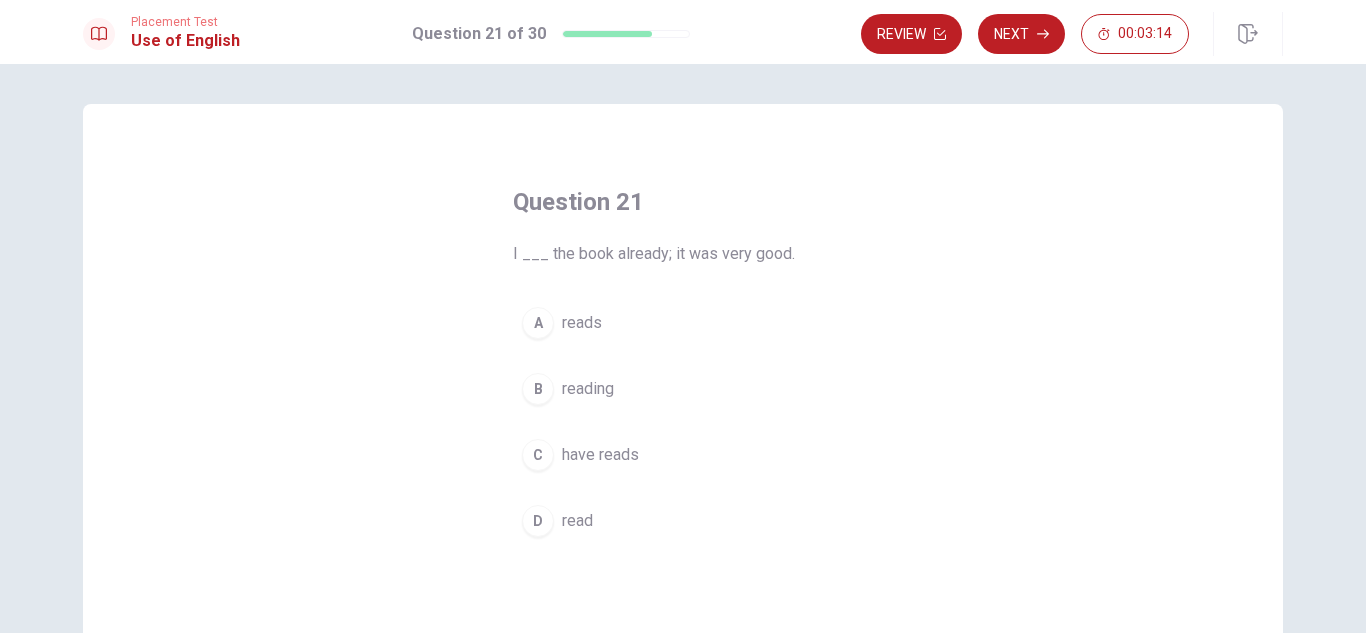 click on "D read" at bounding box center [683, 521] 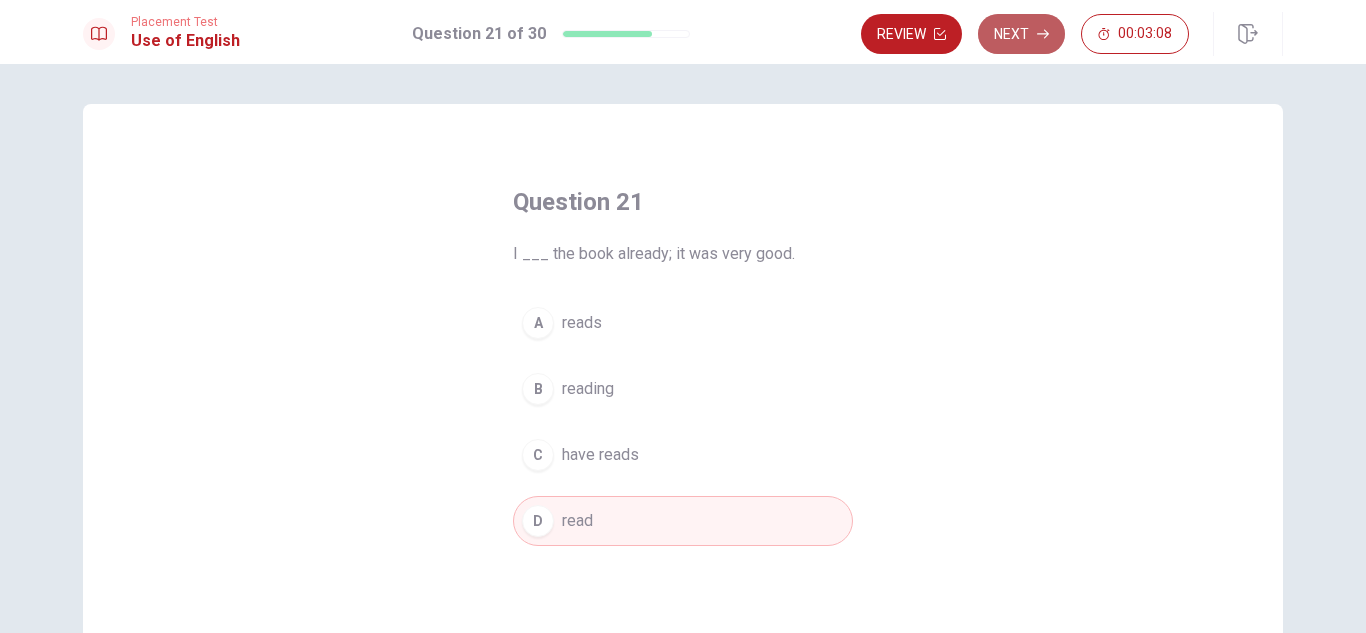 click on "Next" at bounding box center (1021, 34) 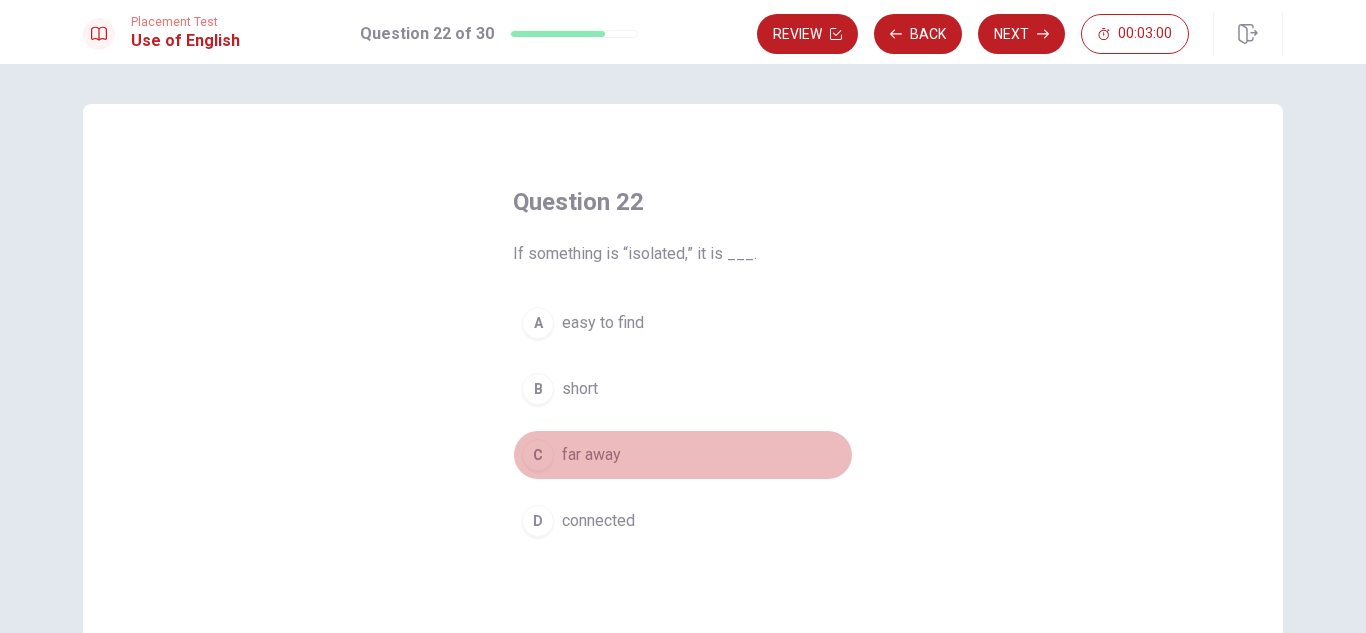 click on "far away" at bounding box center [591, 455] 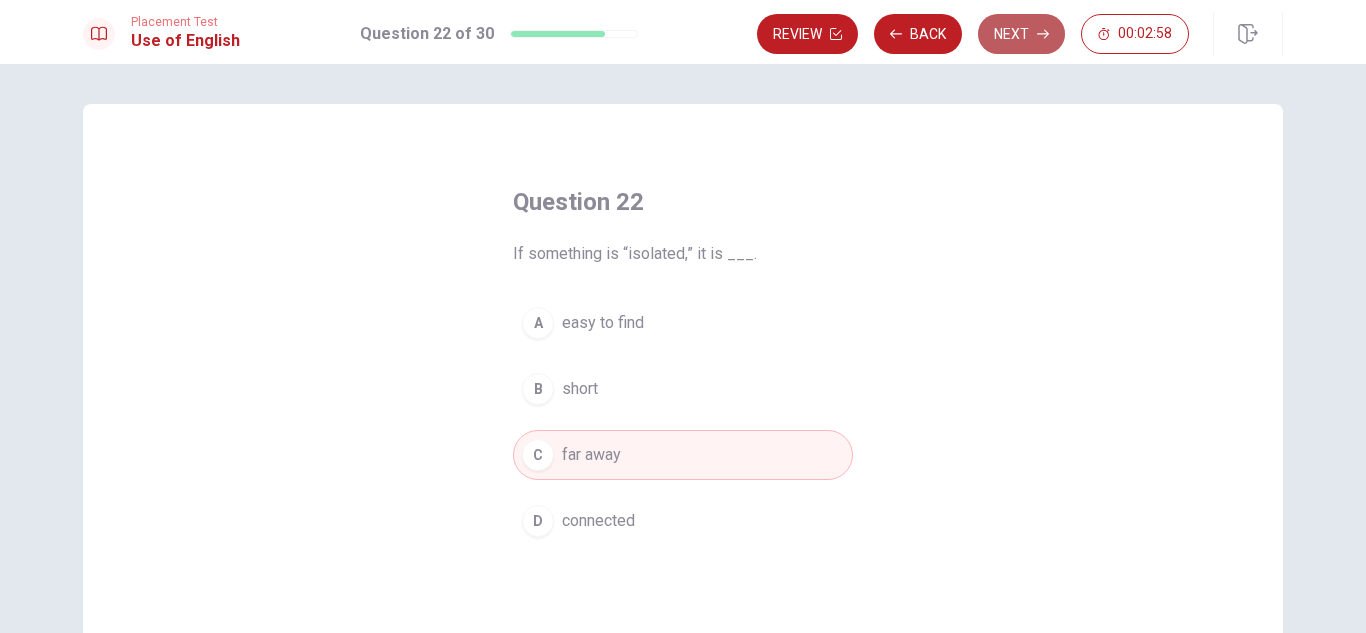 click on "Next" at bounding box center (1021, 34) 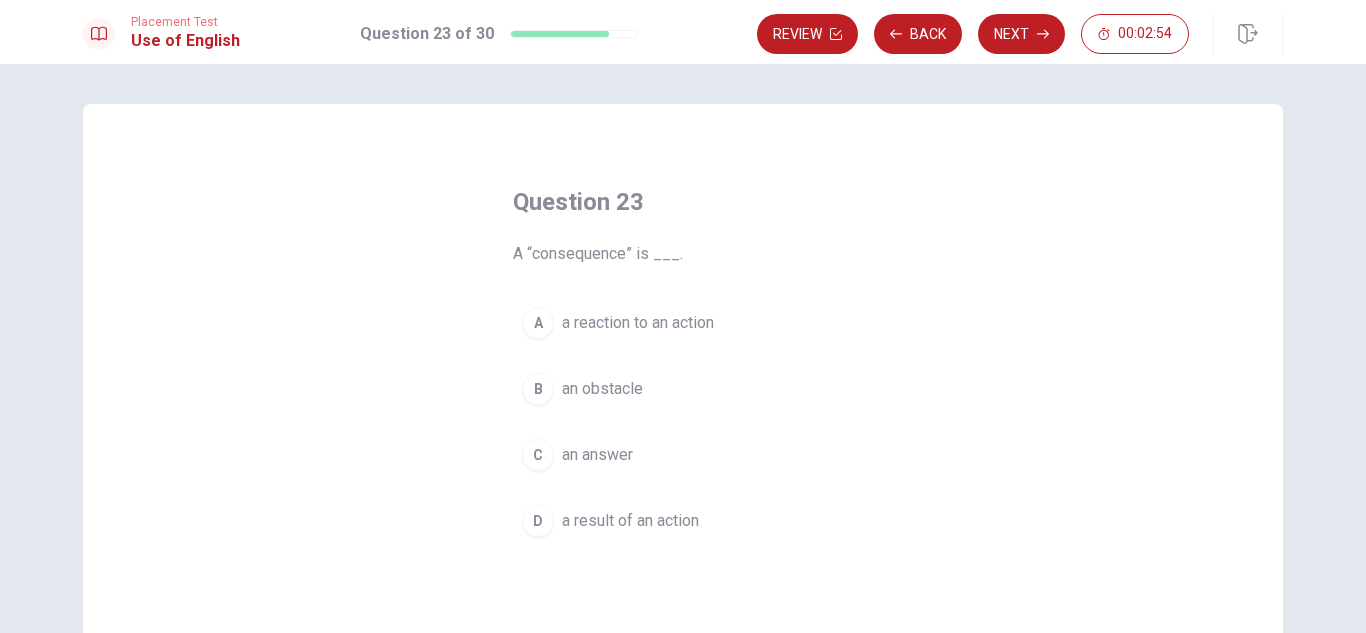 click on "a reaction to an action" at bounding box center (638, 323) 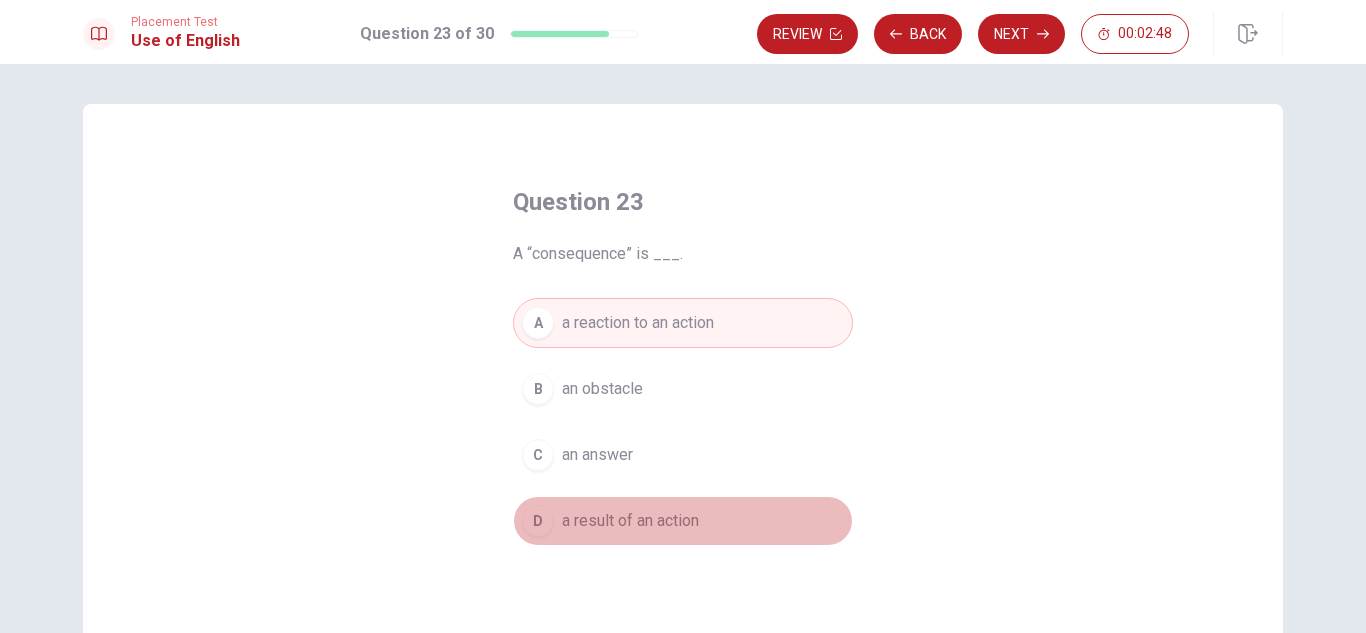 click on "a result of an action" at bounding box center [630, 521] 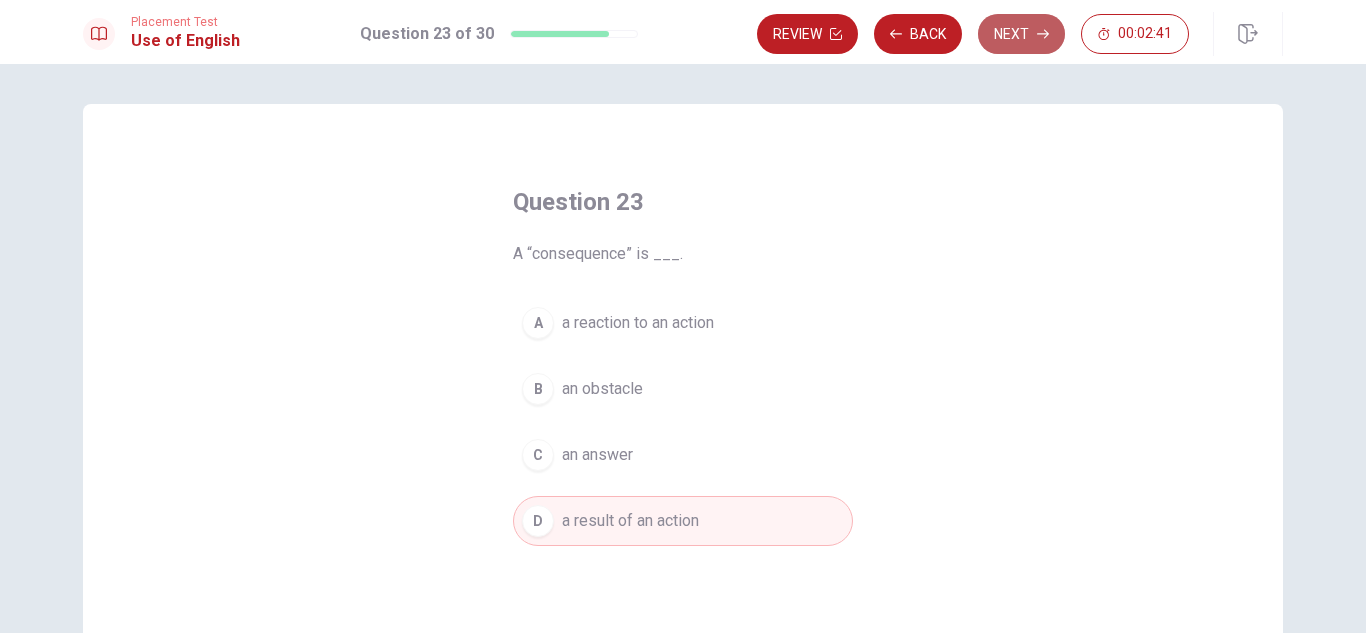 click on "Next" at bounding box center (1021, 34) 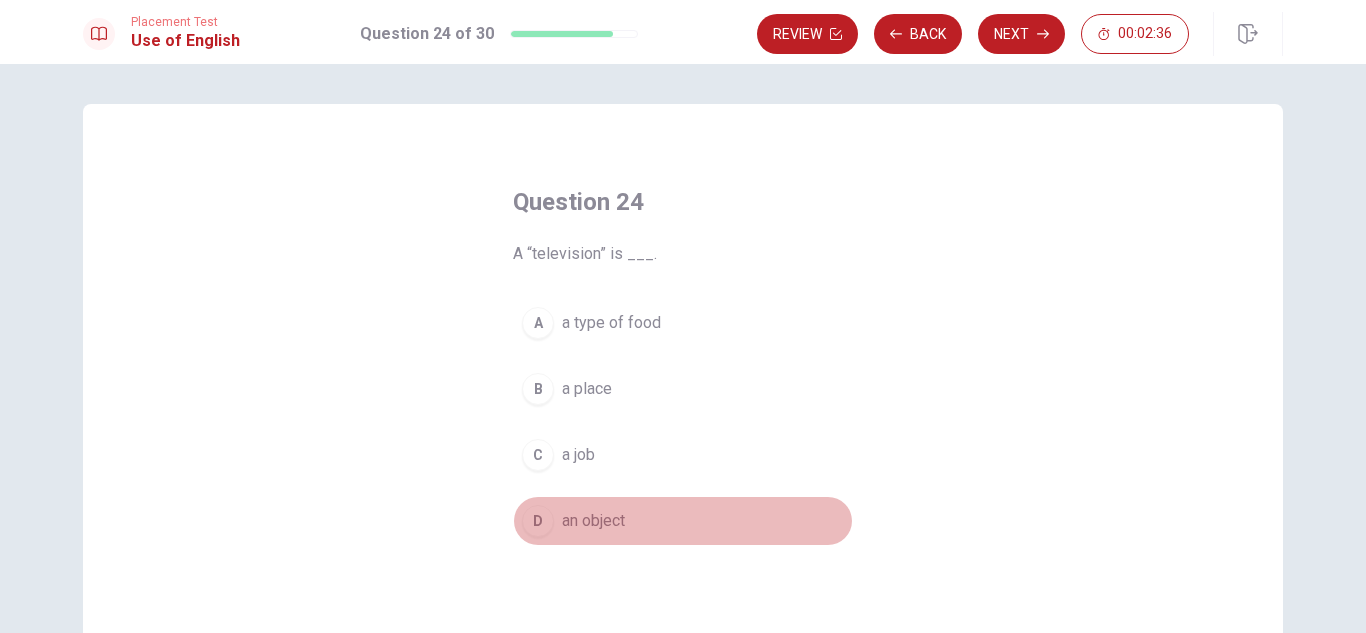 click on "an object" at bounding box center [593, 521] 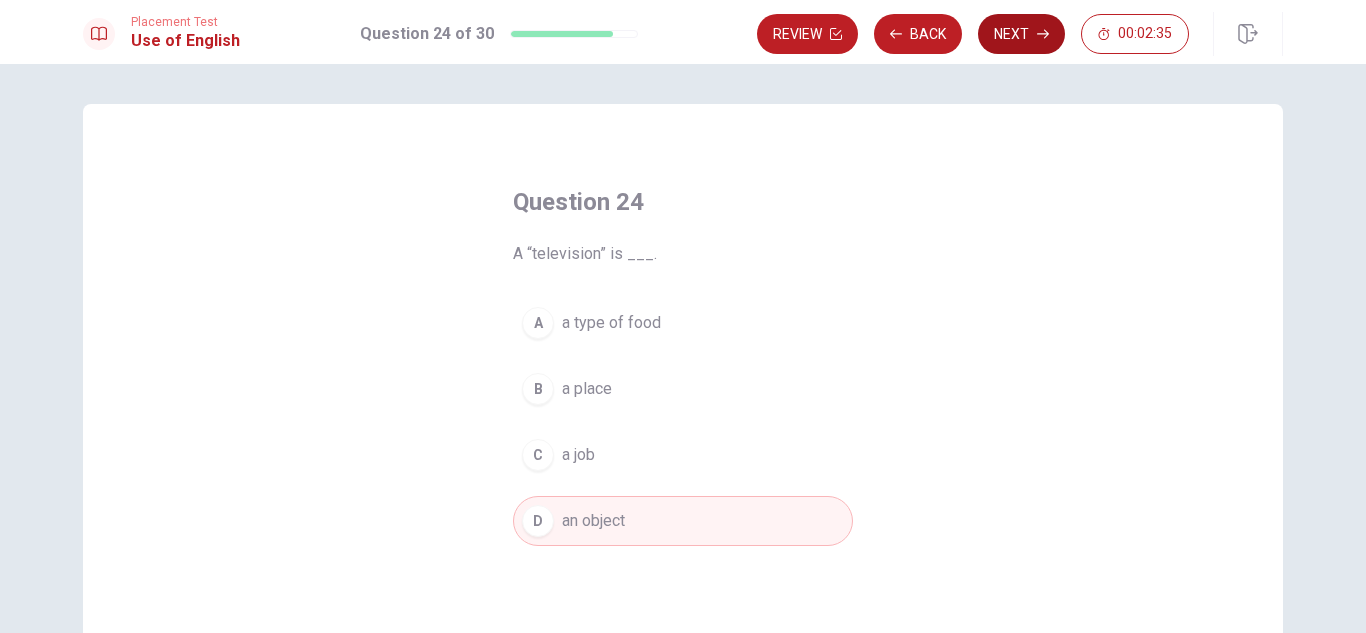 click on "Next" at bounding box center [1021, 34] 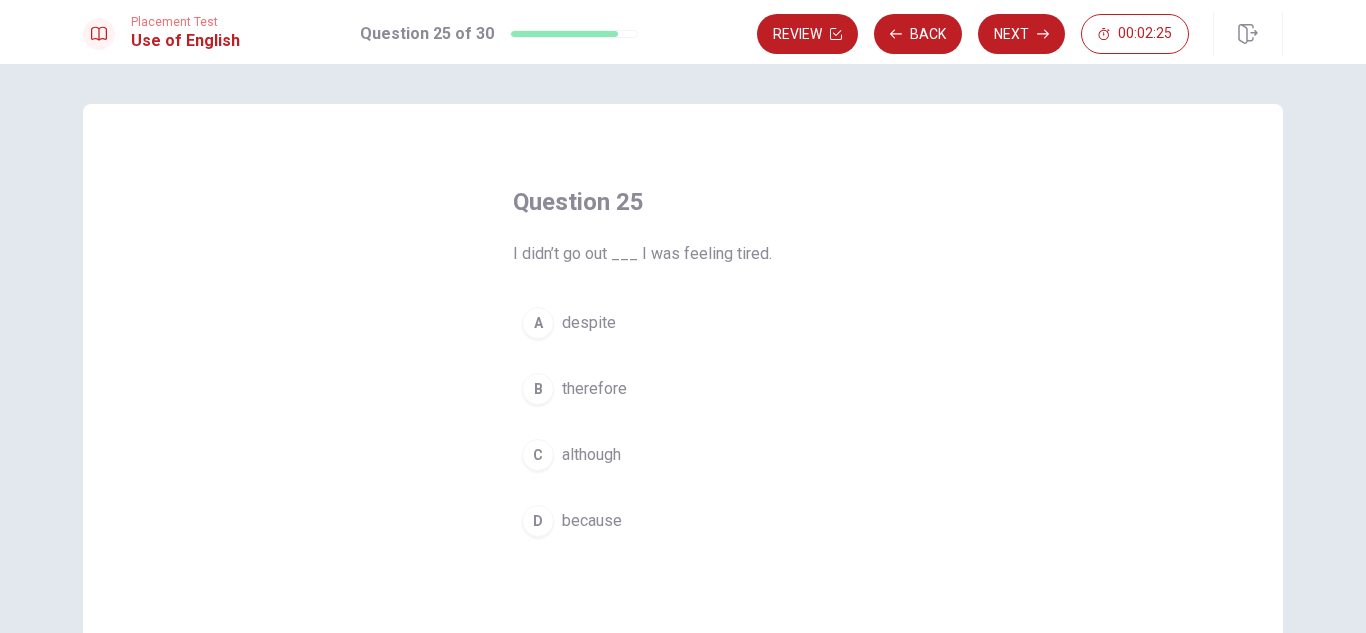 click on "because" at bounding box center (592, 521) 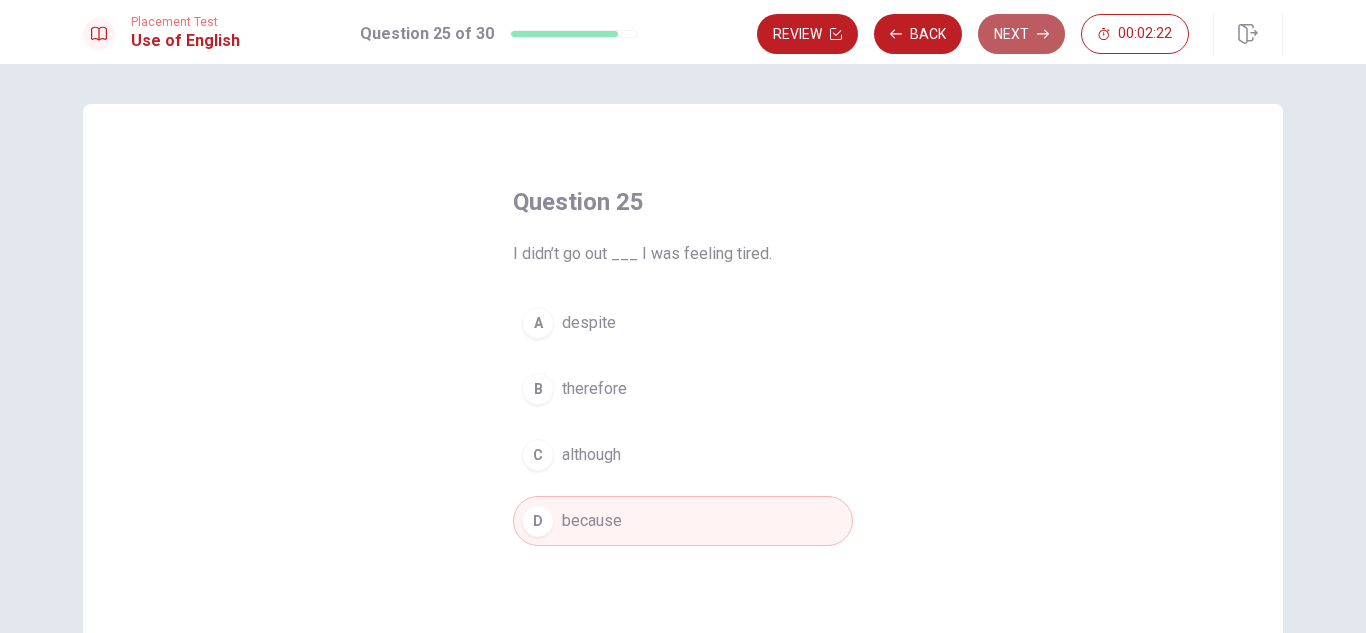click on "Next" at bounding box center [1021, 34] 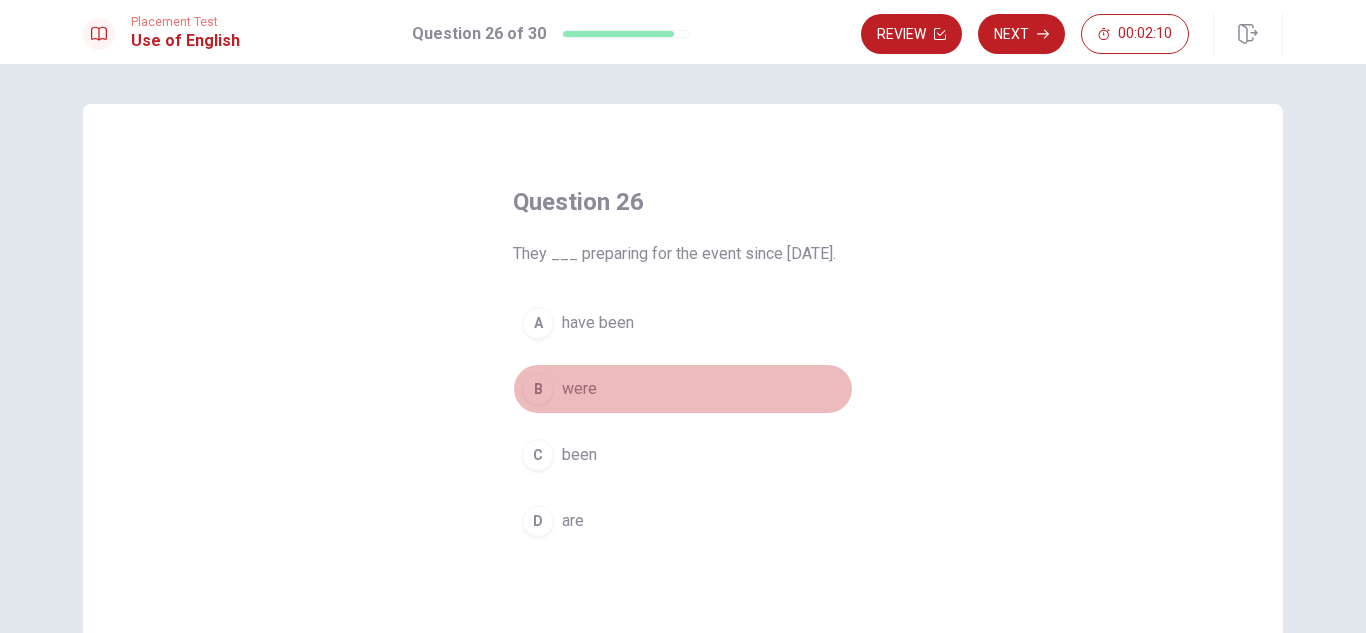 click on "were" at bounding box center (579, 389) 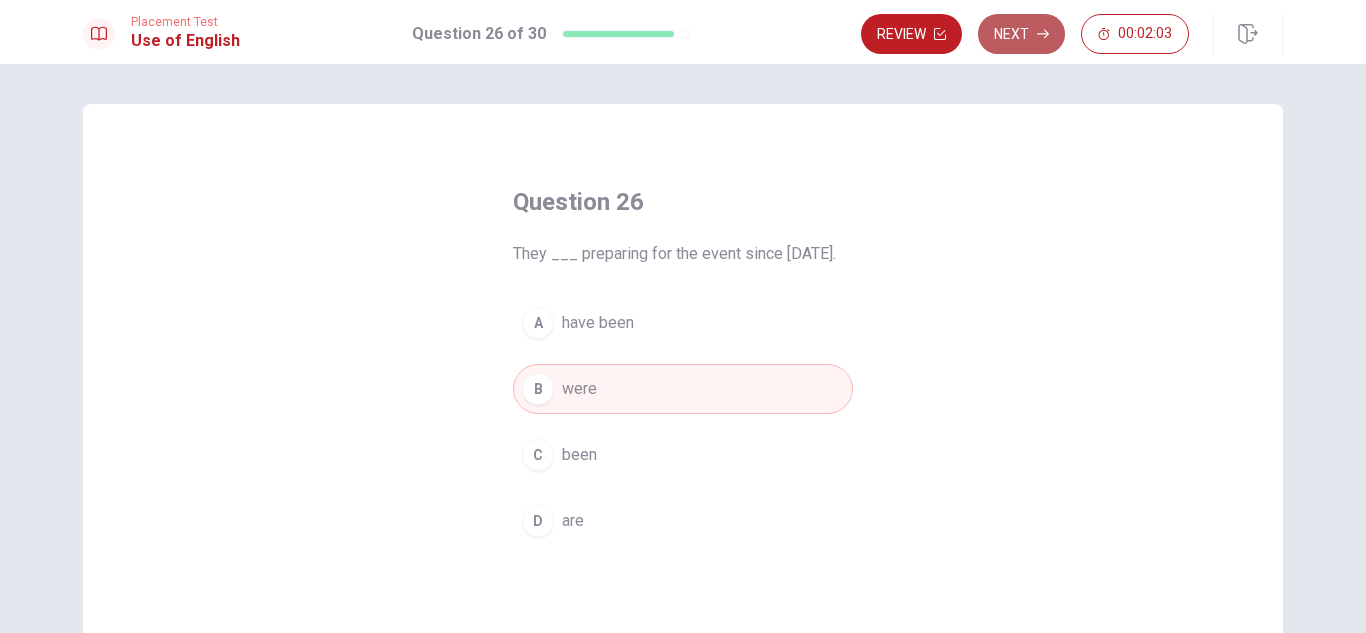 click on "Next" at bounding box center [1021, 34] 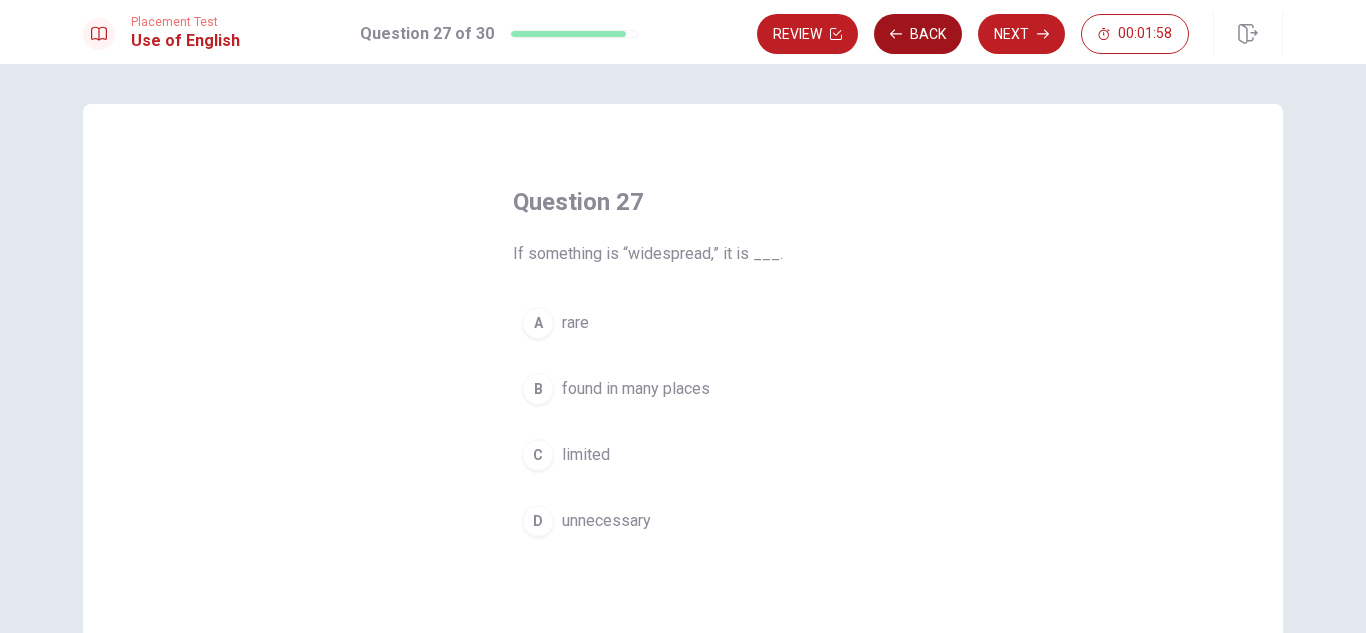 click on "Back" at bounding box center [918, 34] 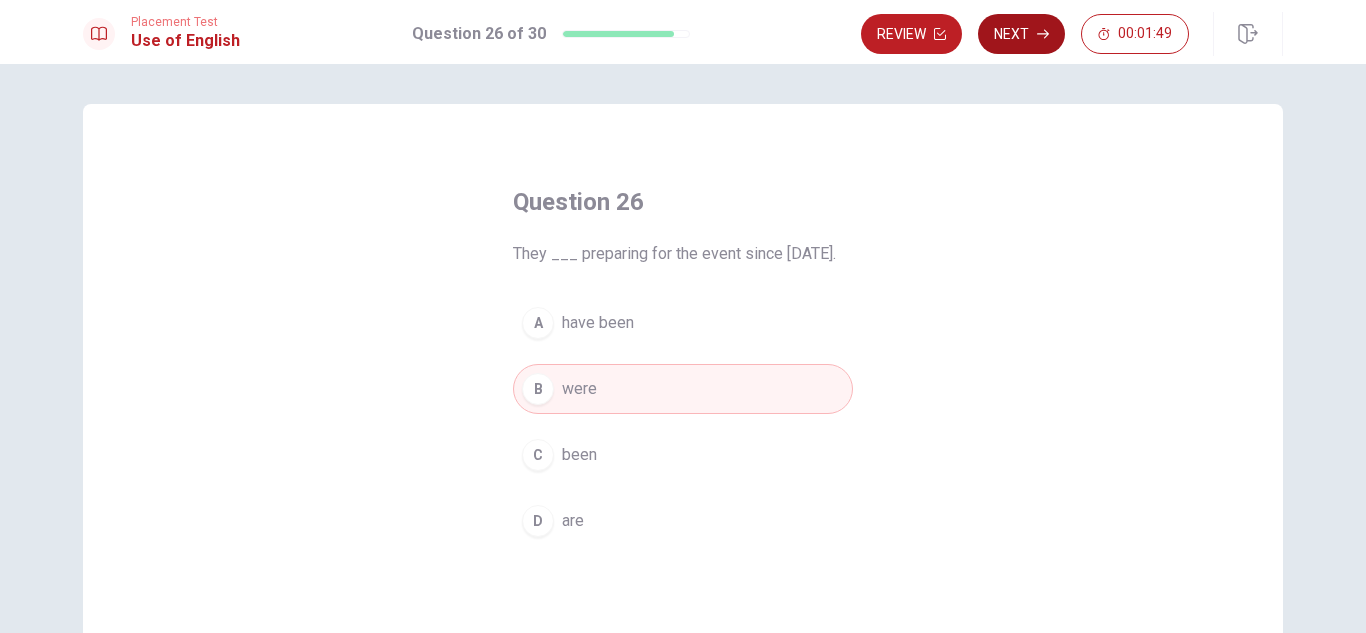 click on "Next" at bounding box center (1021, 34) 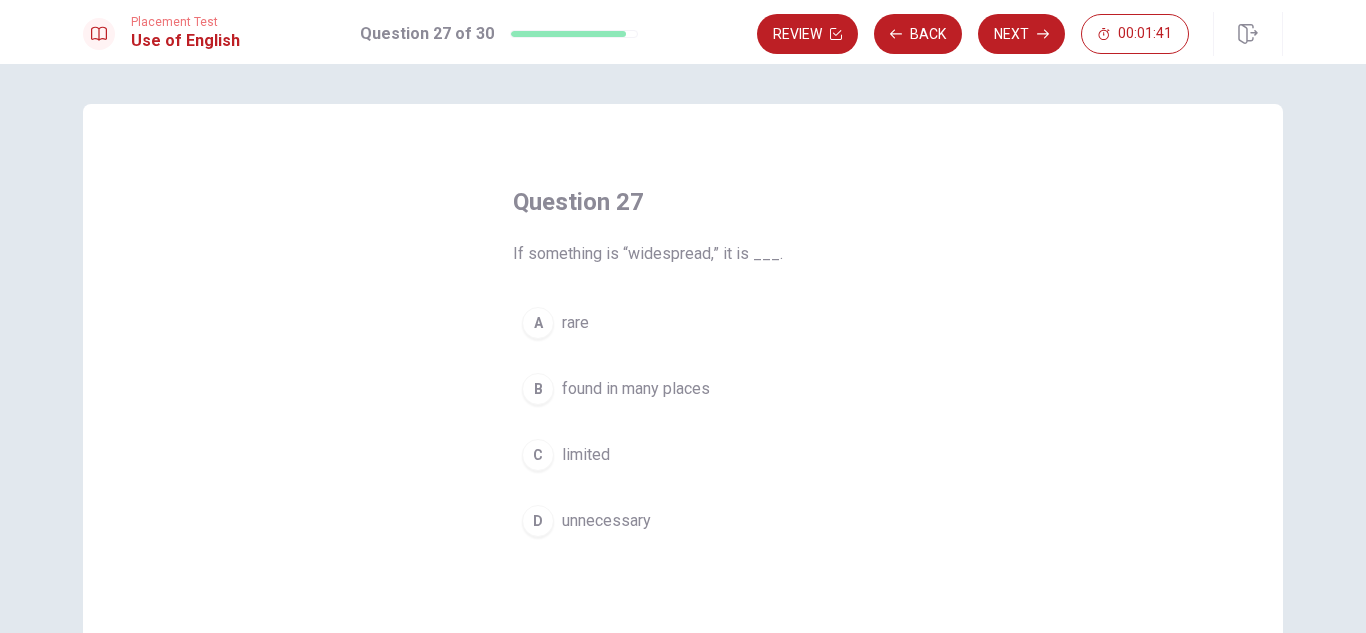click on "found in many places" at bounding box center [636, 389] 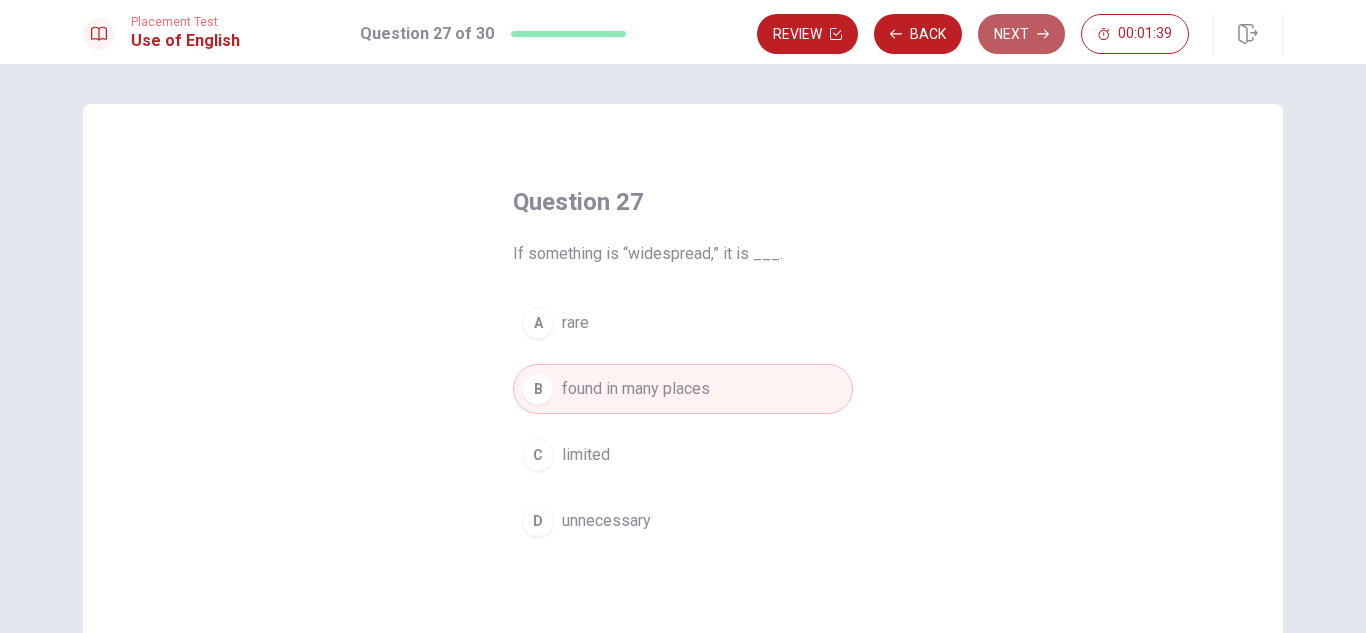 click on "Next" at bounding box center [1021, 34] 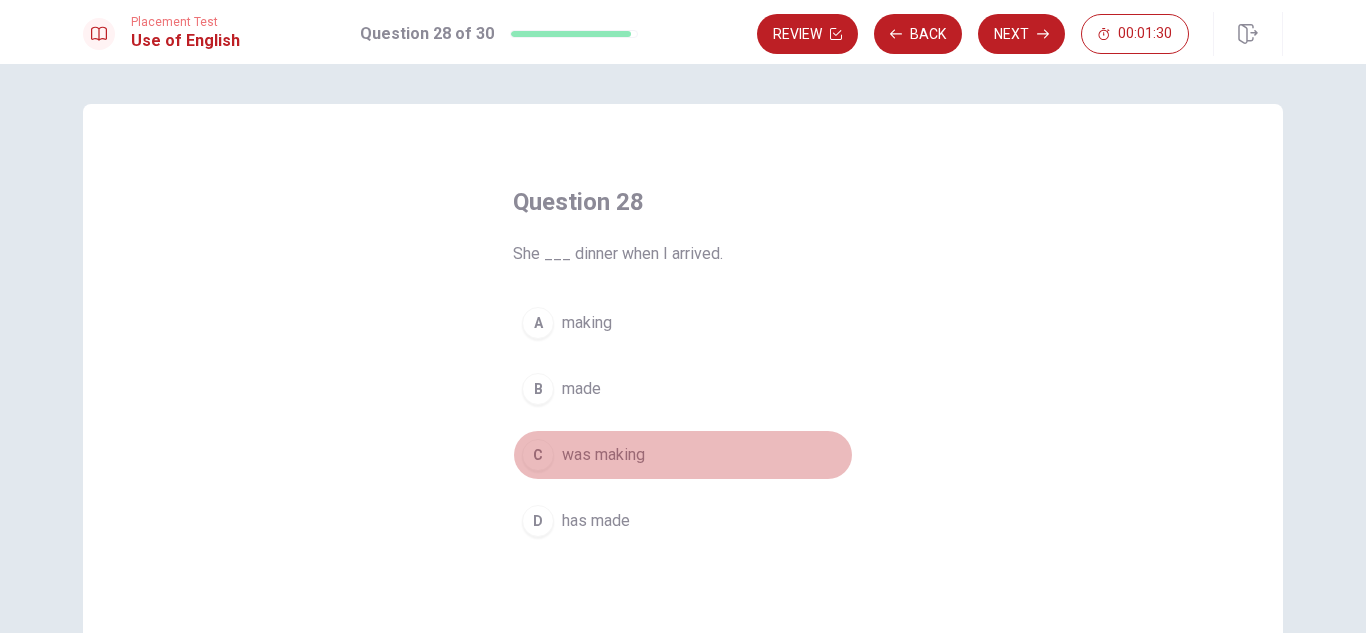 click on "was making" at bounding box center [603, 455] 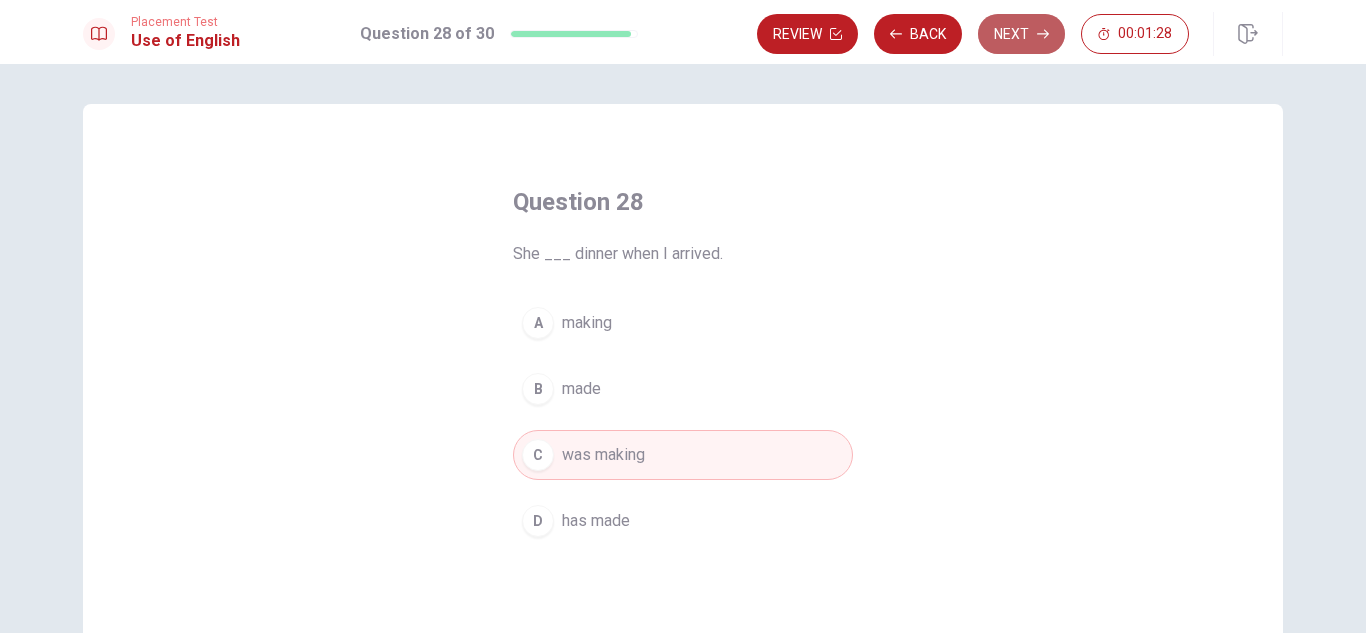 click on "Next" at bounding box center [1021, 34] 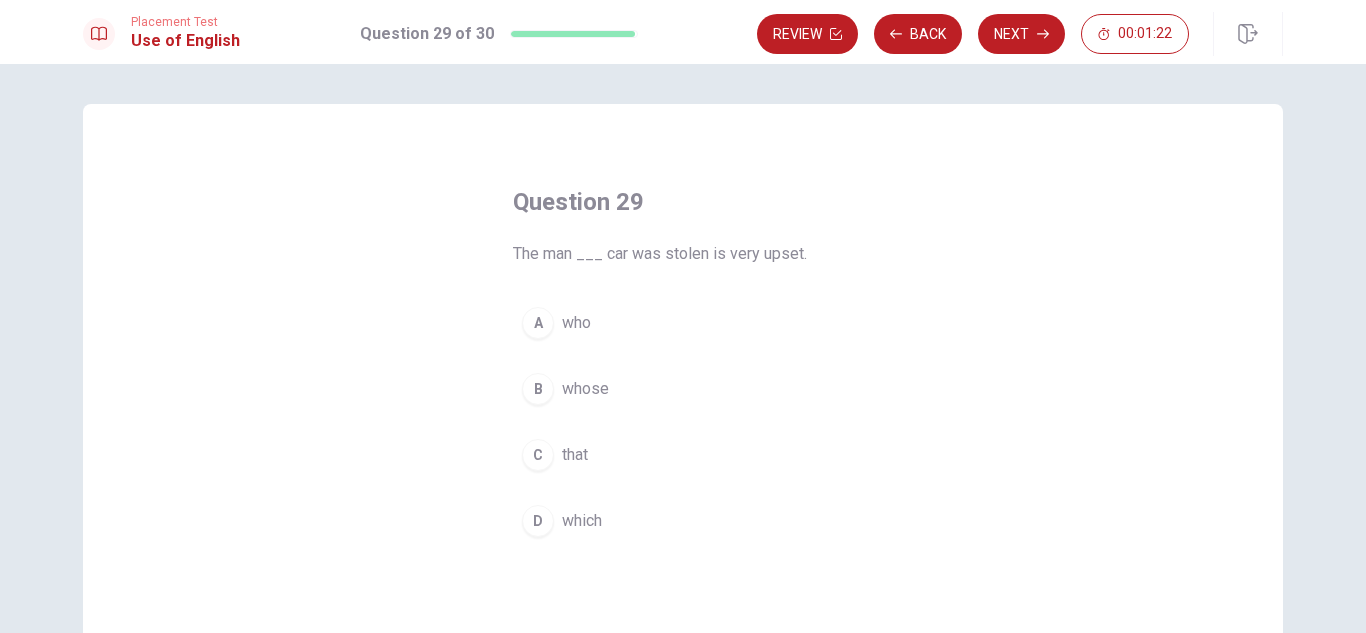 drag, startPoint x: 582, startPoint y: 397, endPoint x: 576, endPoint y: 388, distance: 10.816654 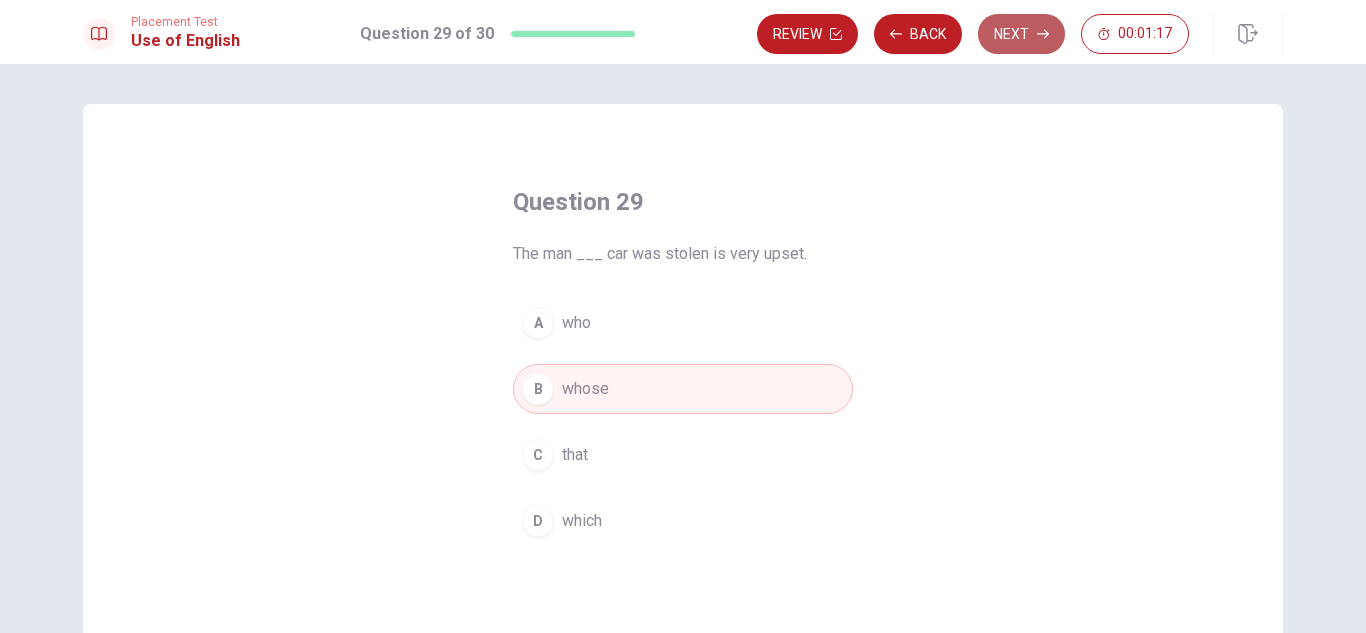 click on "Next" at bounding box center [1021, 34] 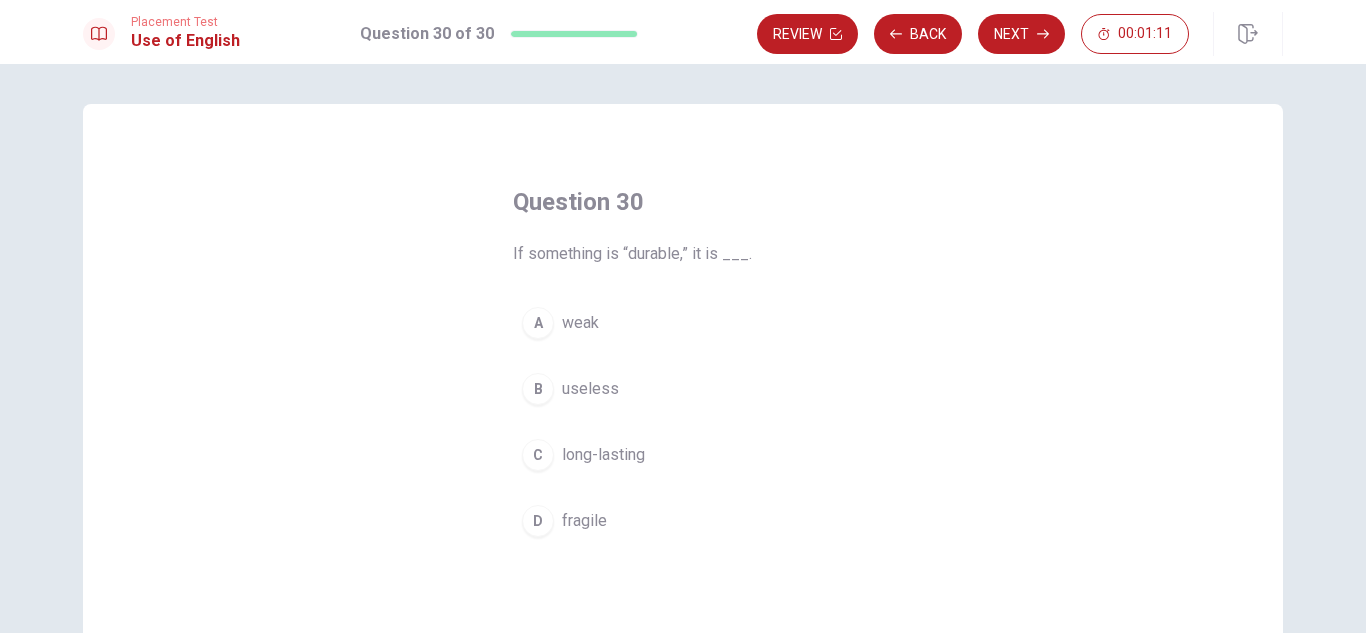 click on "long-lasting" at bounding box center [603, 455] 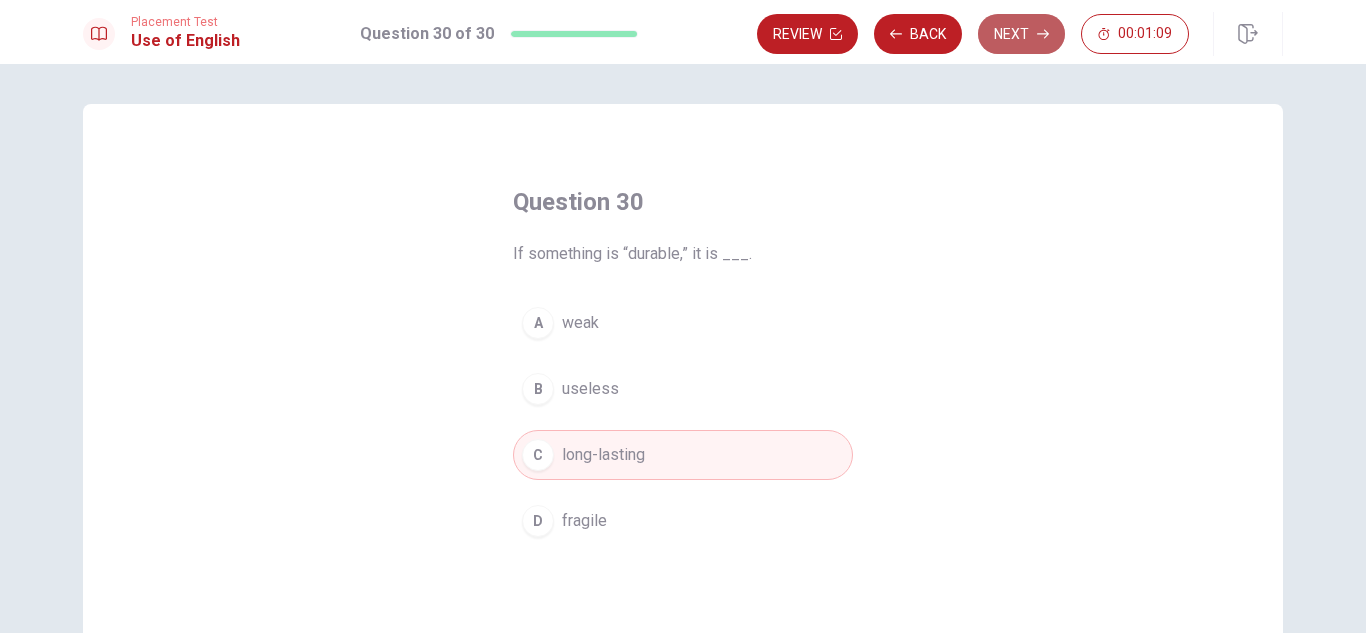click on "Next" at bounding box center [1021, 34] 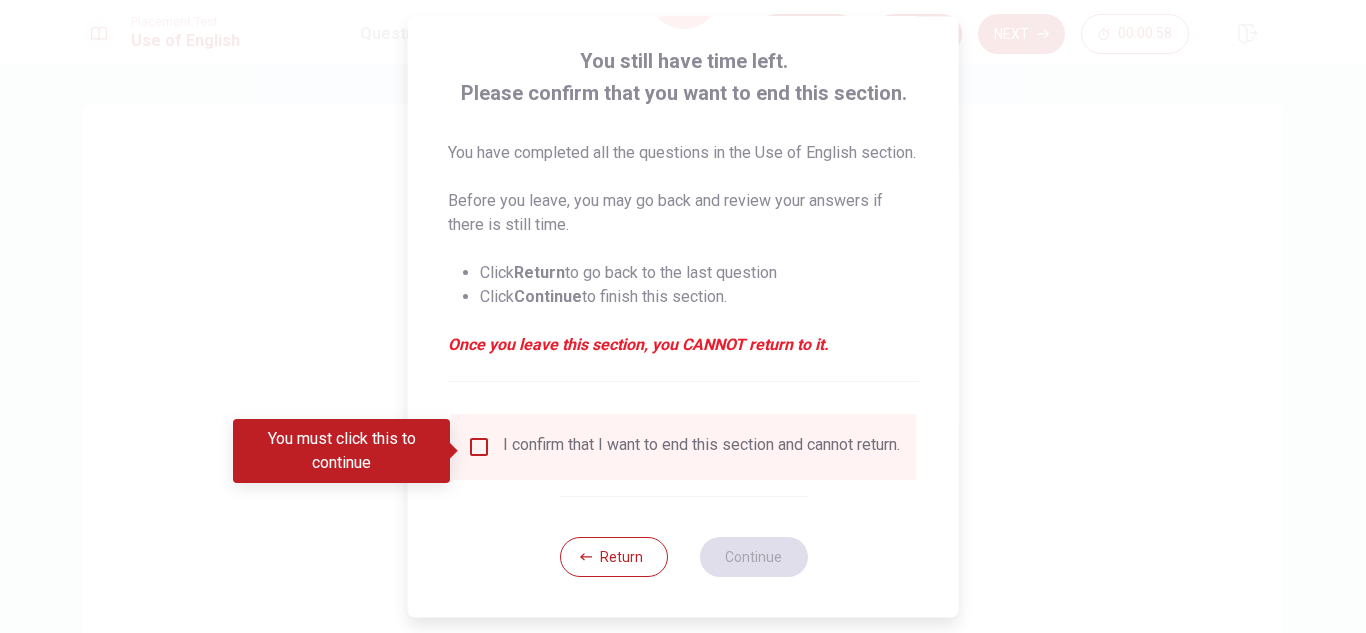 scroll, scrollTop: 137, scrollLeft: 0, axis: vertical 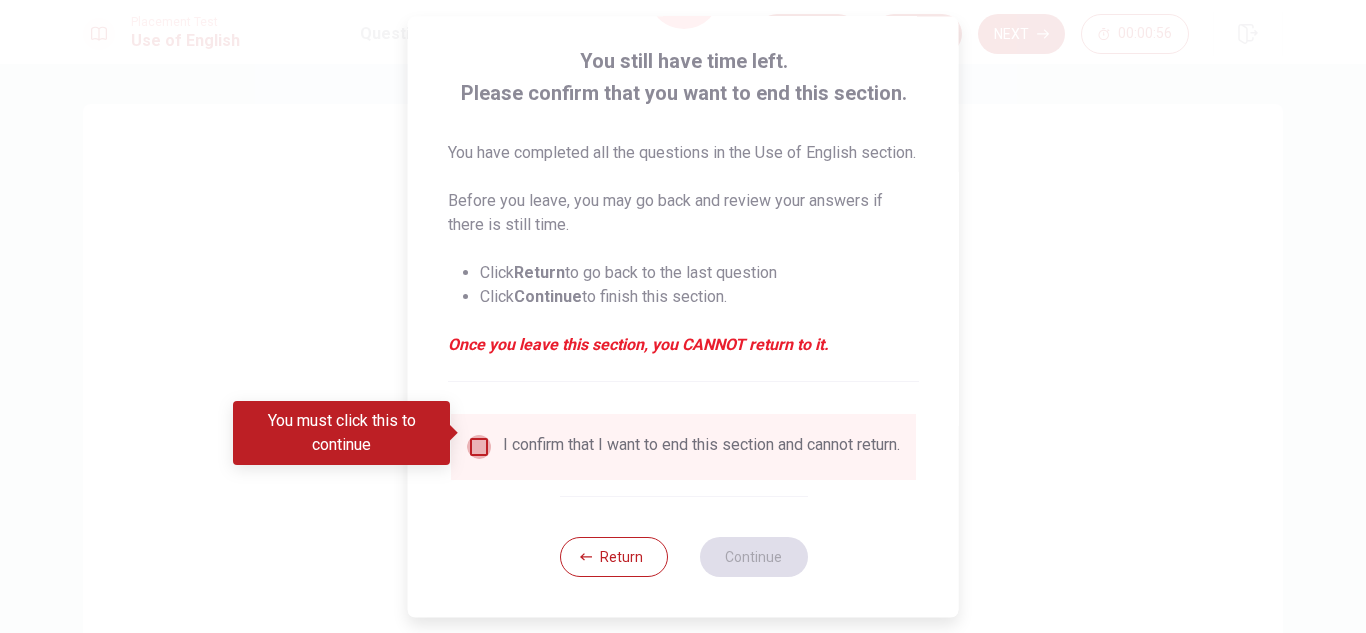 click at bounding box center [479, 447] 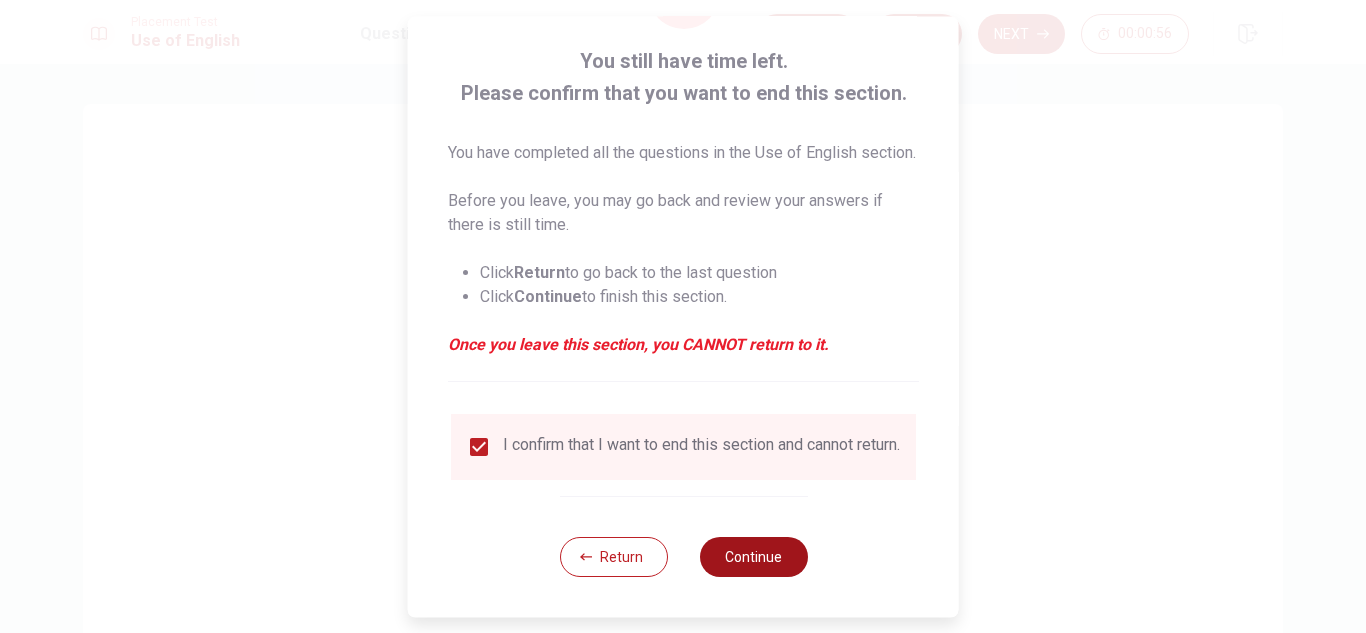 click on "Continue" at bounding box center [753, 557] 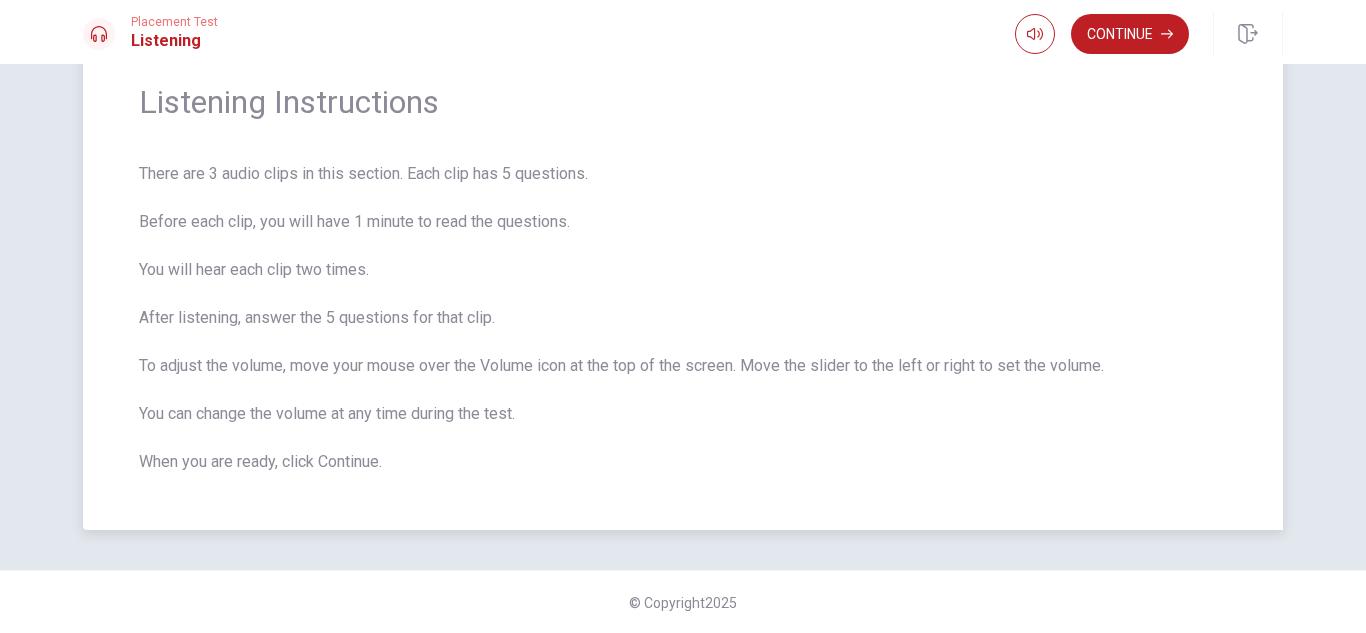 scroll, scrollTop: 79, scrollLeft: 0, axis: vertical 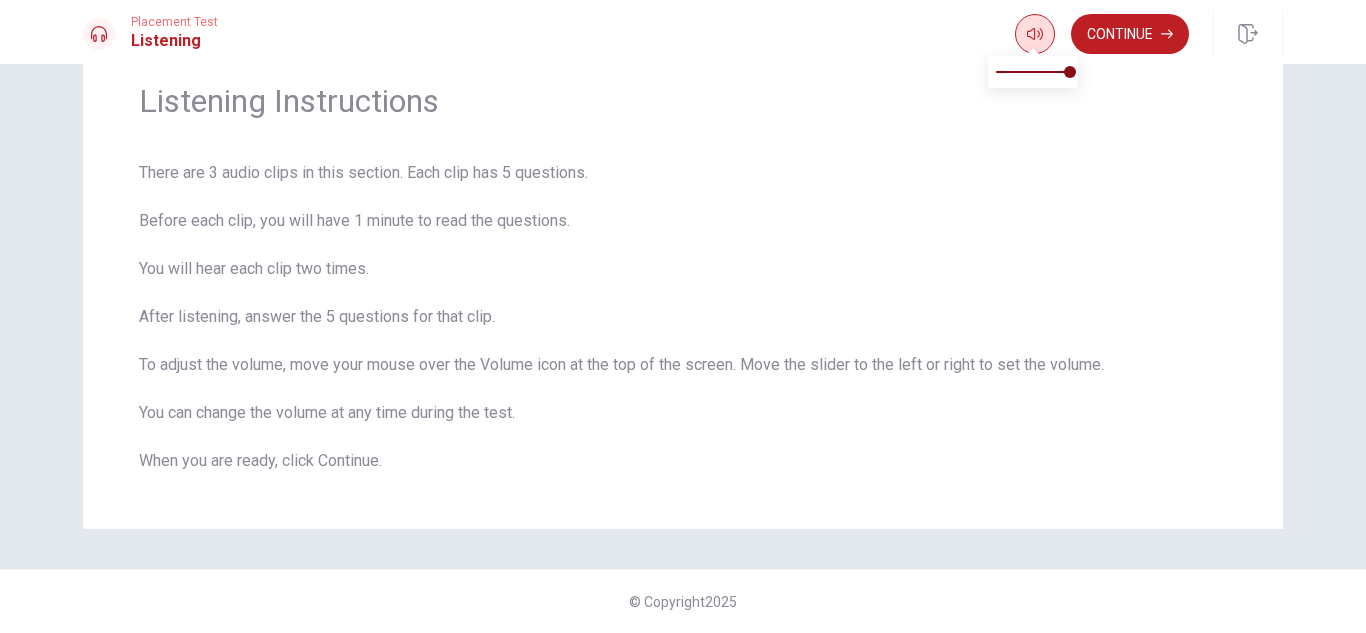 click 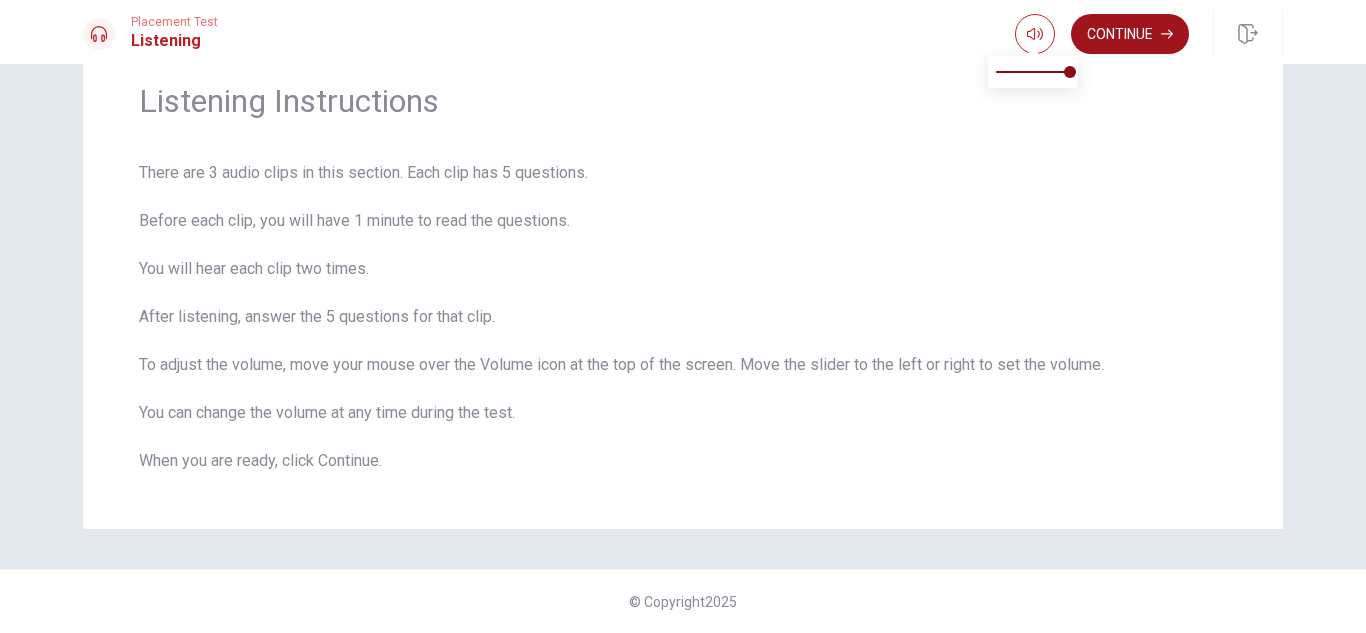 click on "Continue" at bounding box center (1130, 34) 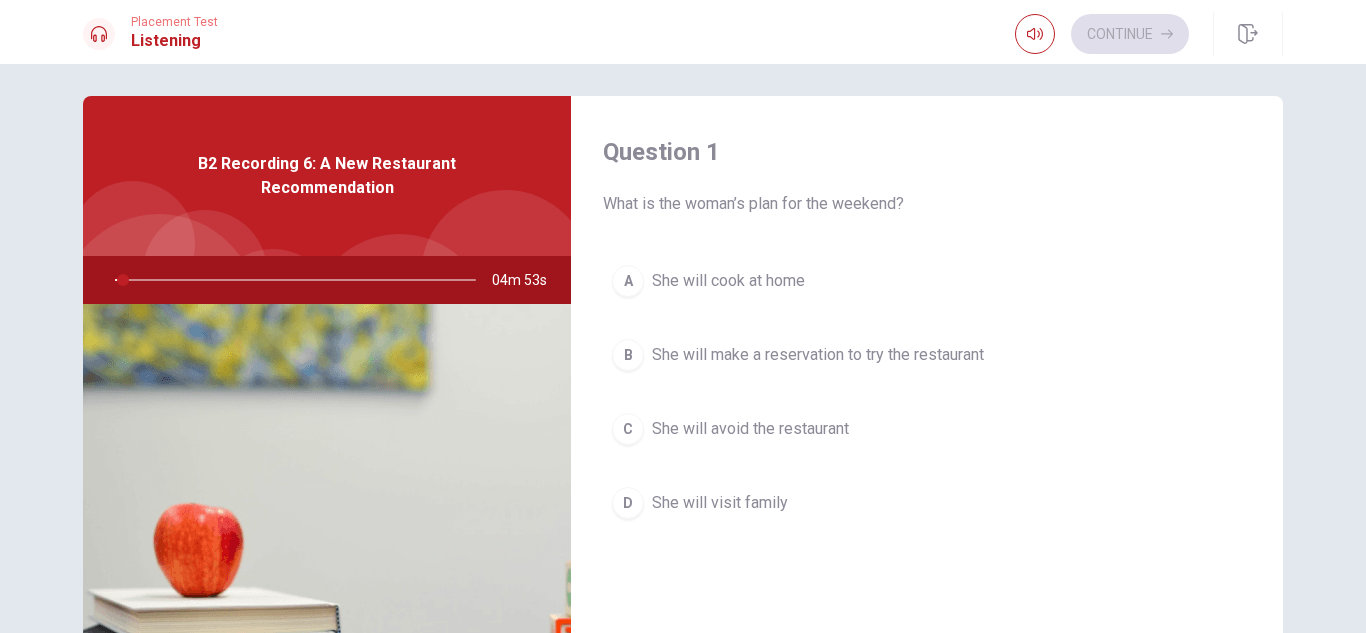 scroll, scrollTop: 0, scrollLeft: 0, axis: both 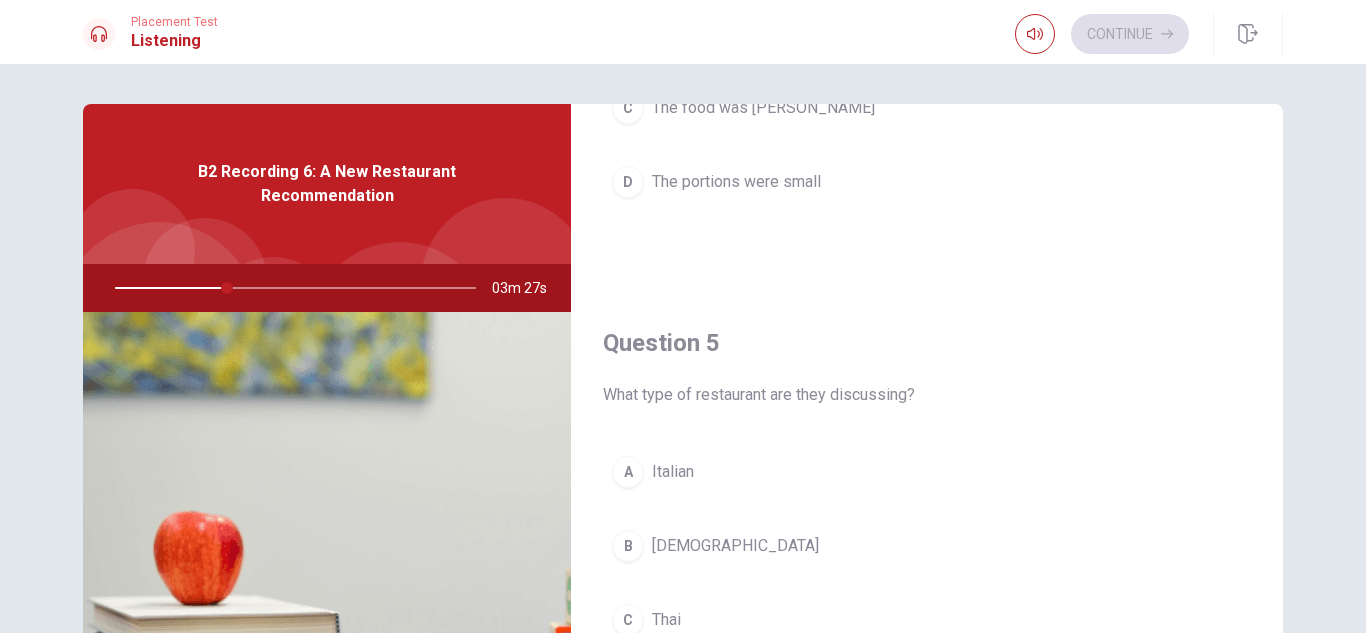 click on "Thai" at bounding box center (666, 620) 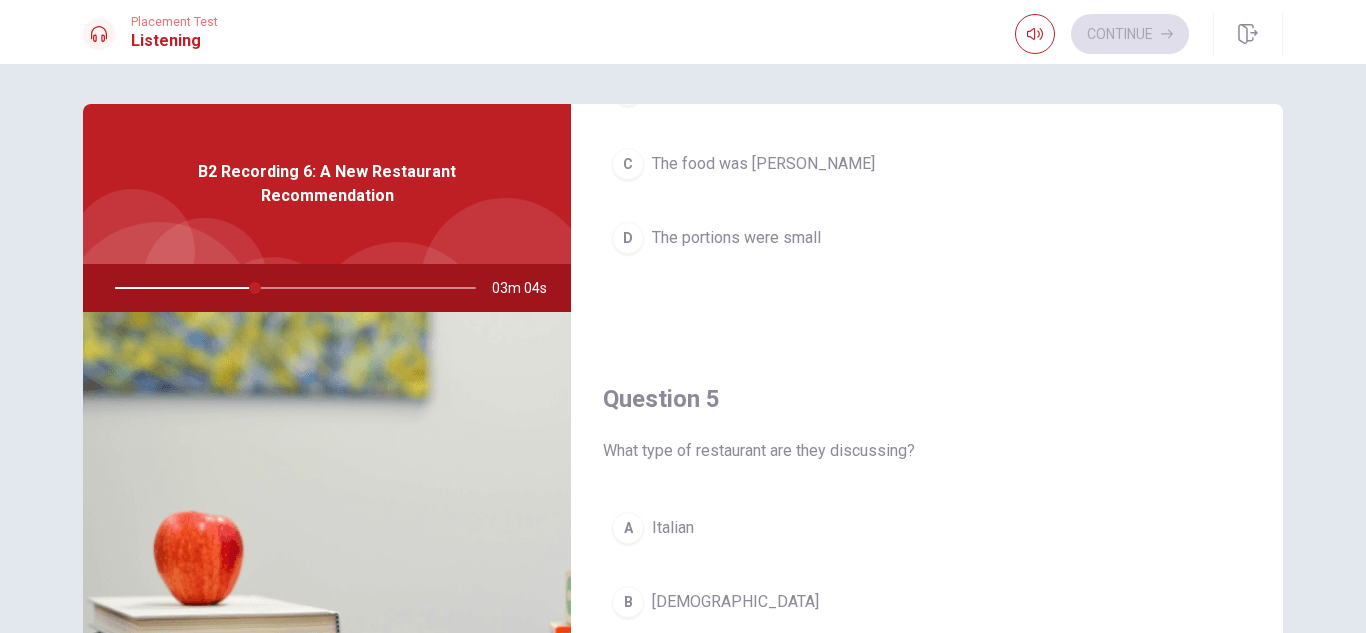 scroll, scrollTop: 1865, scrollLeft: 0, axis: vertical 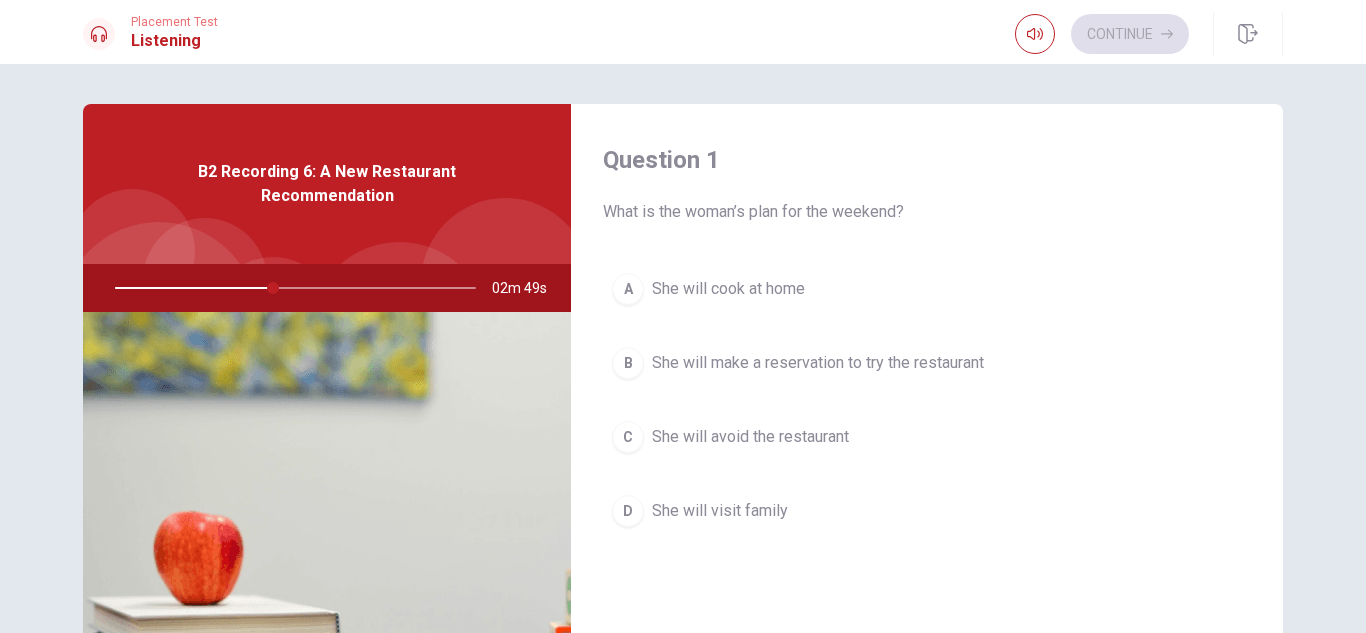 click on "She will make a reservation to try the restaurant" at bounding box center [818, 363] 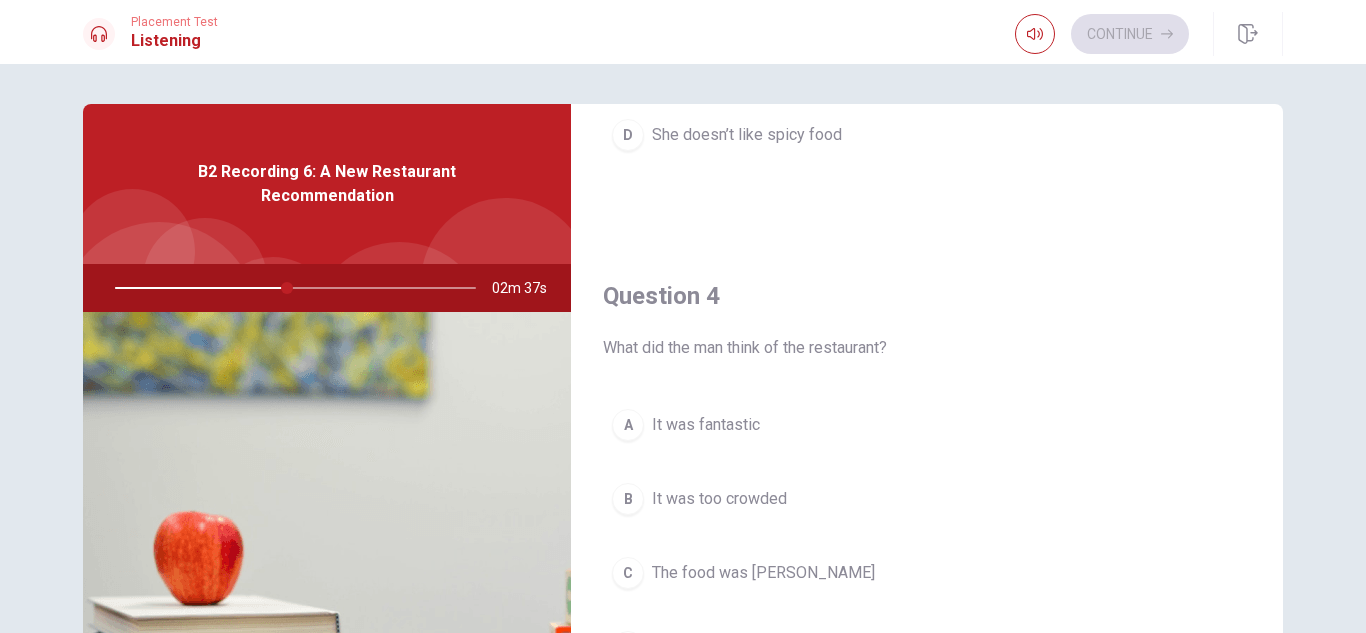 scroll, scrollTop: 1500, scrollLeft: 0, axis: vertical 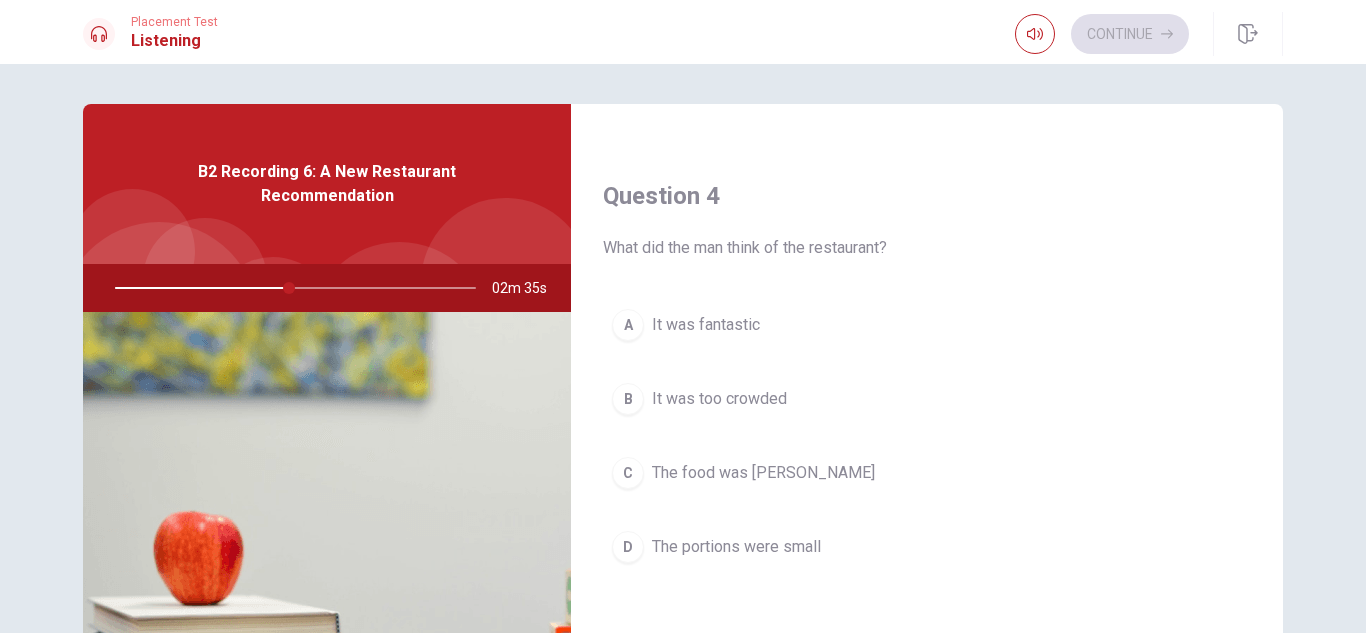 click on "It was fantastic" at bounding box center [706, 325] 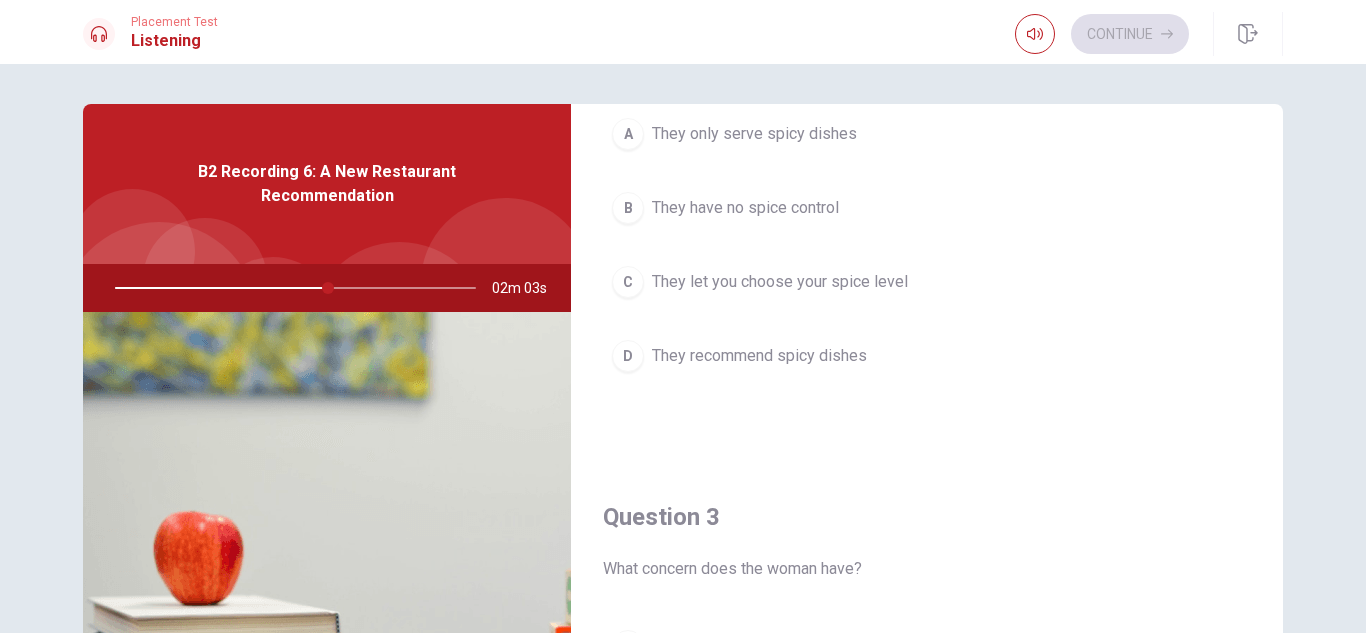 scroll, scrollTop: 565, scrollLeft: 0, axis: vertical 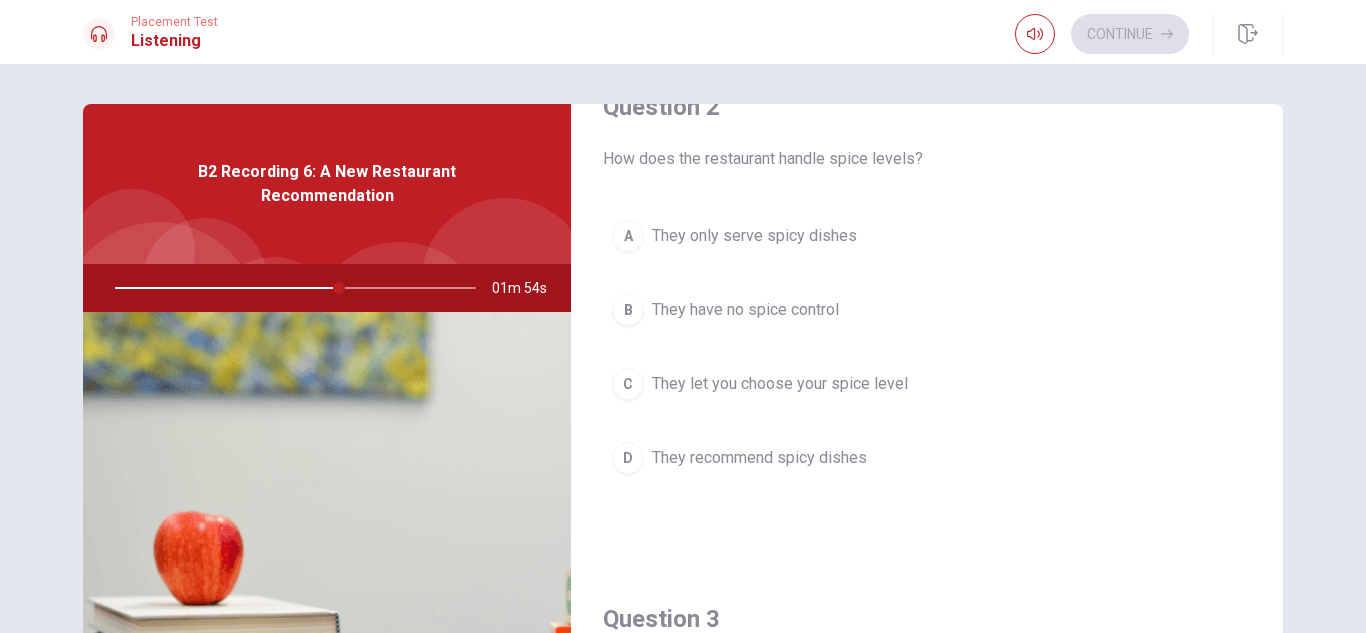 click on "C They let you choose your spice level" at bounding box center (927, 384) 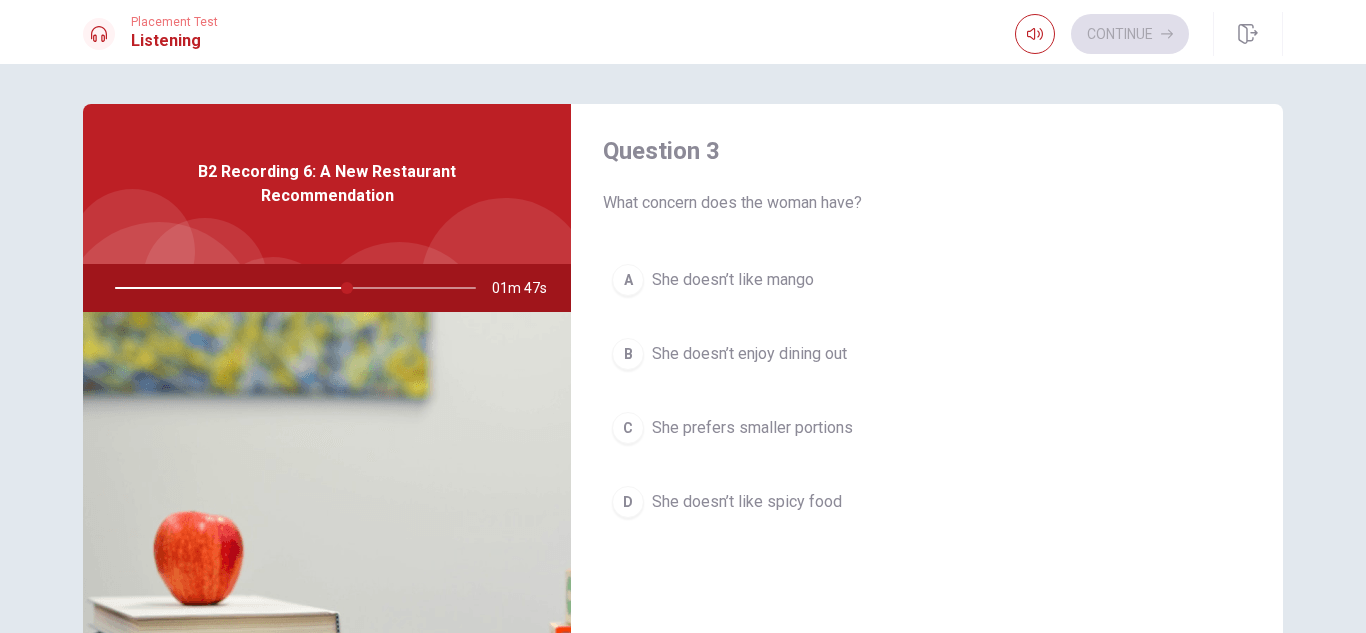 scroll, scrollTop: 1065, scrollLeft: 0, axis: vertical 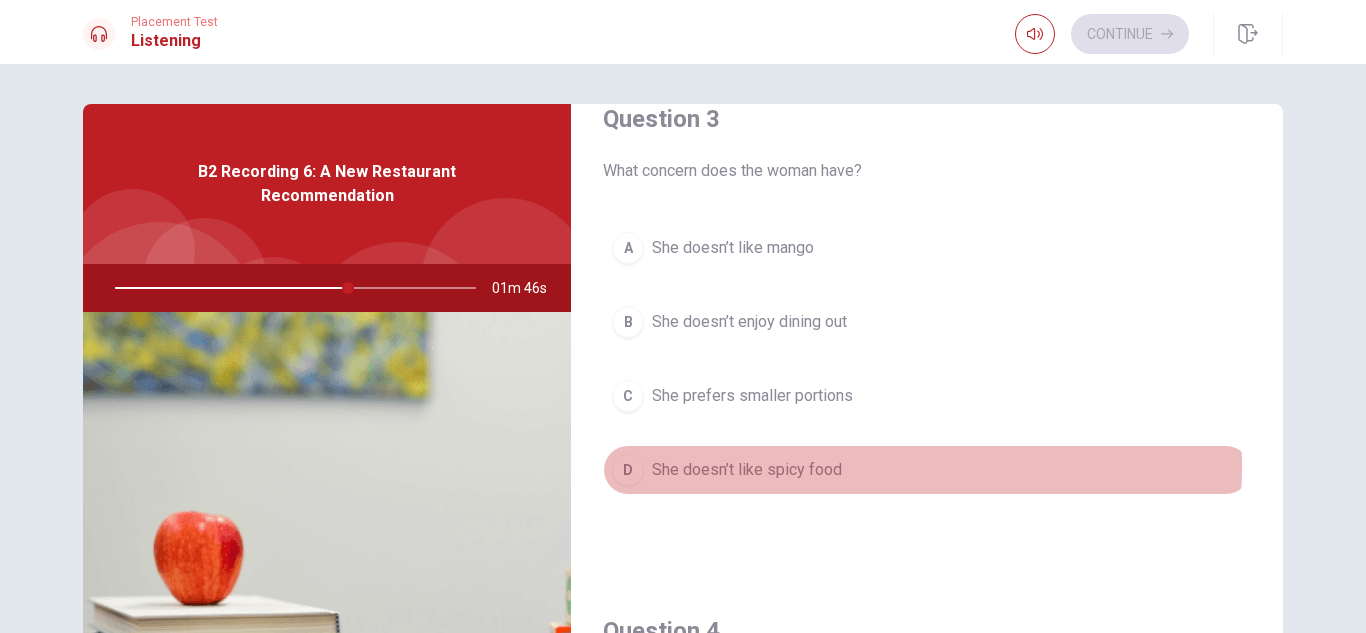 click on "She doesn’t like spicy food" at bounding box center (747, 470) 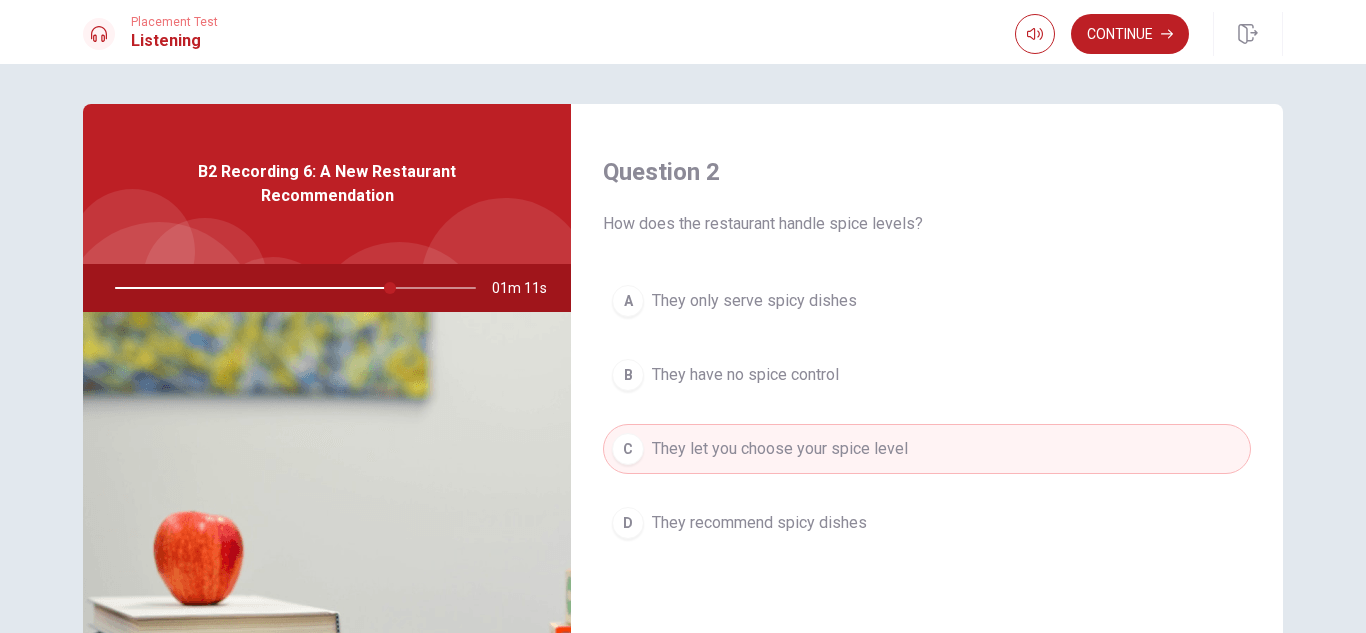 scroll, scrollTop: 1100, scrollLeft: 0, axis: vertical 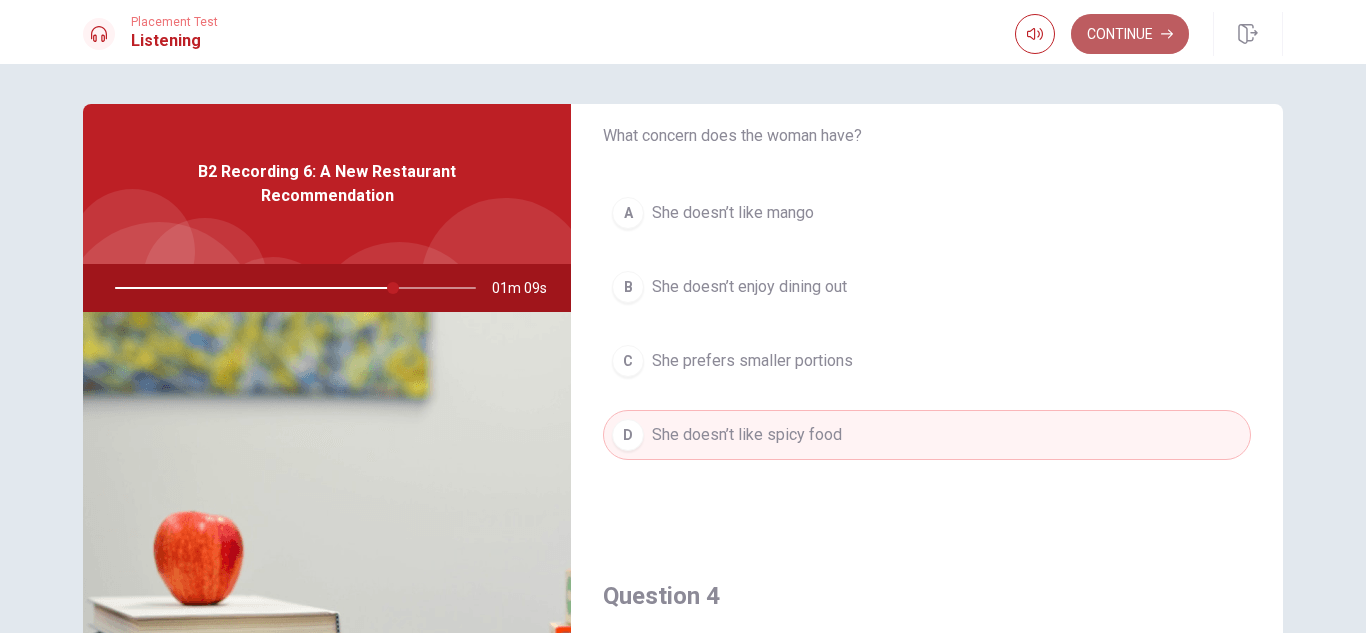 click on "Continue" at bounding box center [1130, 34] 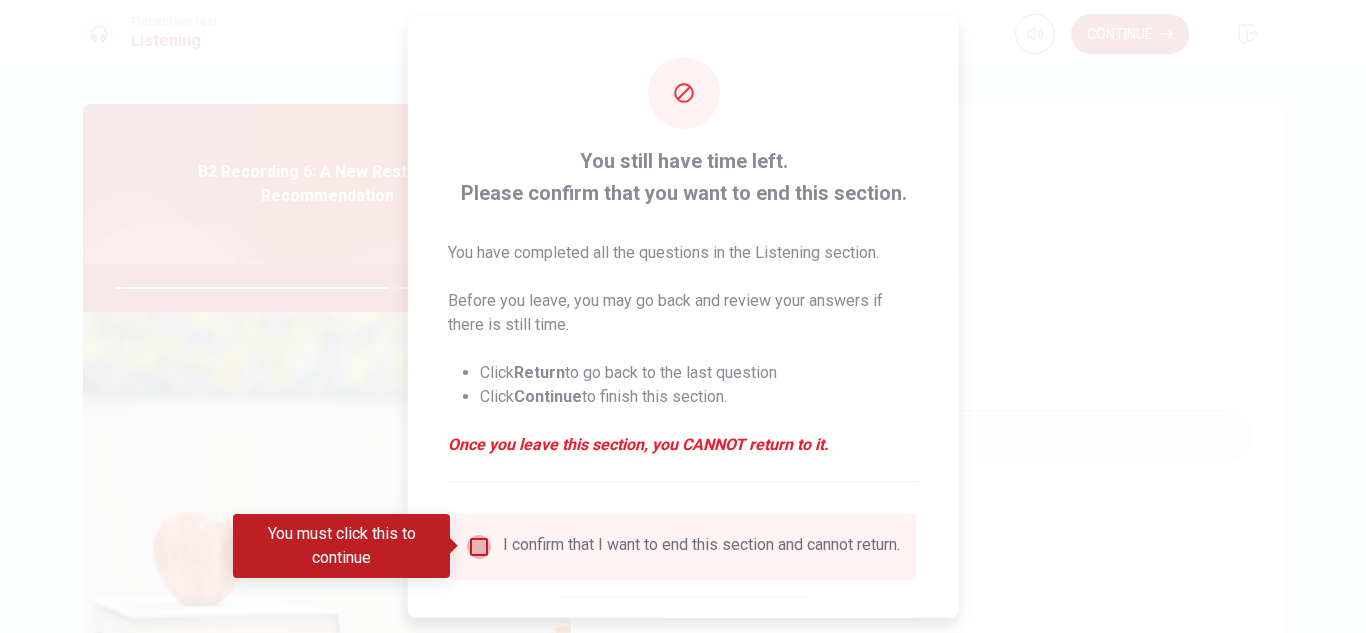 click at bounding box center (479, 546) 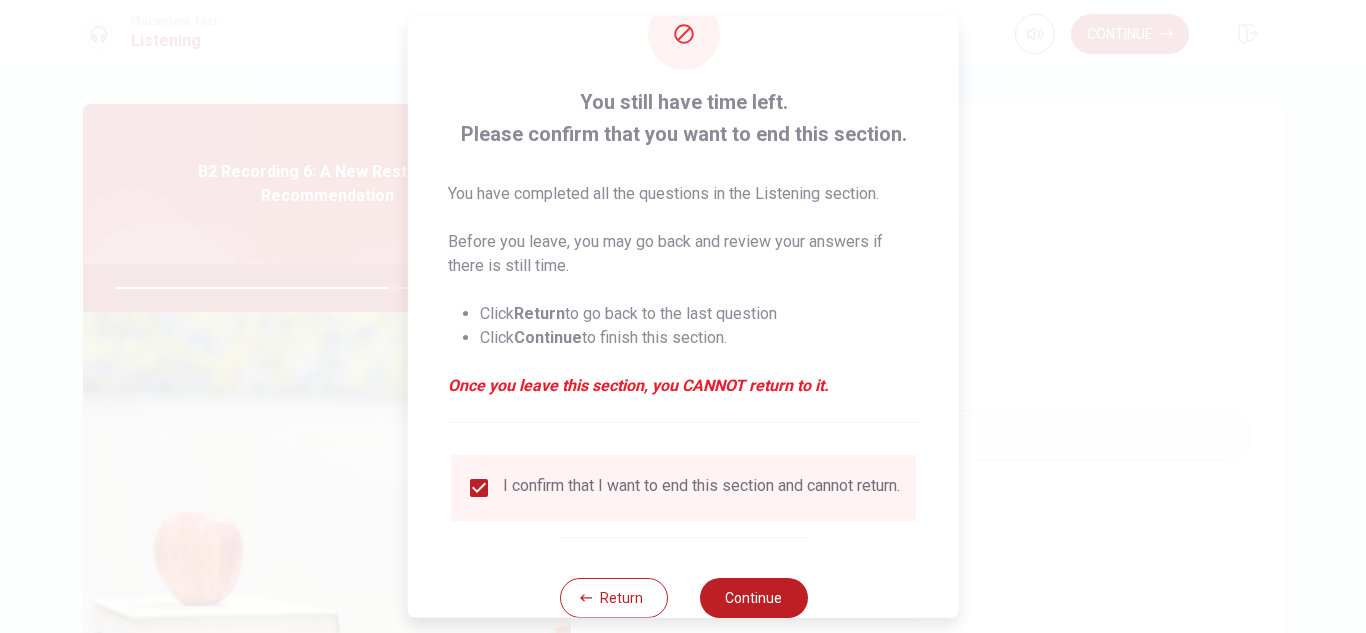 scroll, scrollTop: 113, scrollLeft: 0, axis: vertical 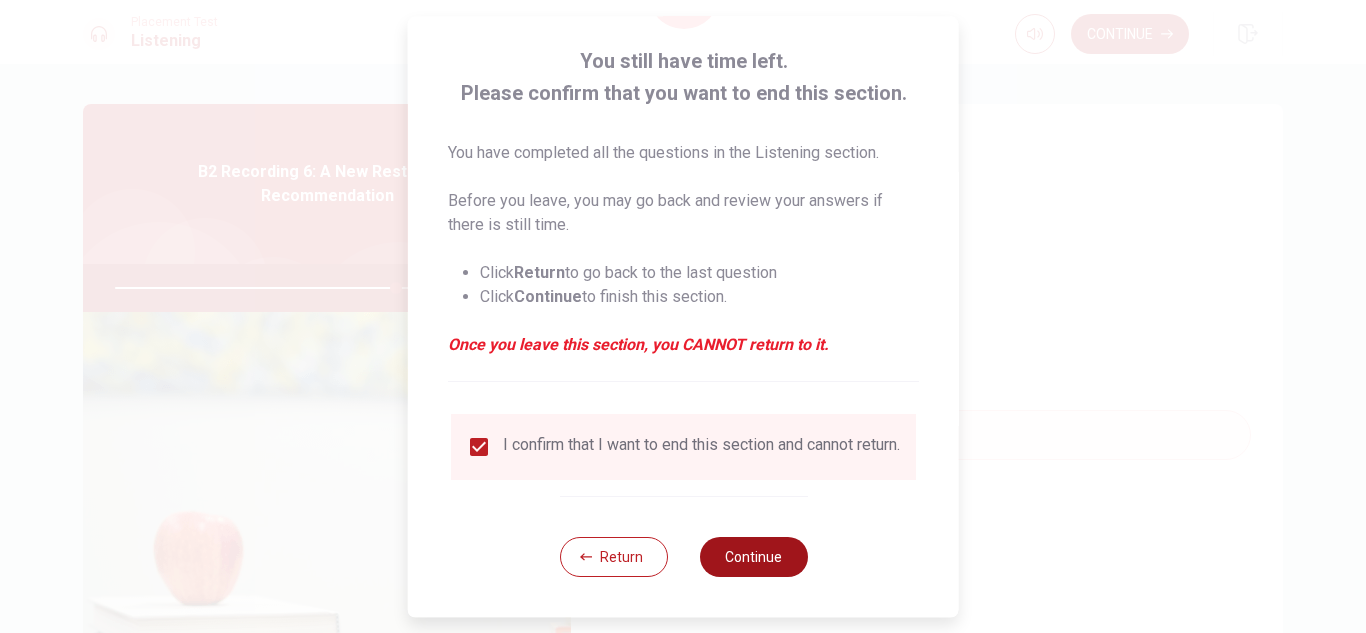 click on "Continue" at bounding box center [753, 557] 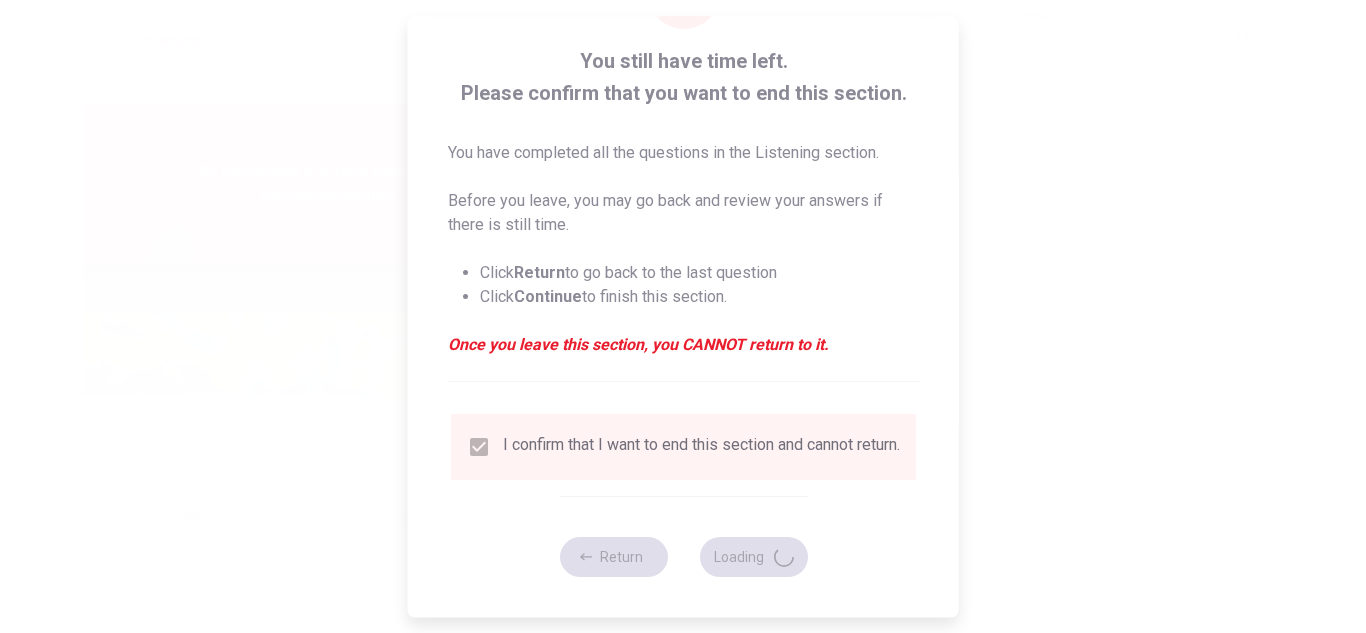 type on "79" 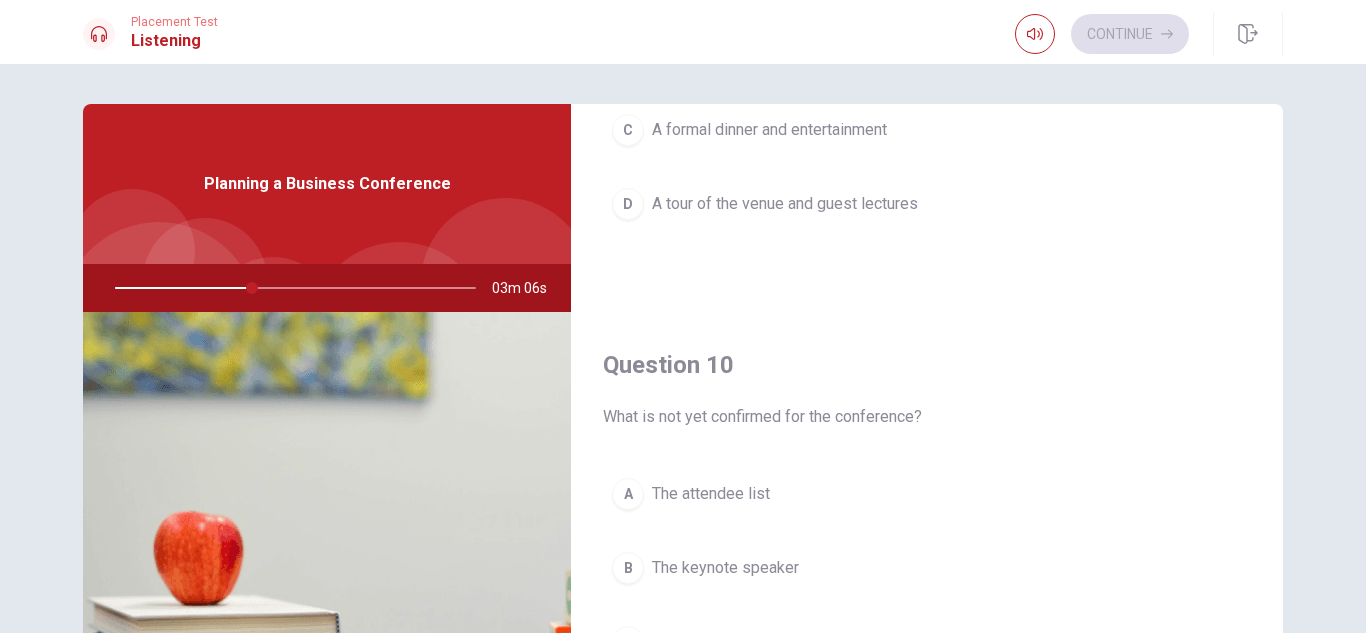 scroll, scrollTop: 1865, scrollLeft: 0, axis: vertical 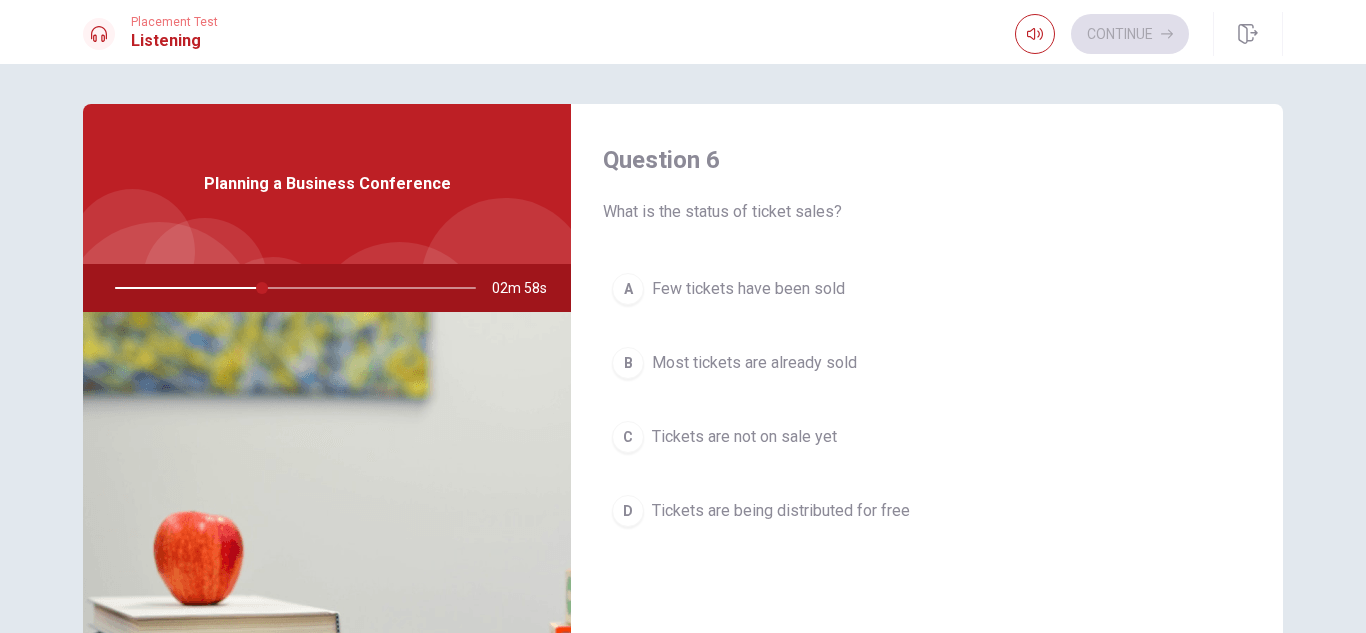 click on "Most tickets are already sold" at bounding box center [754, 363] 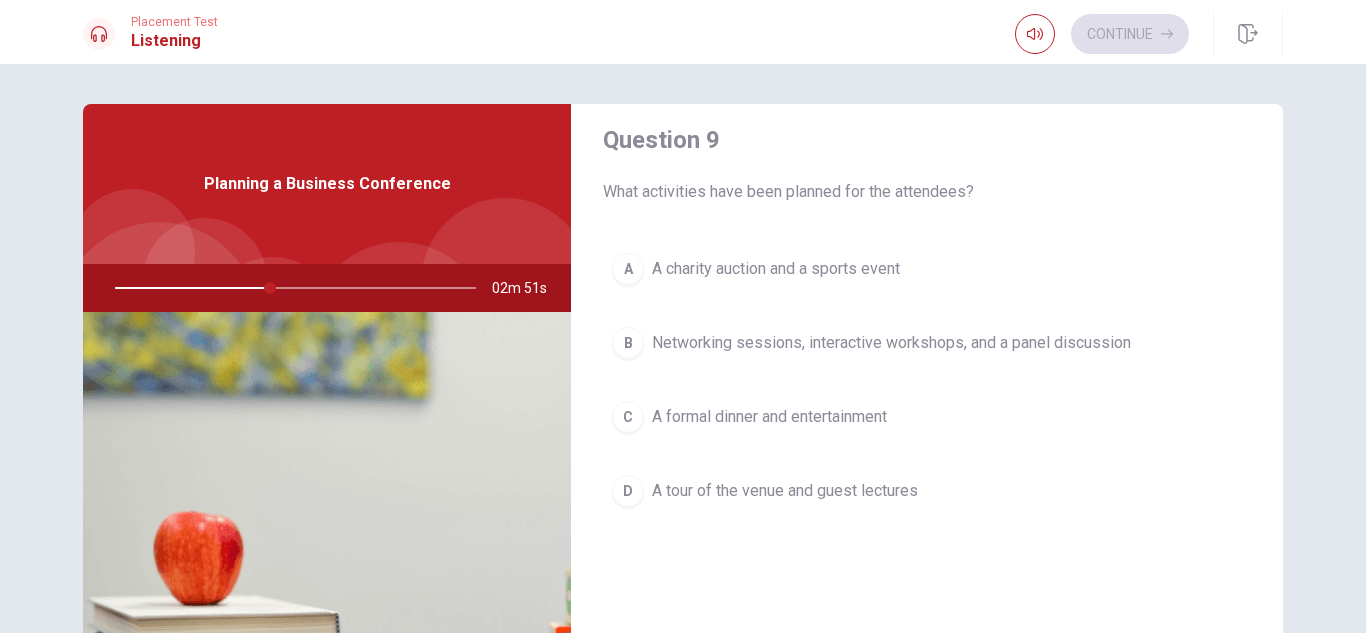 scroll, scrollTop: 1600, scrollLeft: 0, axis: vertical 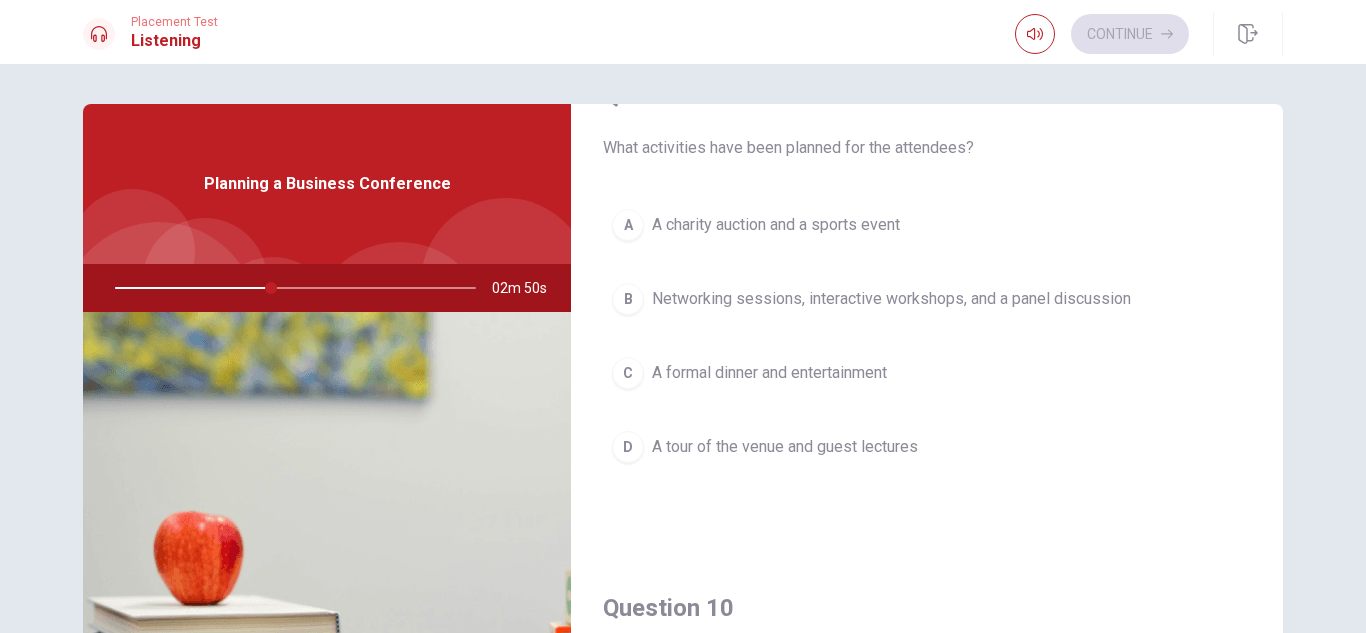 click on "Networking sessions, interactive workshops, and a panel discussion" at bounding box center (891, 299) 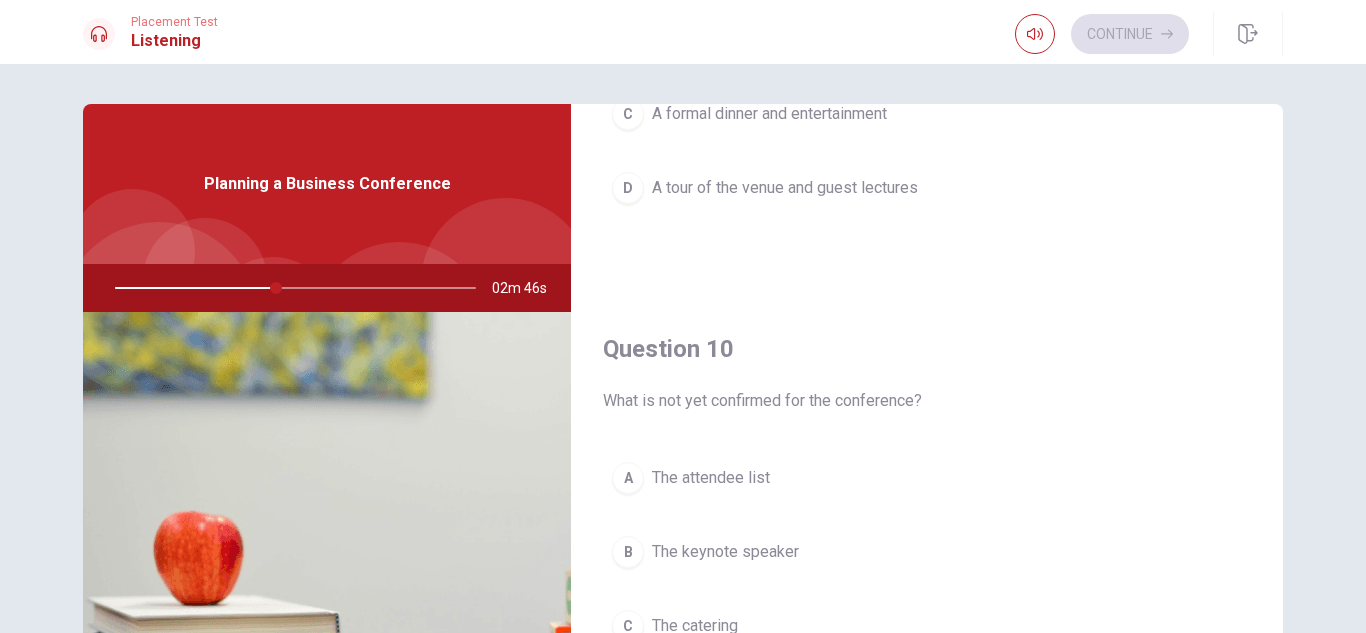 scroll, scrollTop: 1865, scrollLeft: 0, axis: vertical 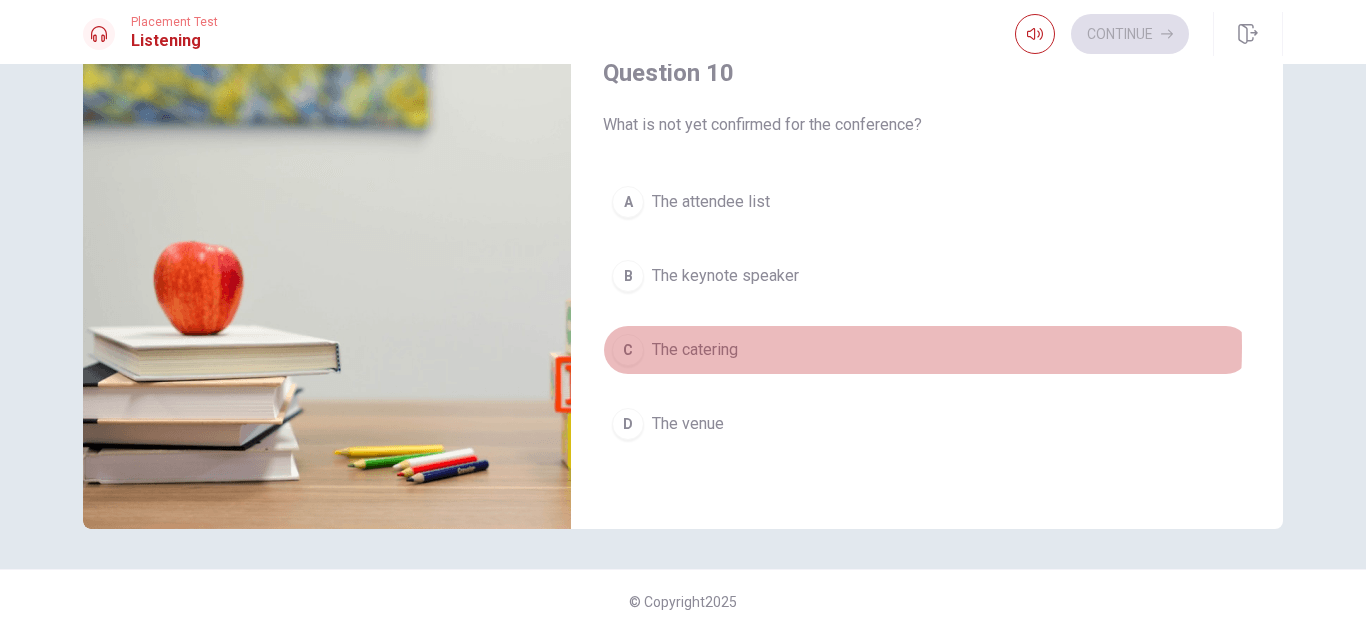 click on "C The catering" at bounding box center (927, 350) 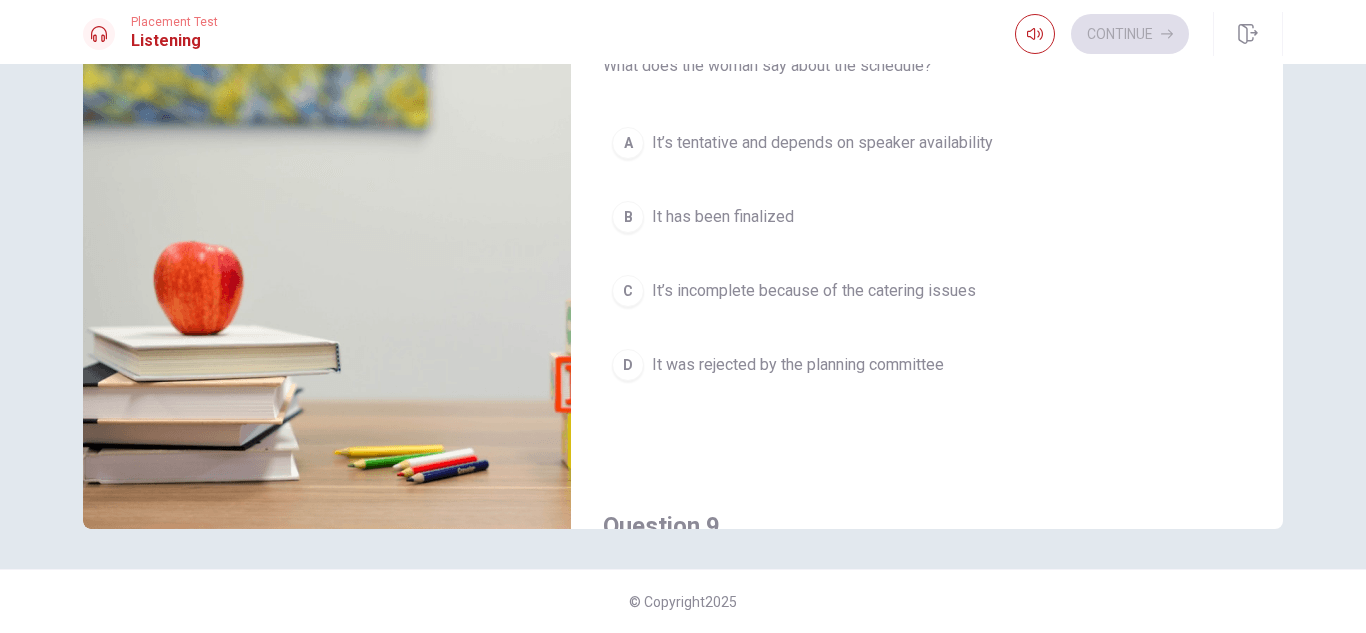 scroll, scrollTop: 865, scrollLeft: 0, axis: vertical 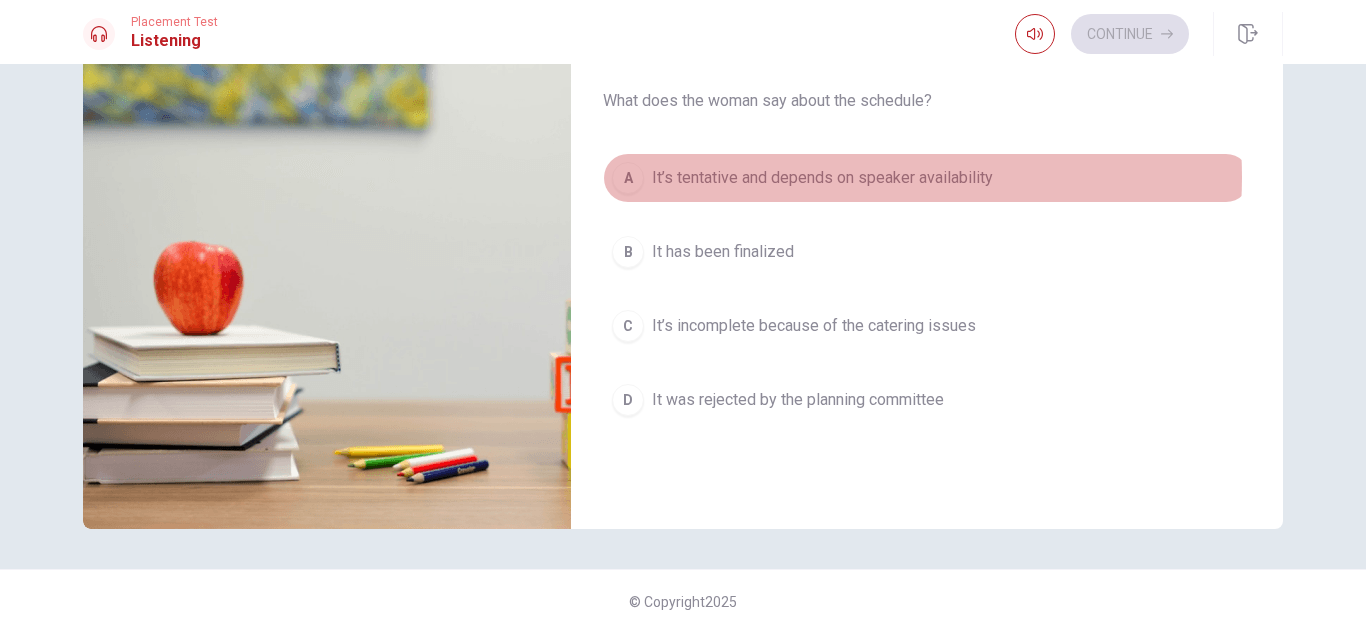 click on "It’s tentative and depends on speaker availability" at bounding box center [822, 178] 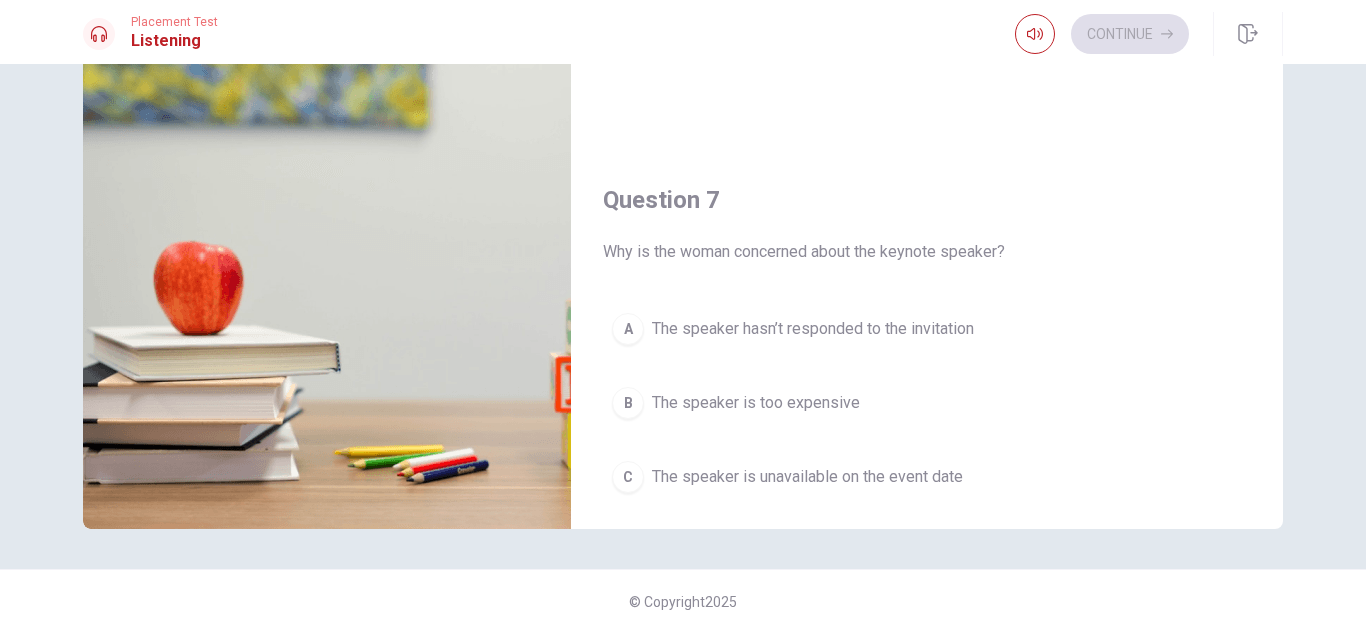 scroll, scrollTop: 0, scrollLeft: 0, axis: both 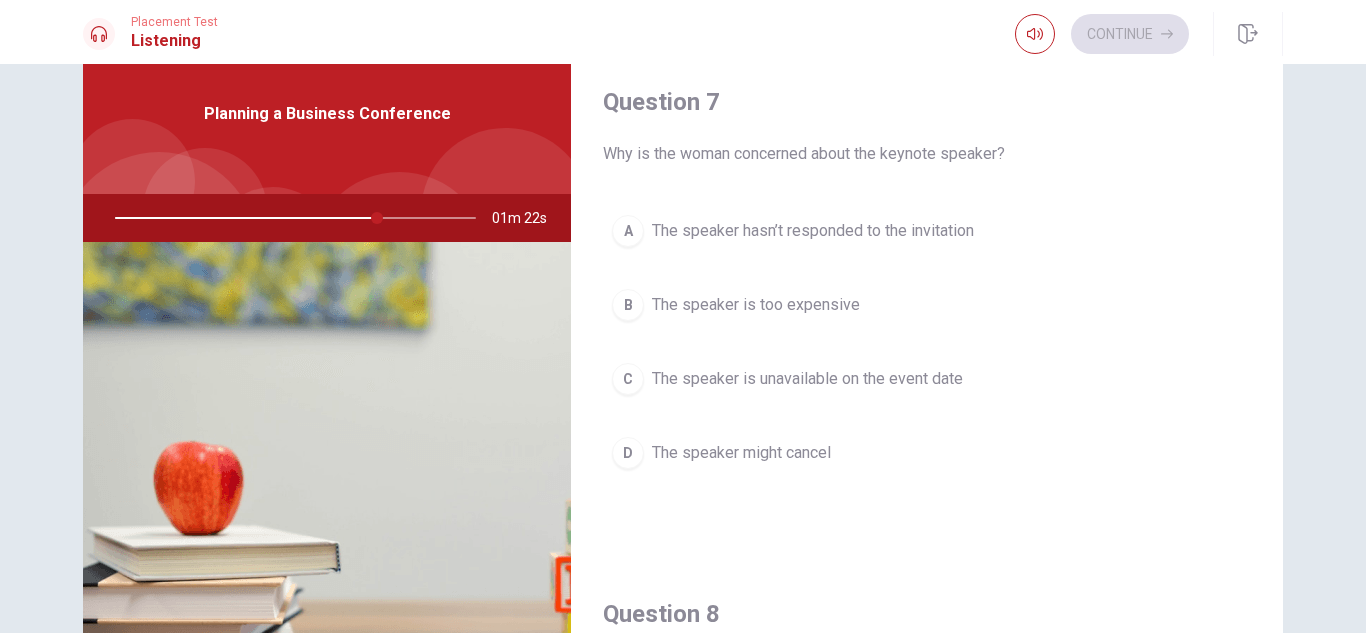 click on "The speaker might cancel" at bounding box center [741, 453] 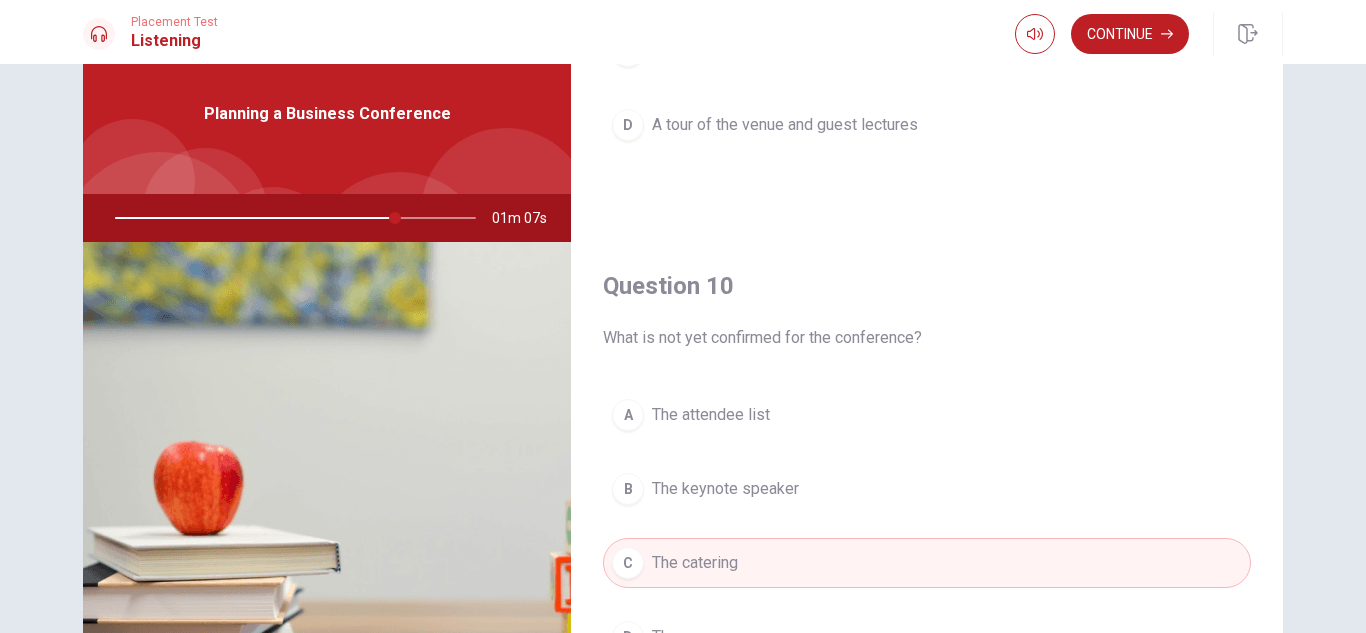 scroll, scrollTop: 1865, scrollLeft: 0, axis: vertical 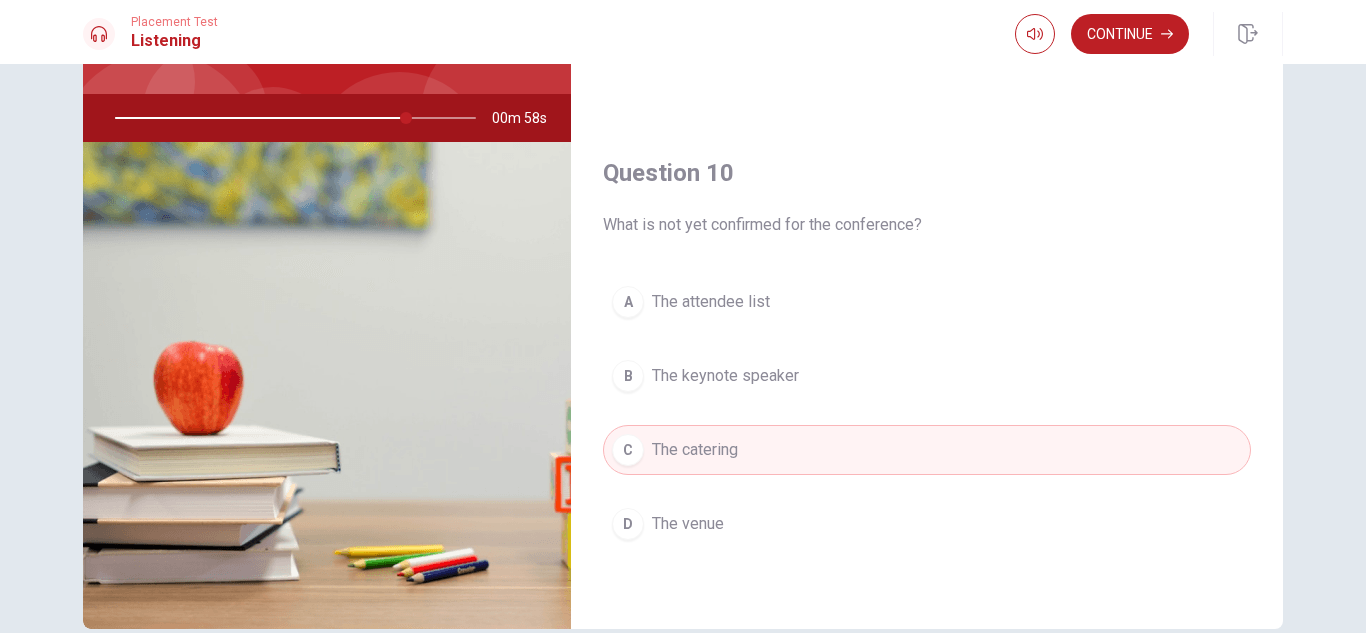 click on "B The keynote speaker" at bounding box center (927, 376) 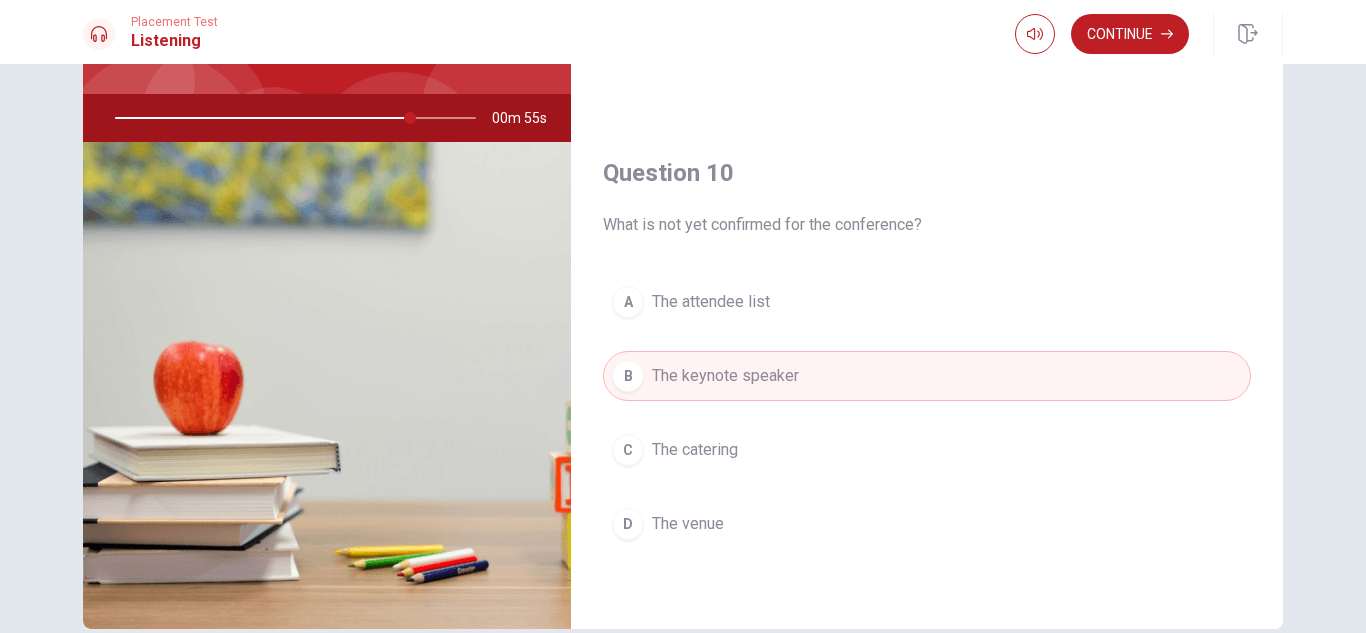 scroll, scrollTop: 270, scrollLeft: 0, axis: vertical 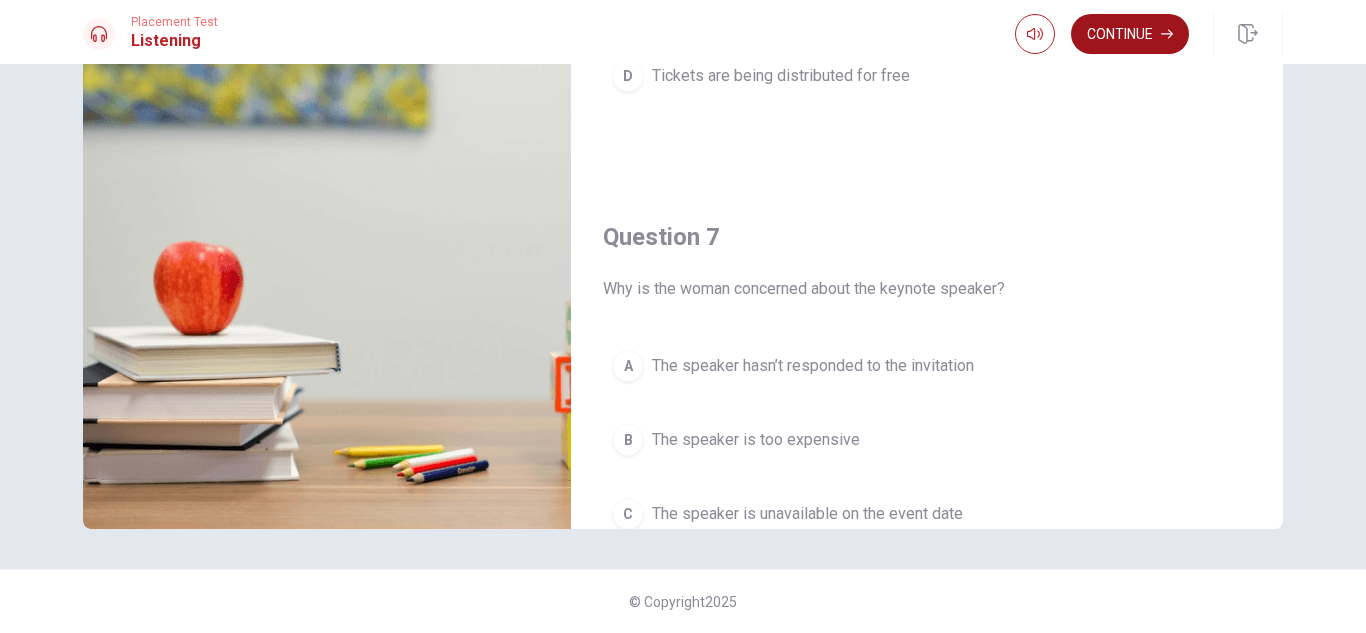 click on "Continue" at bounding box center [1130, 34] 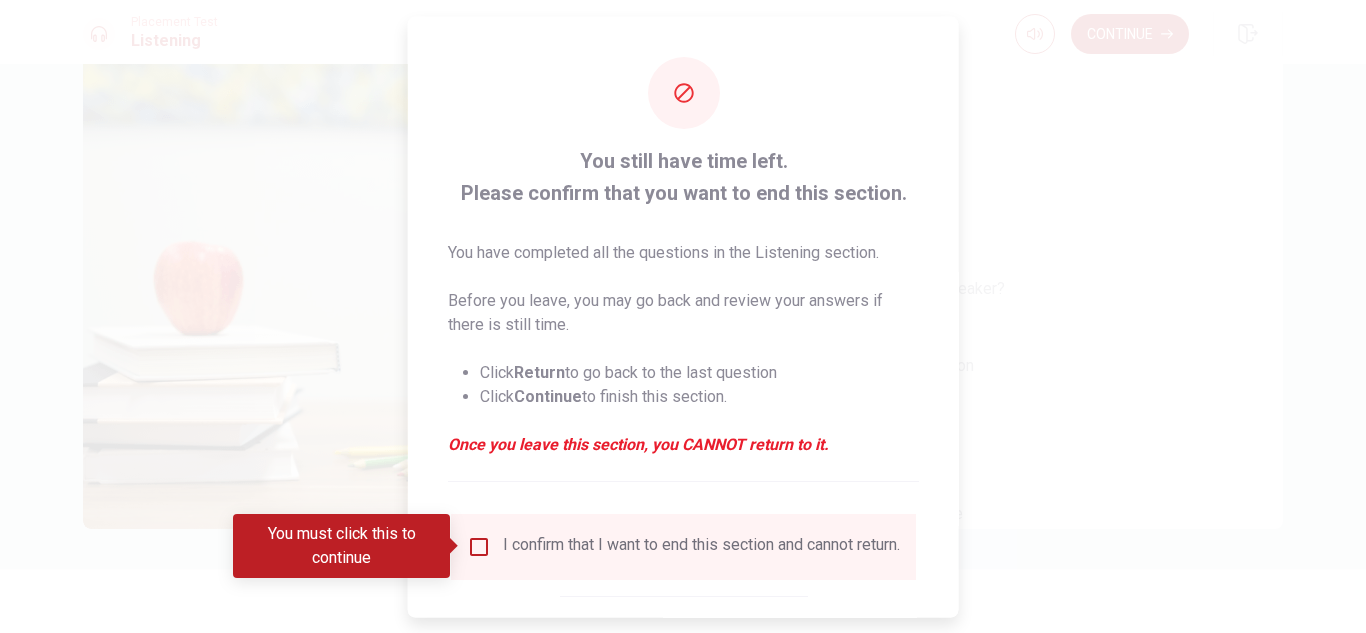 click at bounding box center [479, 546] 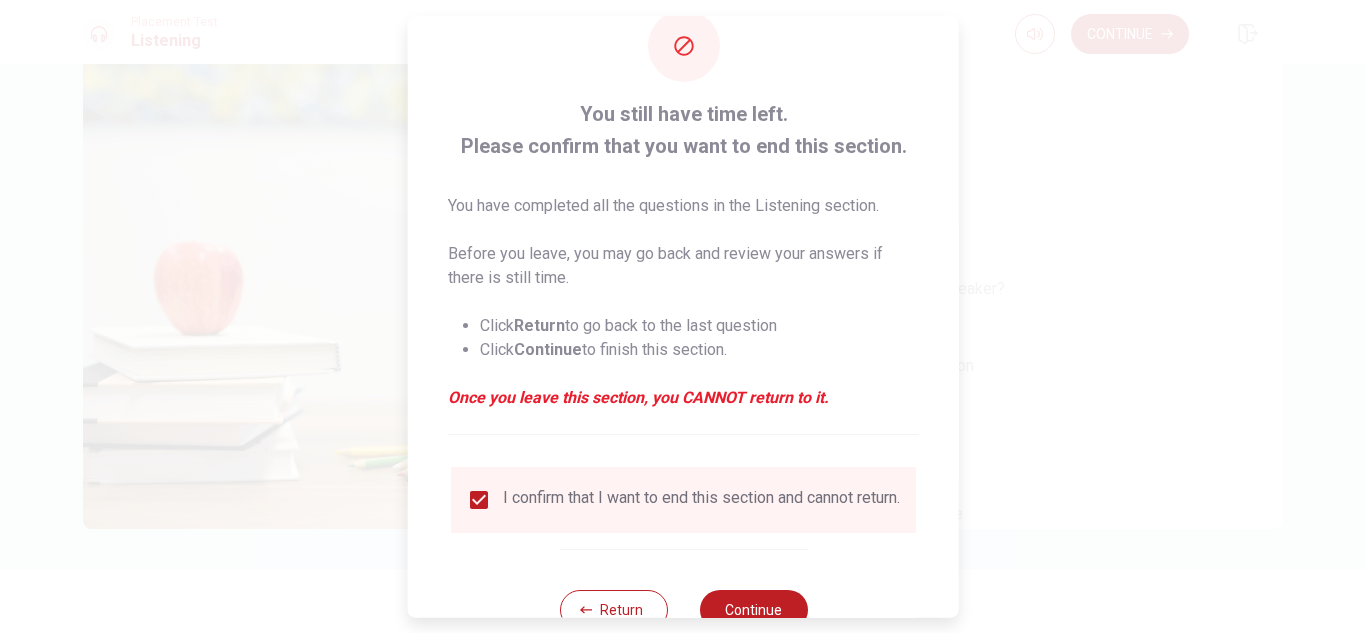 scroll, scrollTop: 113, scrollLeft: 0, axis: vertical 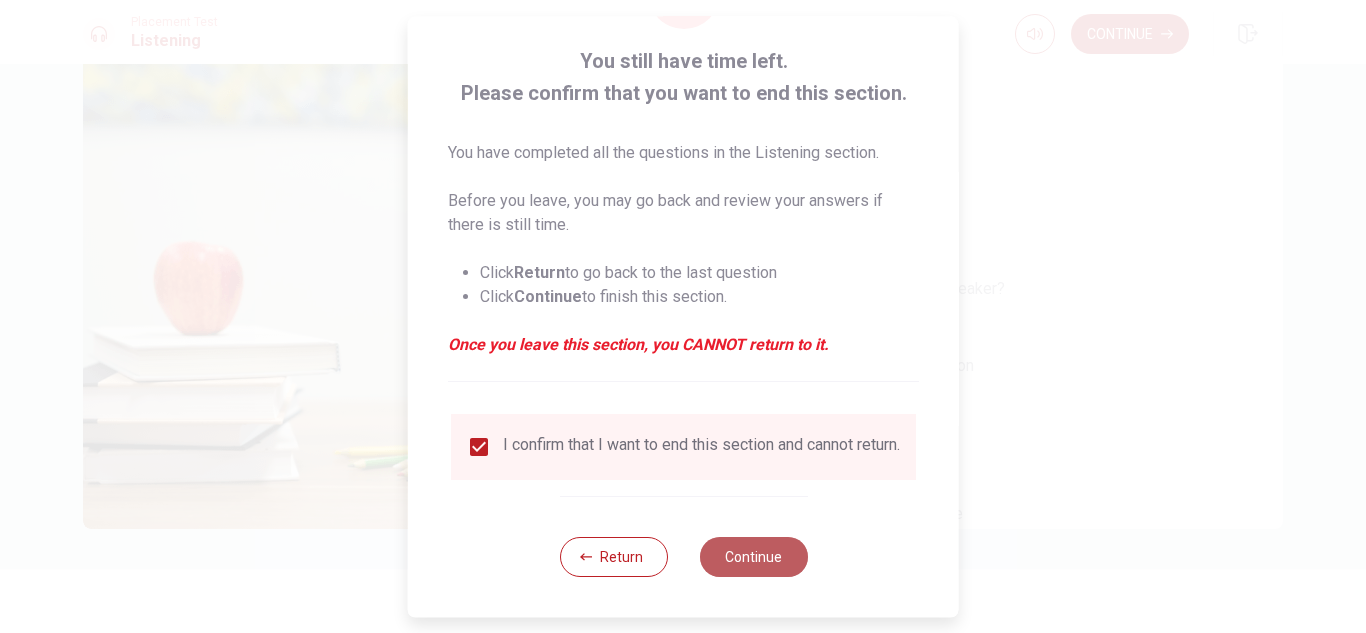 click on "Continue" at bounding box center [753, 557] 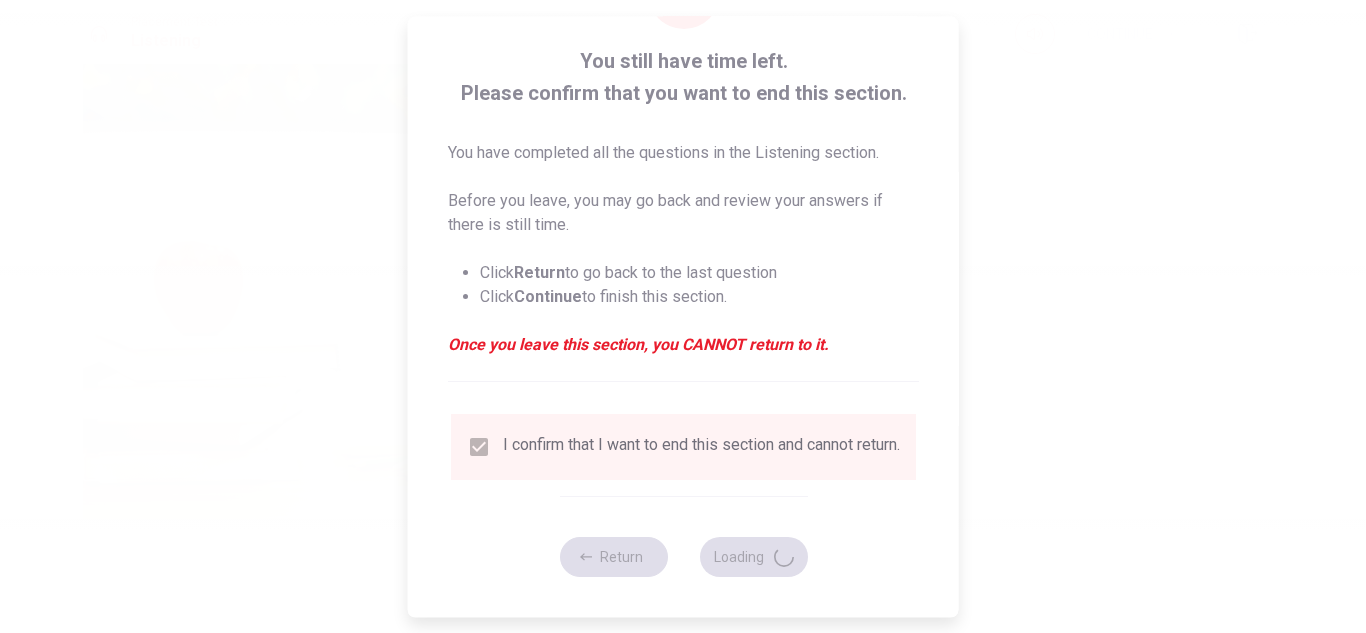 type on "88" 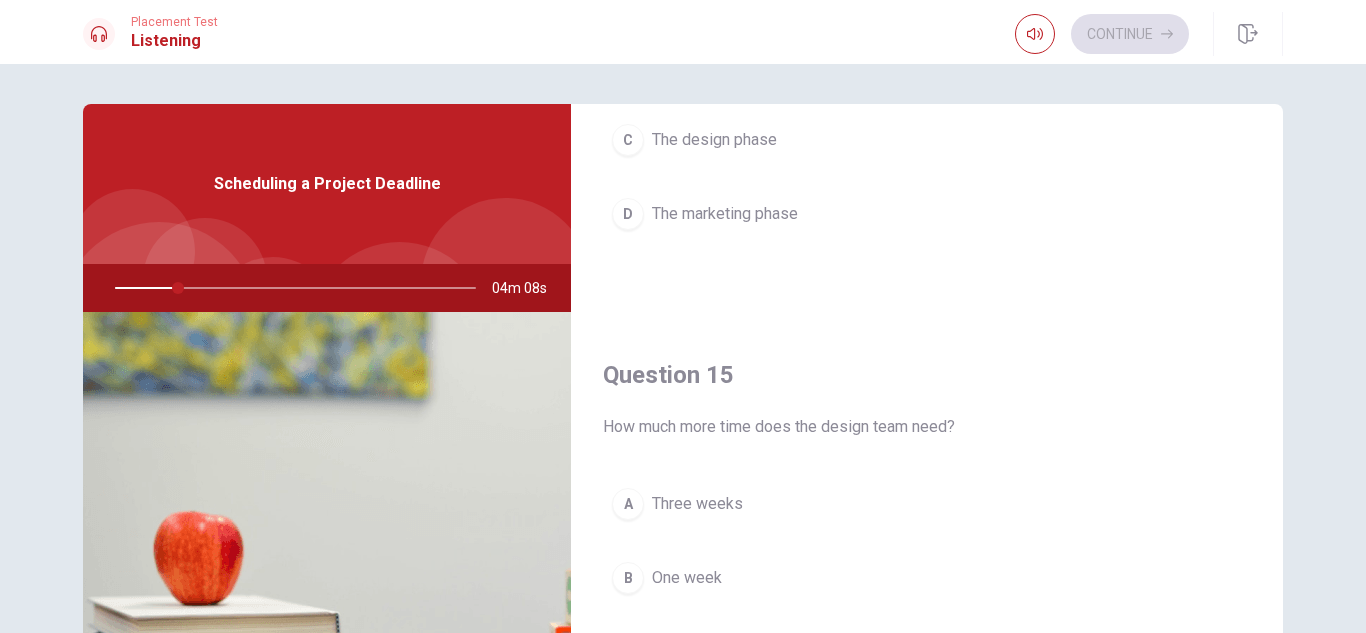 scroll, scrollTop: 1865, scrollLeft: 0, axis: vertical 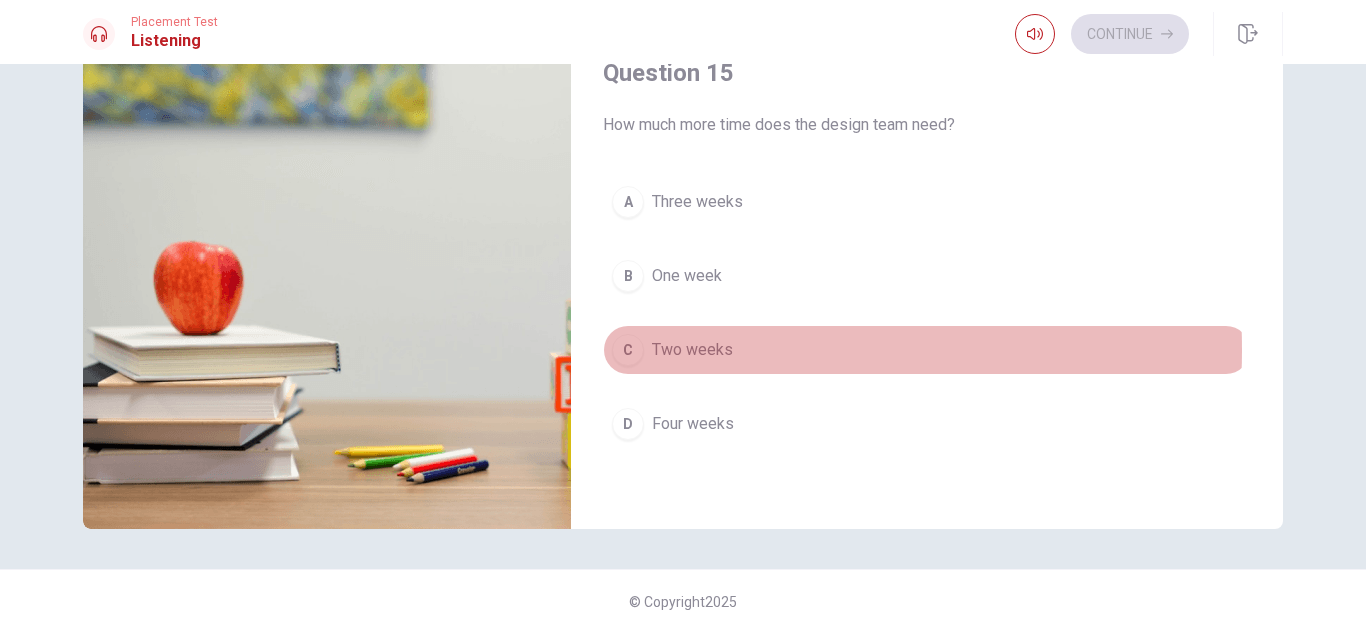 click on "Two weeks" at bounding box center [692, 350] 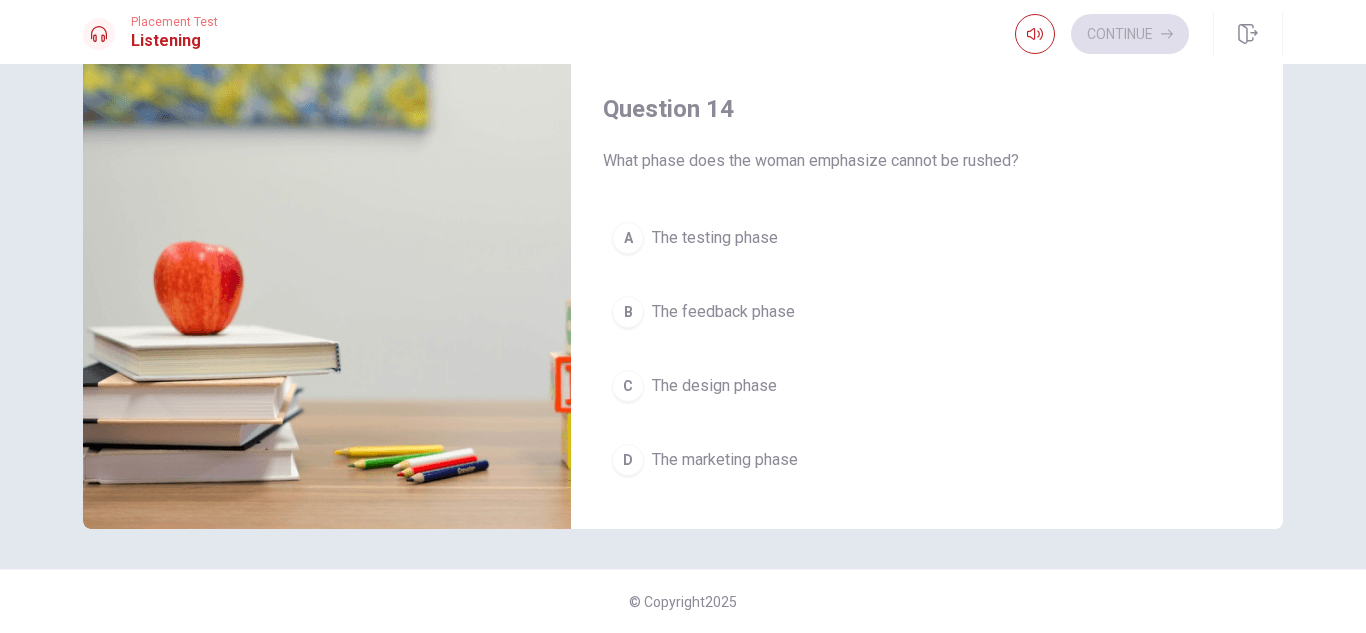 scroll, scrollTop: 1365, scrollLeft: 0, axis: vertical 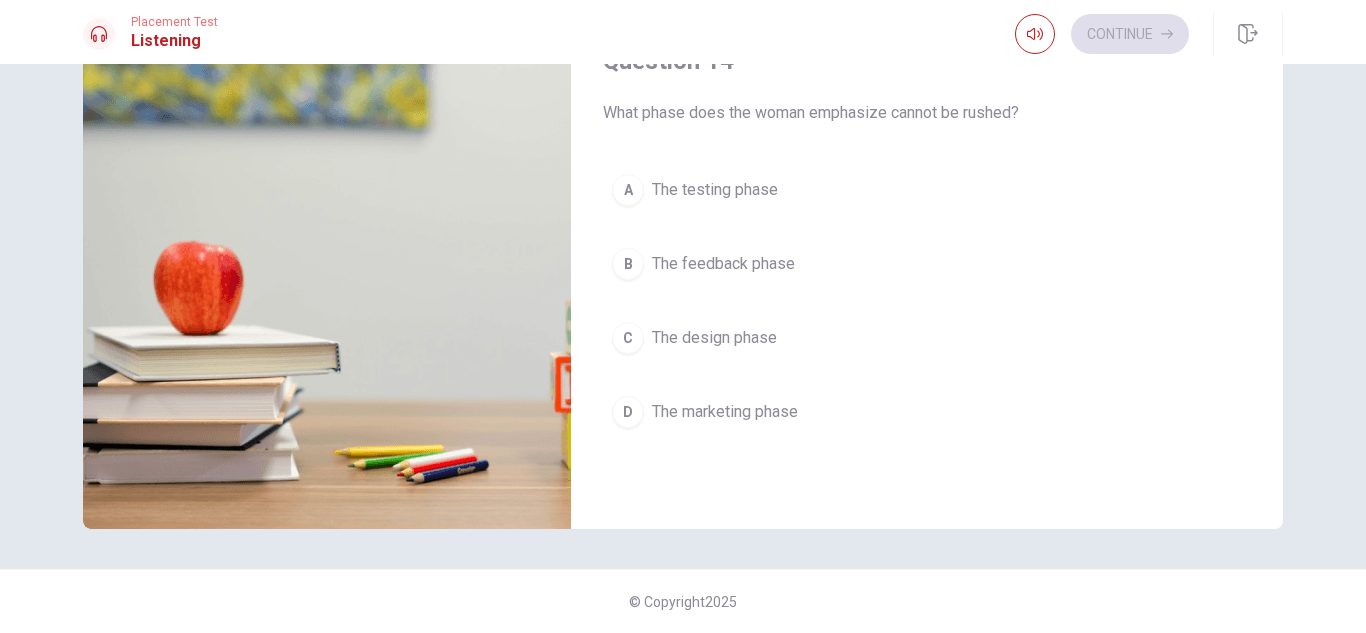 click on "The design phase" at bounding box center [714, 338] 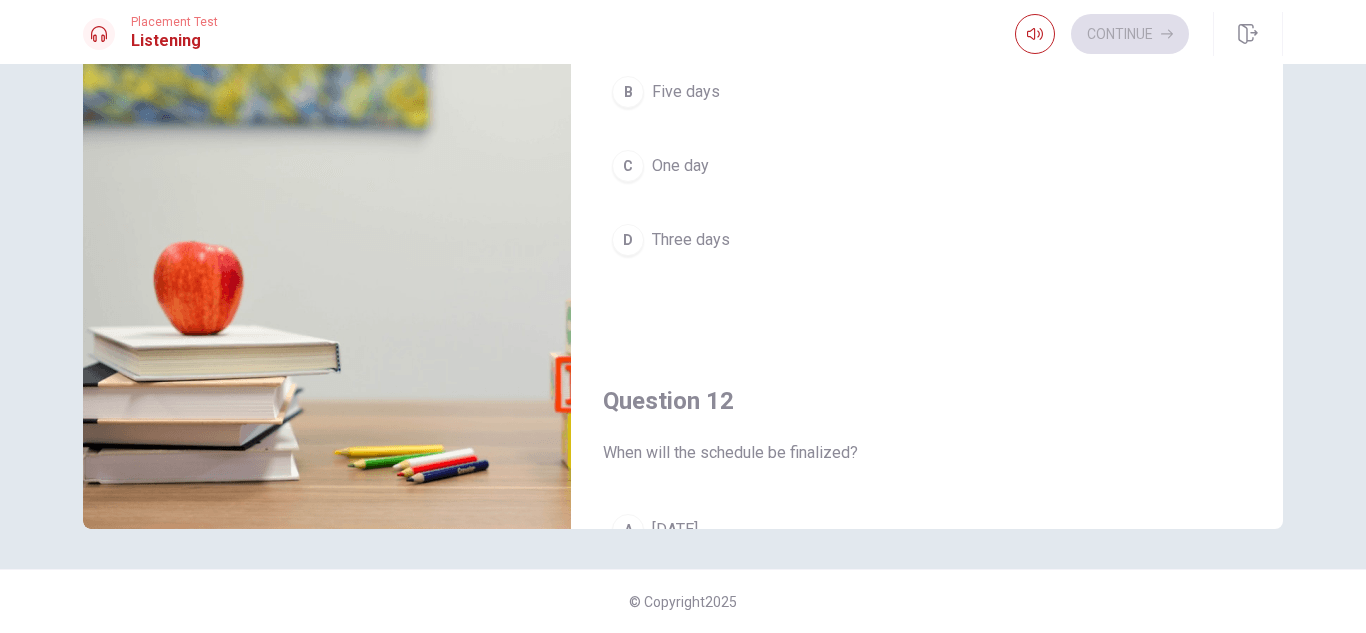 scroll, scrollTop: 0, scrollLeft: 0, axis: both 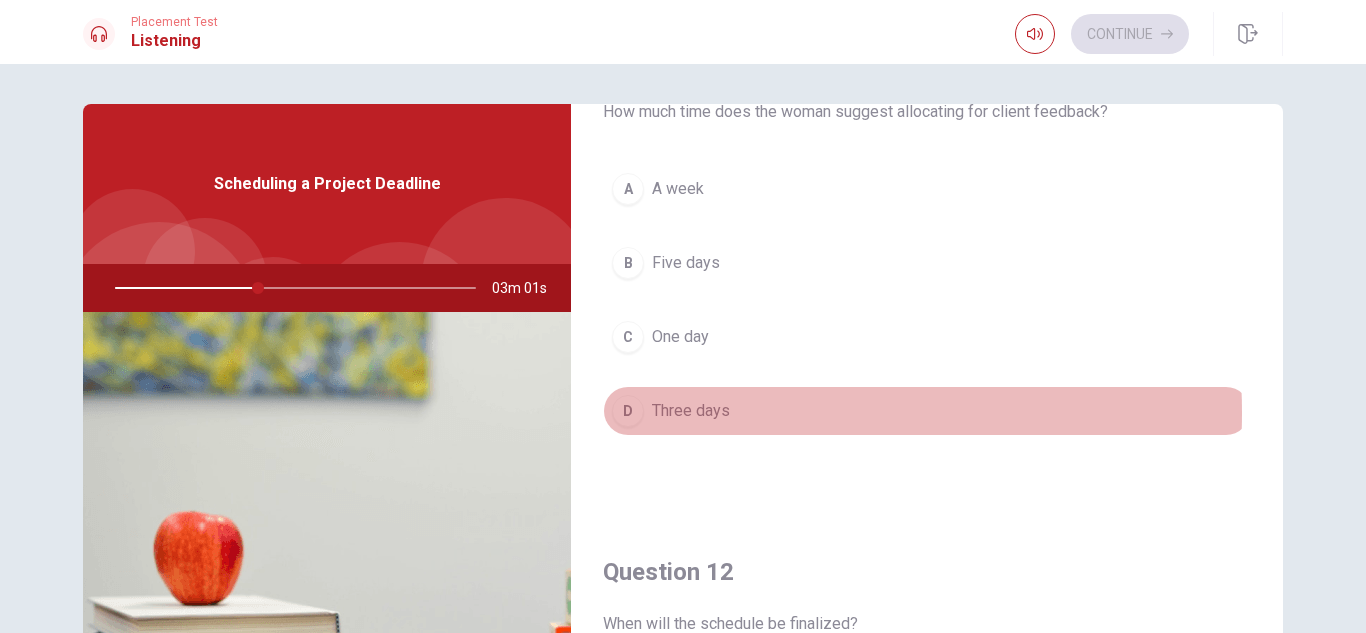 click on "Three days" at bounding box center (691, 411) 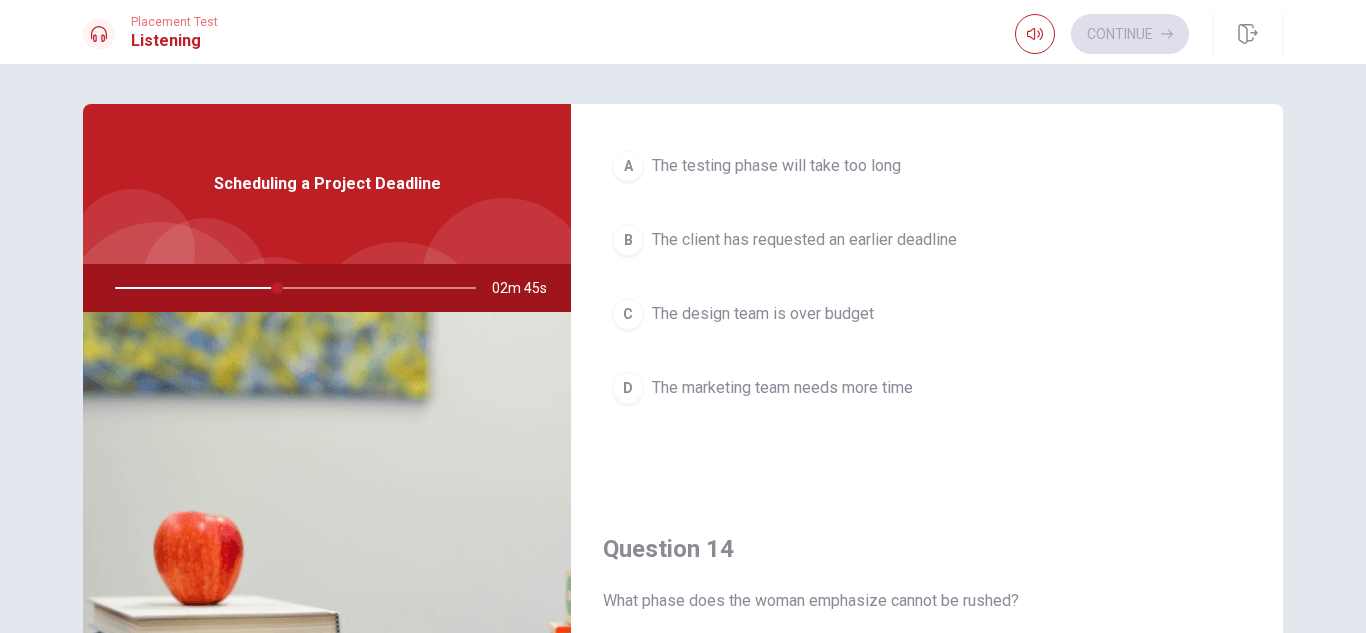 scroll, scrollTop: 1100, scrollLeft: 0, axis: vertical 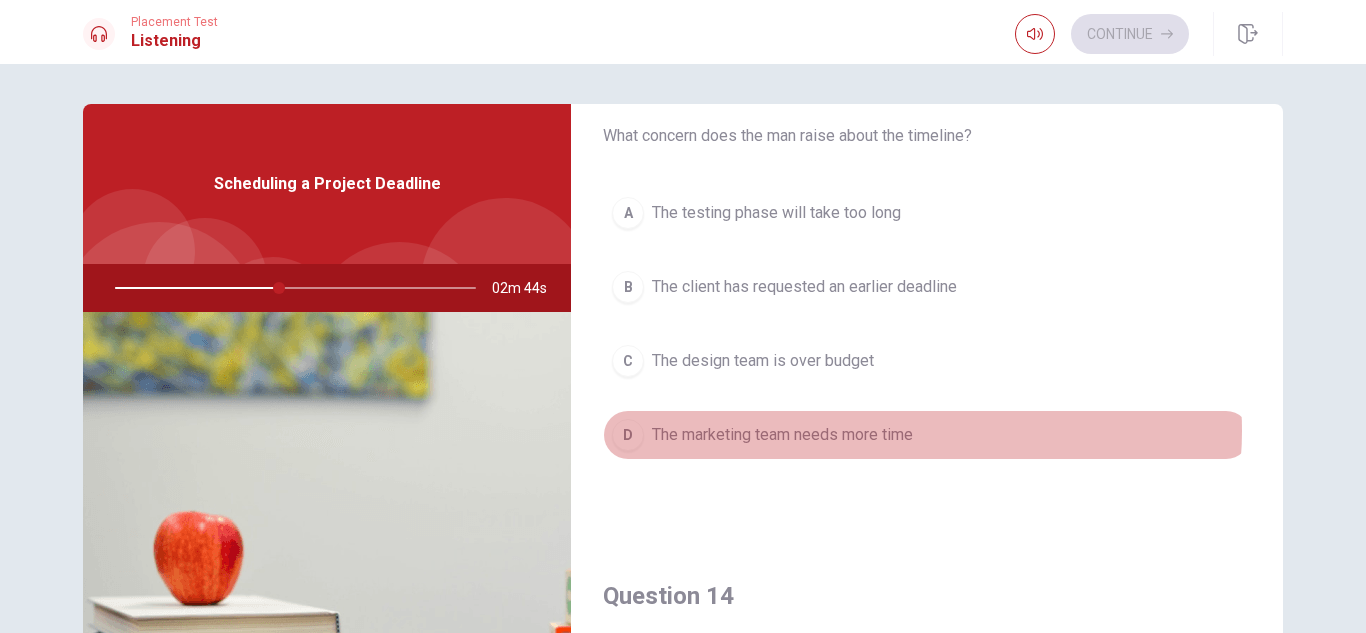click on "The marketing team needs more time" at bounding box center (782, 435) 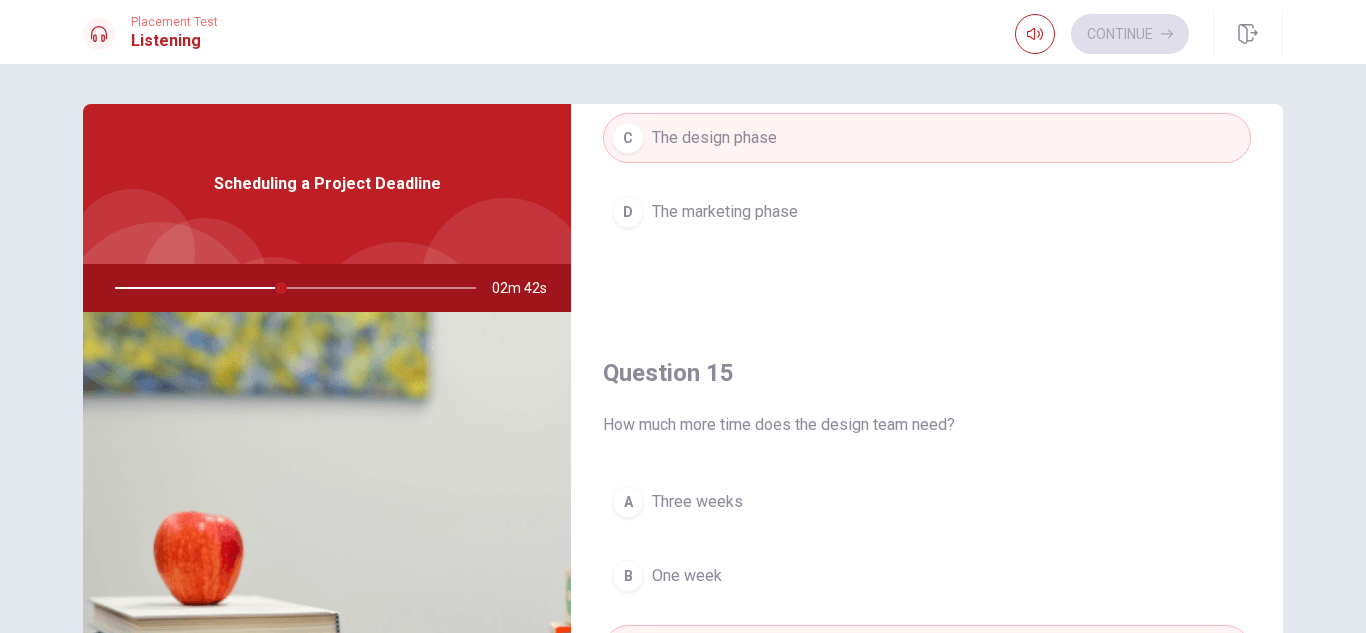 scroll, scrollTop: 1865, scrollLeft: 0, axis: vertical 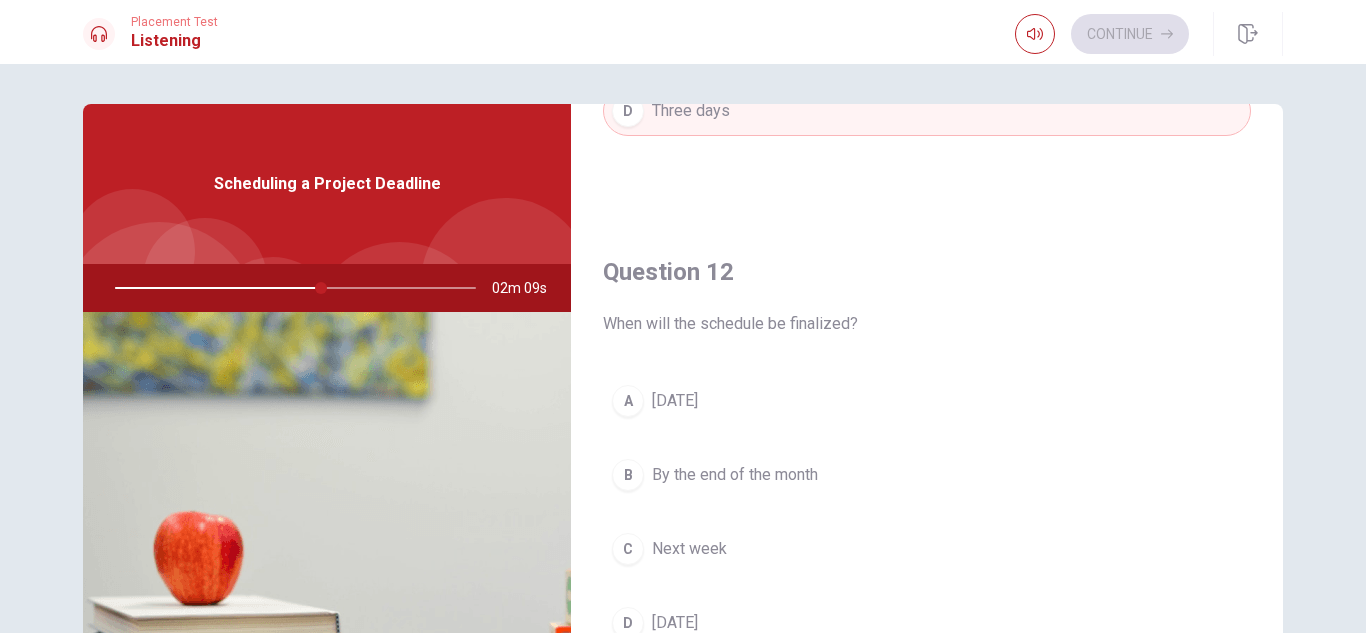 click on "A [DATE]" at bounding box center (927, 401) 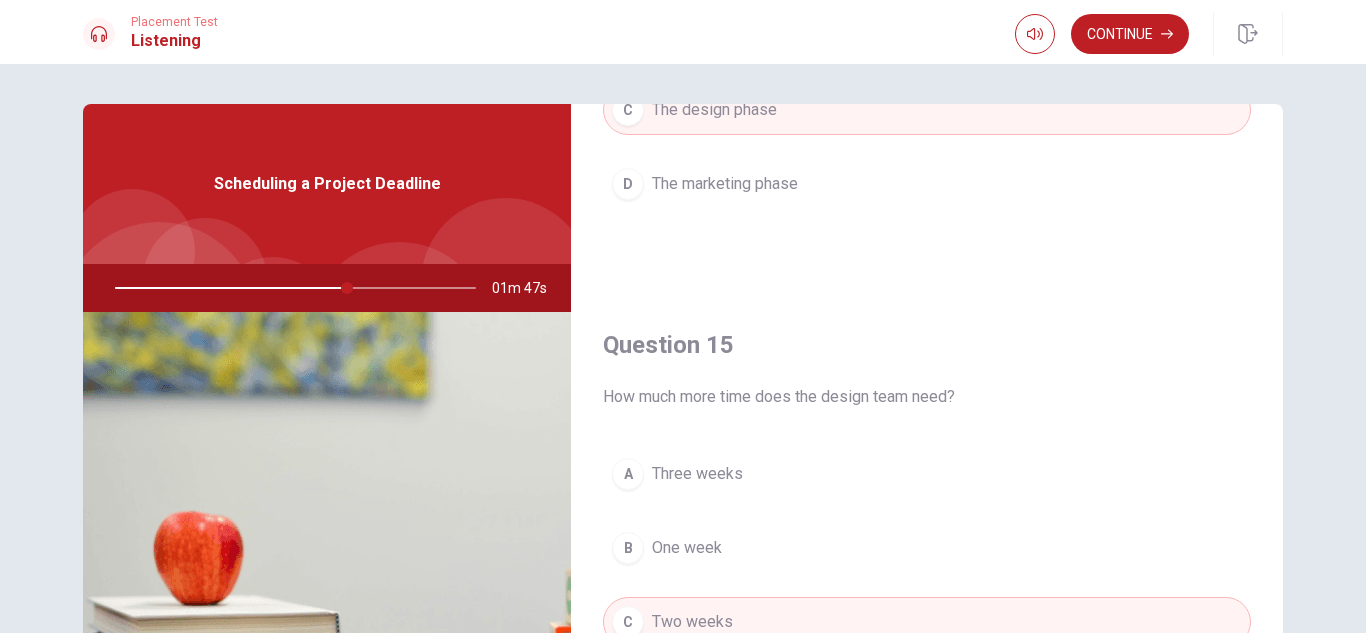 scroll, scrollTop: 1865, scrollLeft: 0, axis: vertical 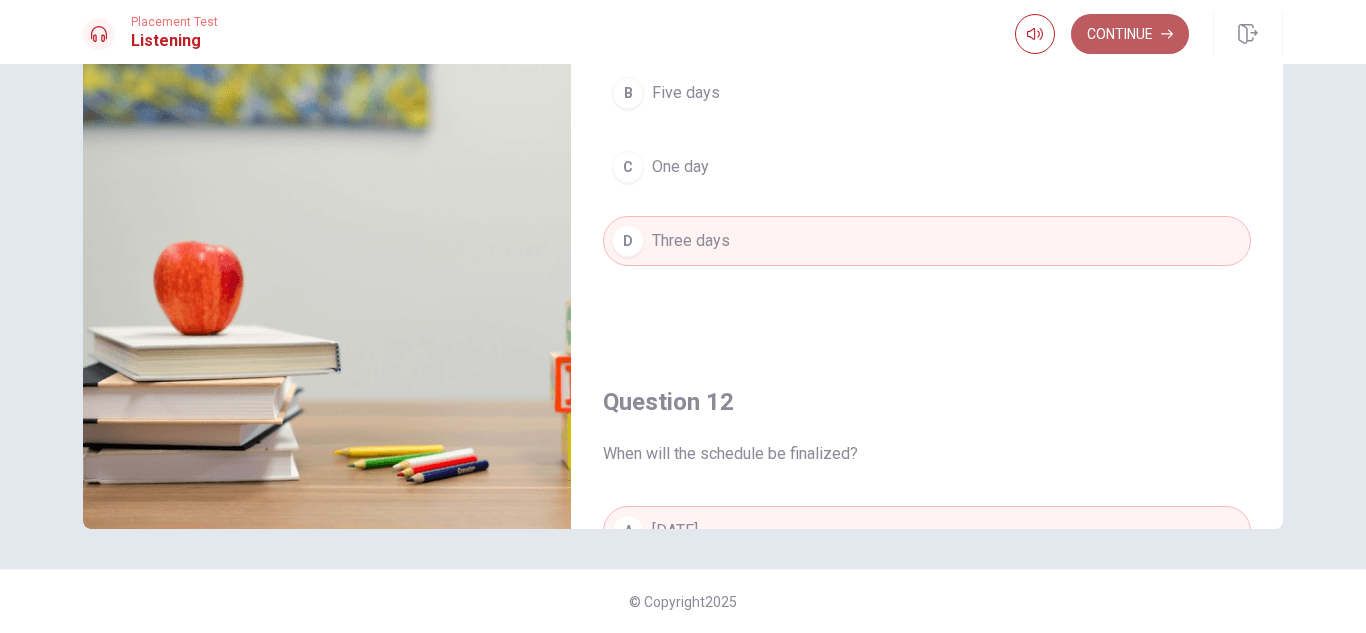 click on "Continue" at bounding box center [1130, 34] 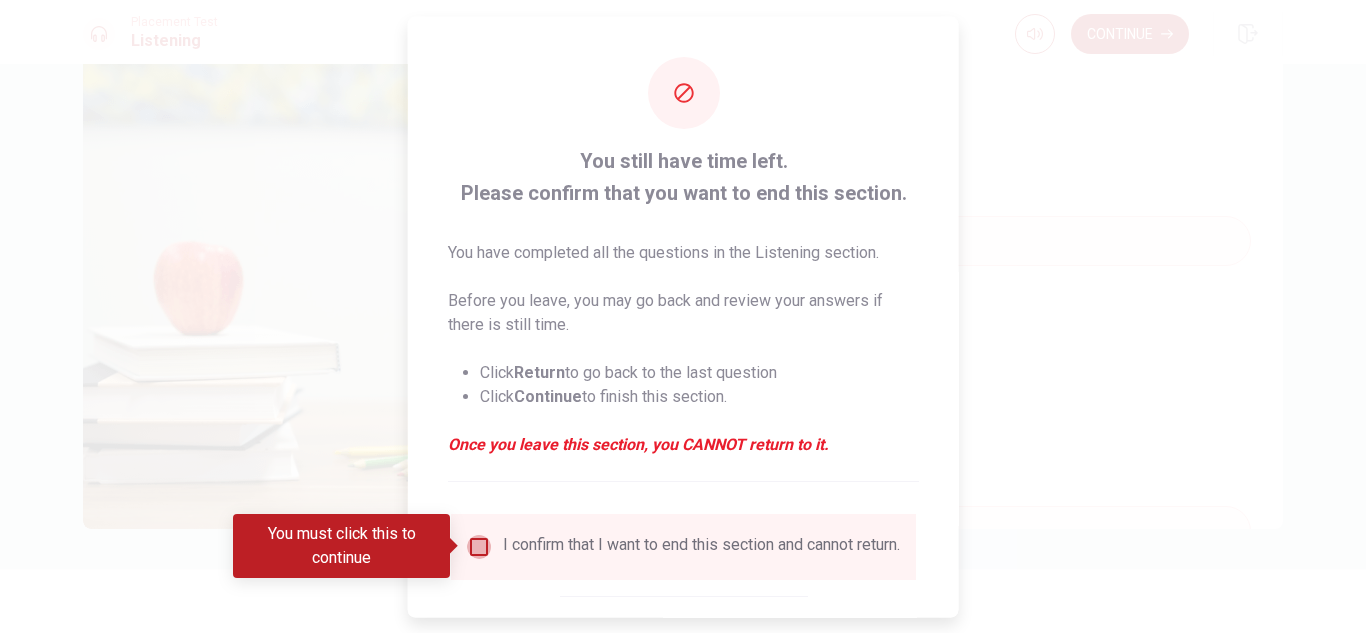 click at bounding box center [479, 546] 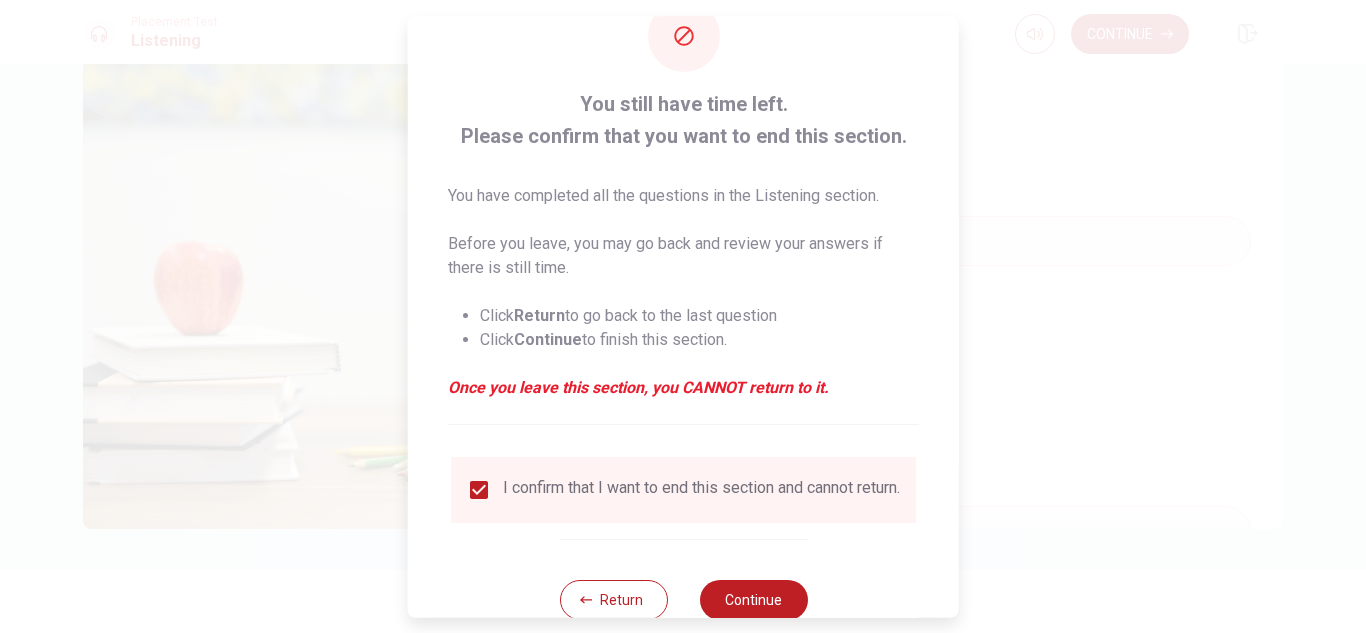 scroll, scrollTop: 113, scrollLeft: 0, axis: vertical 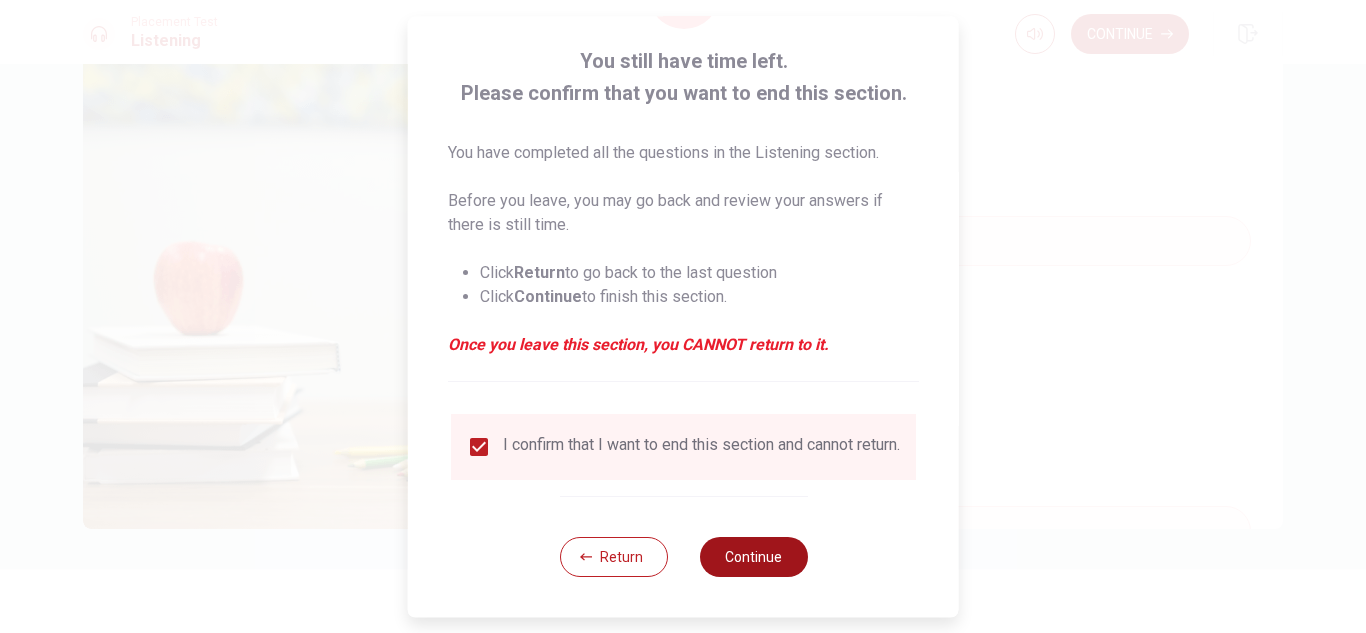 click on "Continue" at bounding box center (753, 557) 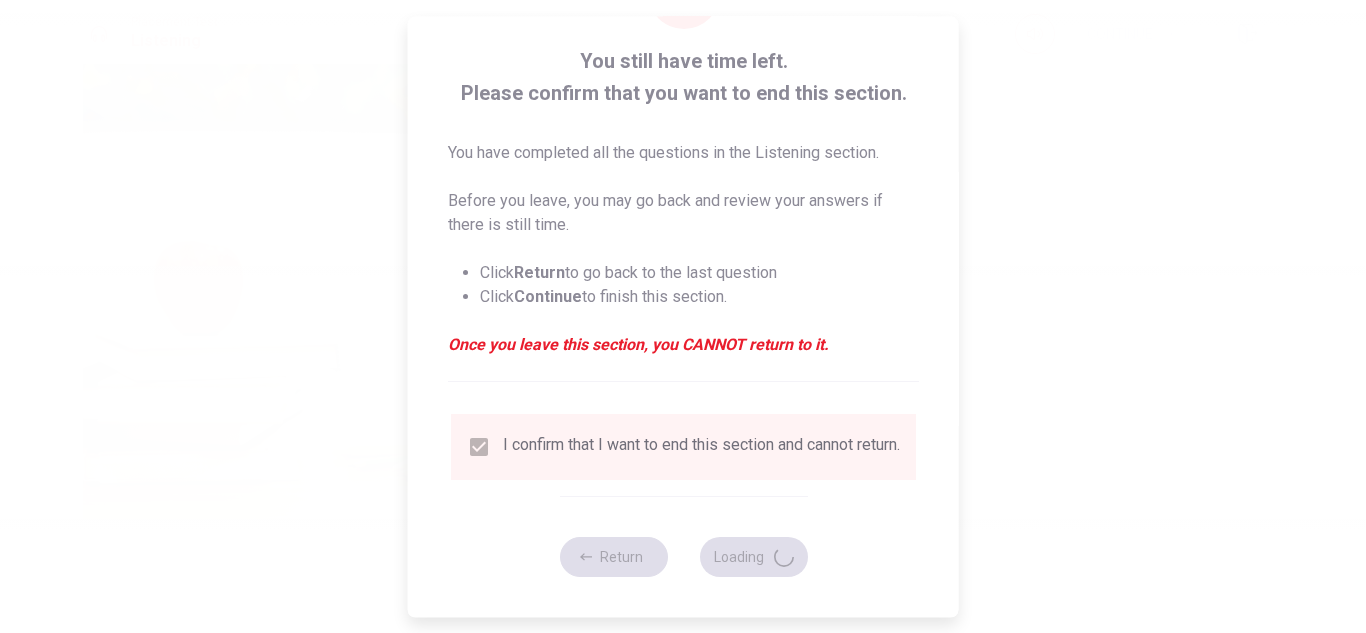 type on "69" 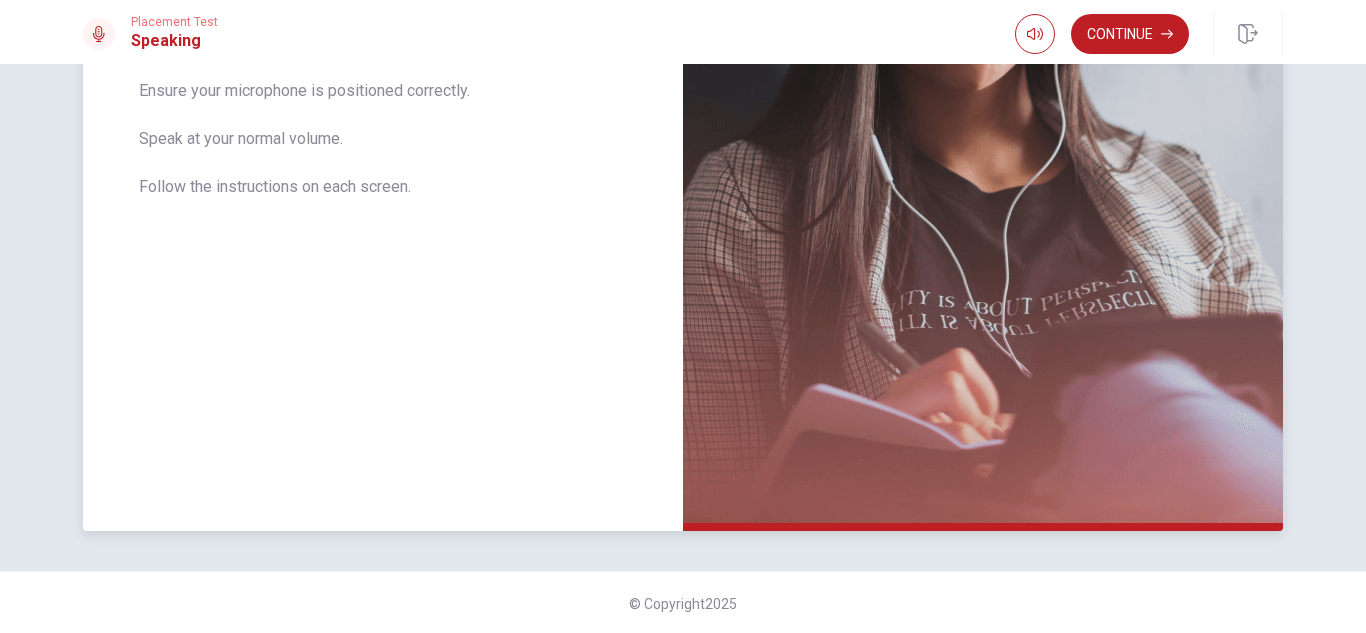scroll, scrollTop: 447, scrollLeft: 0, axis: vertical 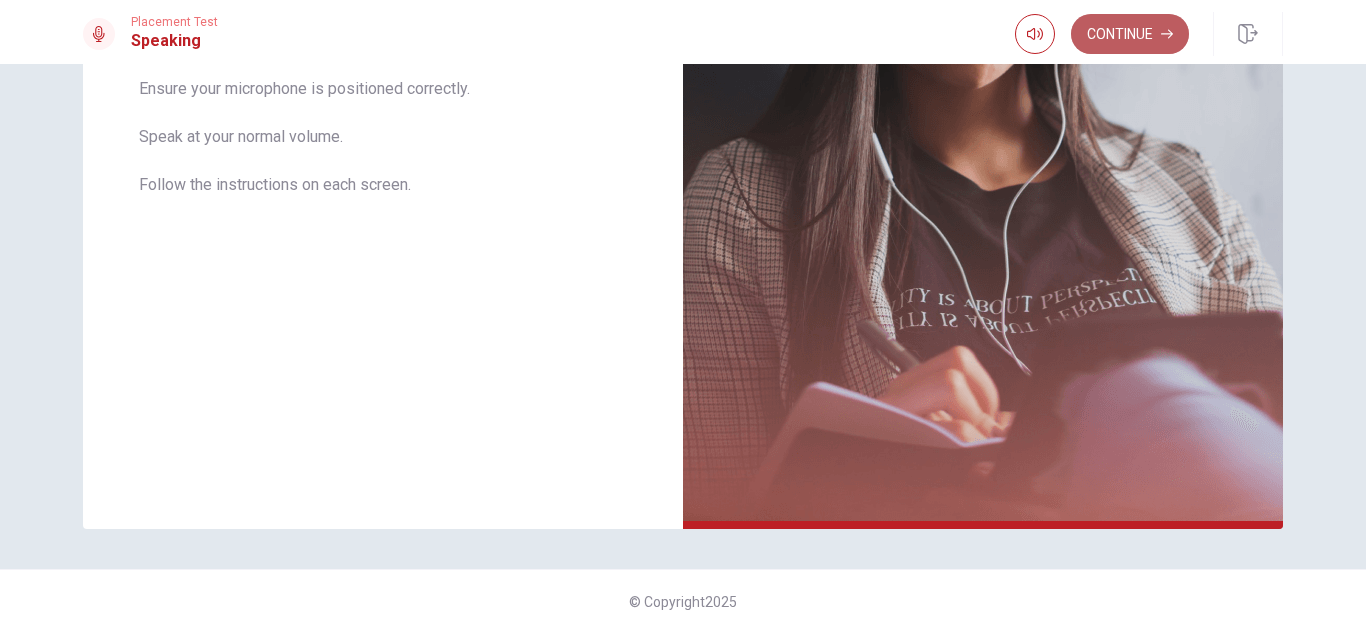 click on "Continue" at bounding box center (1130, 34) 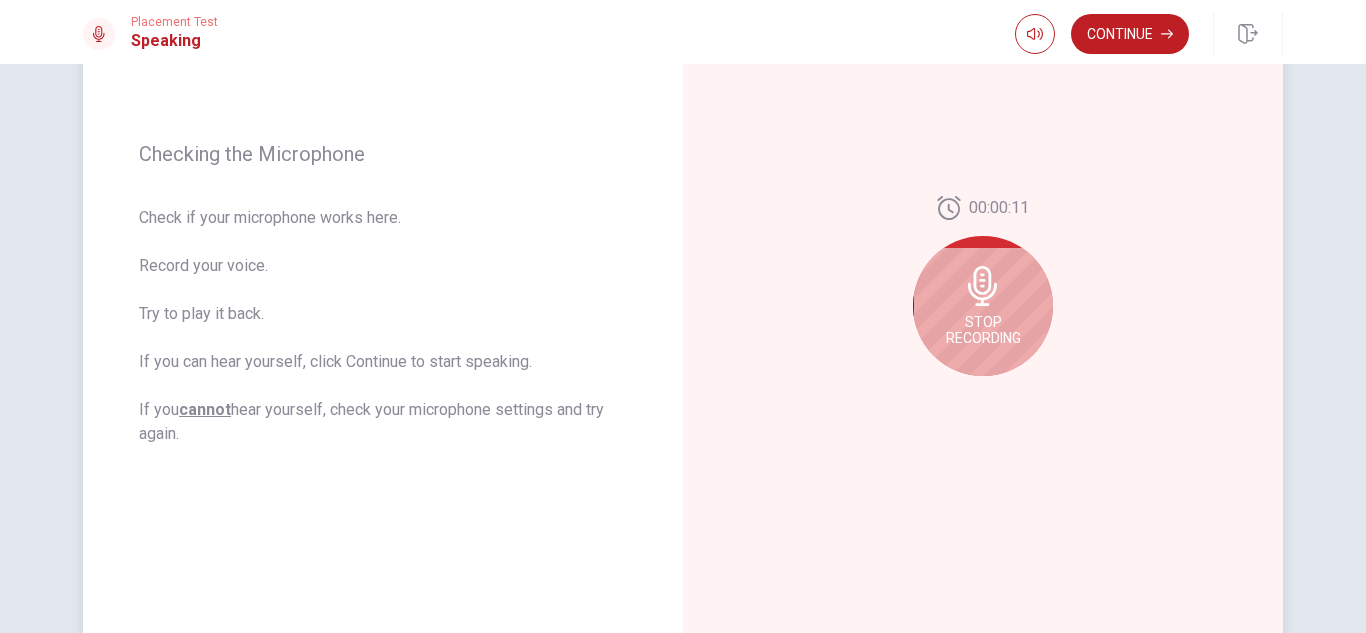 scroll, scrollTop: 247, scrollLeft: 0, axis: vertical 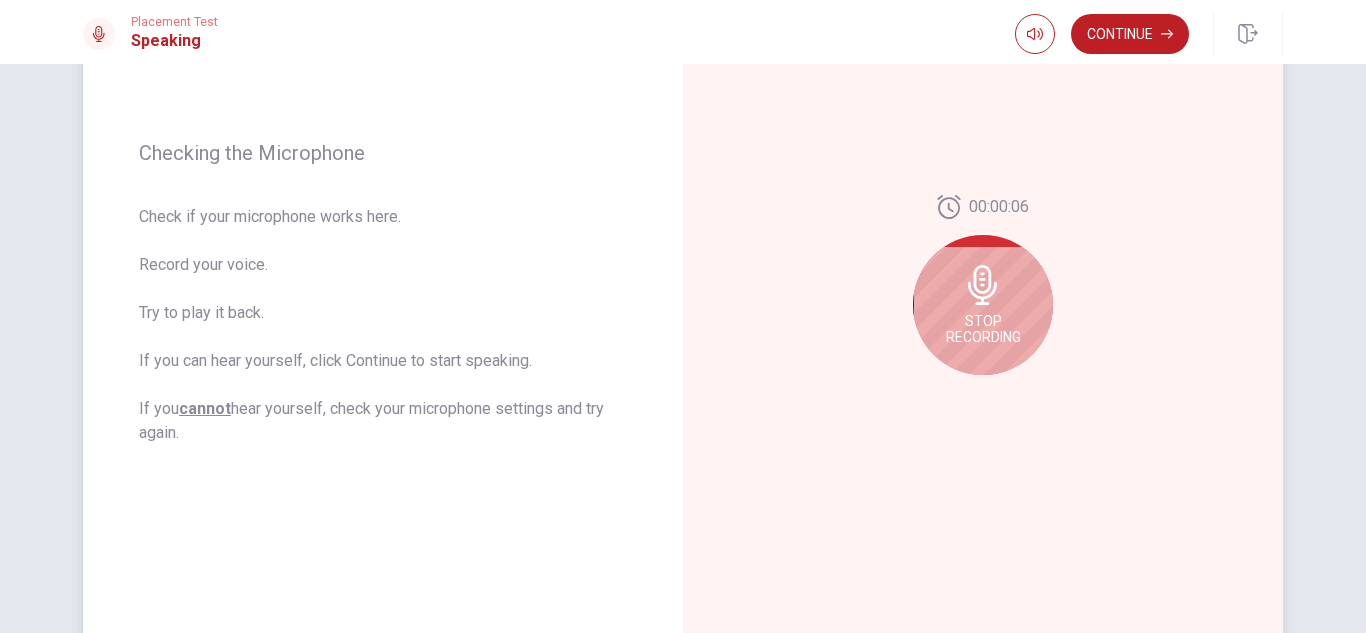 click on "Stop   Recording" at bounding box center (983, 305) 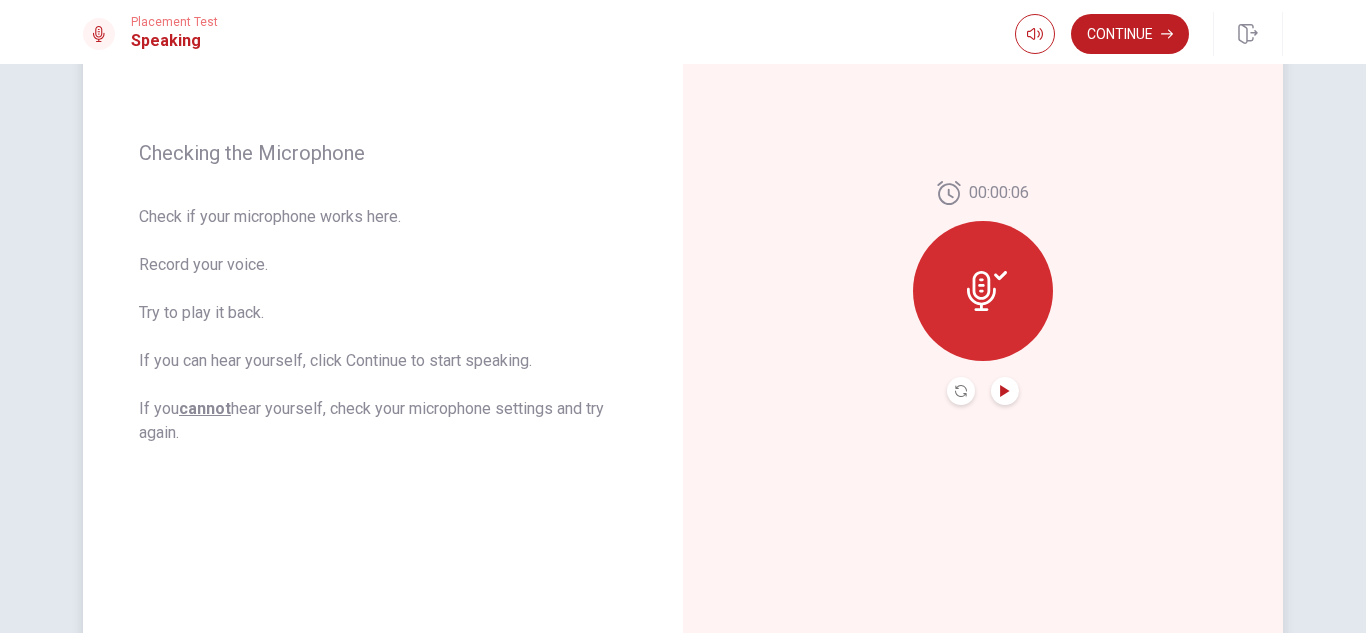 click 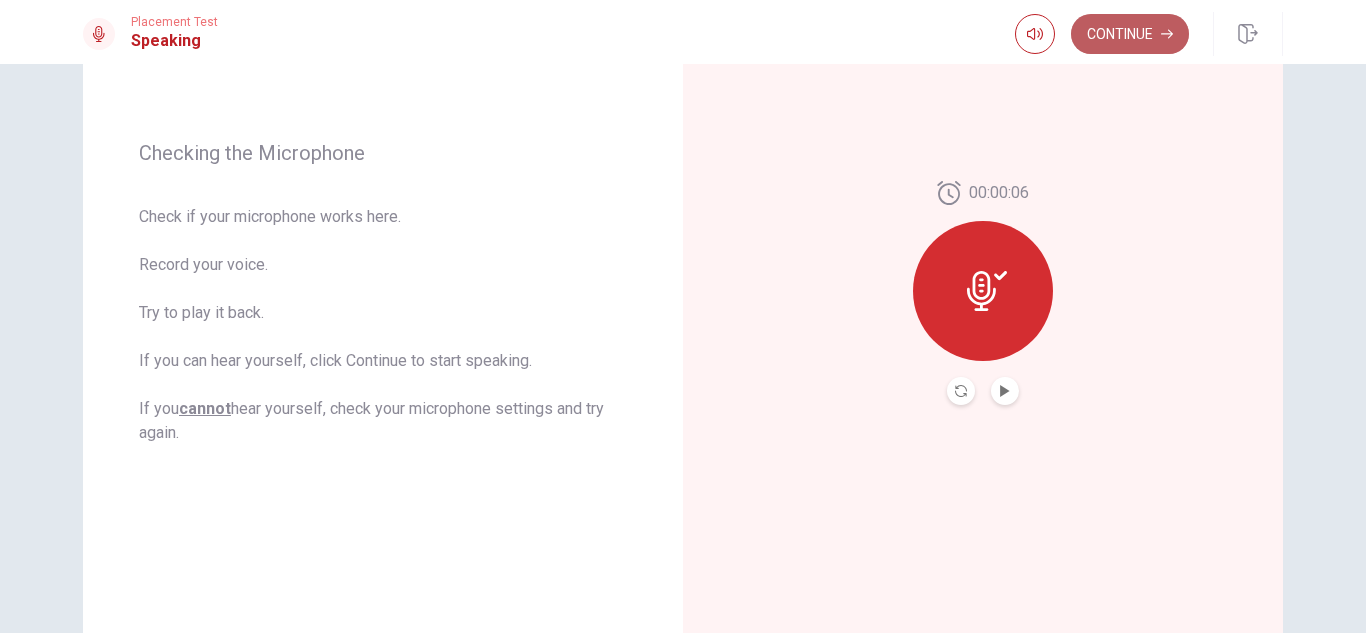 click on "Continue" at bounding box center (1130, 34) 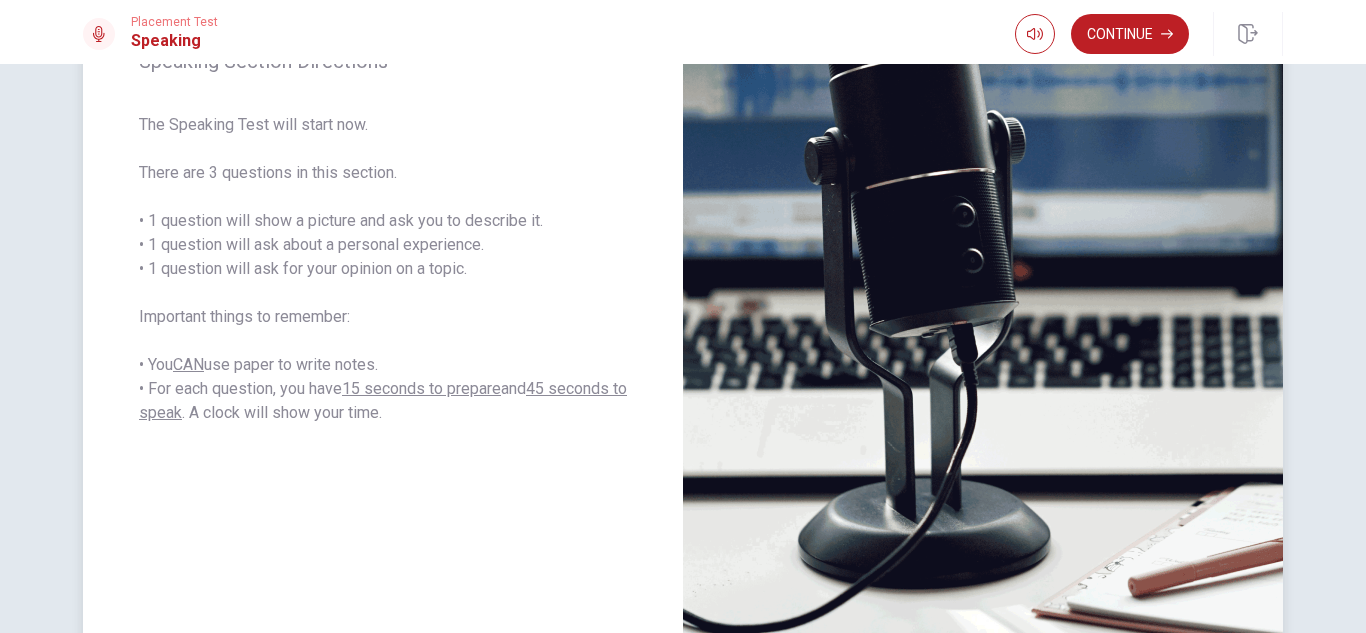 scroll, scrollTop: 347, scrollLeft: 0, axis: vertical 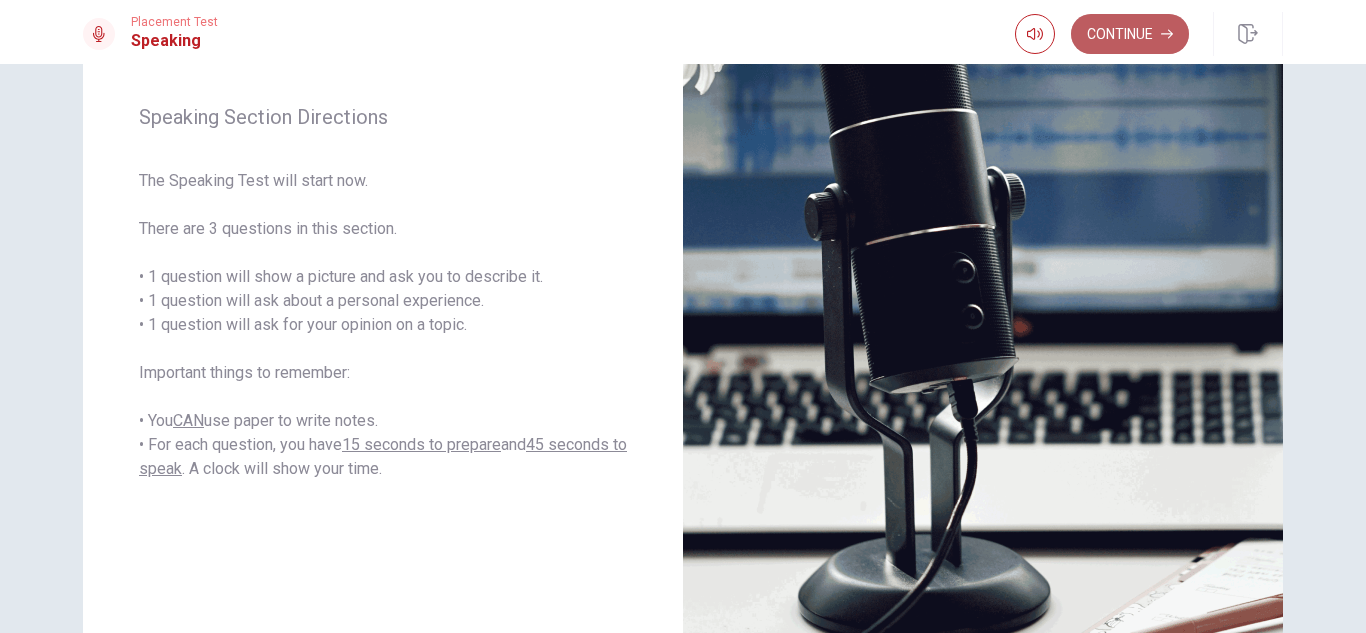 drag, startPoint x: 1105, startPoint y: 26, endPoint x: 1023, endPoint y: 109, distance: 116.67476 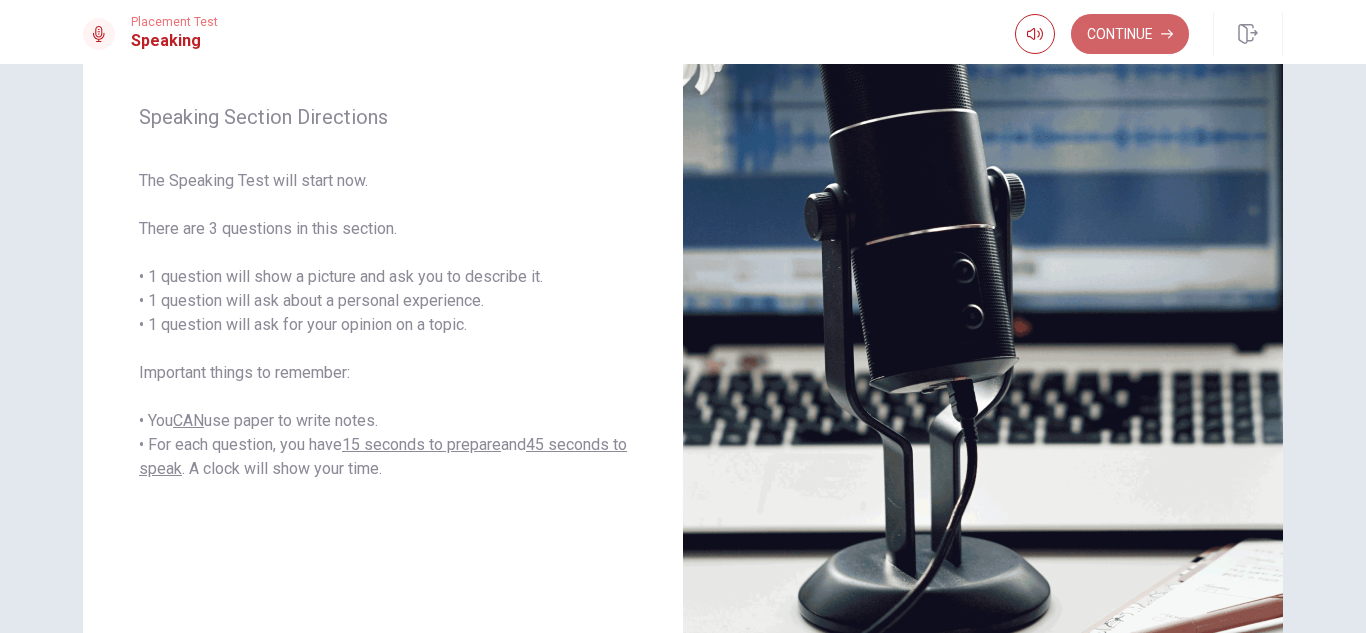click on "Continue" at bounding box center [1130, 34] 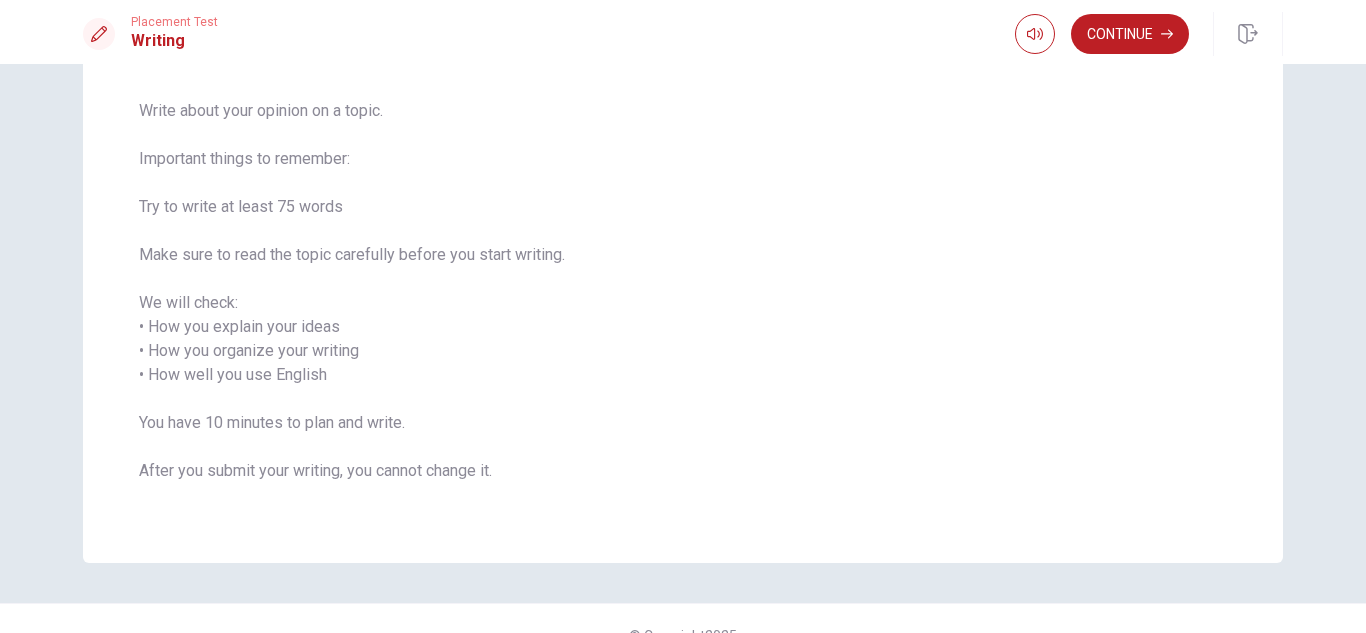 scroll, scrollTop: 175, scrollLeft: 0, axis: vertical 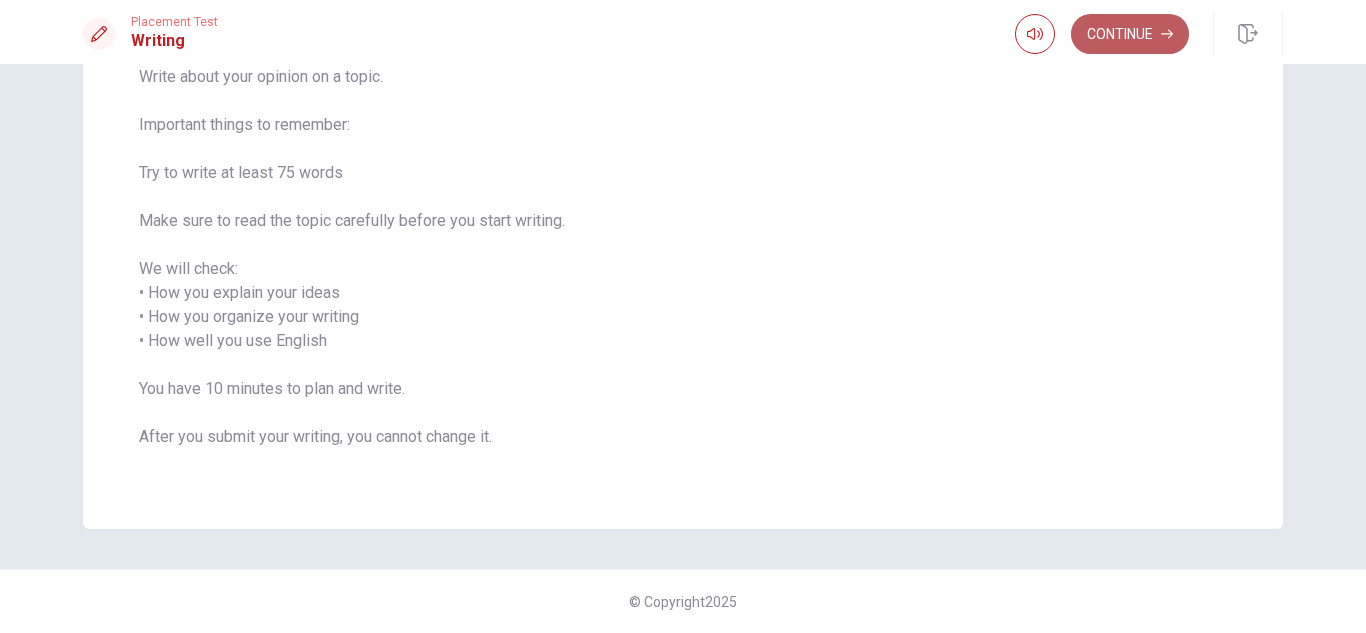 click on "Continue" at bounding box center [1130, 34] 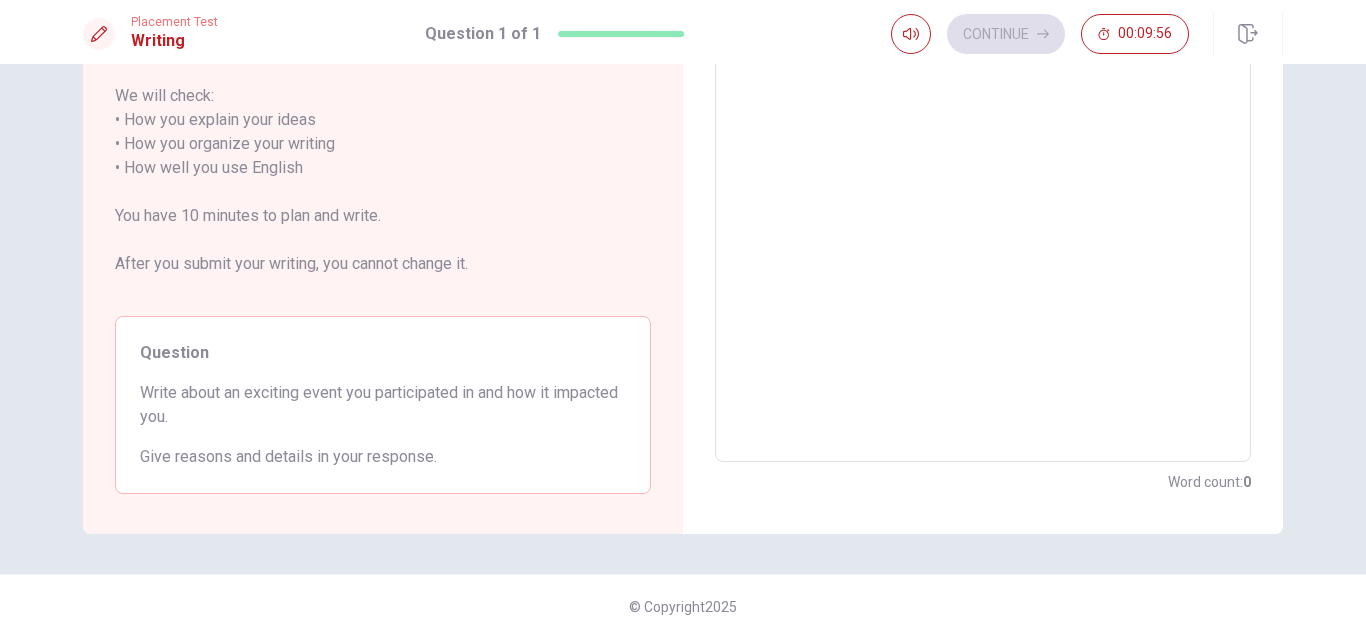 scroll, scrollTop: 305, scrollLeft: 0, axis: vertical 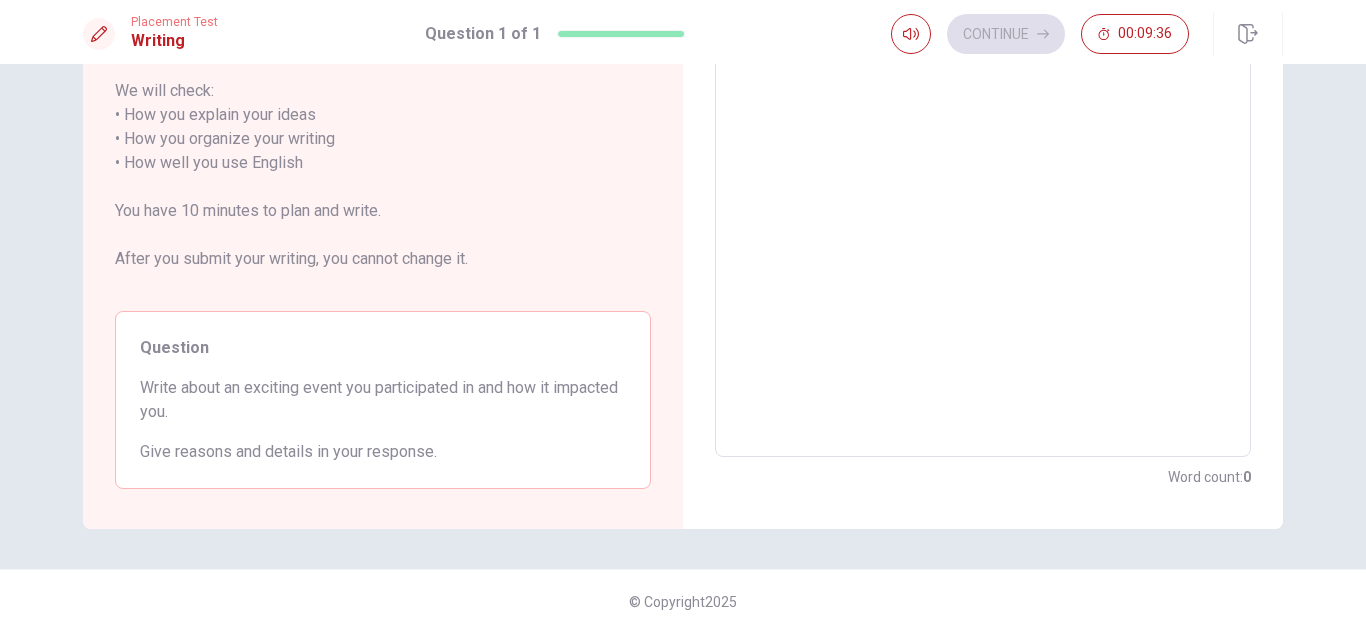 click on "Write about an exciting event you participated in and how it impacted you." at bounding box center [383, 400] 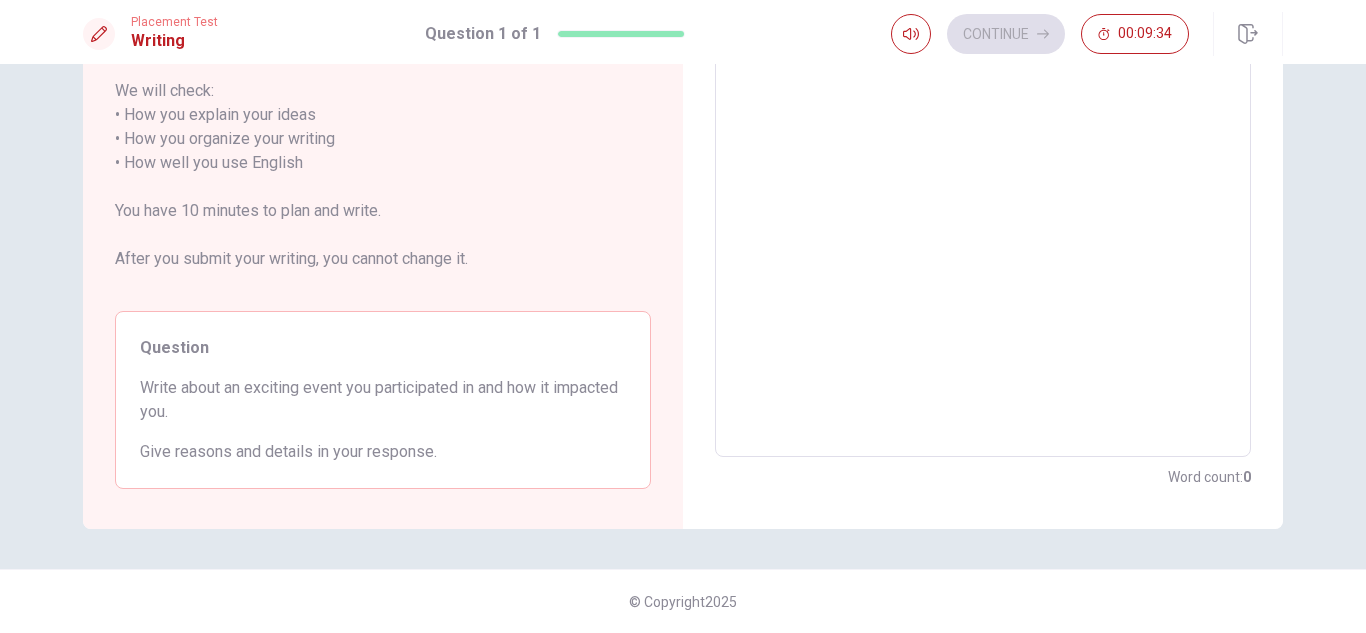 click at bounding box center [983, 163] 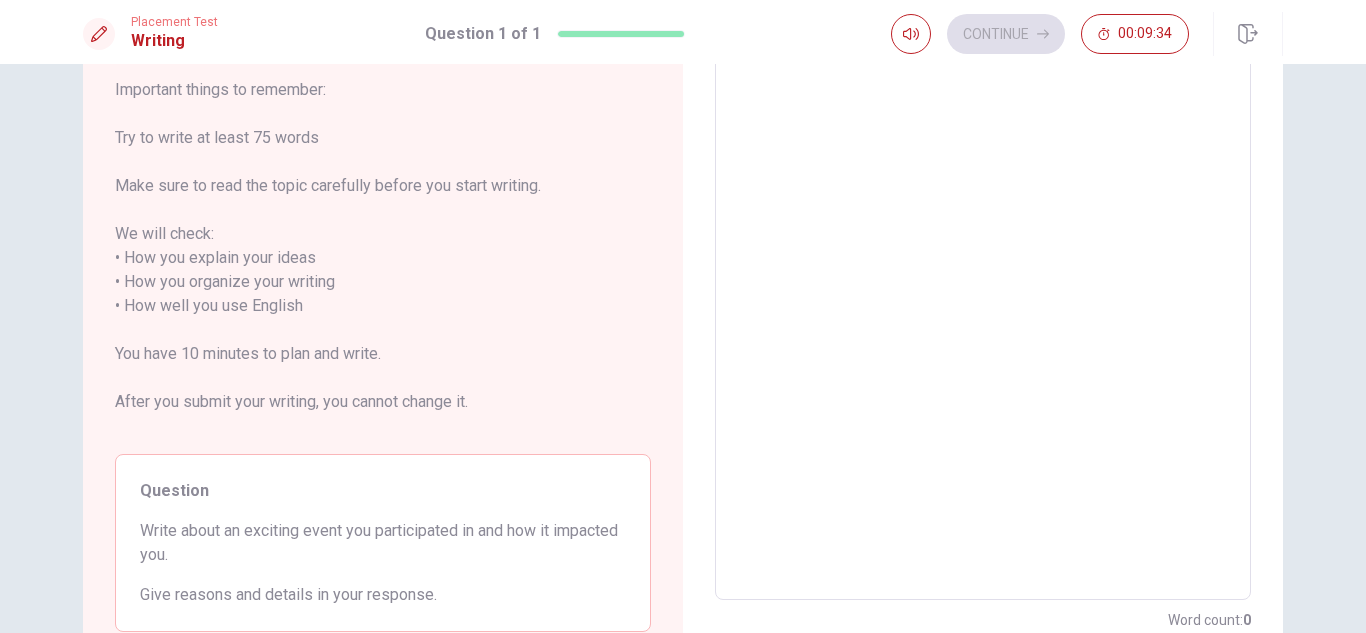 scroll, scrollTop: 0, scrollLeft: 0, axis: both 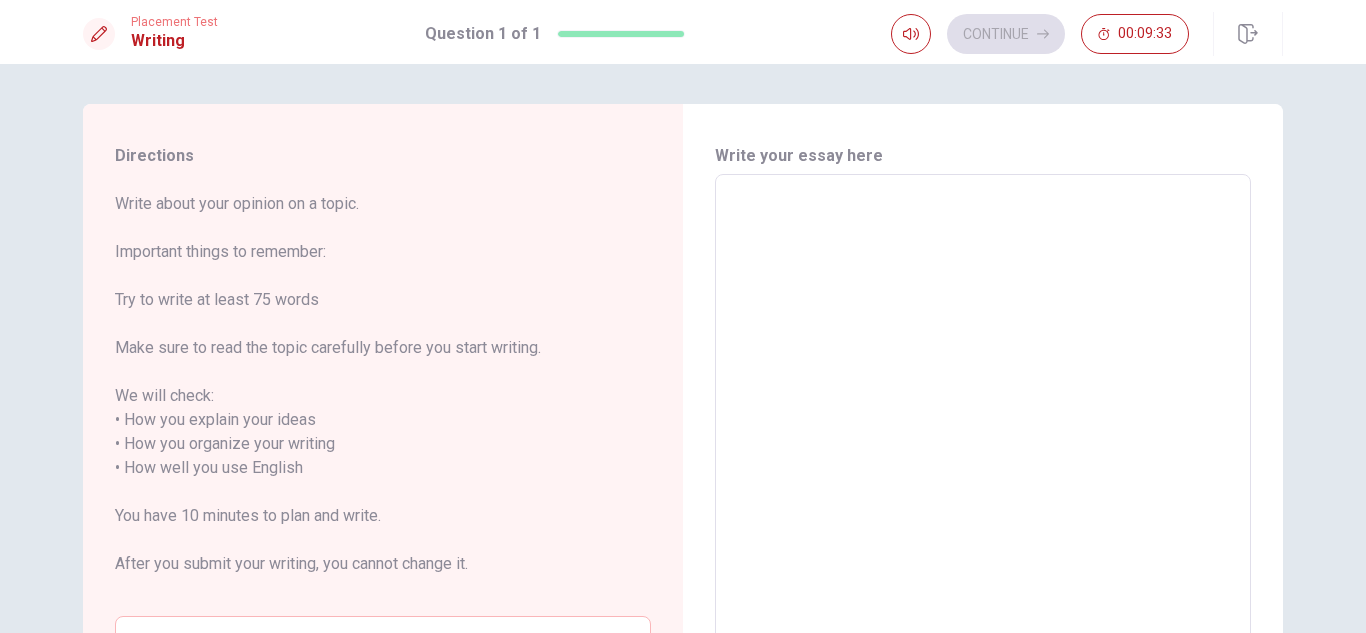 click at bounding box center [983, 468] 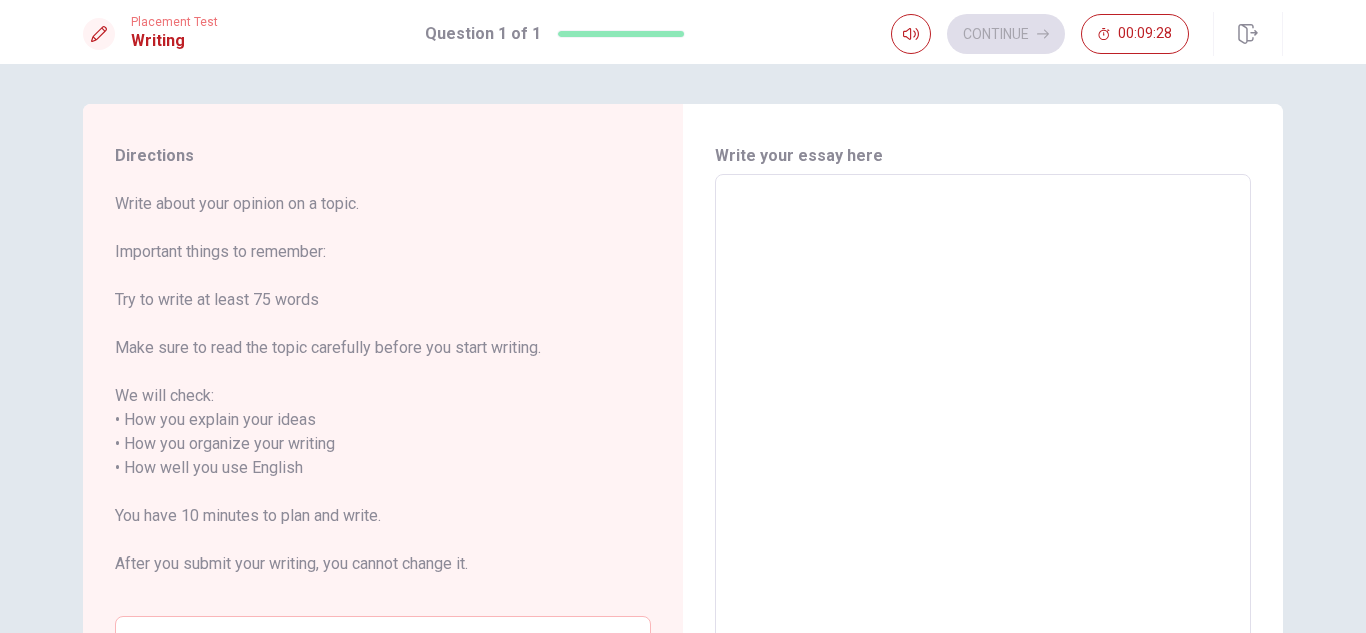 click at bounding box center (983, 468) 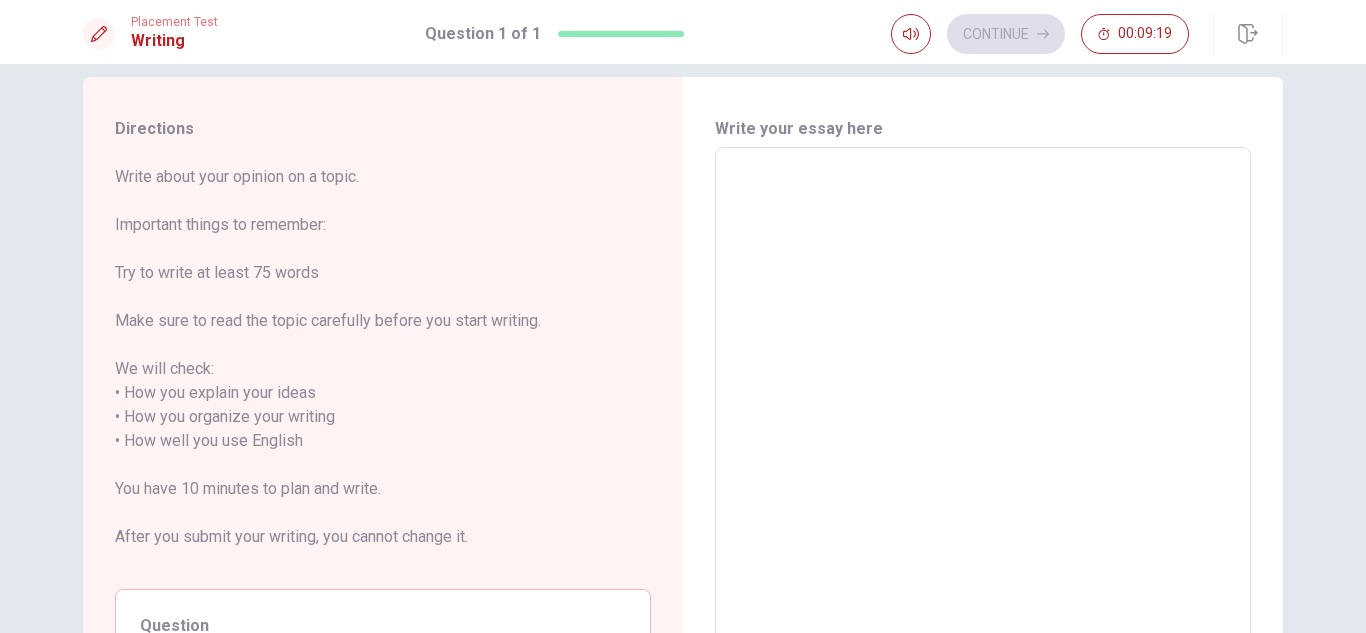 scroll, scrollTop: 0, scrollLeft: 0, axis: both 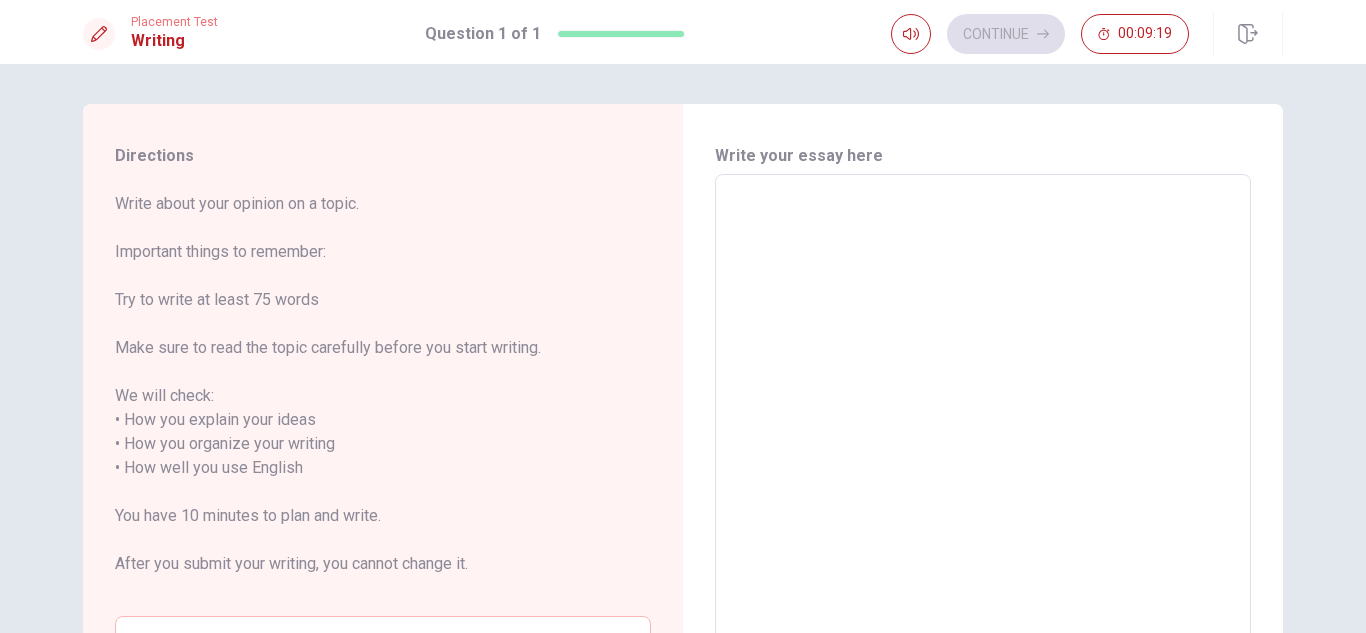 click on "x ​" at bounding box center [983, 468] 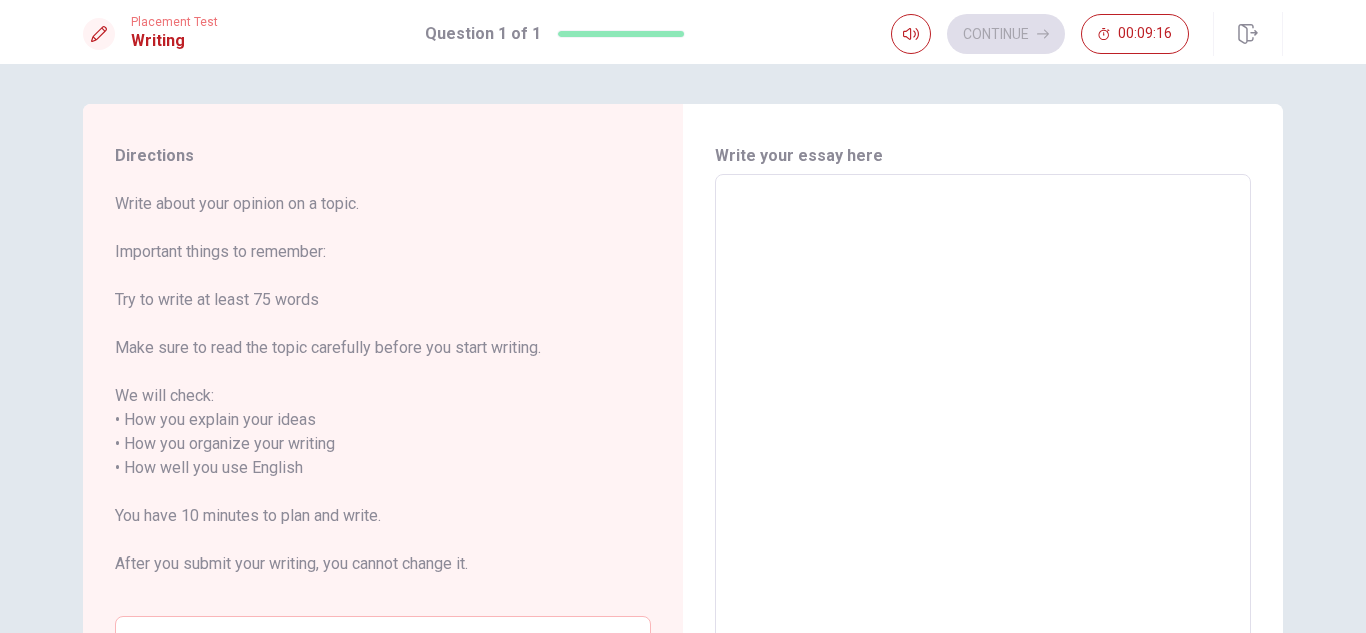 type on "L" 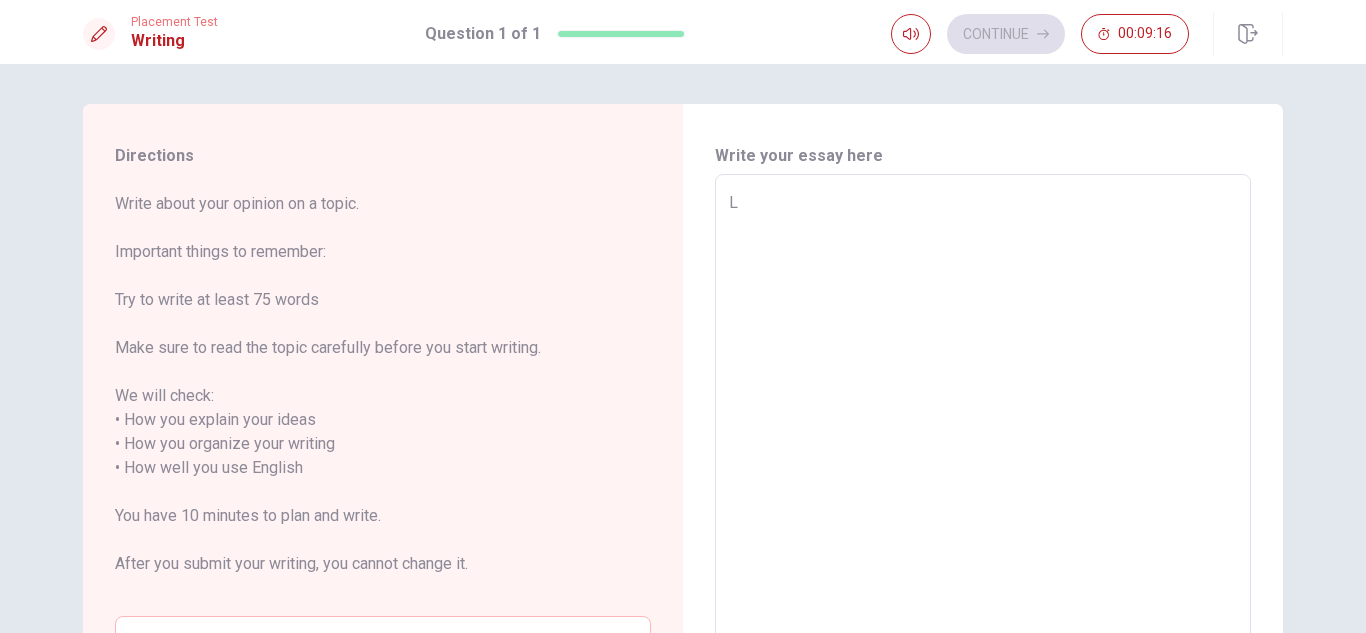 type on "x" 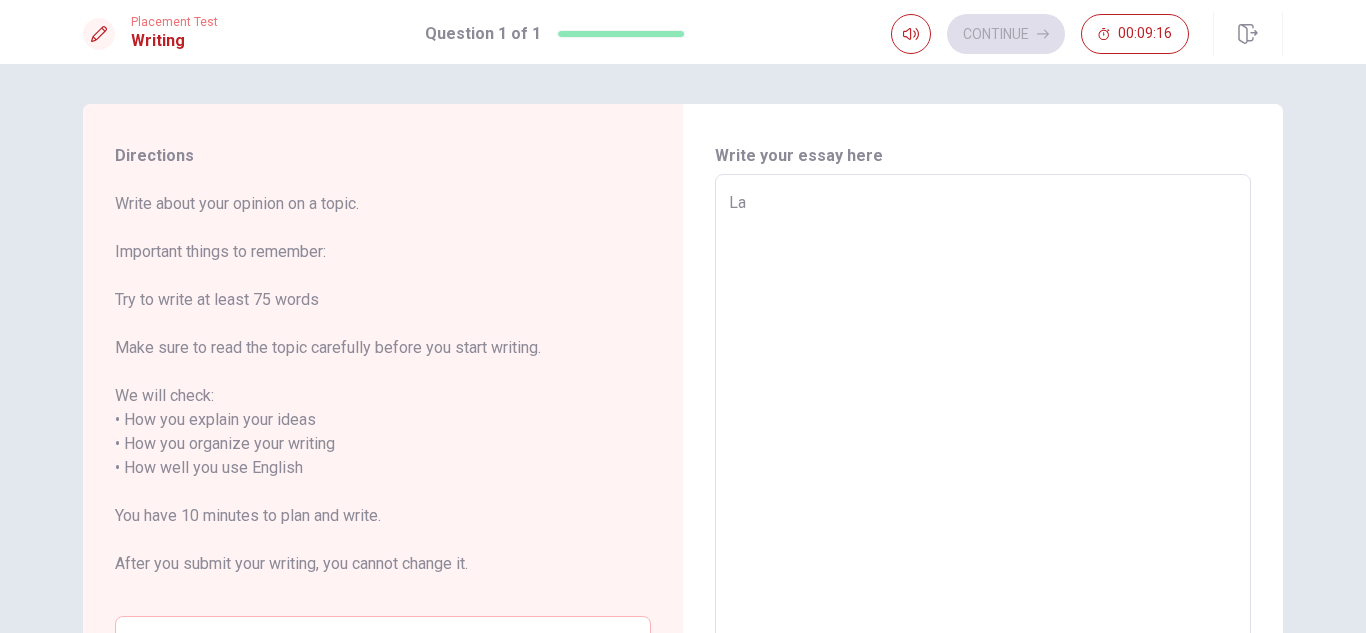 type on "x" 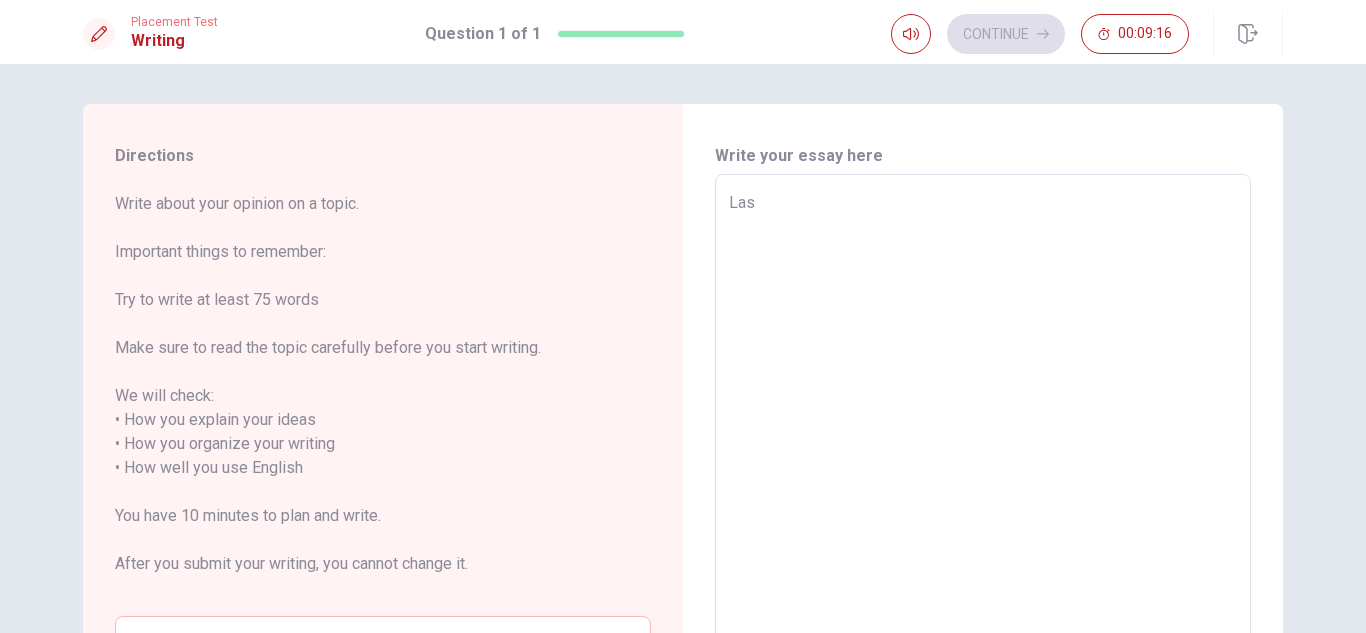 type on "x" 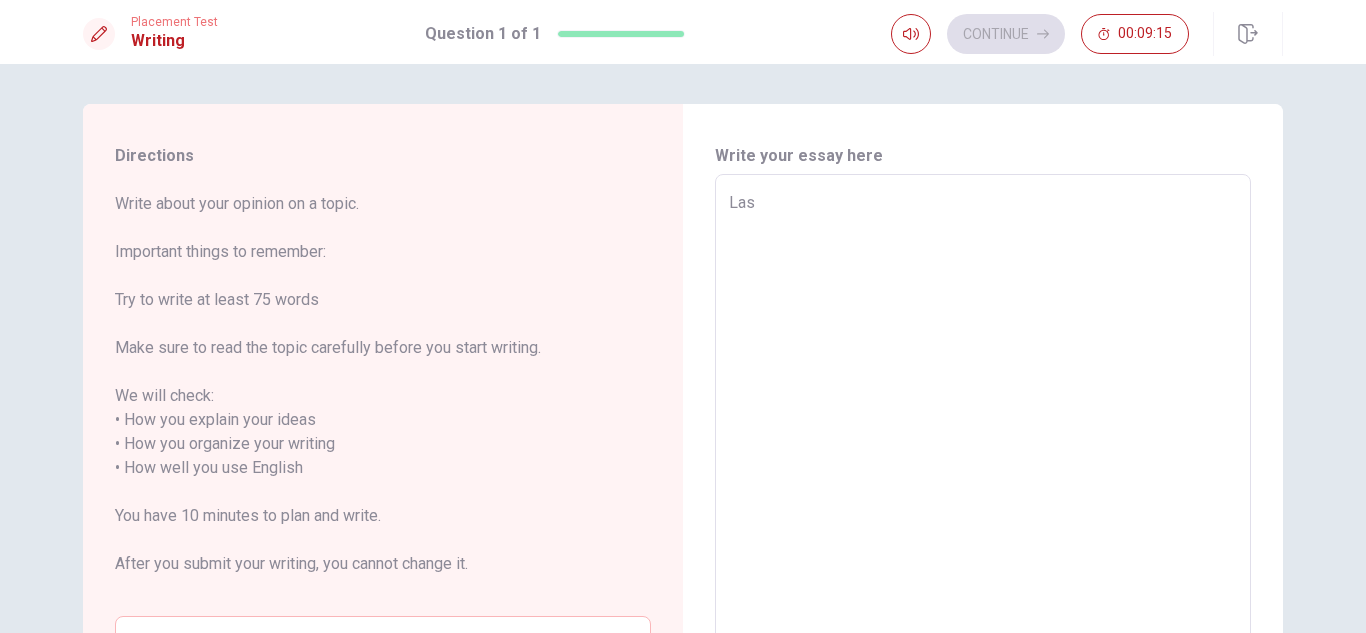 type on "Last" 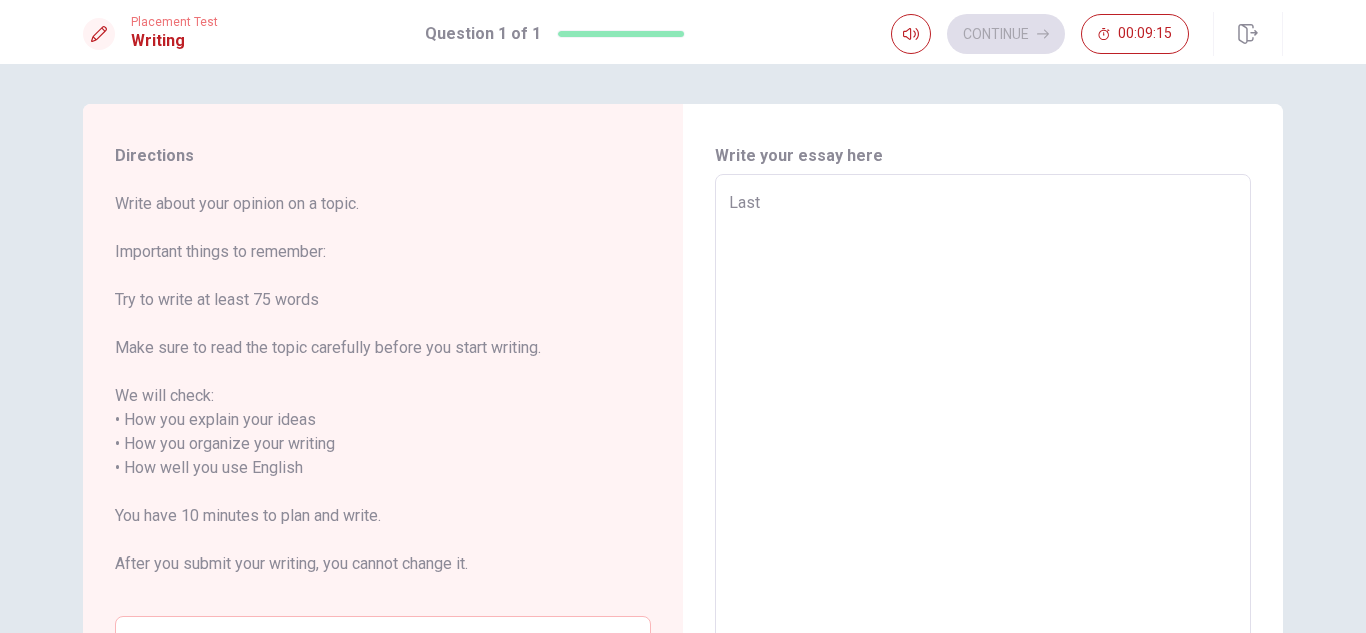 type on "x" 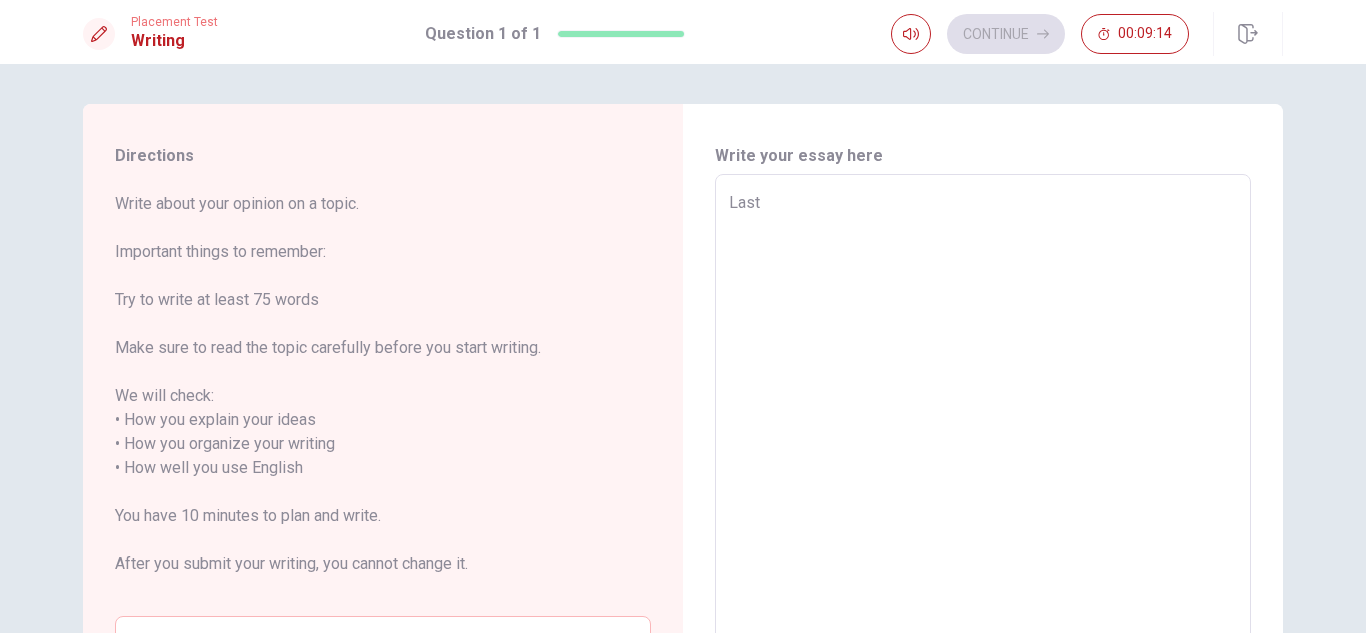 type on "Last y" 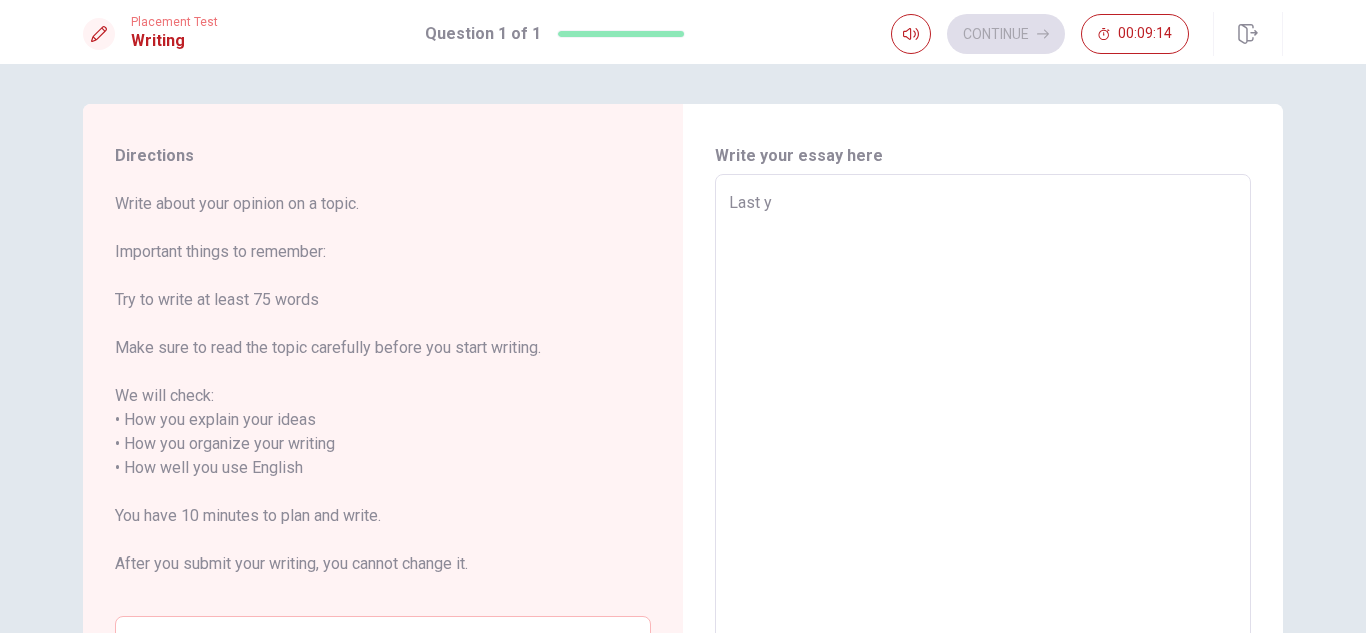 type on "x" 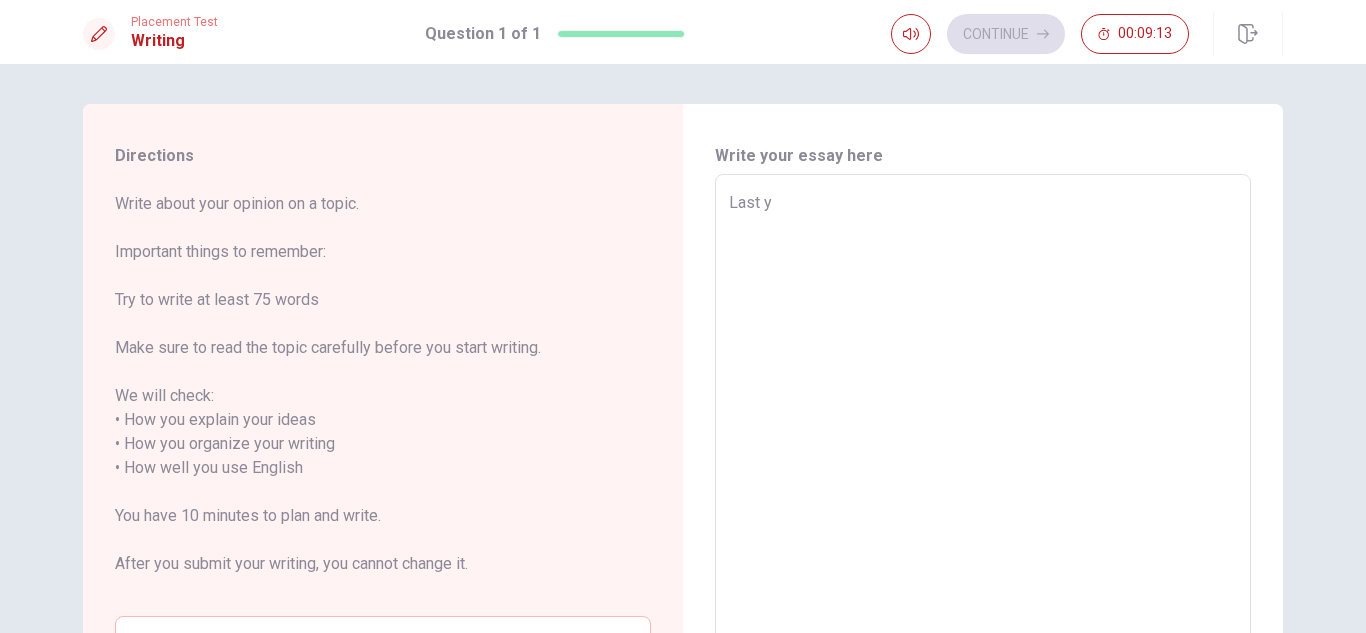 type on "Last ye" 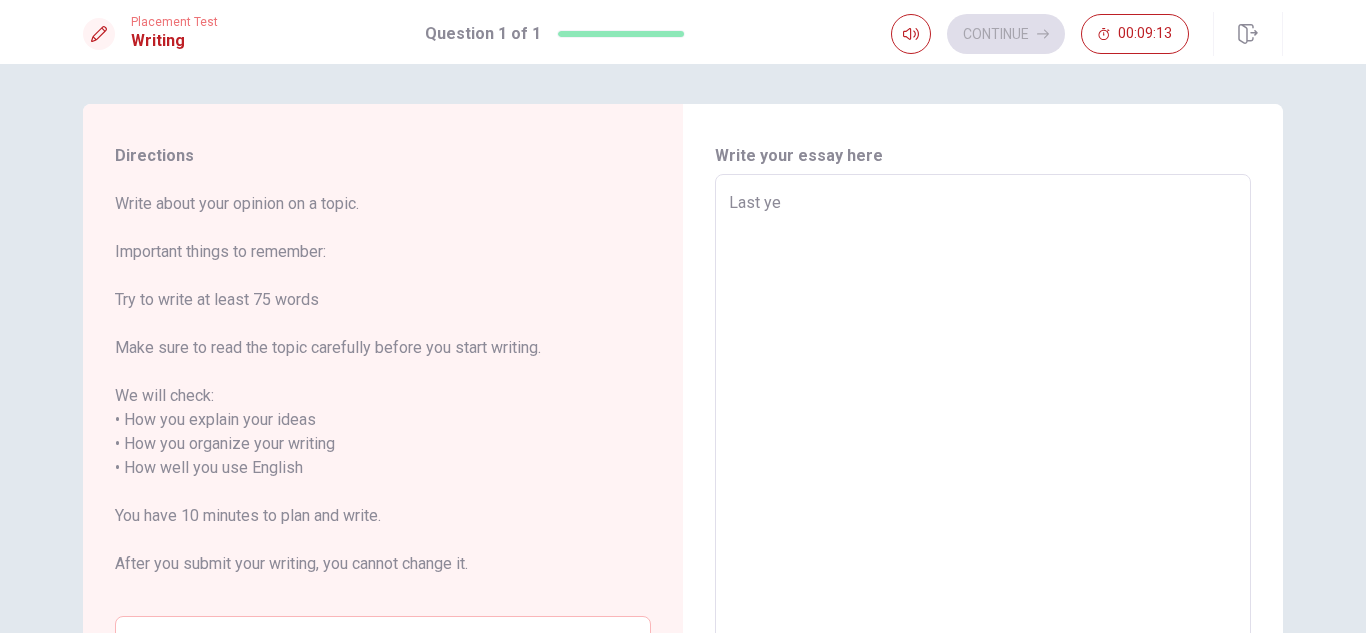 type on "x" 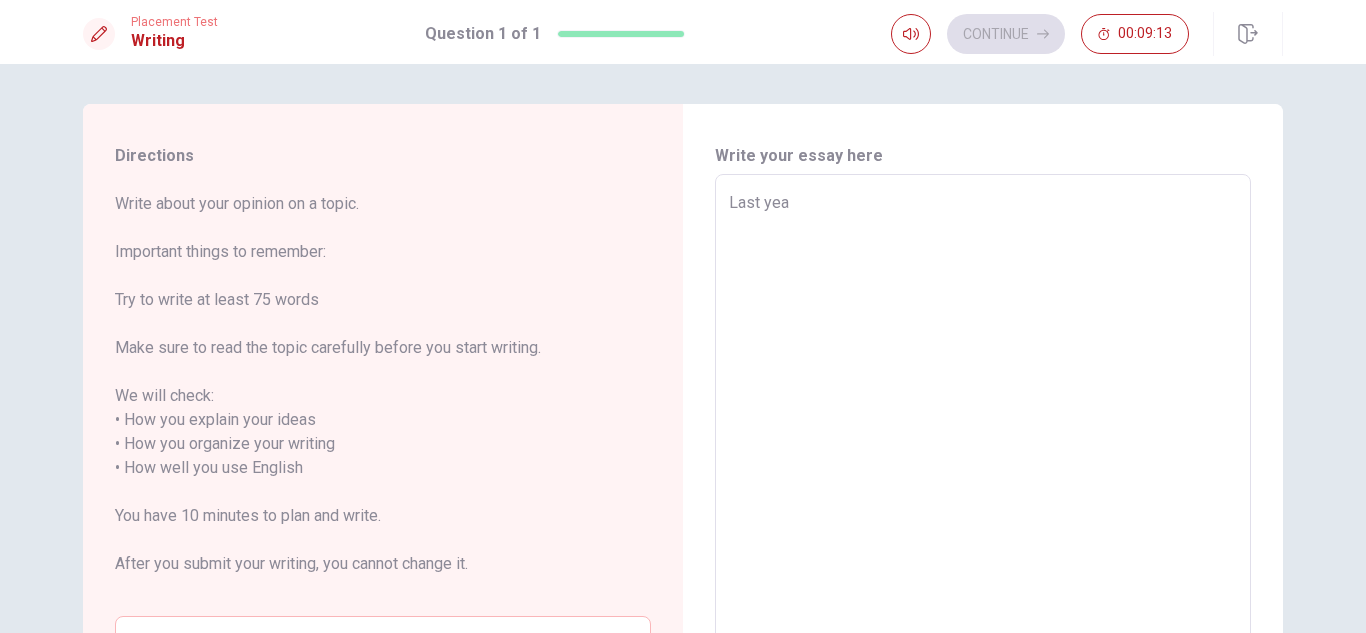 type on "x" 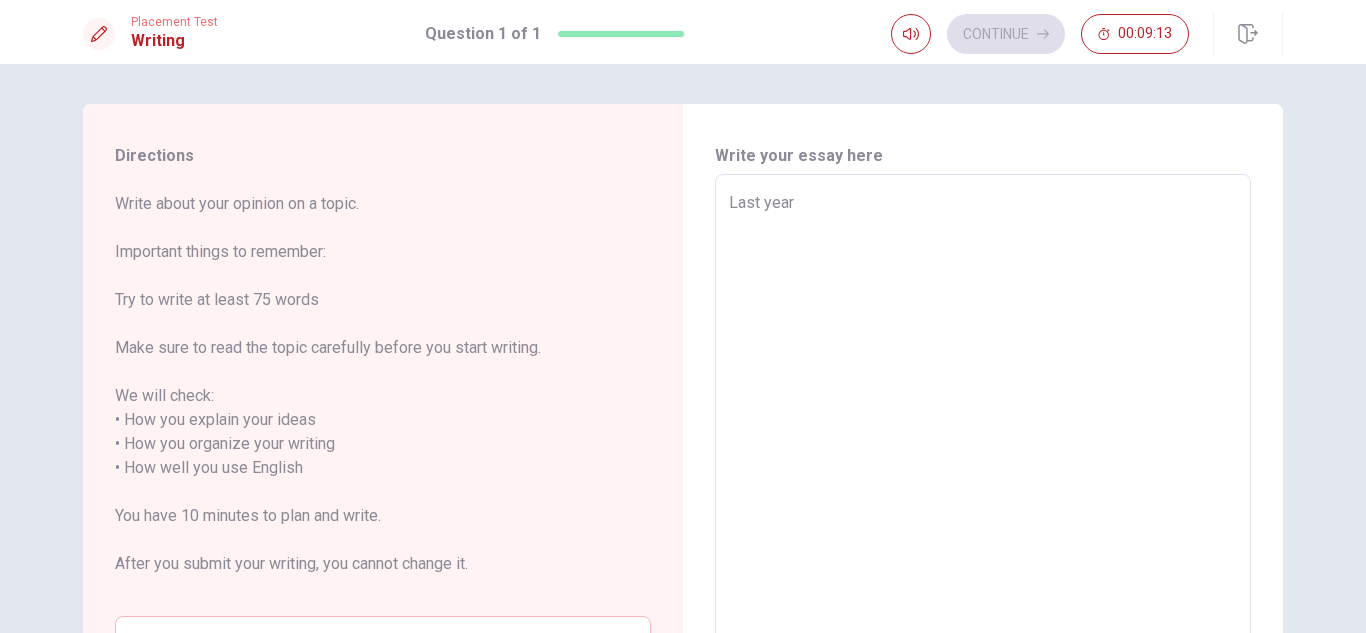 type on "x" 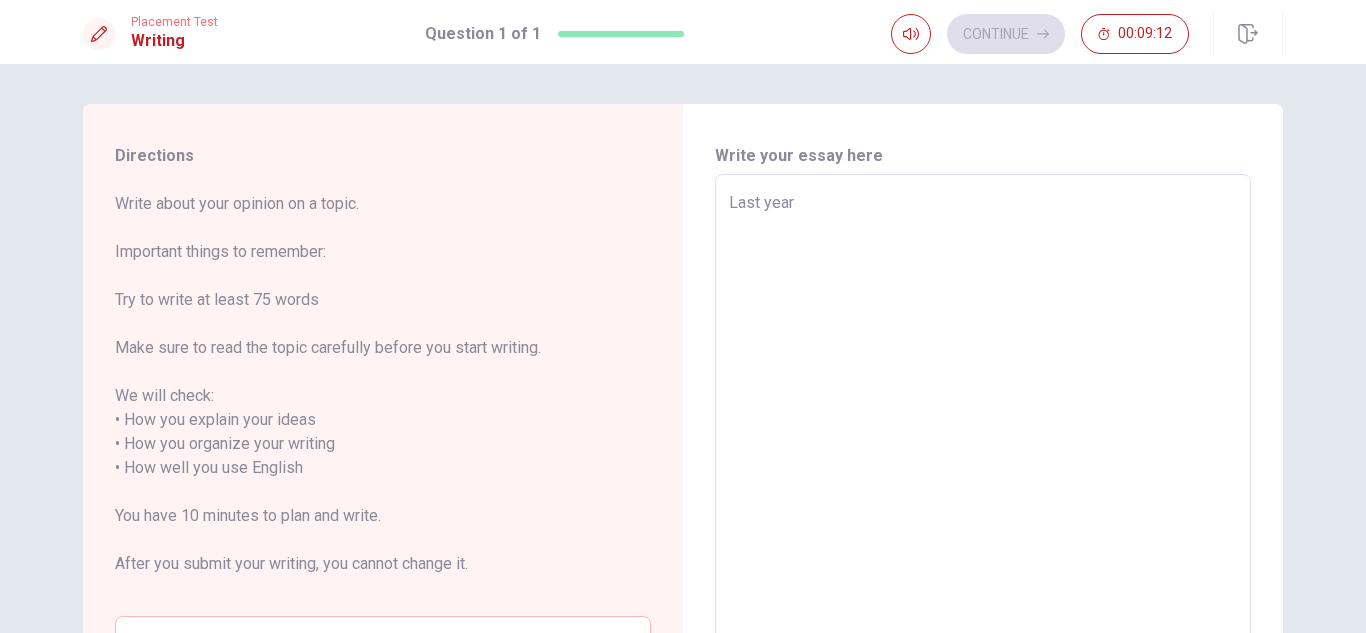 type on "Last year I" 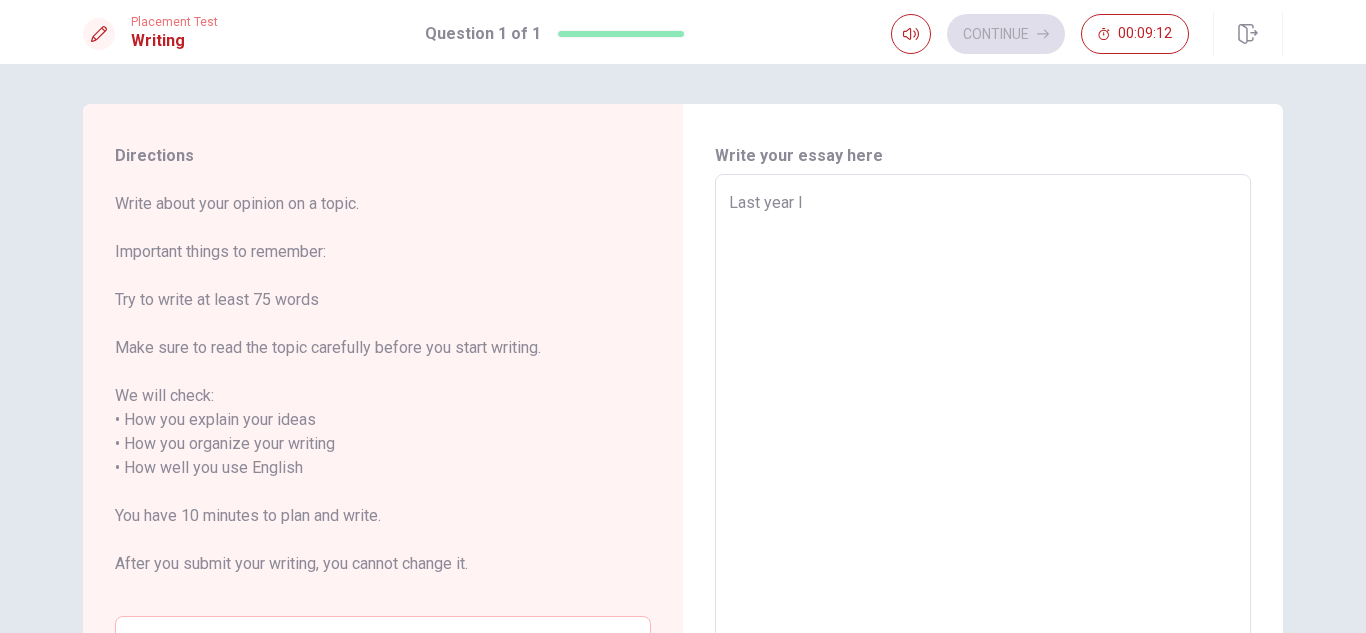 type on "x" 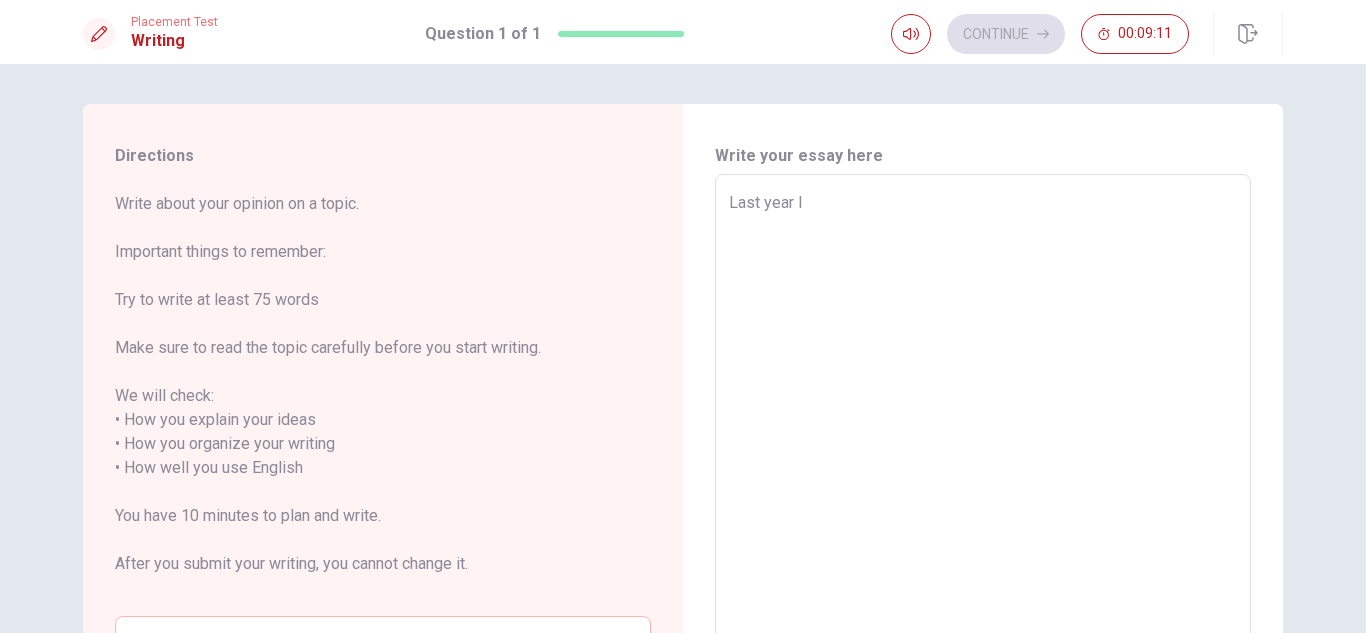 type on "Last year I" 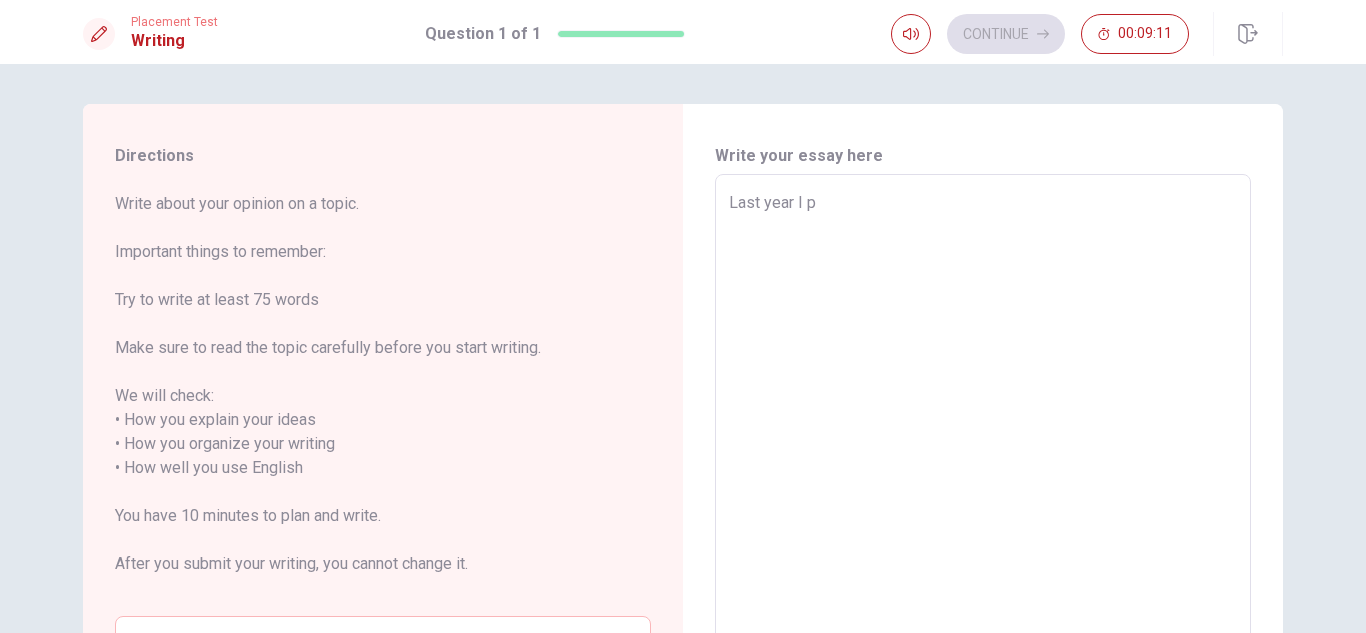 type on "x" 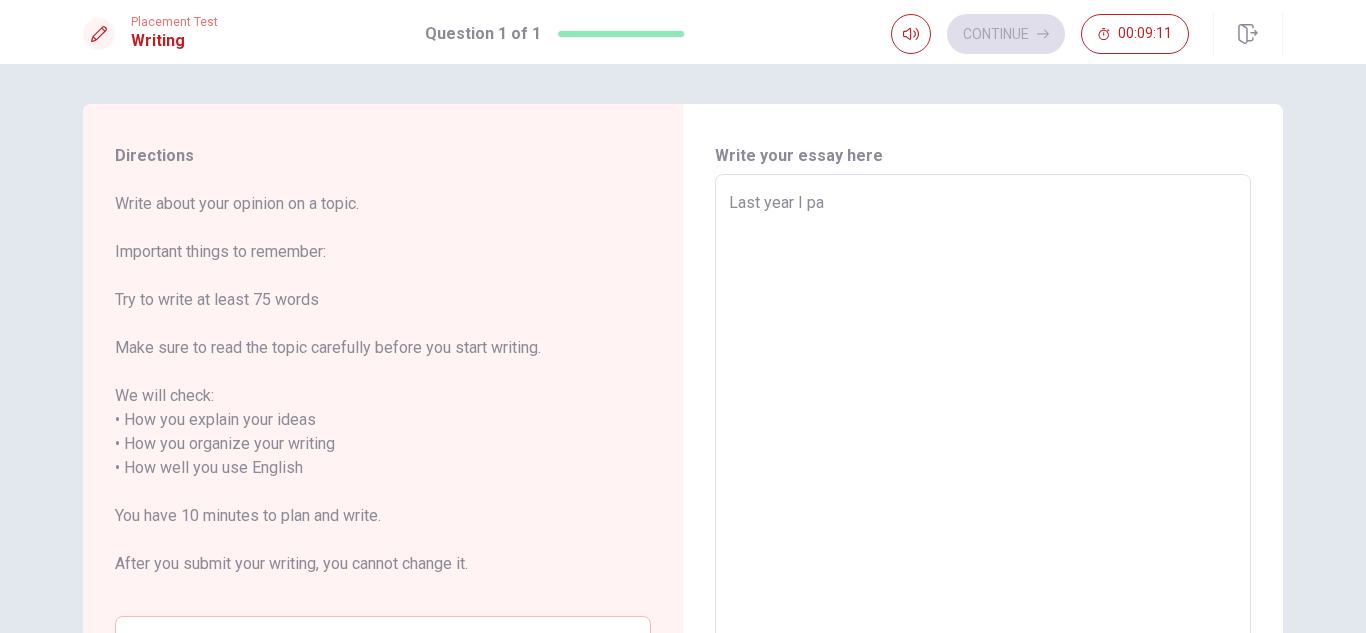 type on "x" 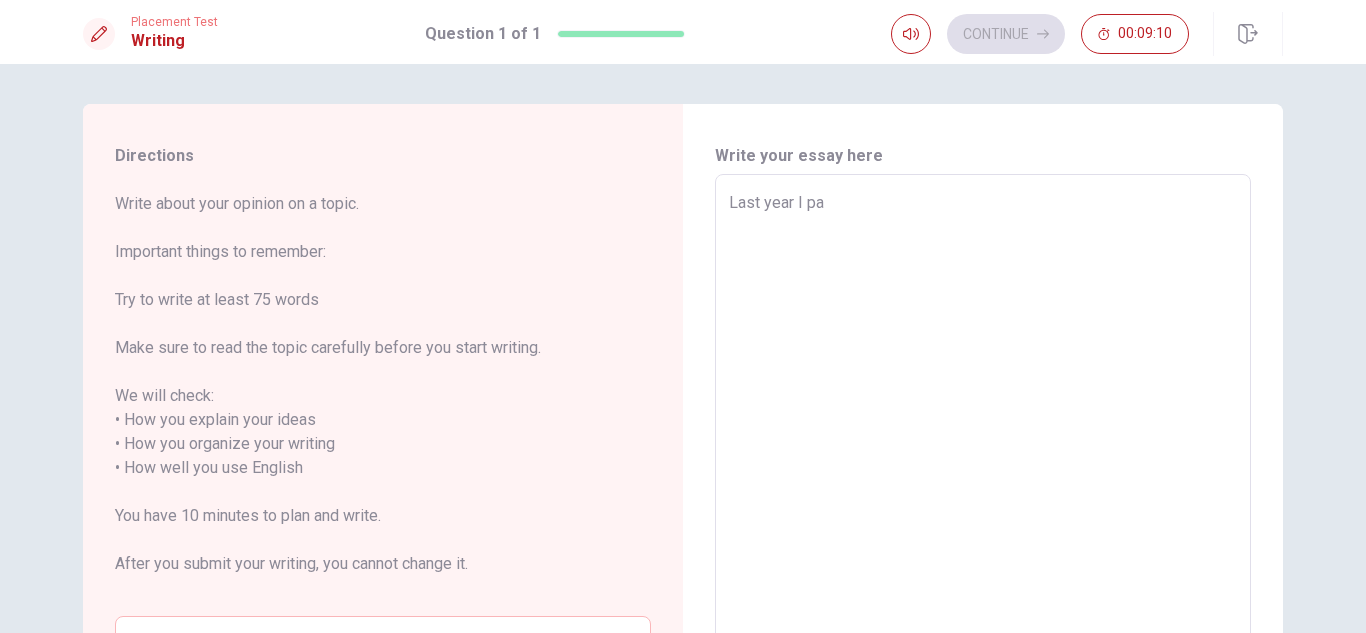 type on "Last year I par" 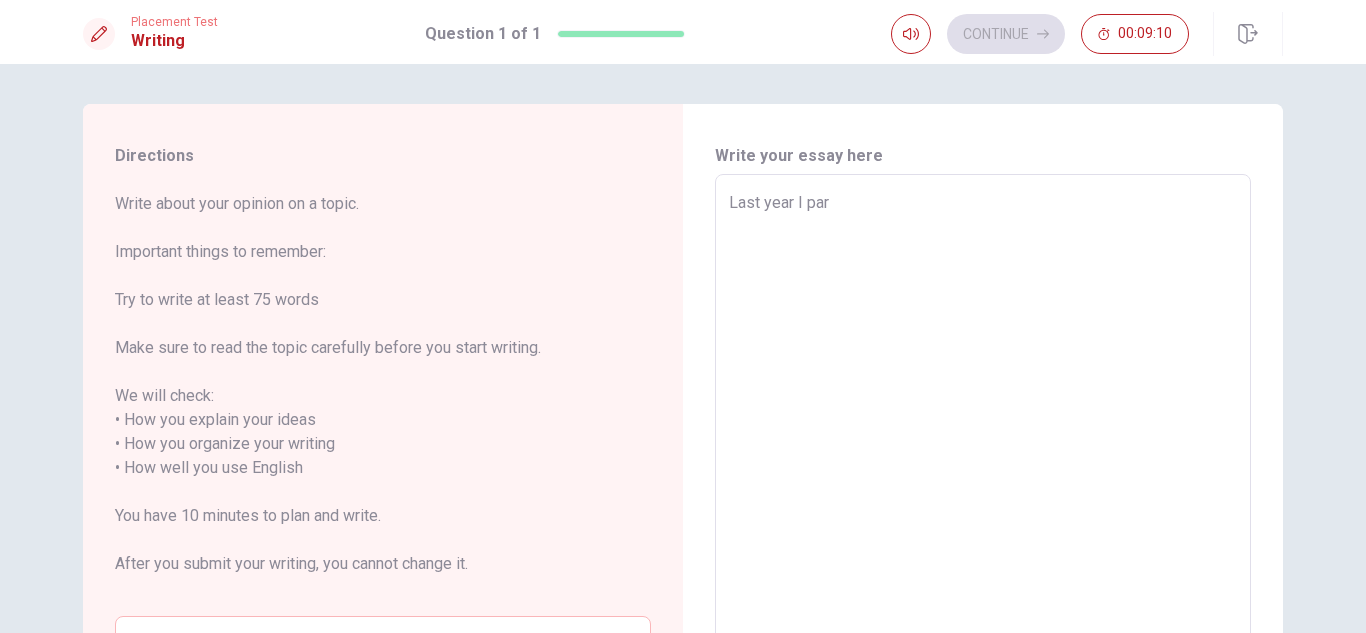 type on "x" 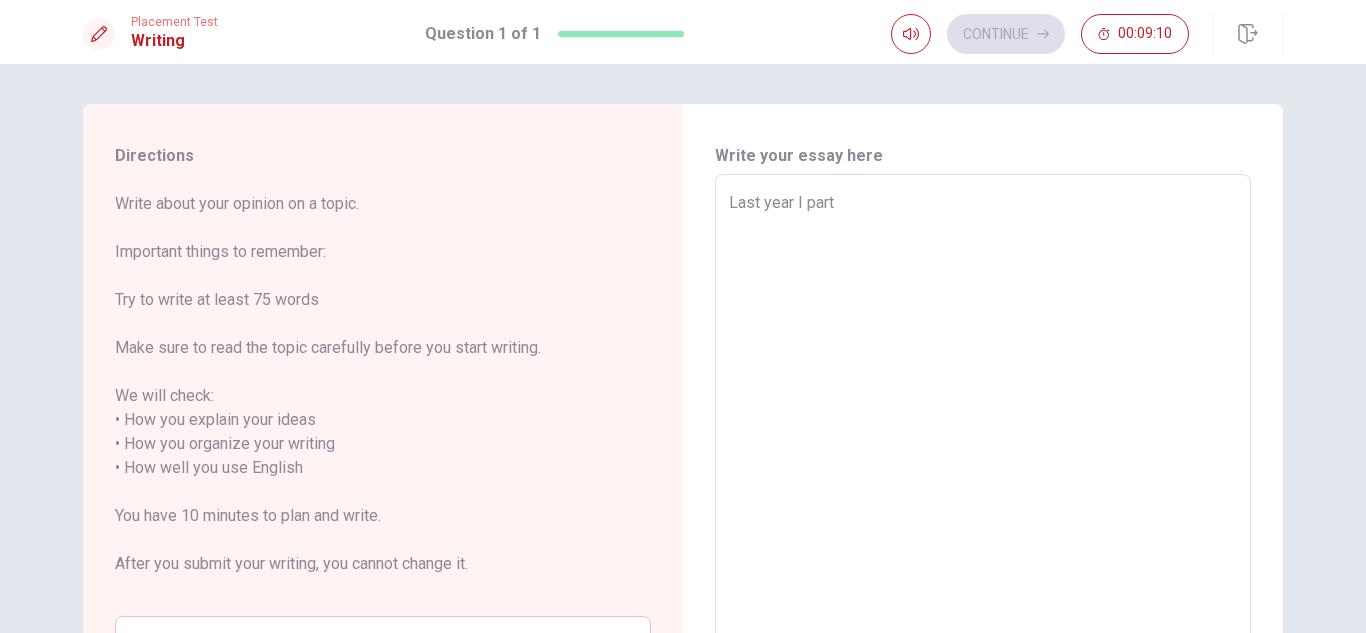type on "x" 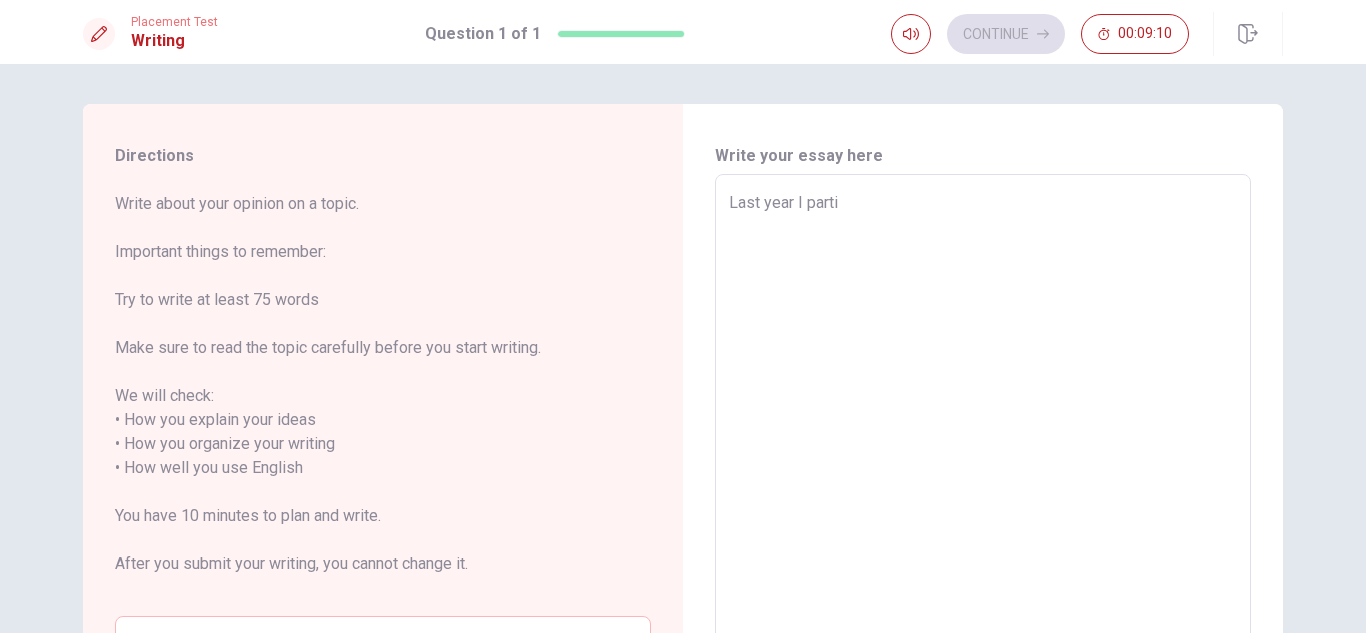type on "x" 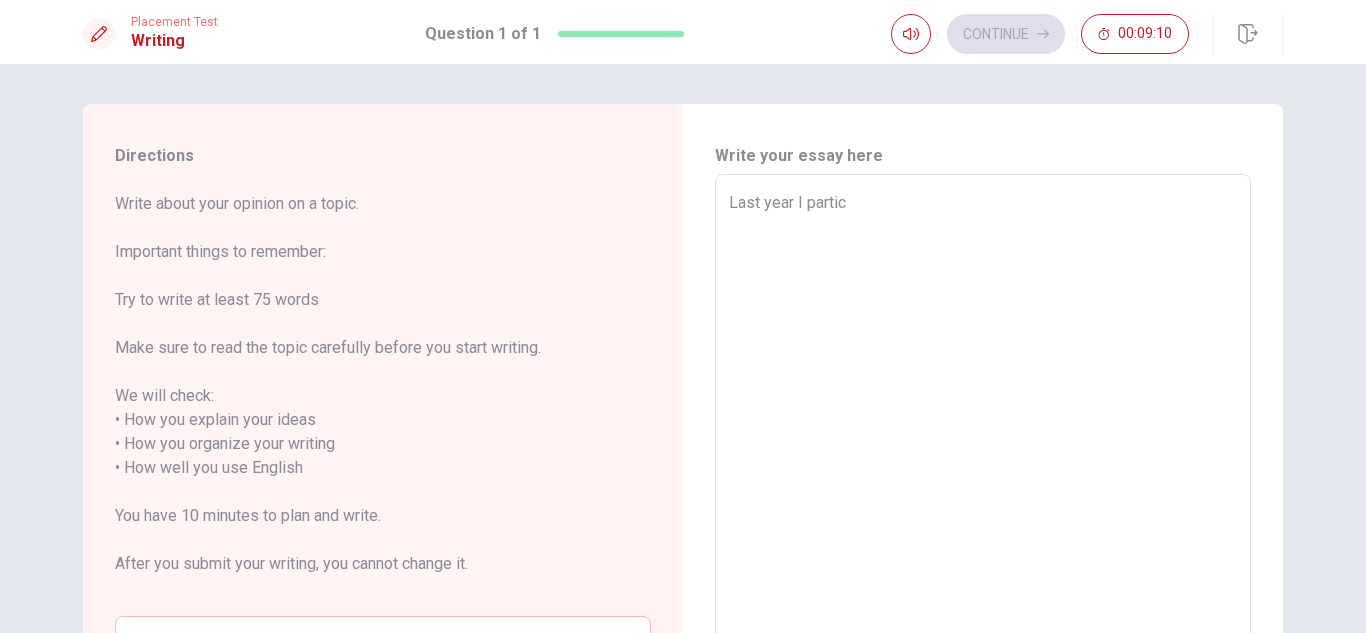 type on "x" 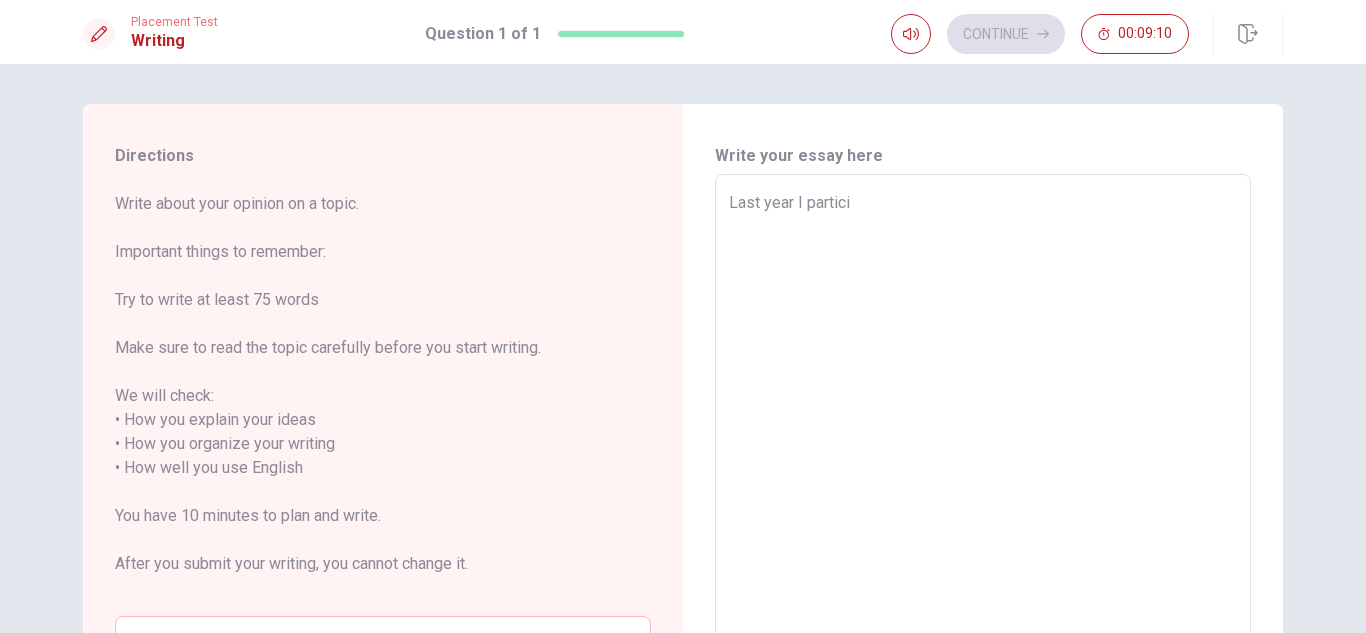 type on "x" 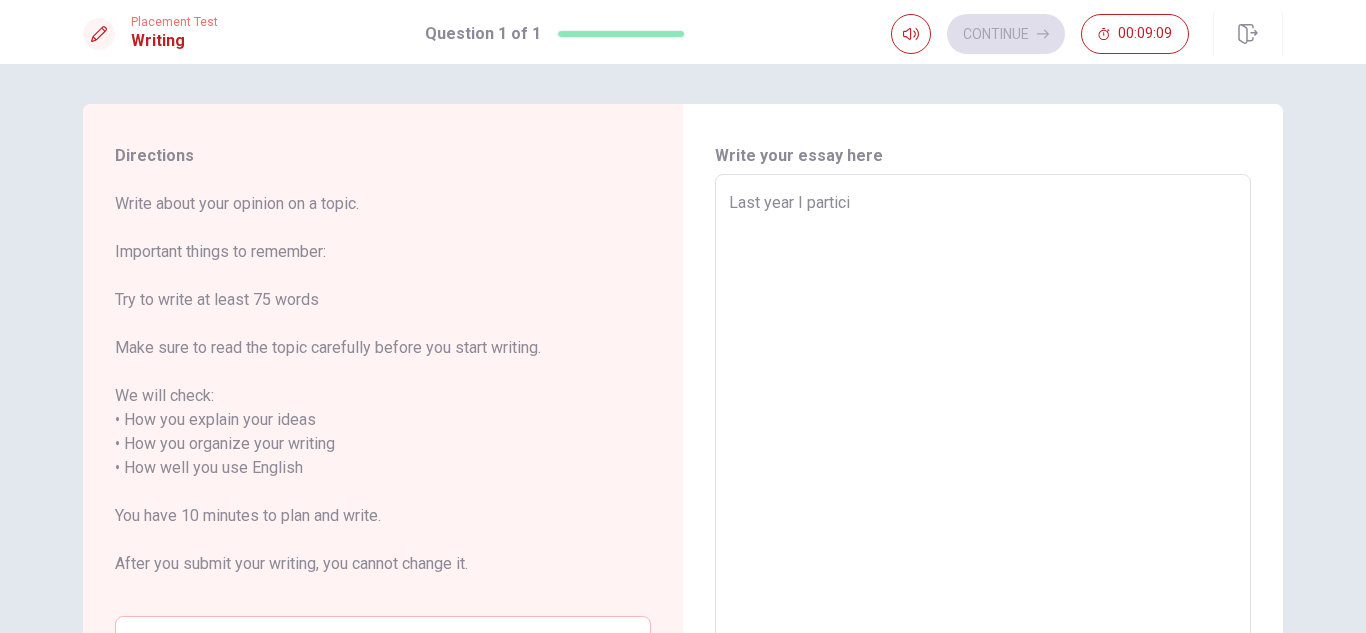 type on "Last year I particip" 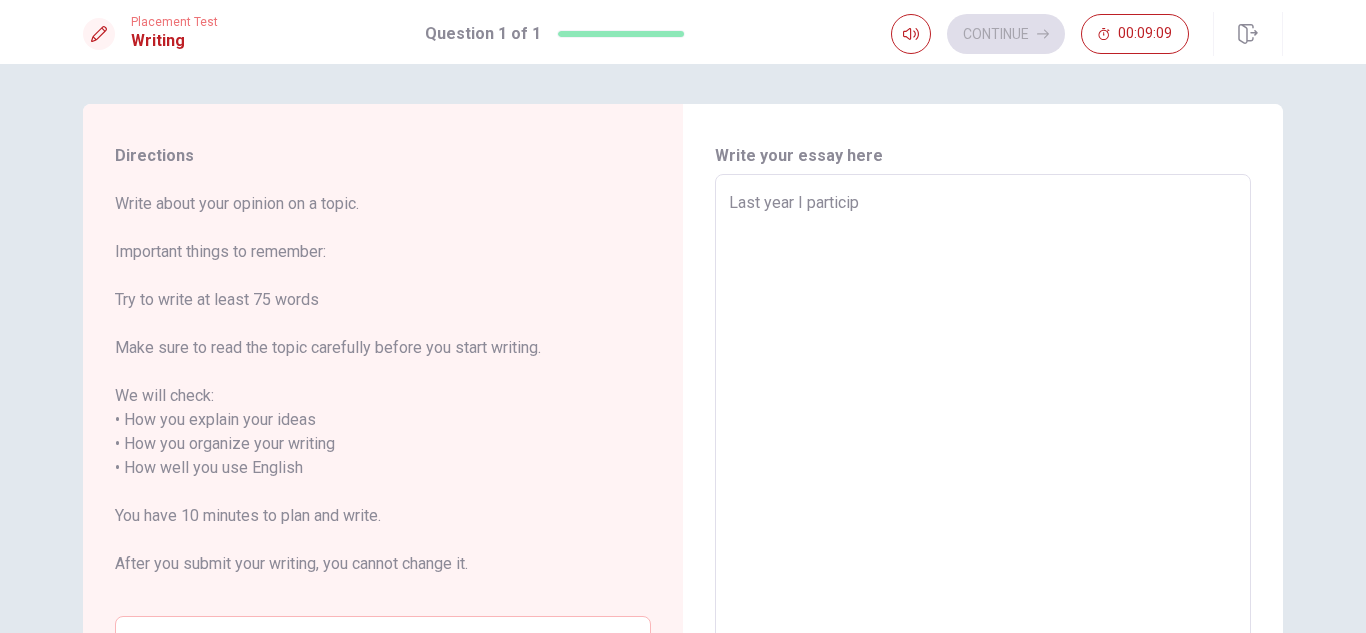 type on "x" 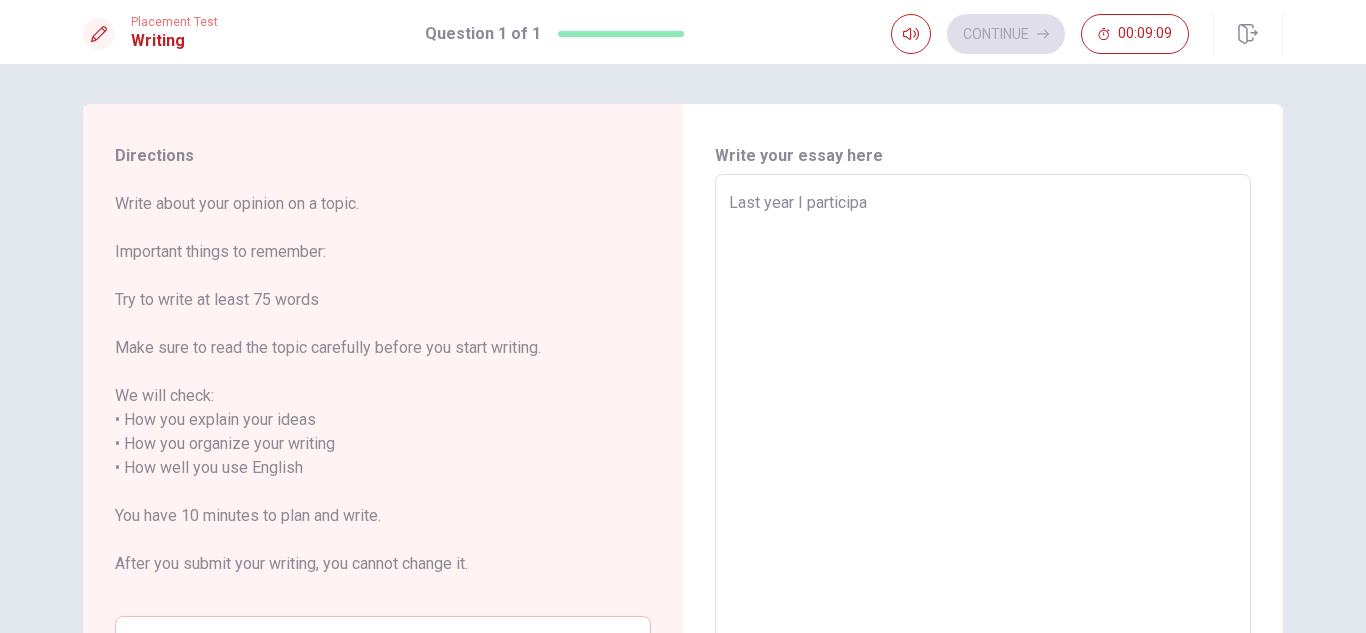type on "x" 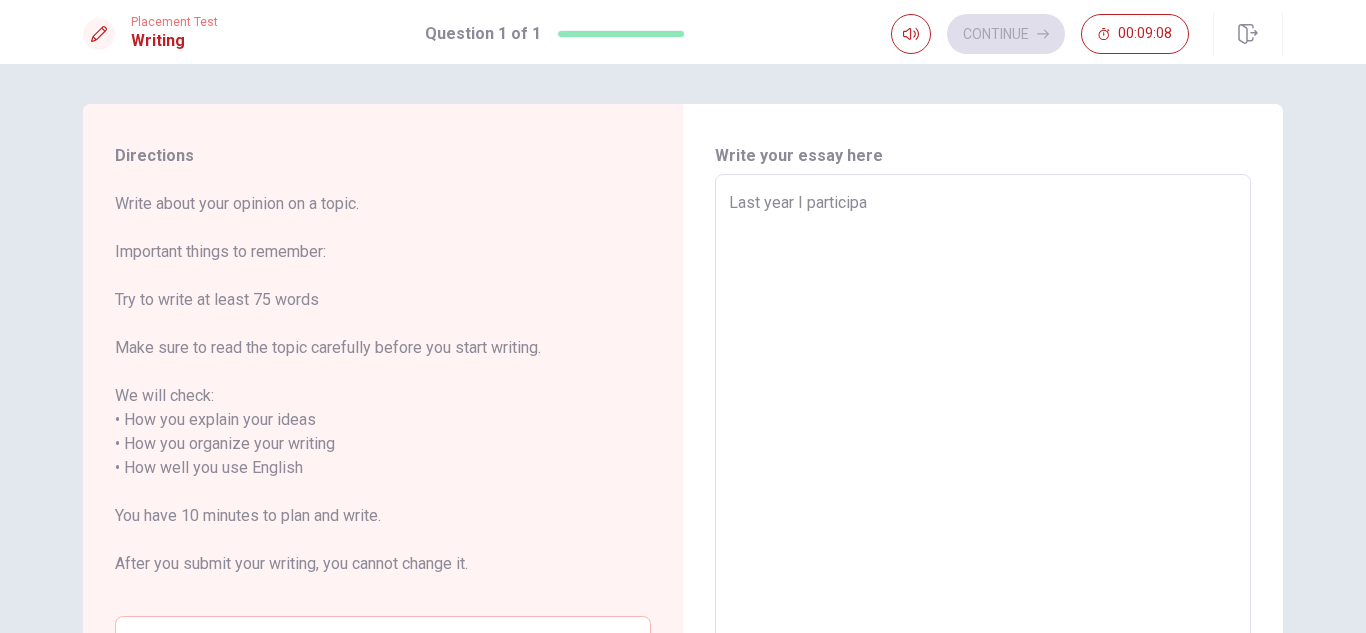type on "Last year I participat" 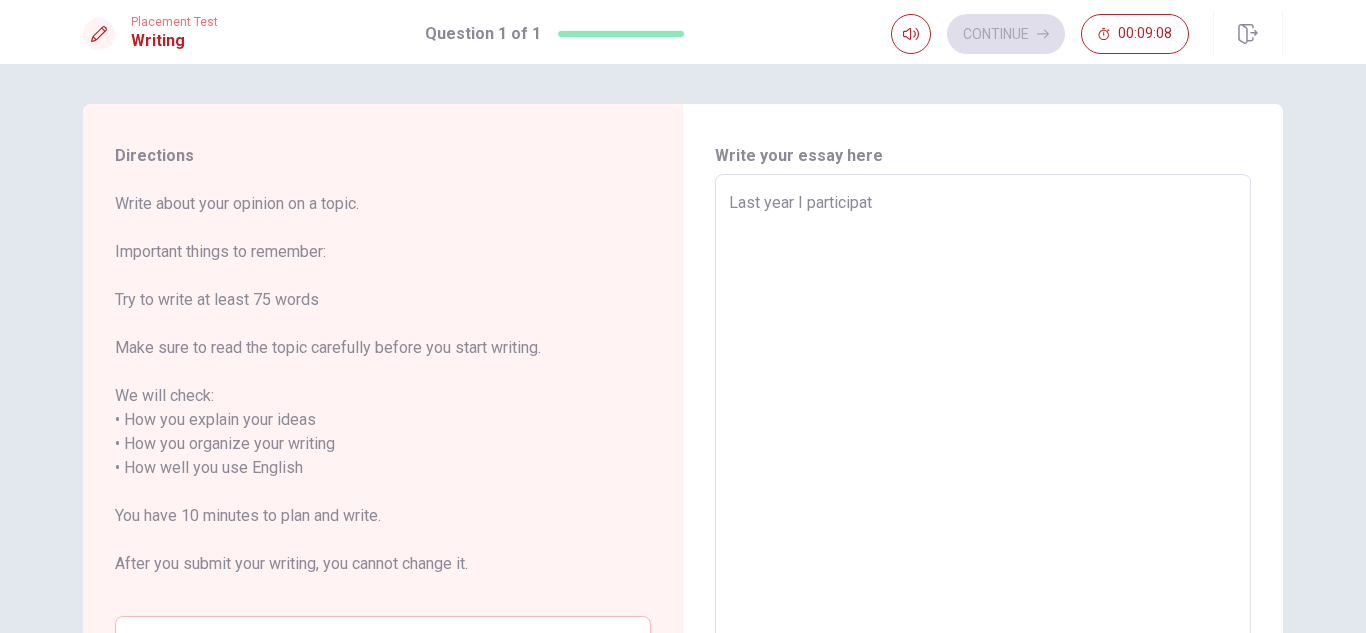 type on "x" 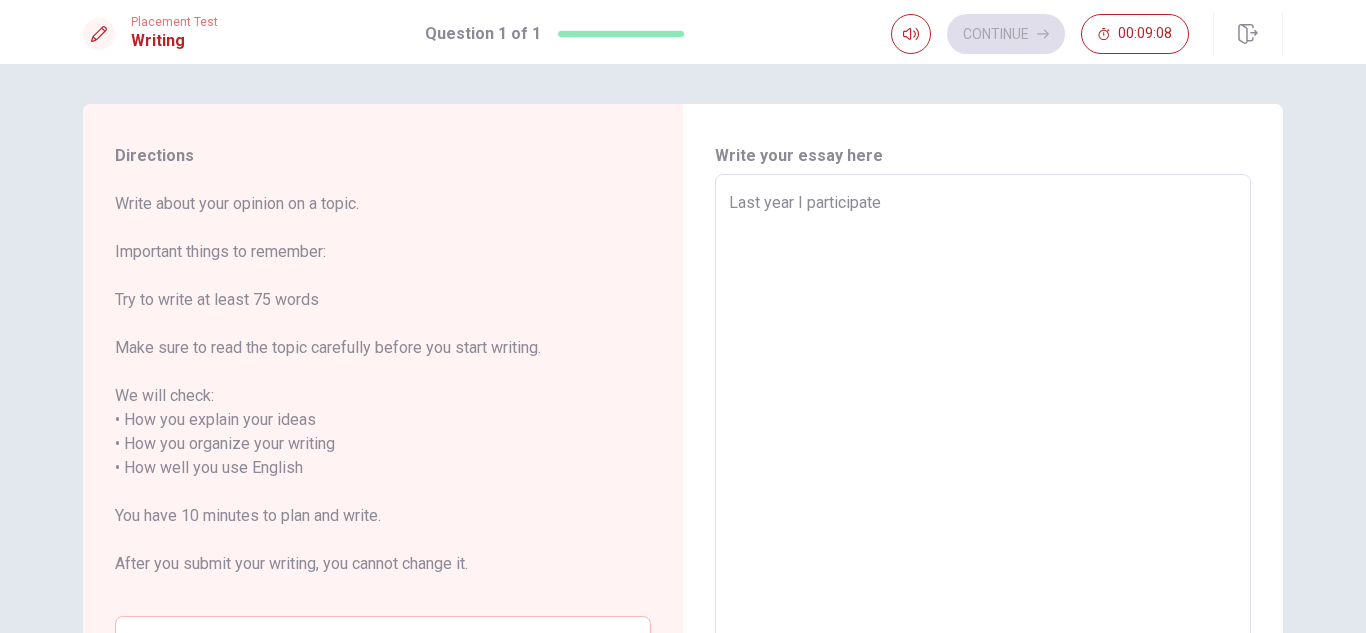 type on "x" 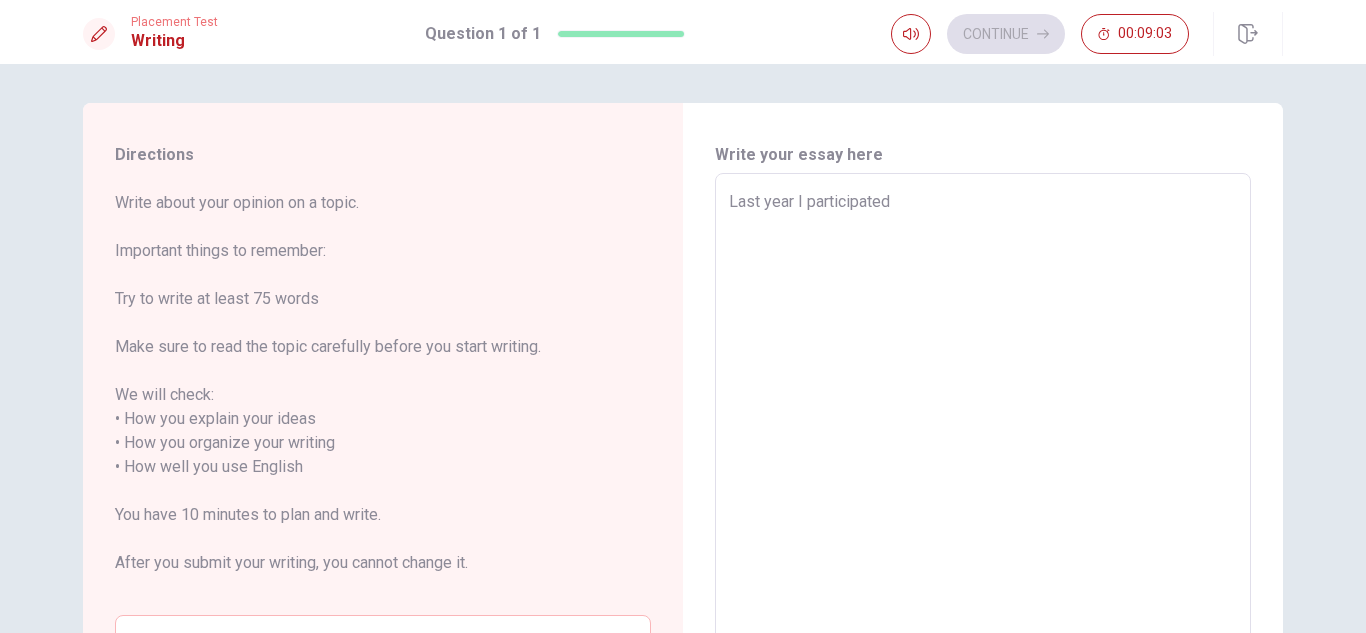 scroll, scrollTop: 0, scrollLeft: 0, axis: both 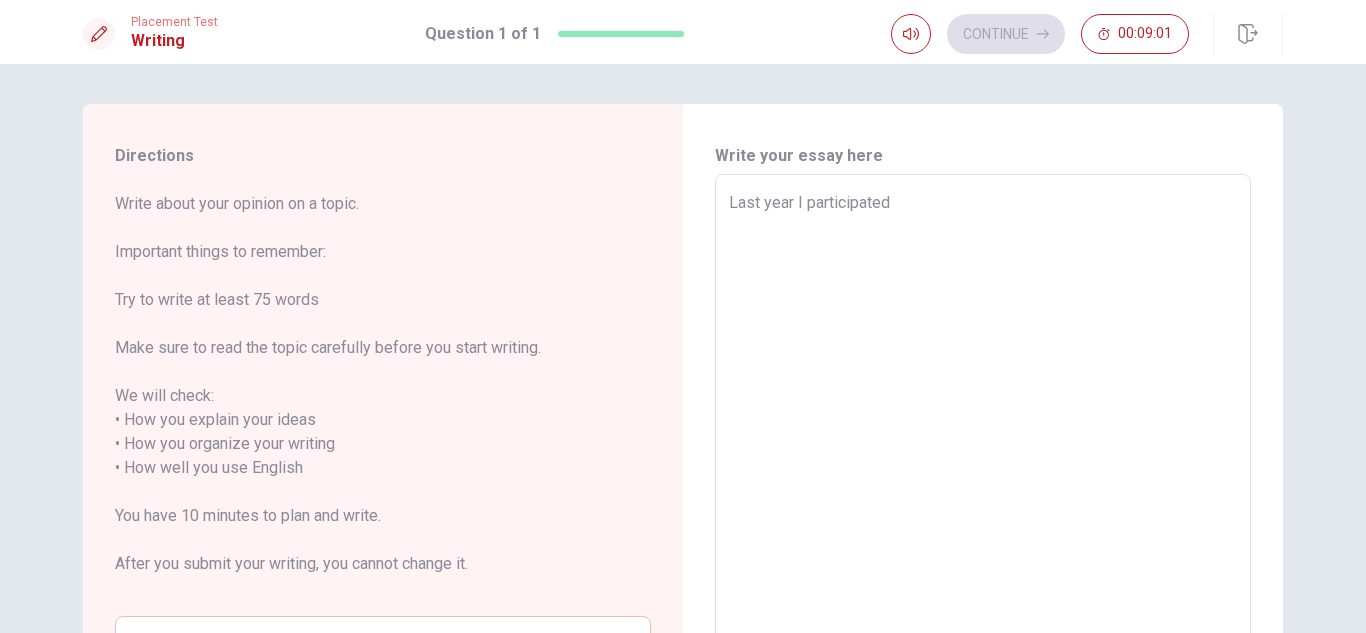 type on "x" 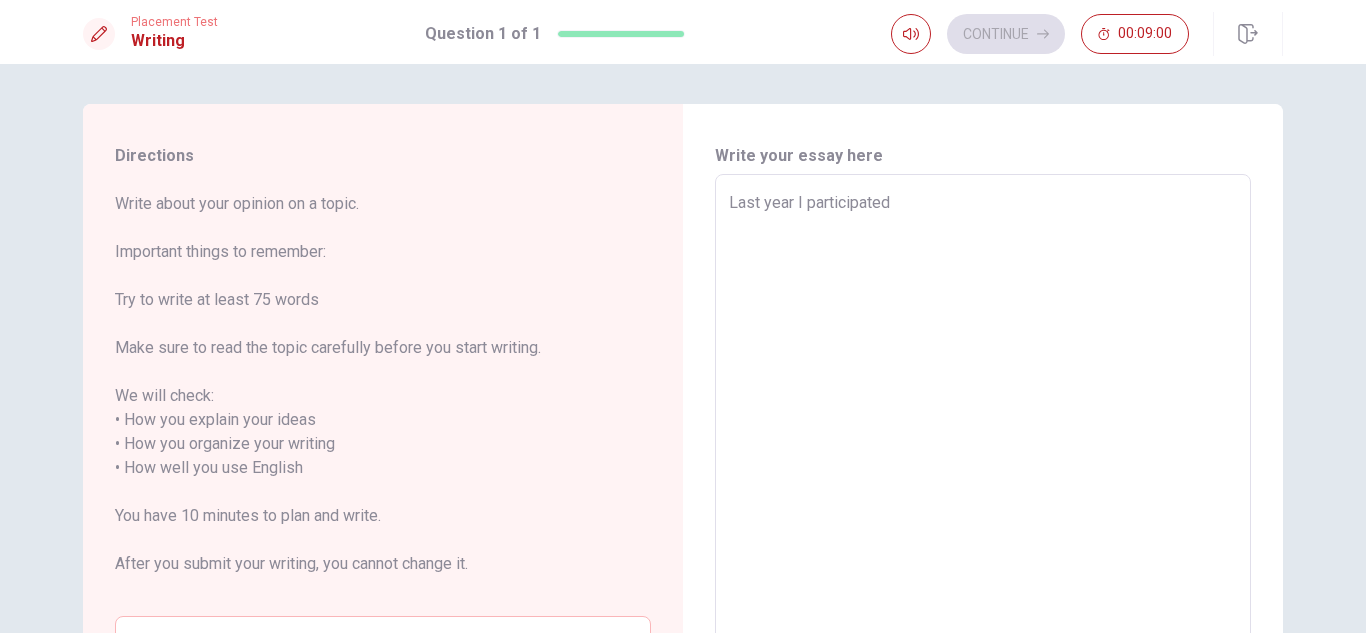 type on "Last year I participated o" 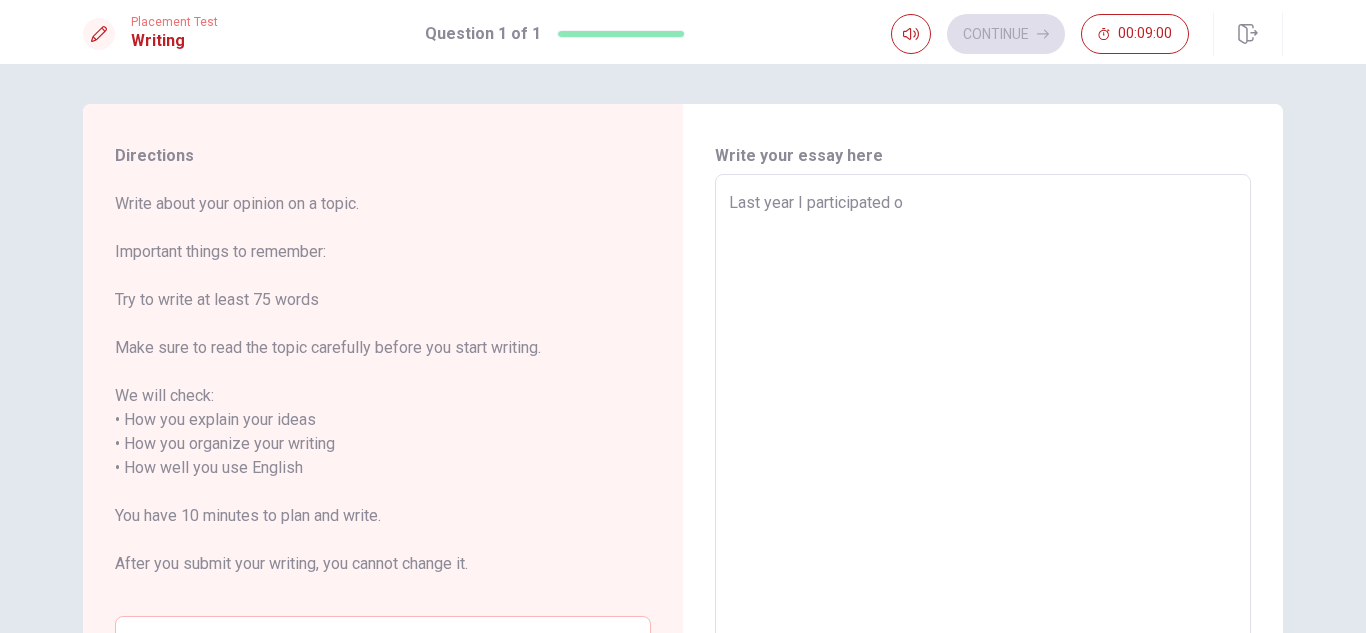 type on "x" 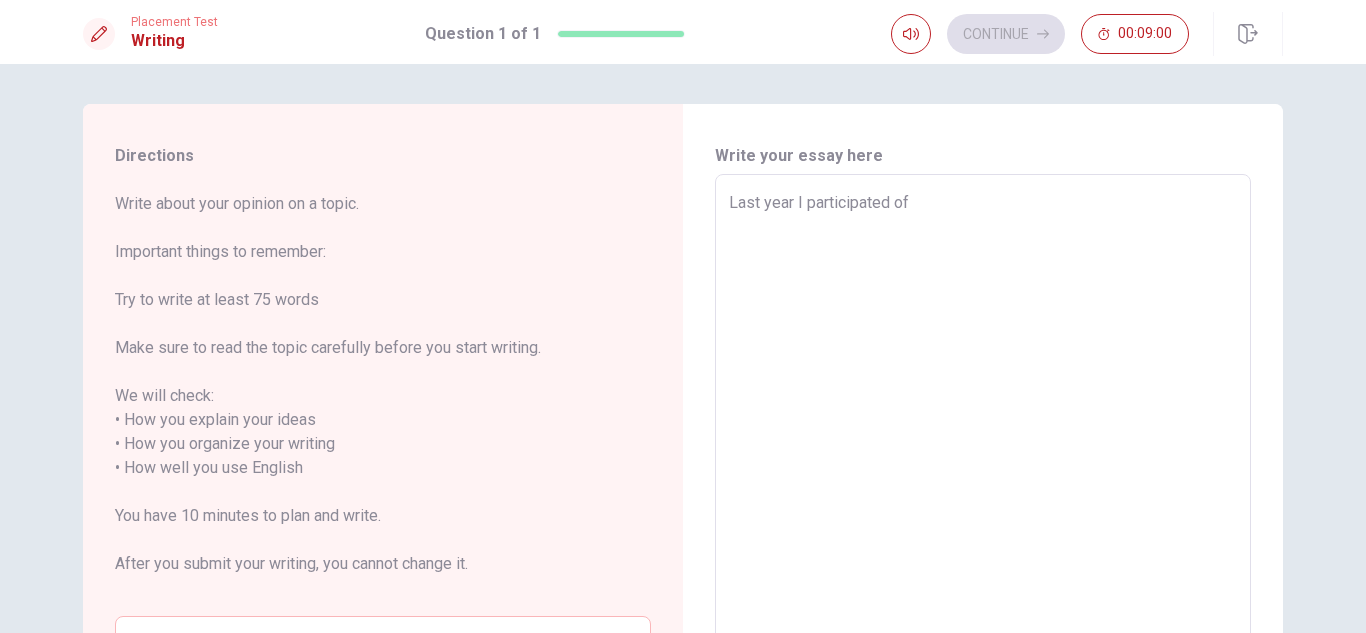 type on "x" 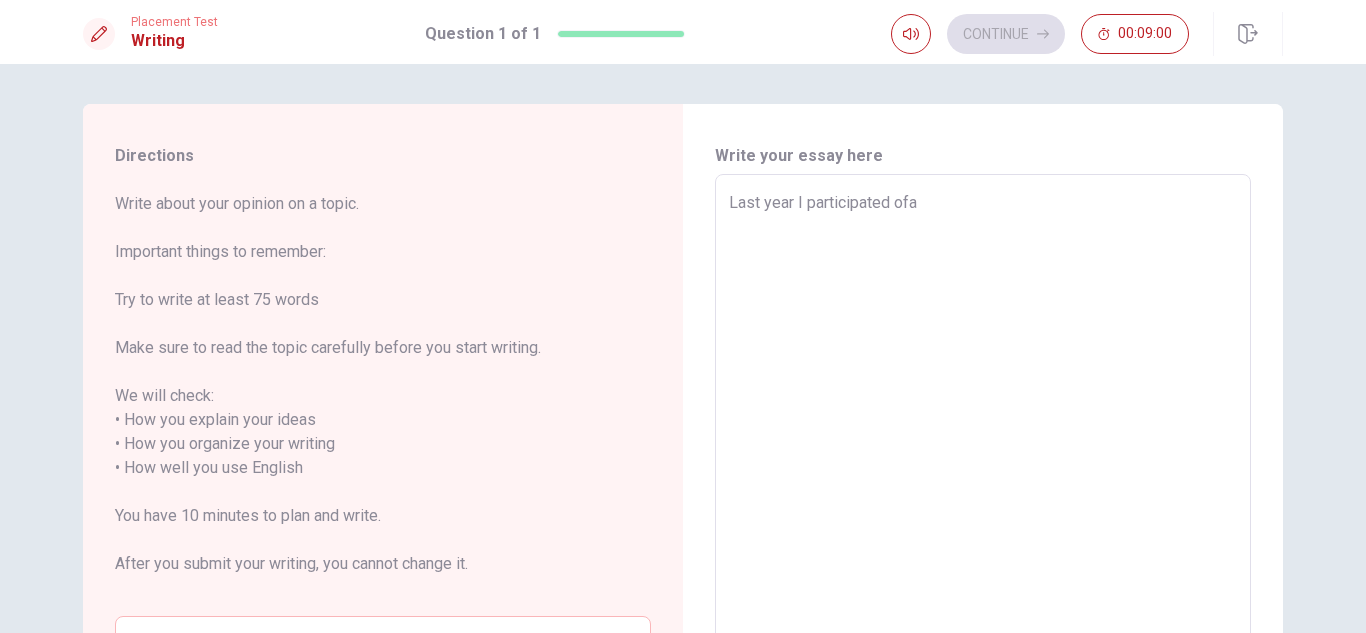 type on "x" 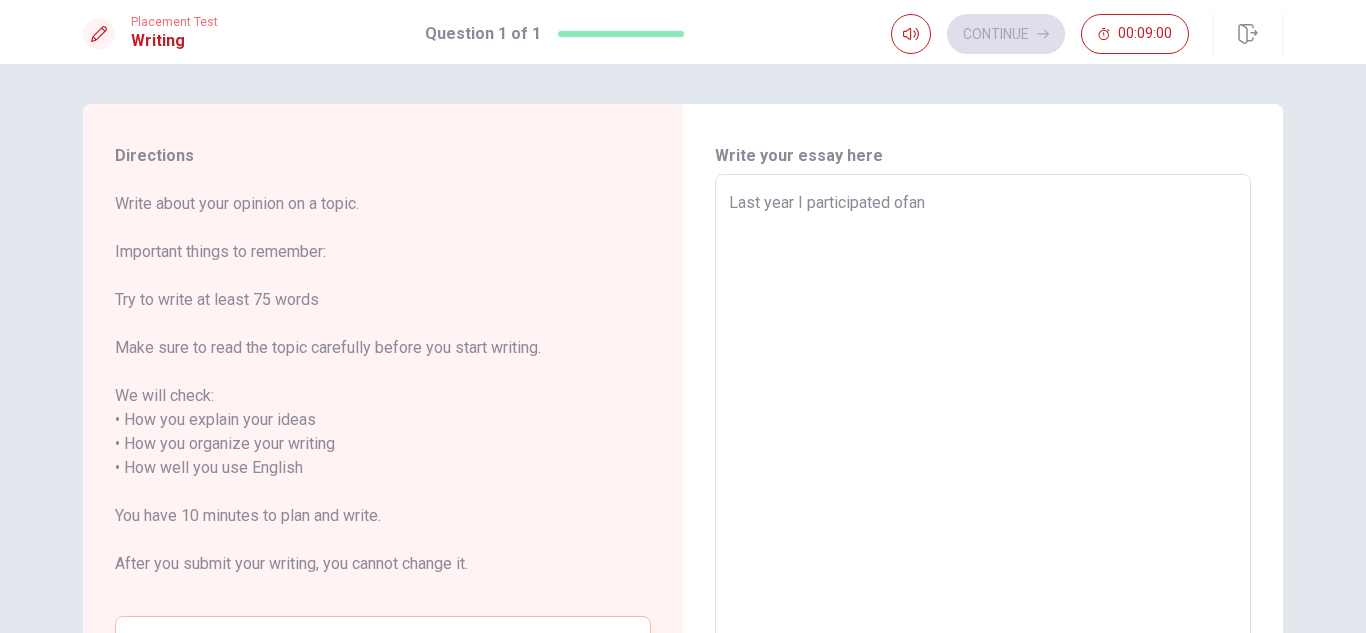 type on "x" 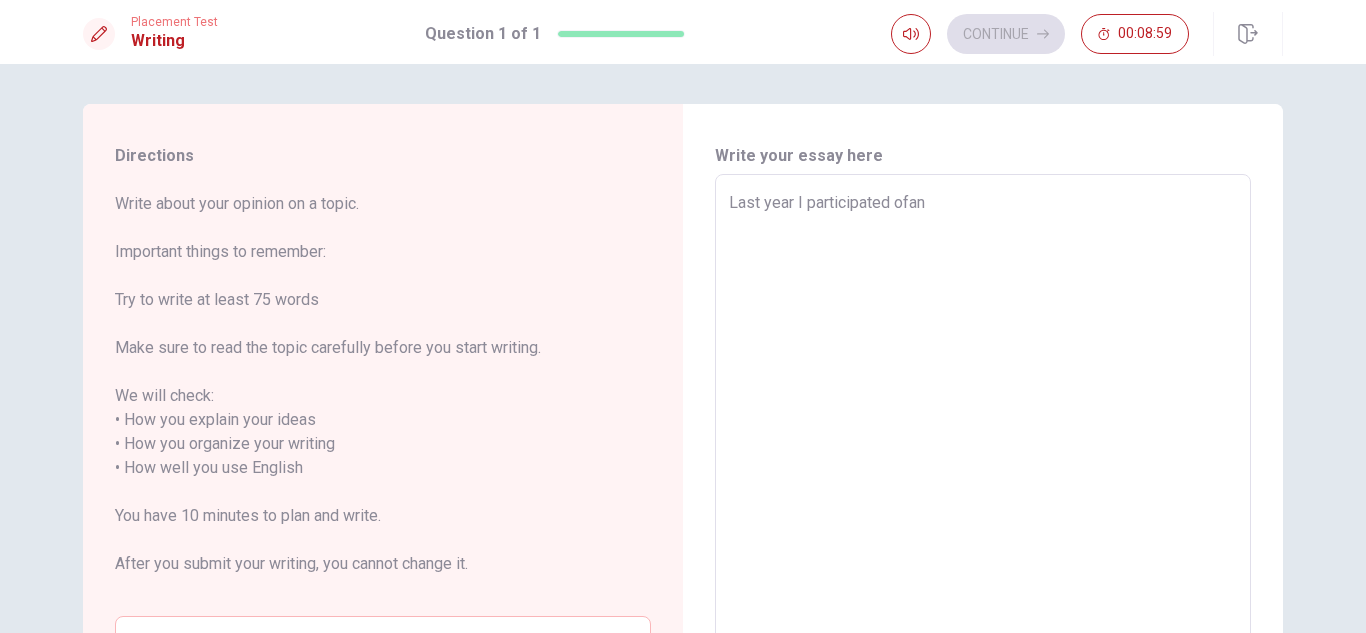 type on "Last year I participated ofan" 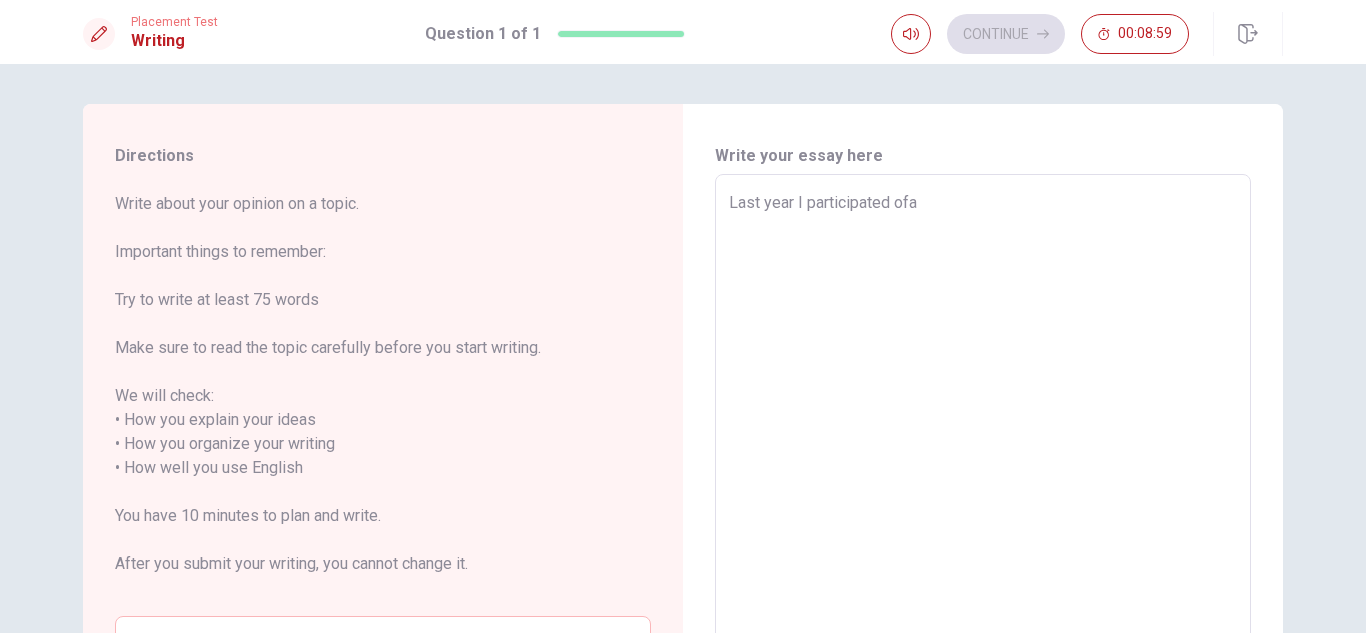 type on "x" 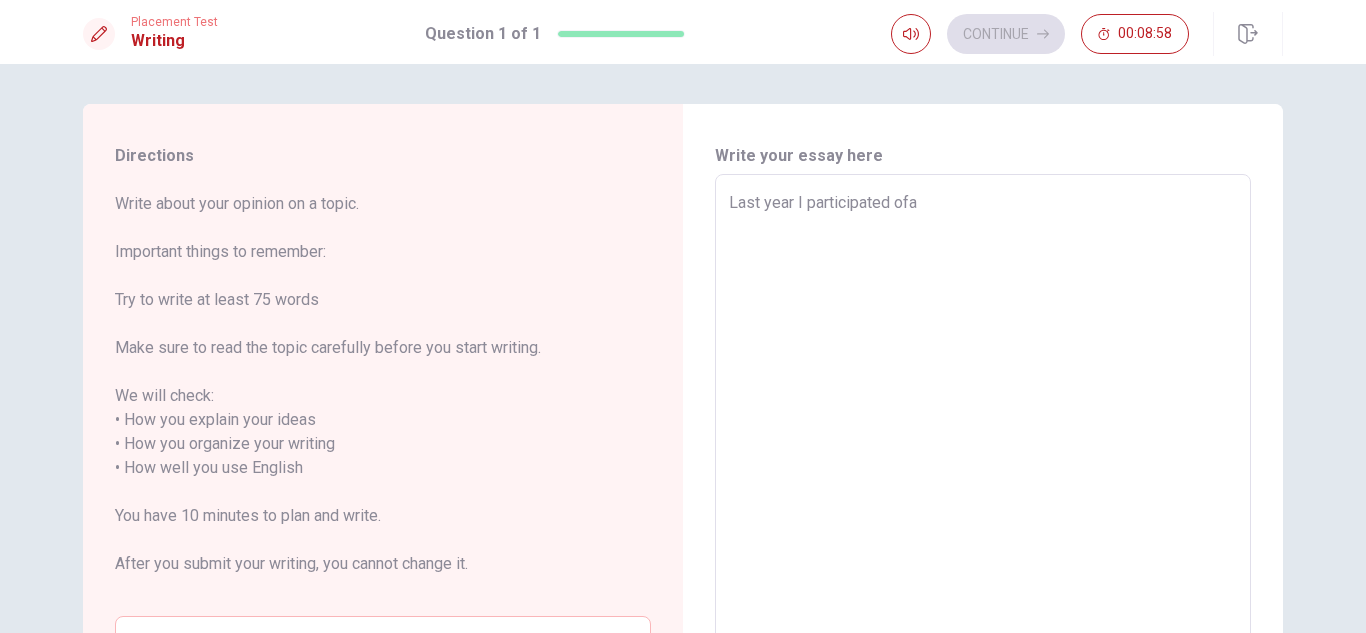 type on "Last year I participated of" 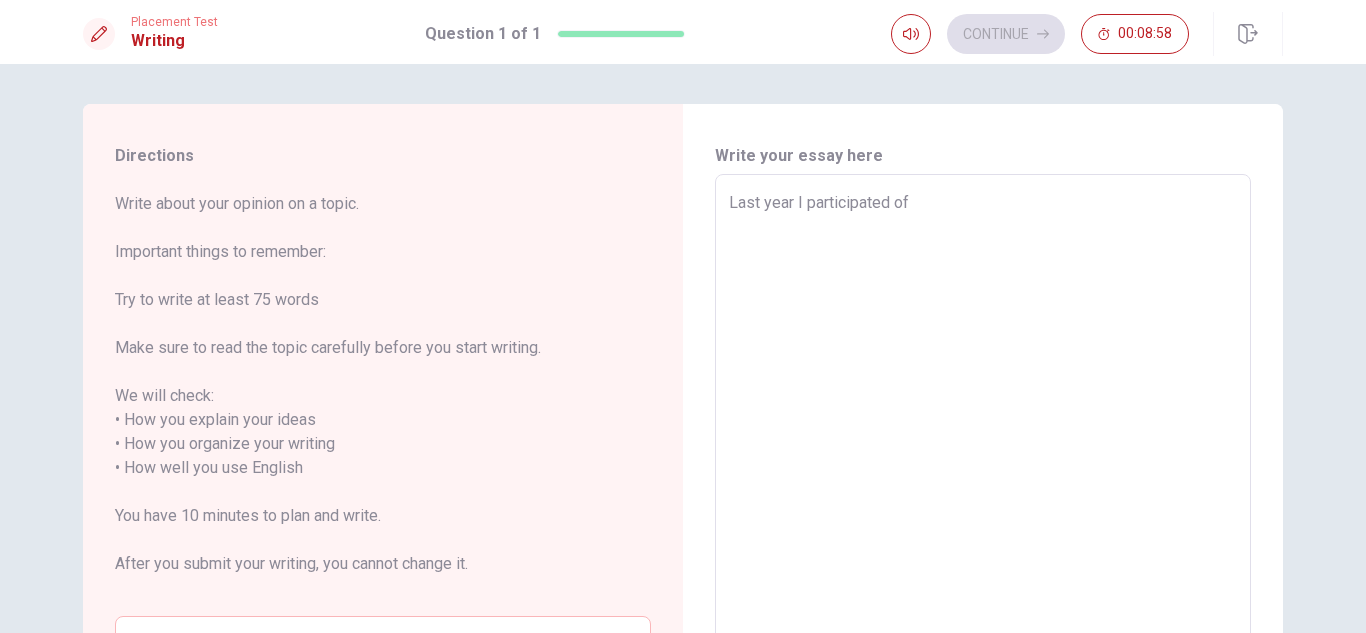 type on "x" 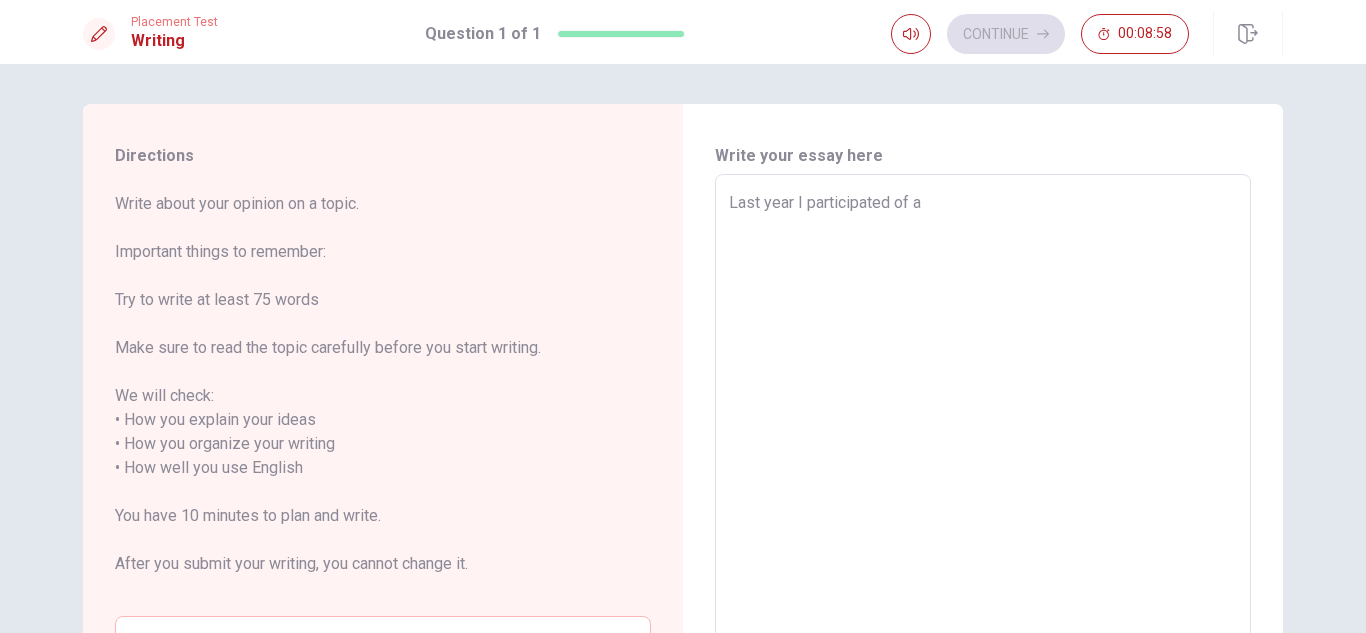 type on "x" 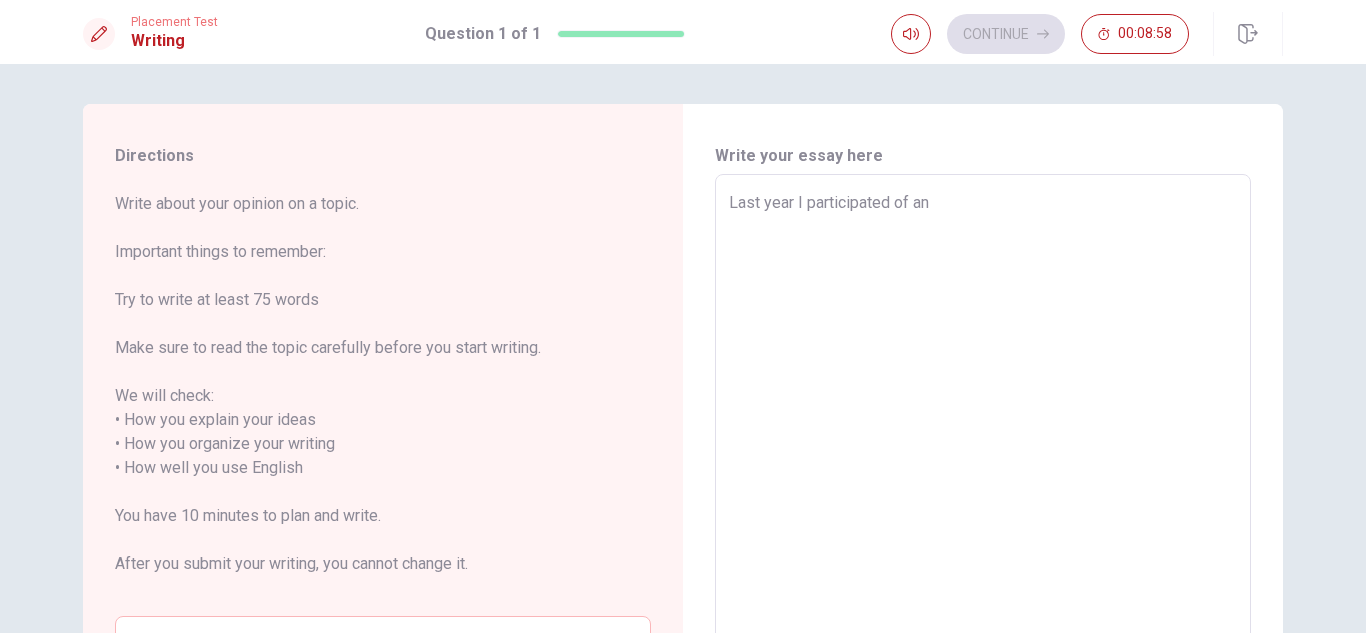 type on "x" 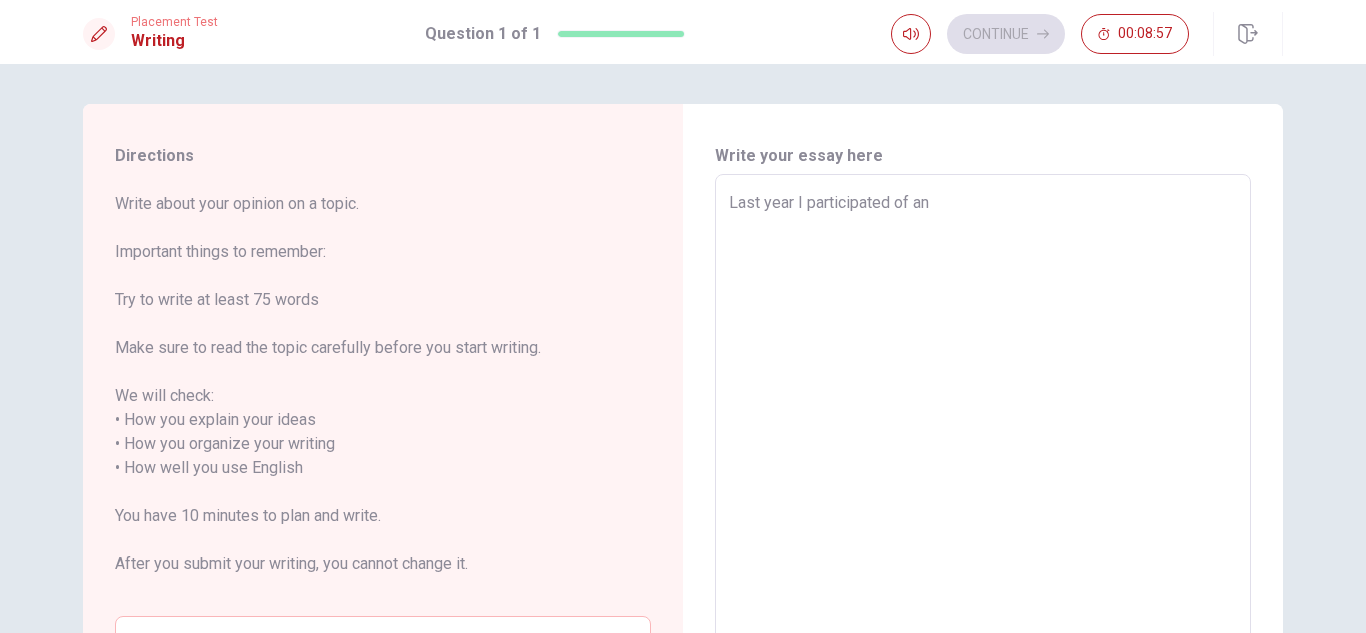 type on "Last year I participated of an e" 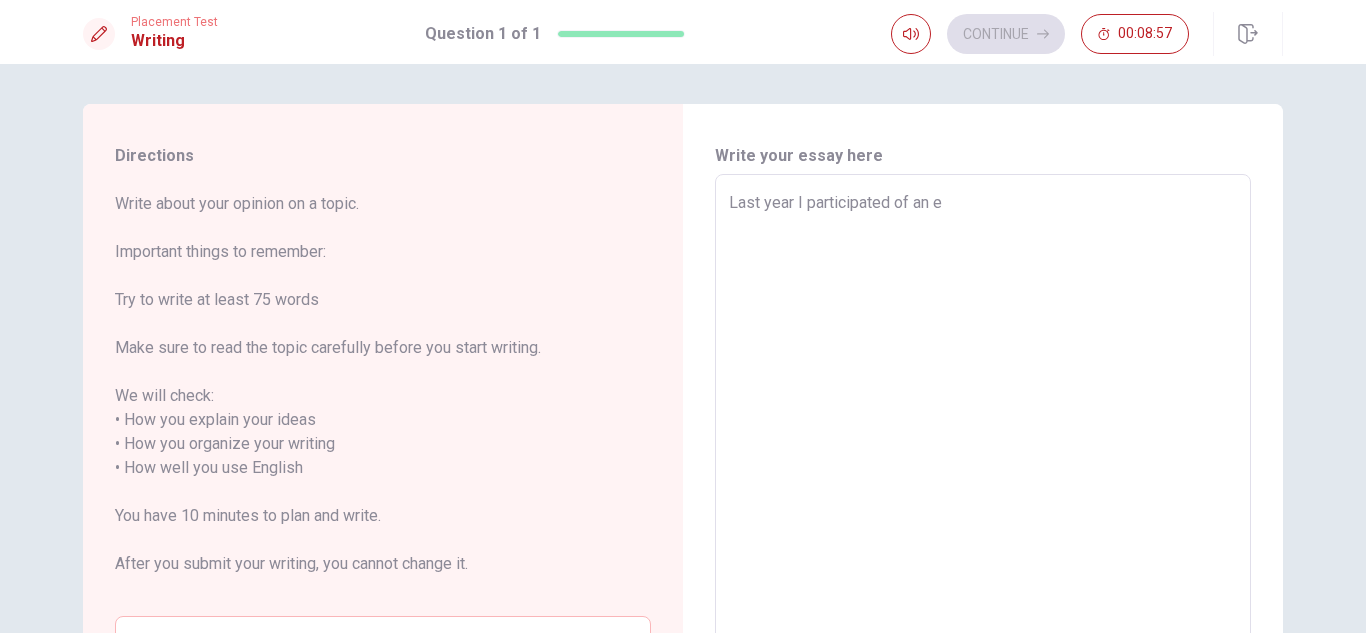 type on "x" 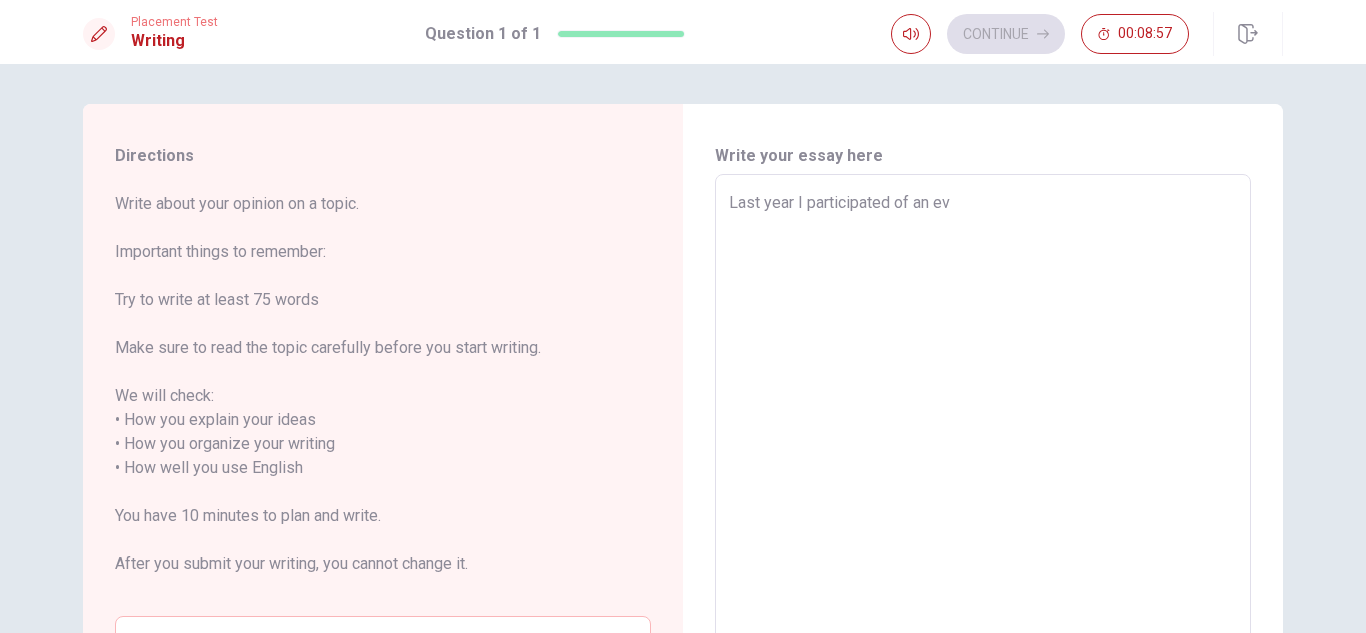 type on "x" 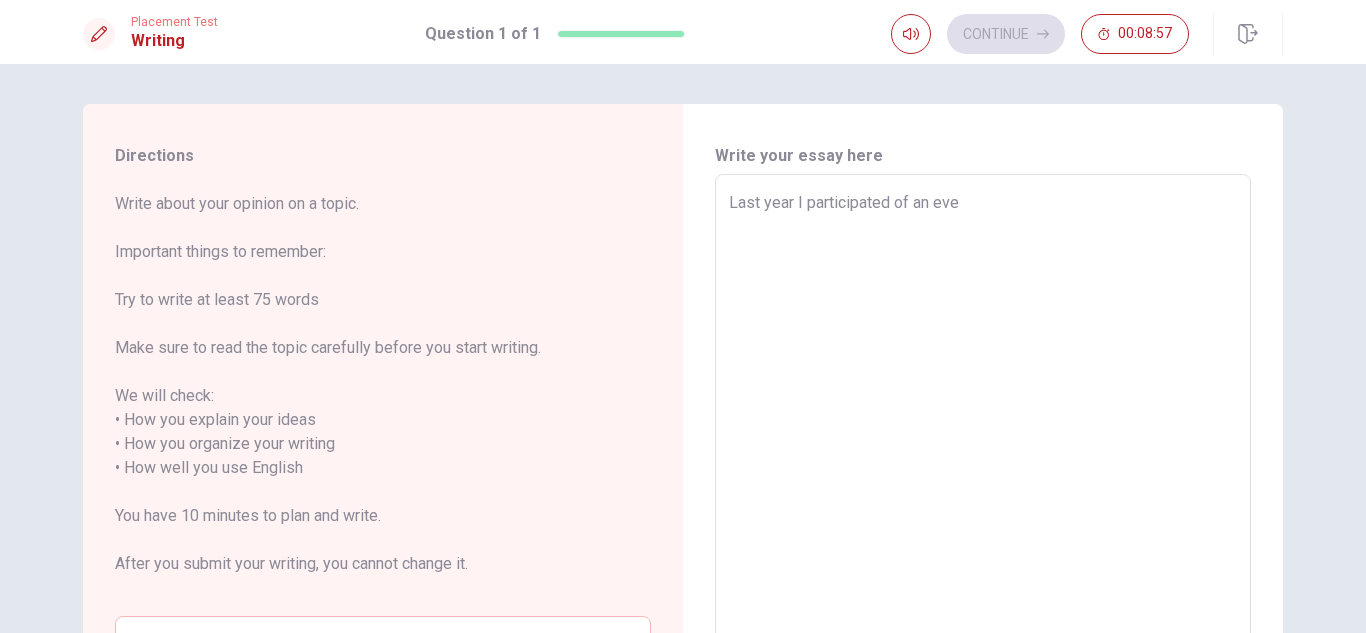type on "x" 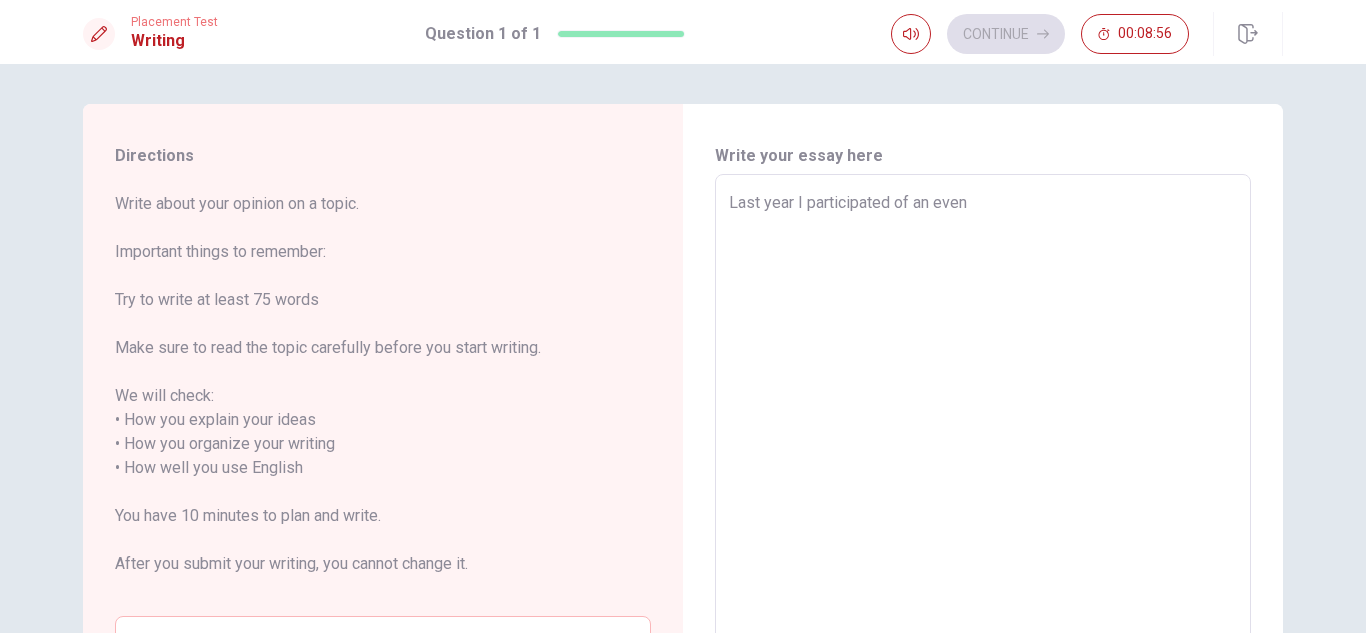 type on "Last year I participated of an eve" 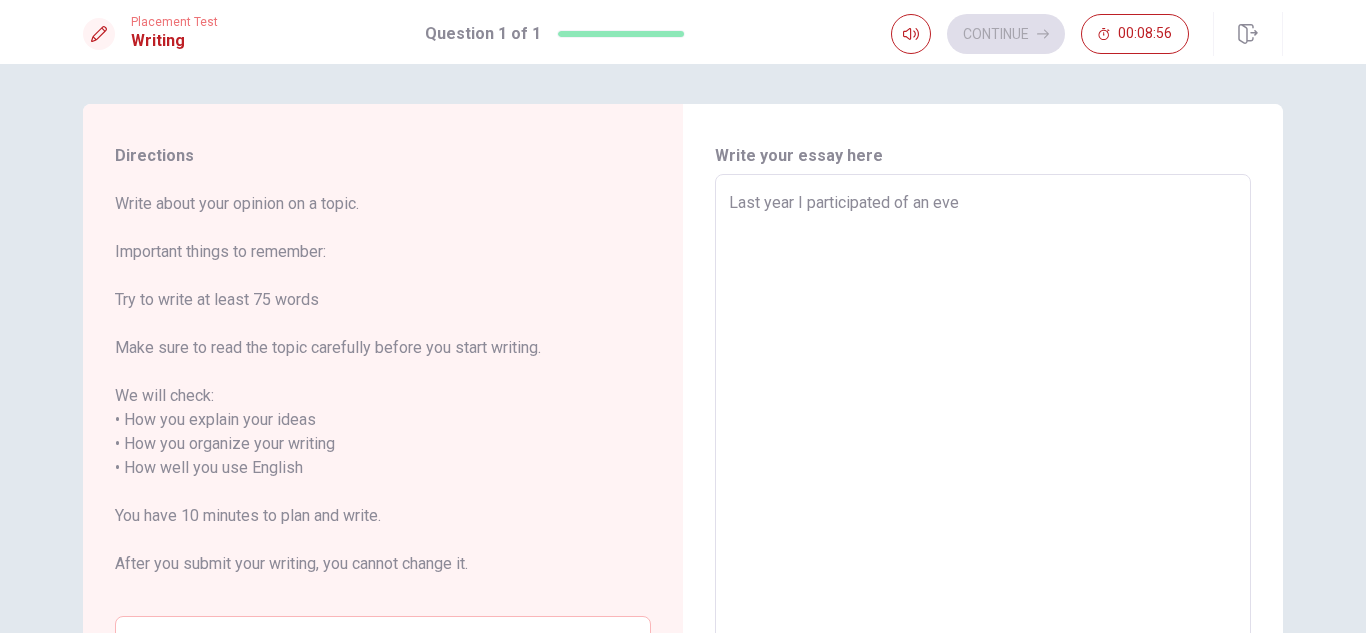type on "x" 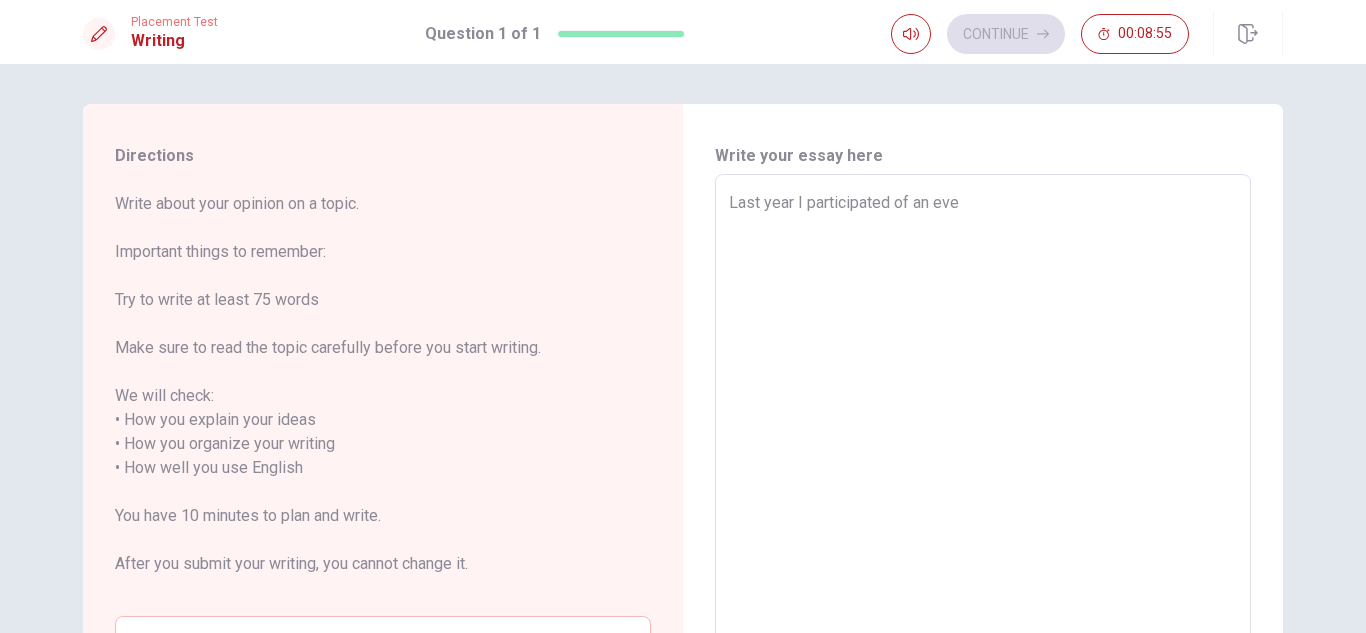 type on "Last year I participated of an ev" 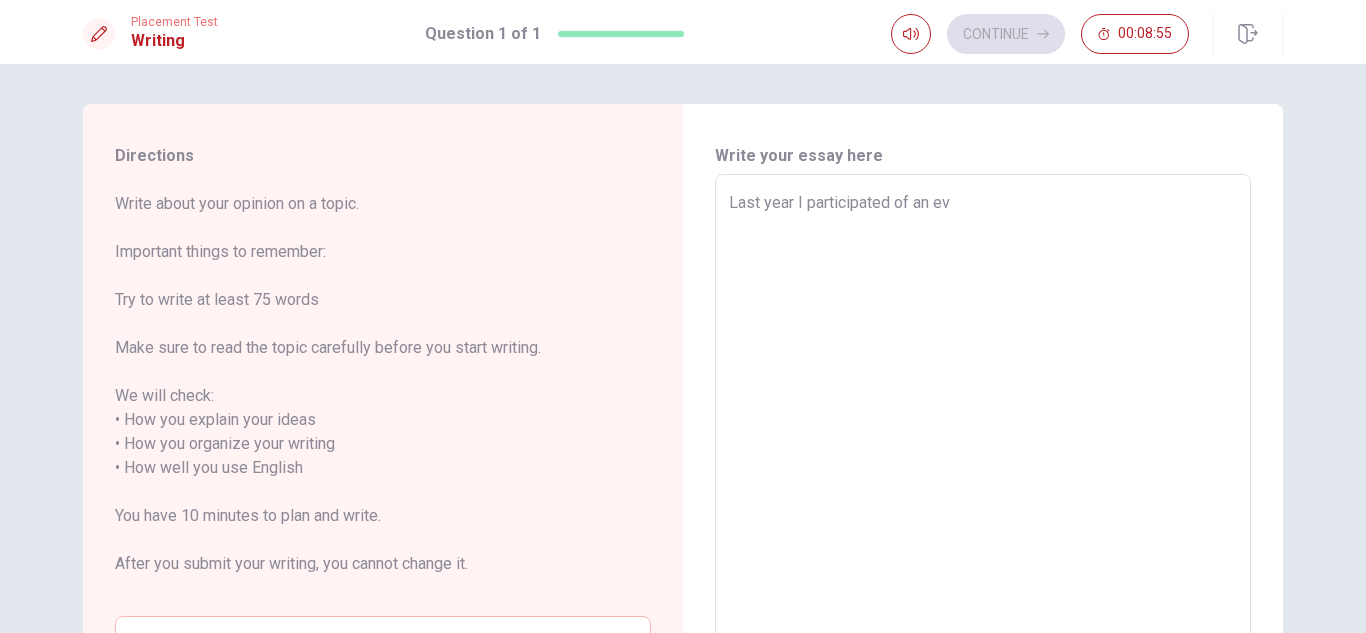 type on "x" 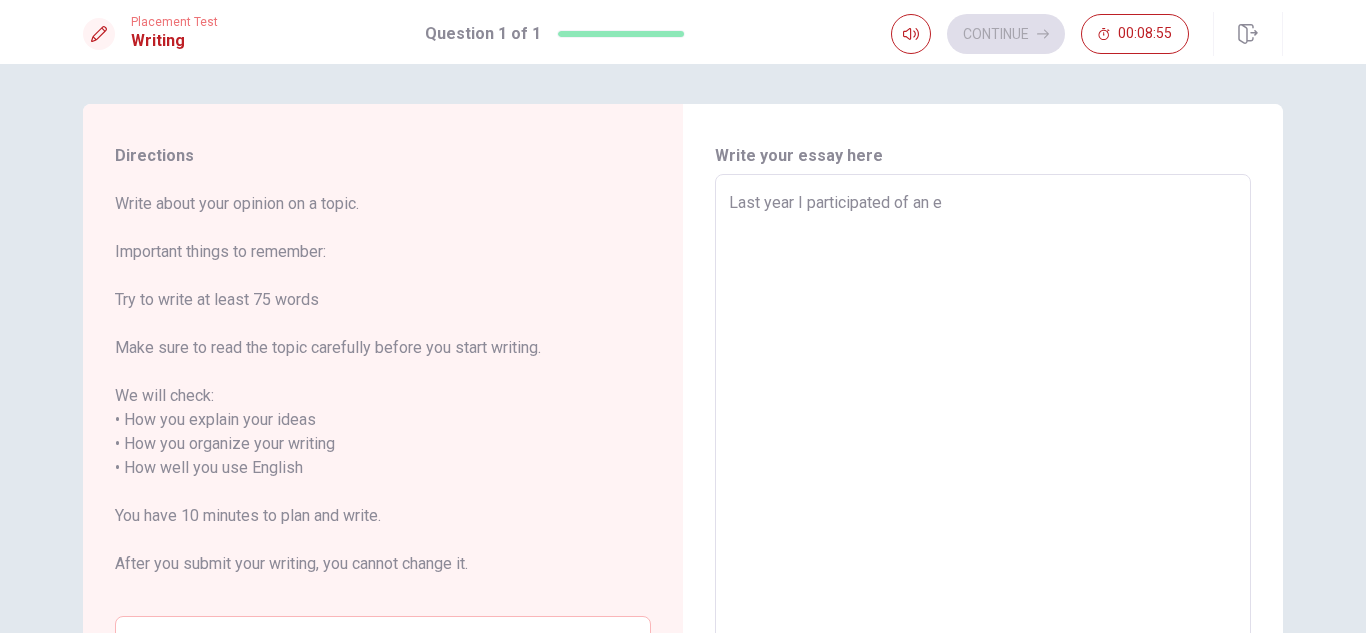 type on "x" 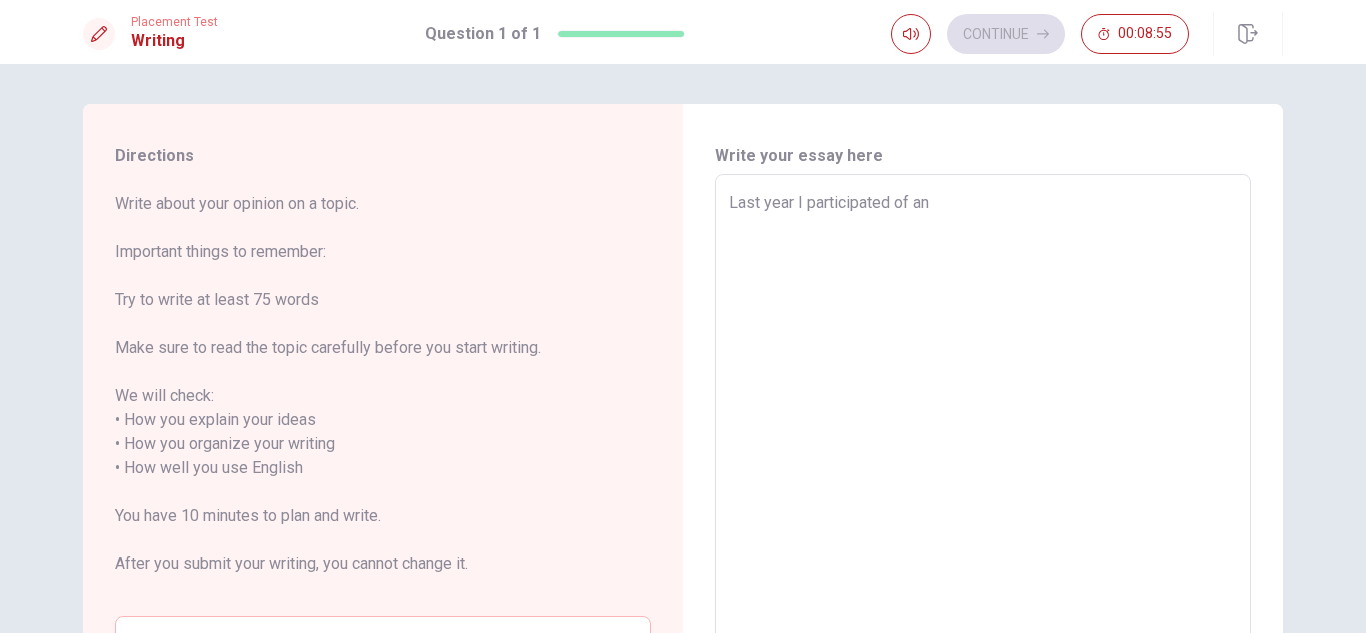 type on "x" 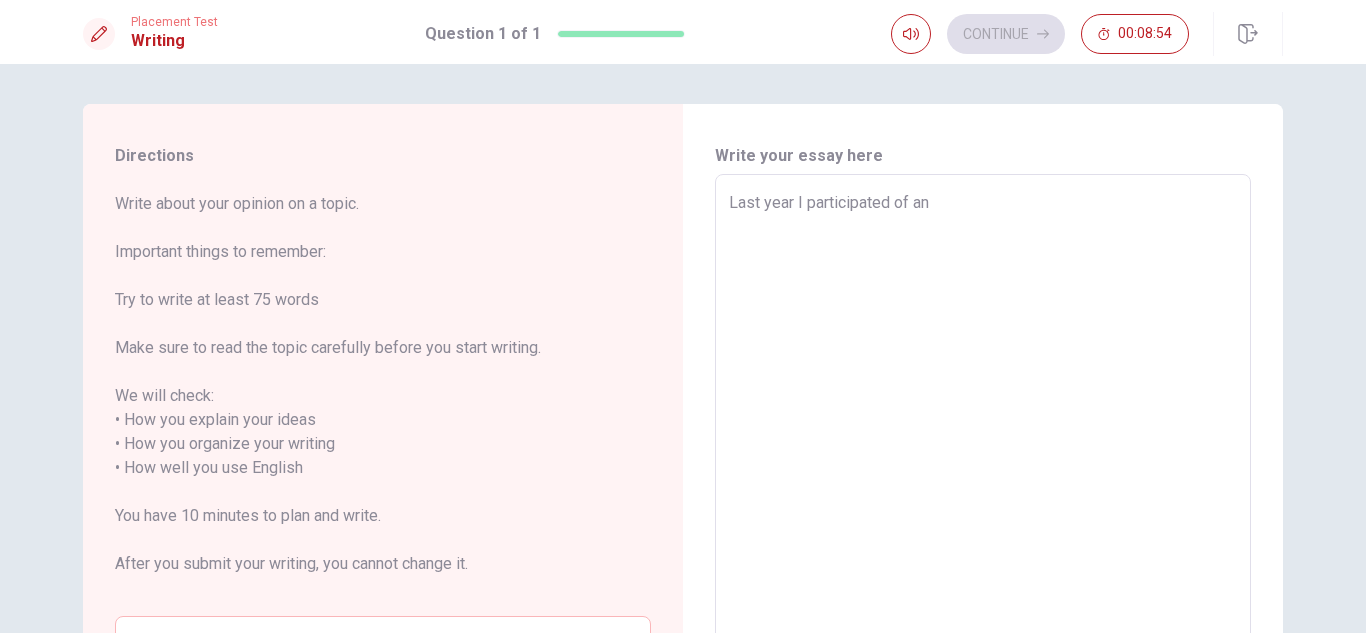 type on "Last year I participated of an i" 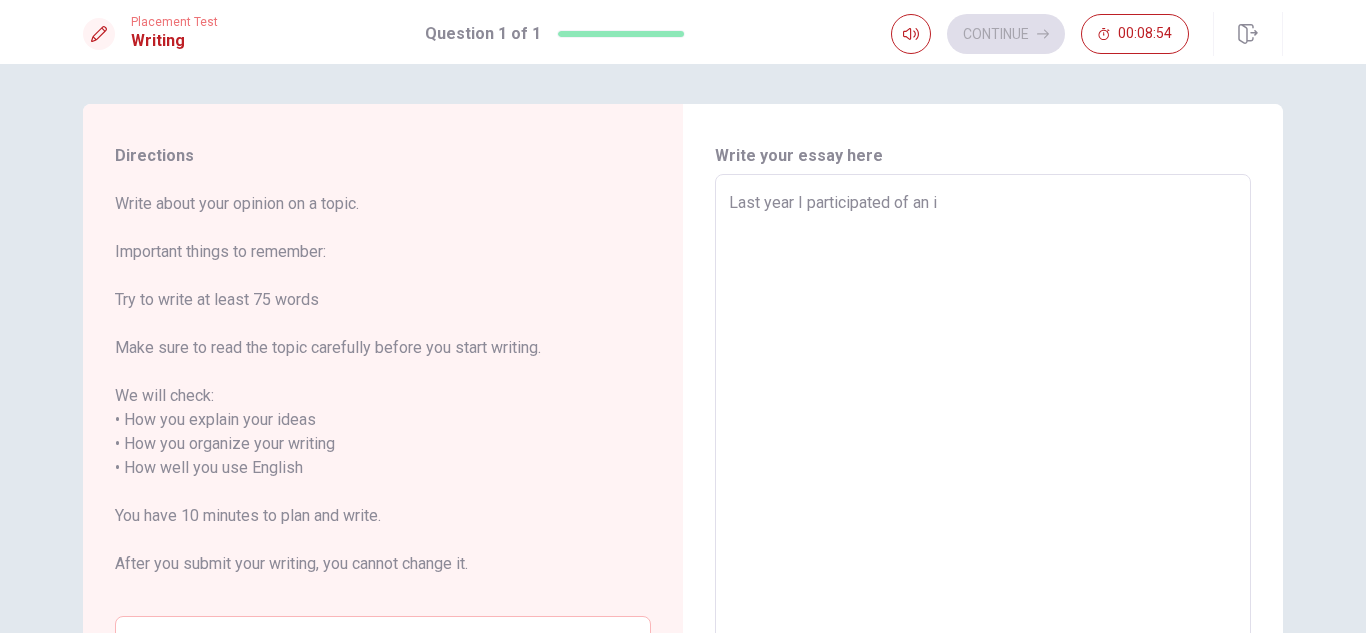 type on "x" 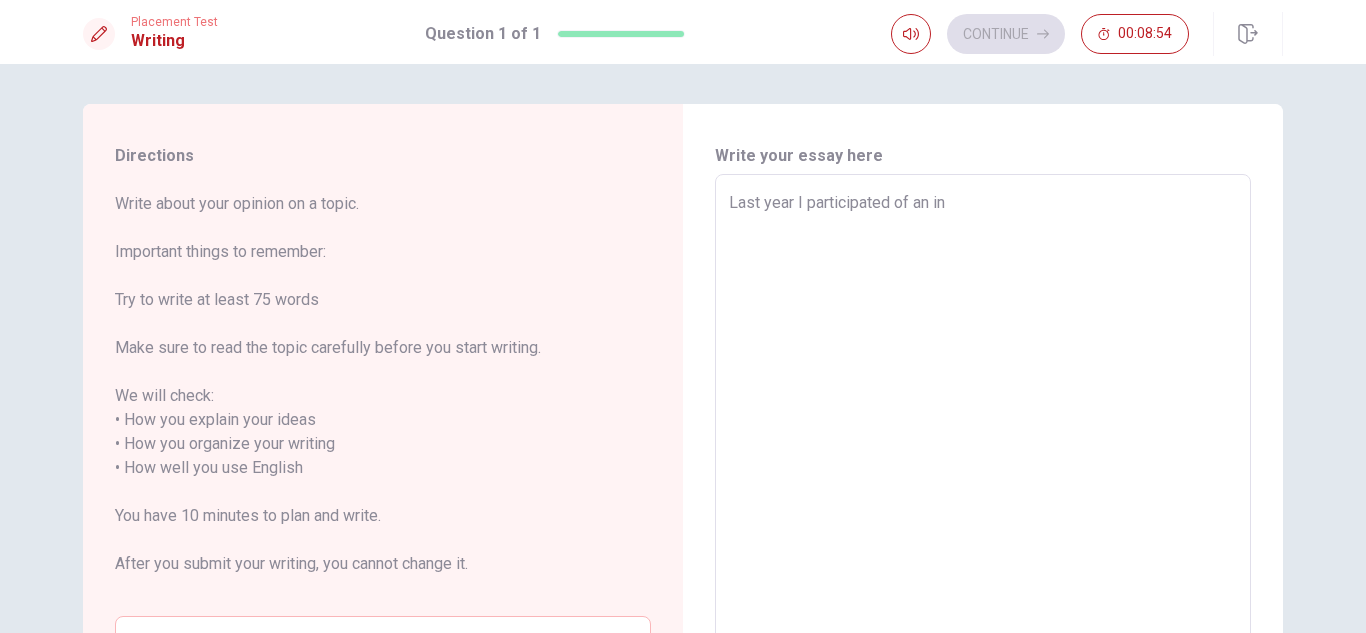type on "x" 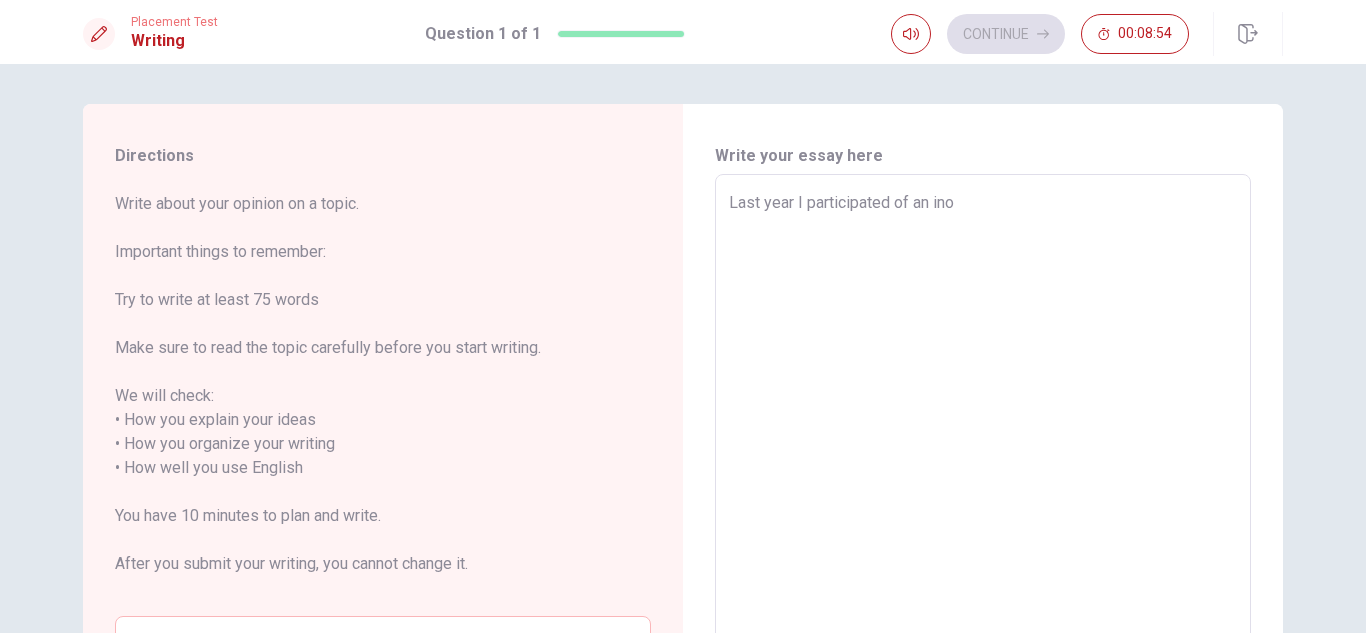 type on "x" 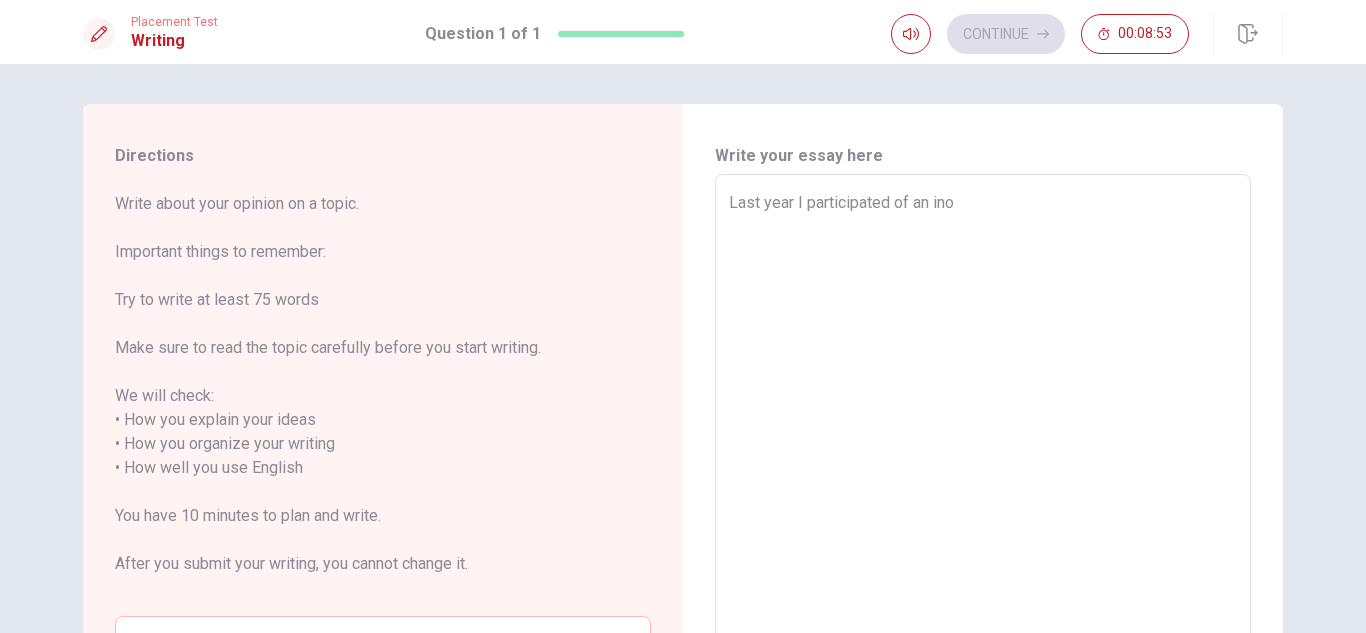 type on "Last year I participated of an in" 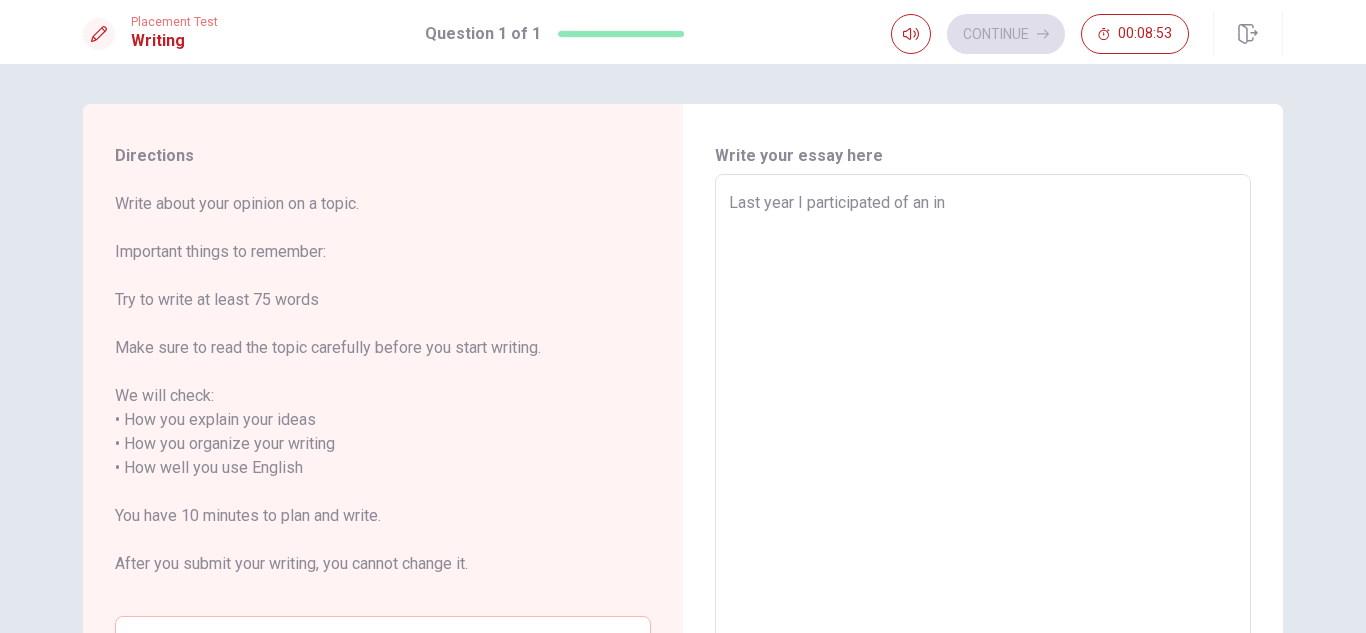 type on "x" 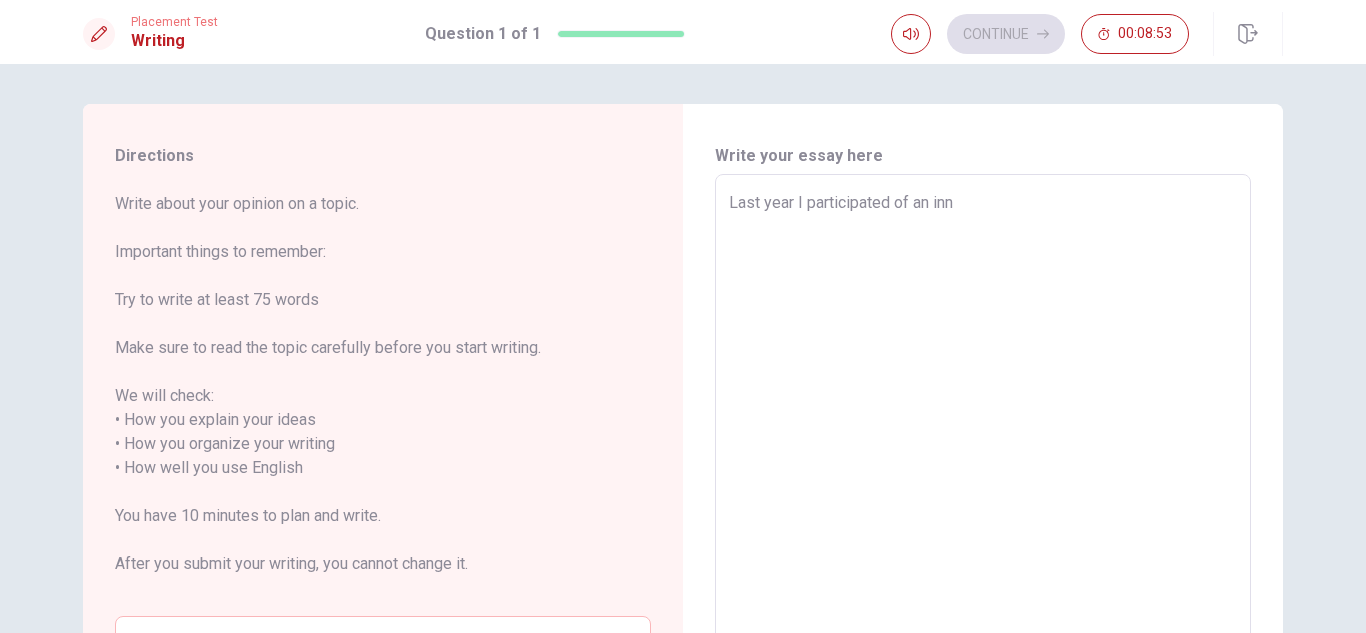 type on "x" 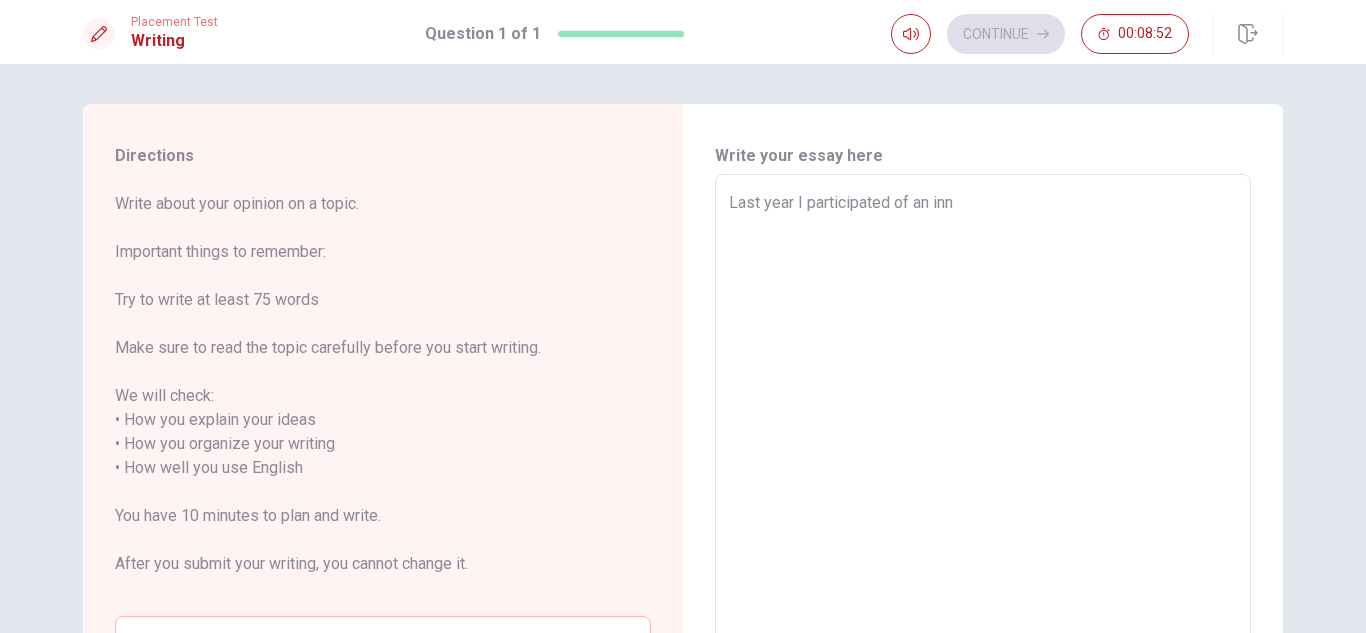 type on "Last year I participated of an inno" 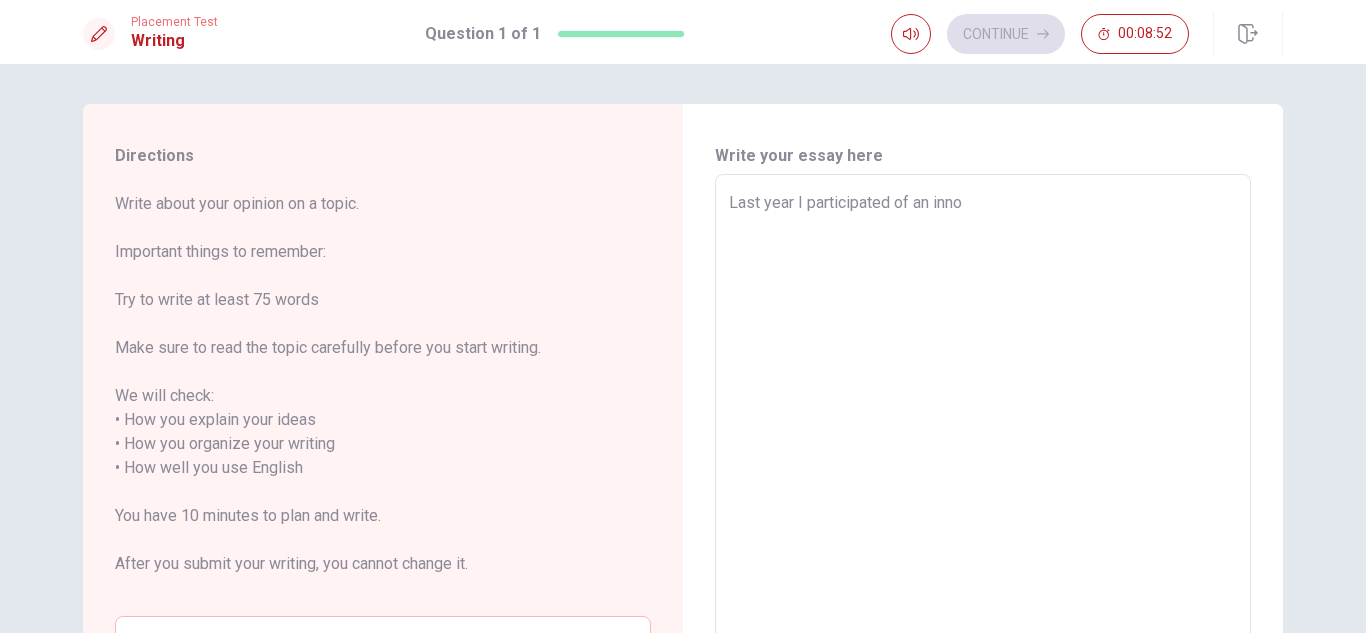 type on "x" 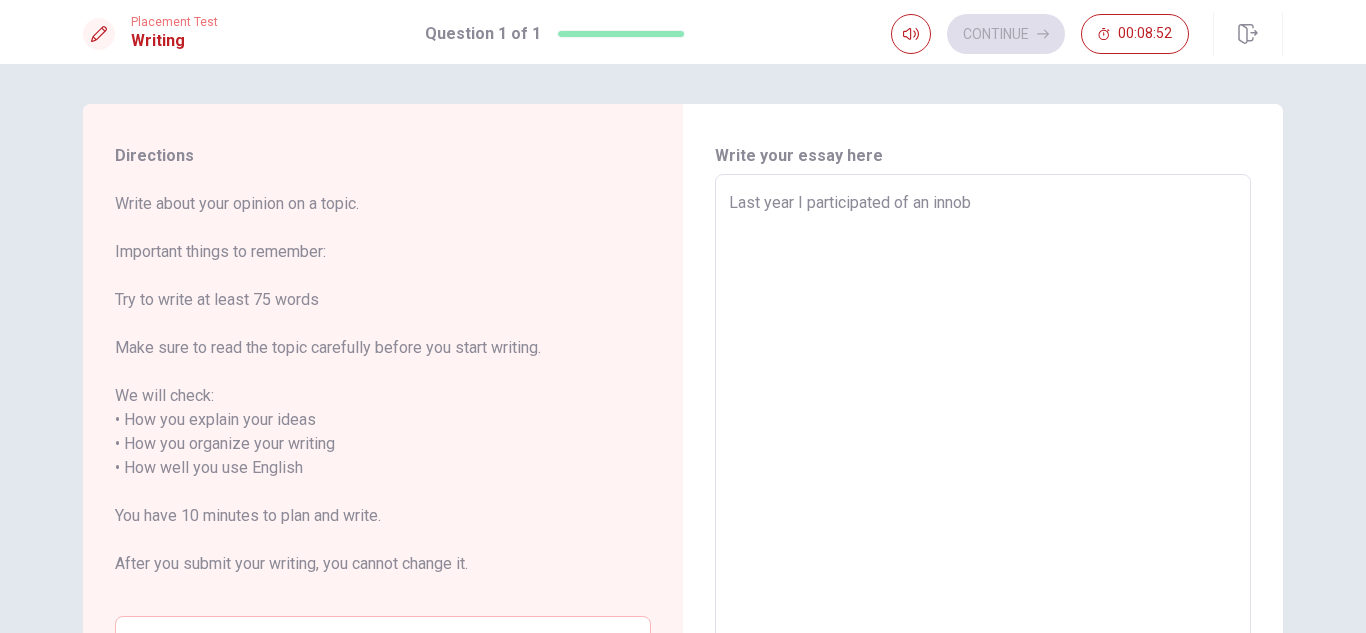 type on "x" 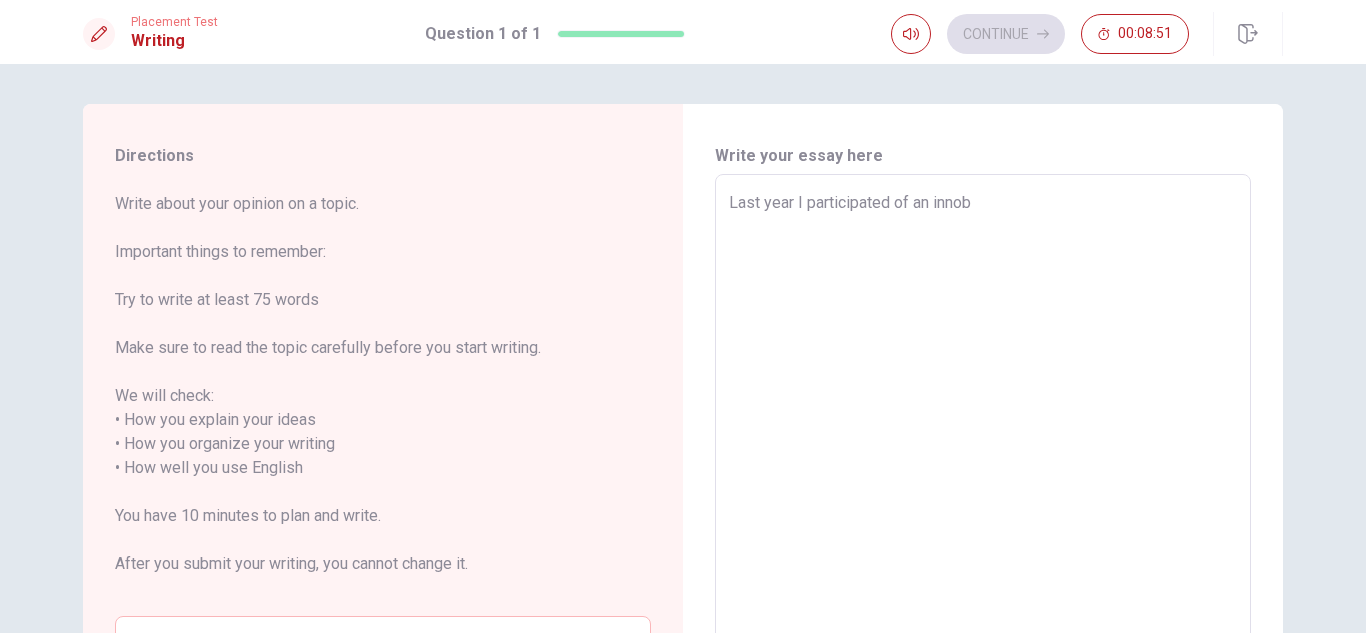 type on "Last year I participated of an innobv" 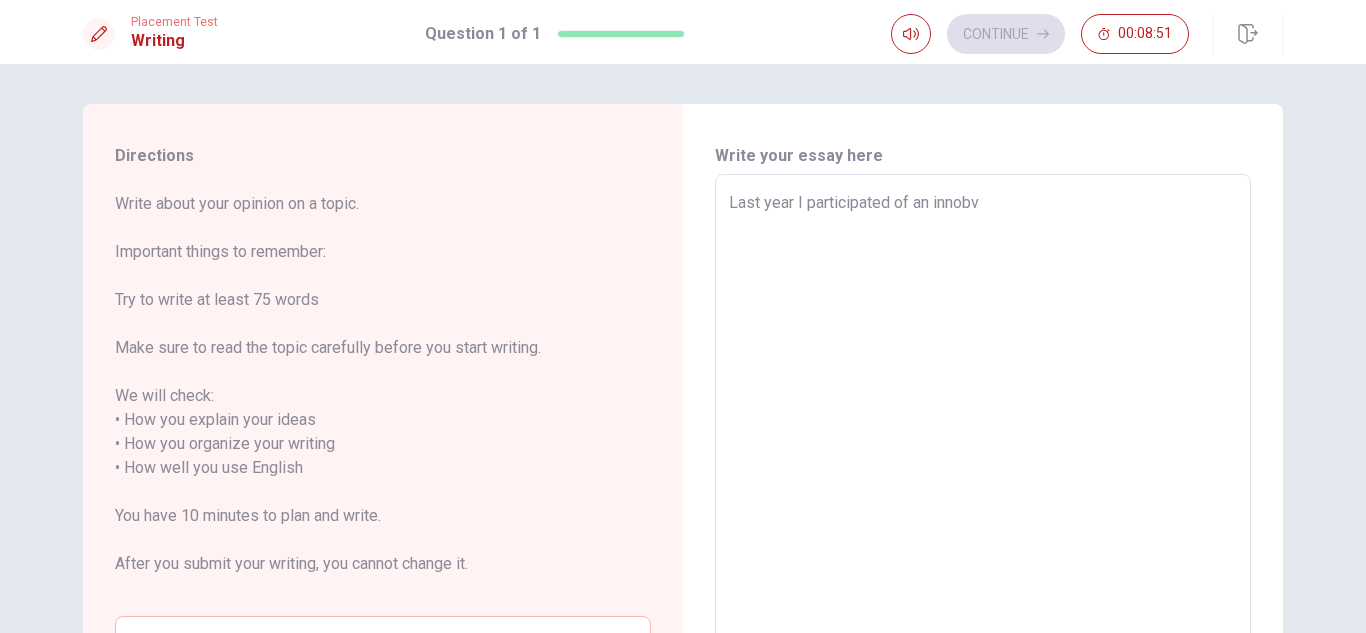 type on "x" 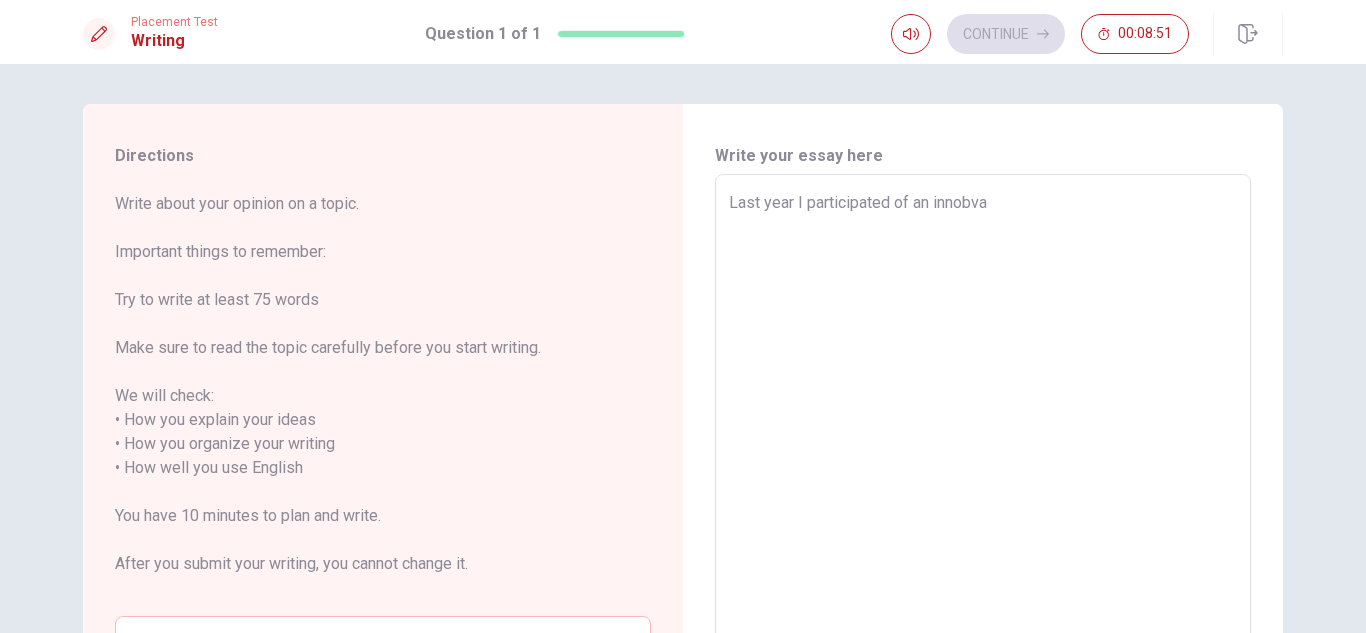 type on "x" 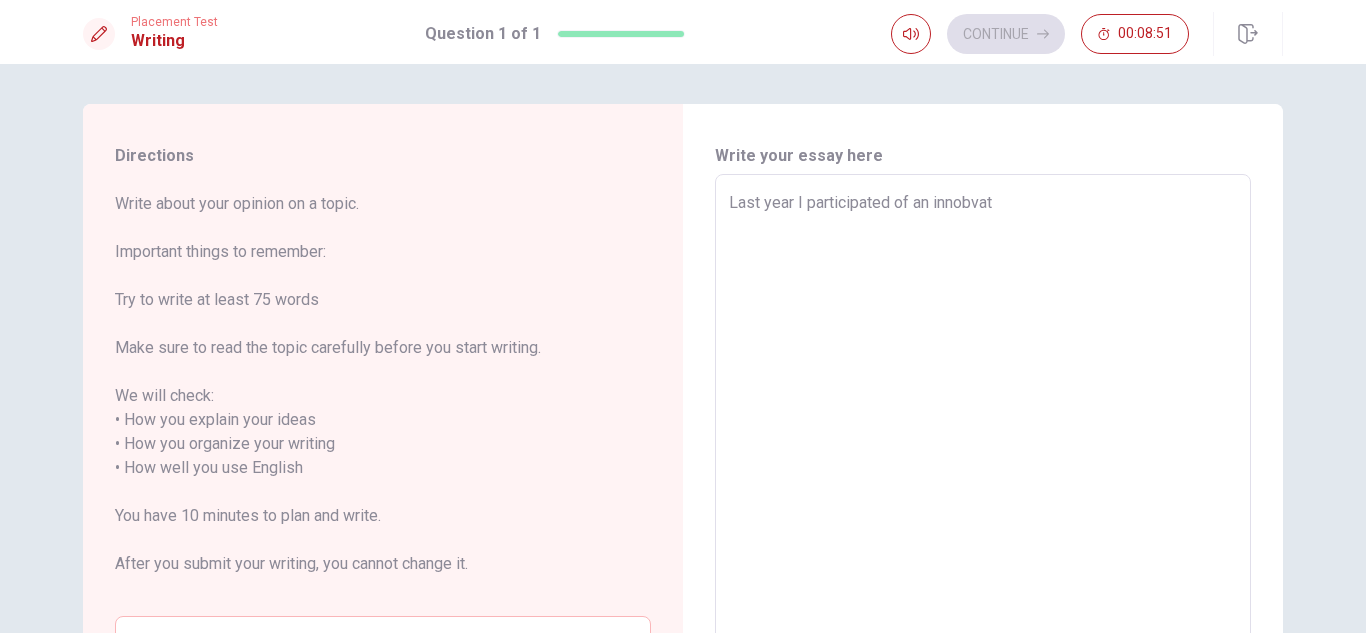 type on "x" 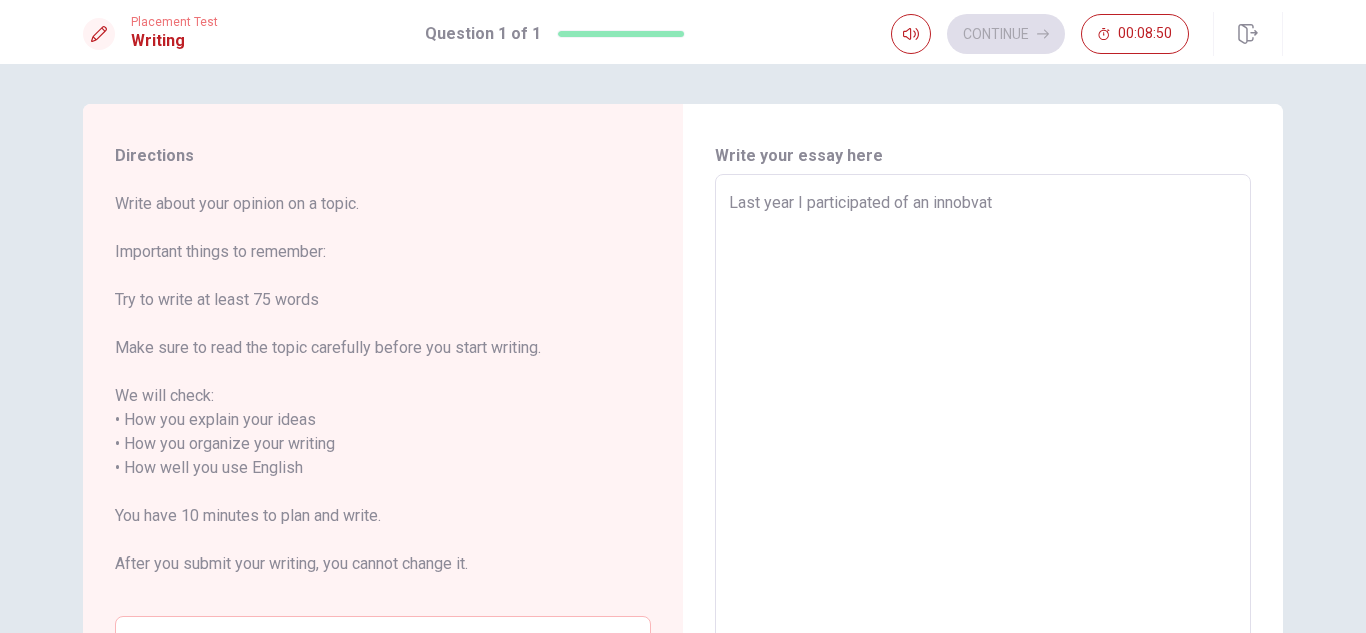 type on "Last year I participated of an innobvati" 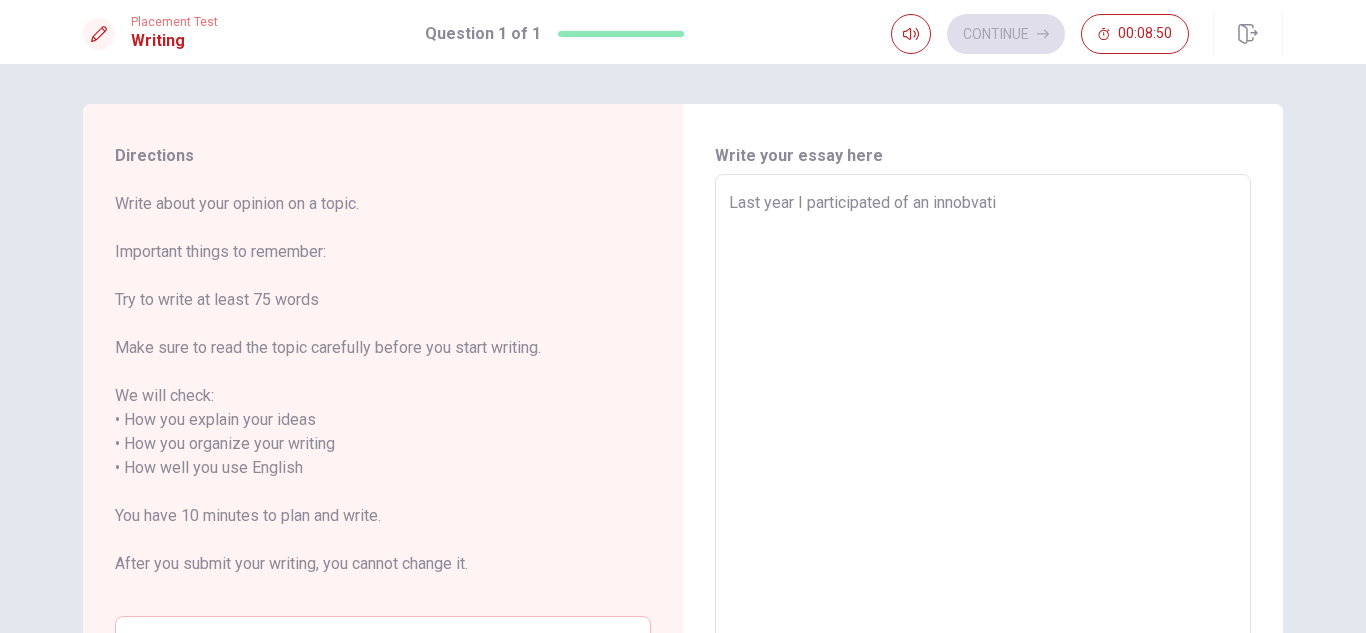 type on "x" 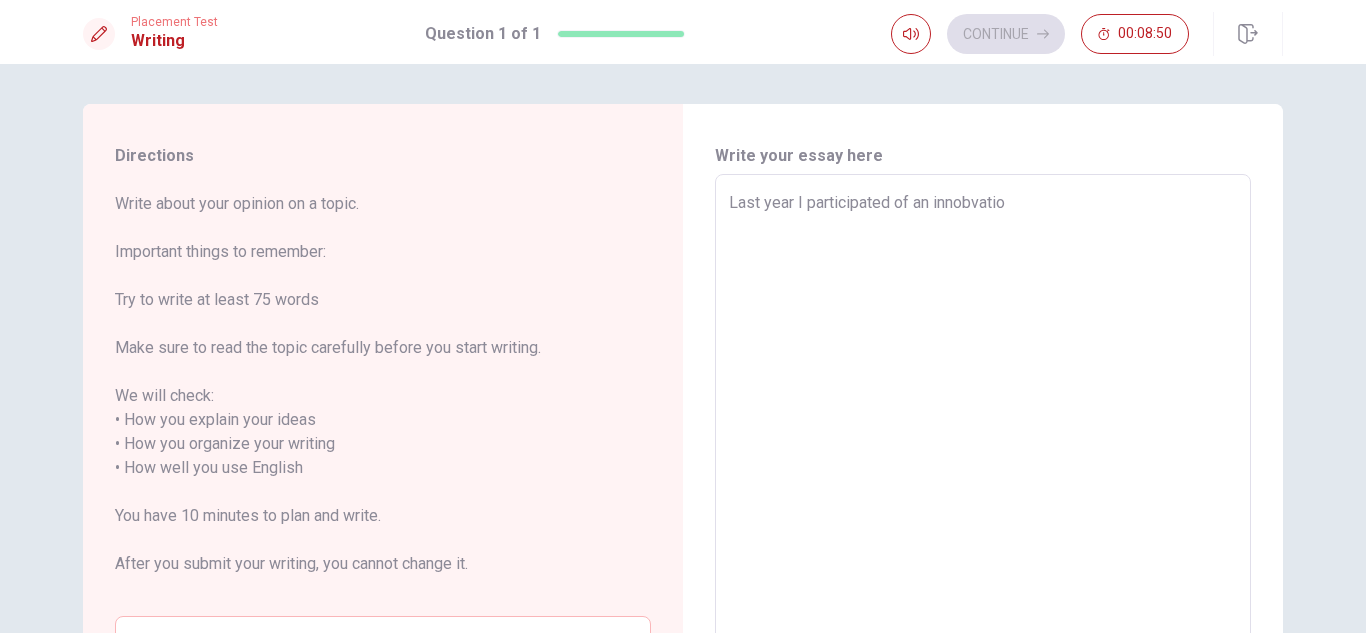 type on "x" 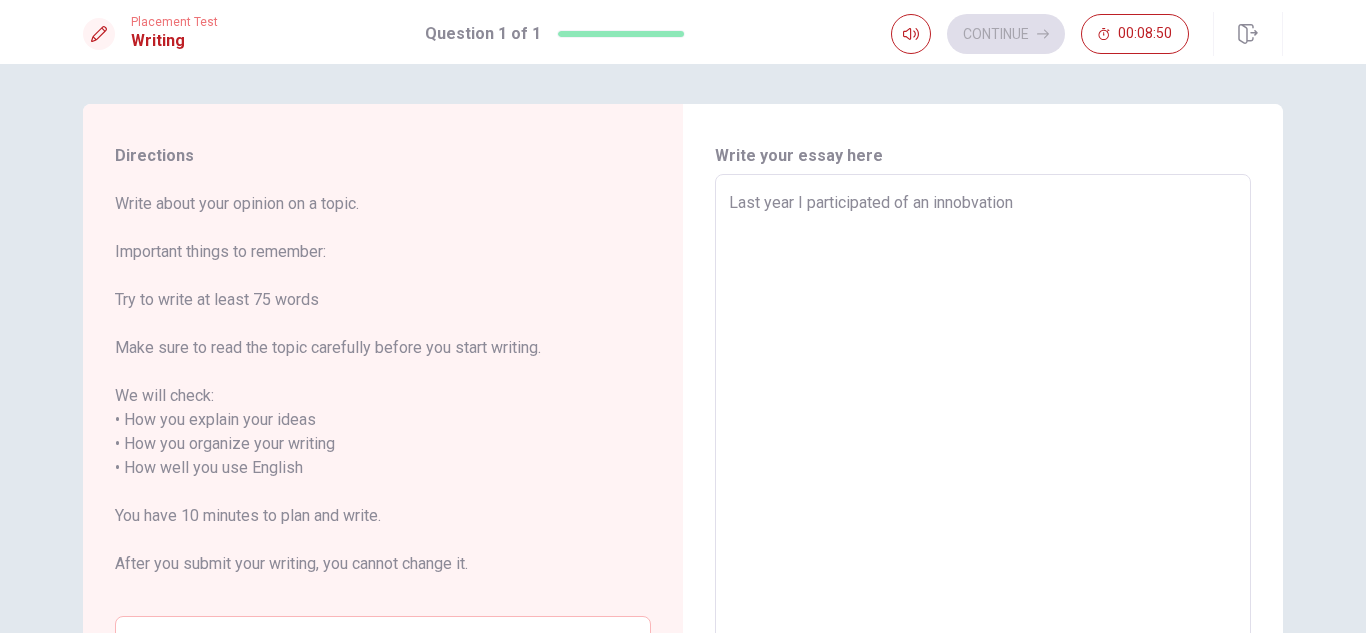 type on "x" 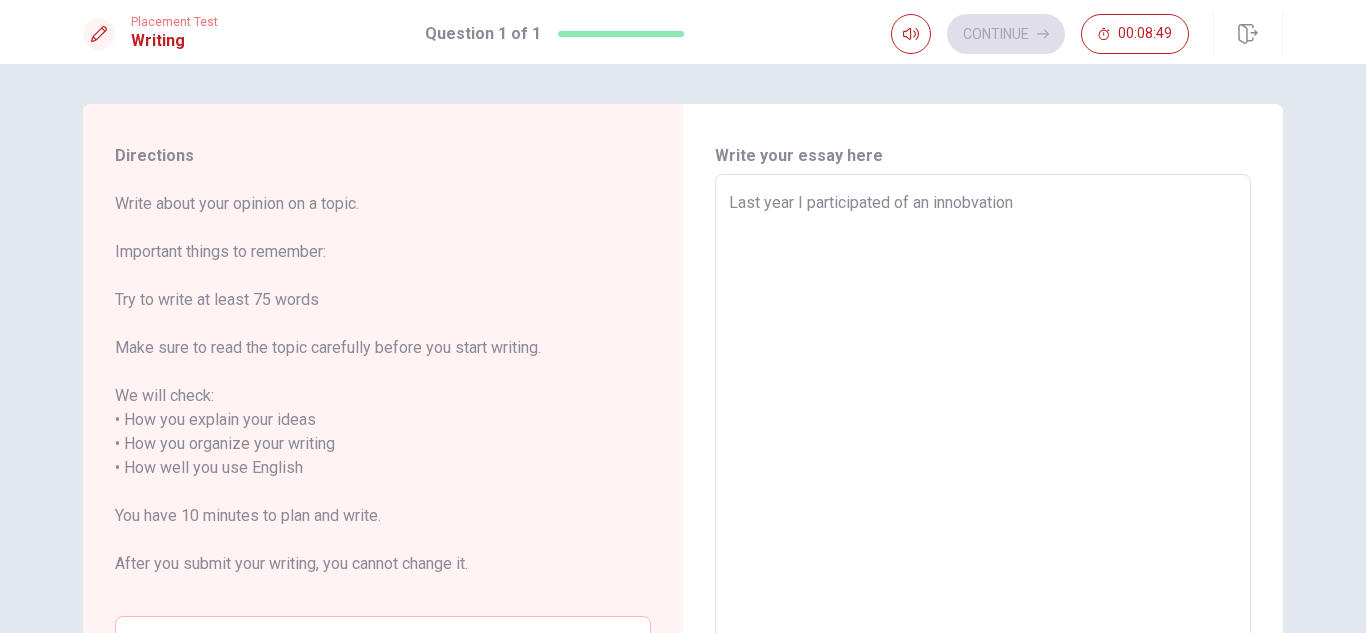 type on "Last year I participated of an innobvation" 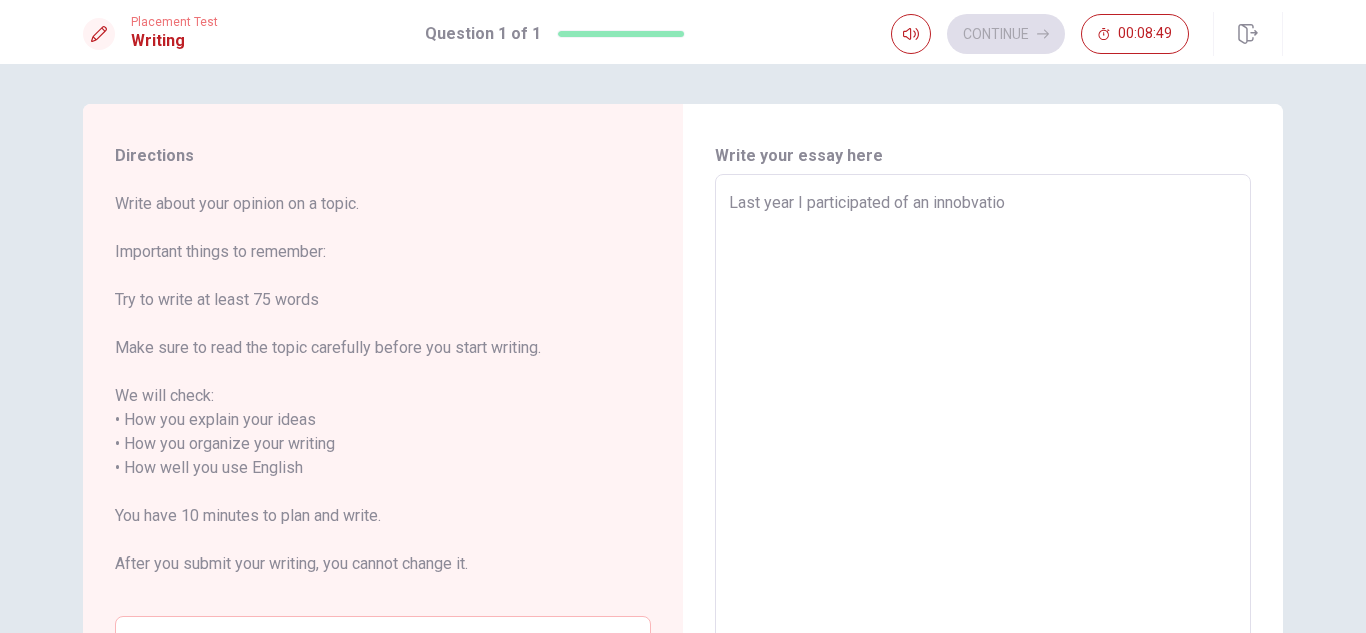 type on "x" 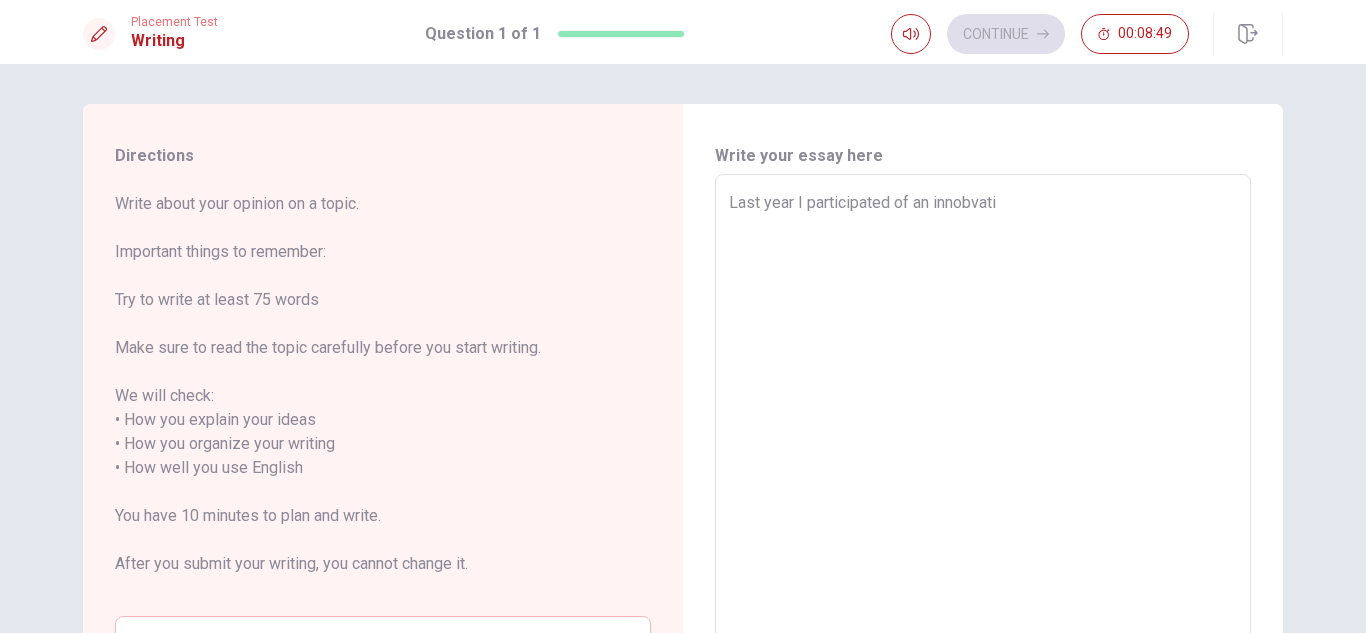 type on "x" 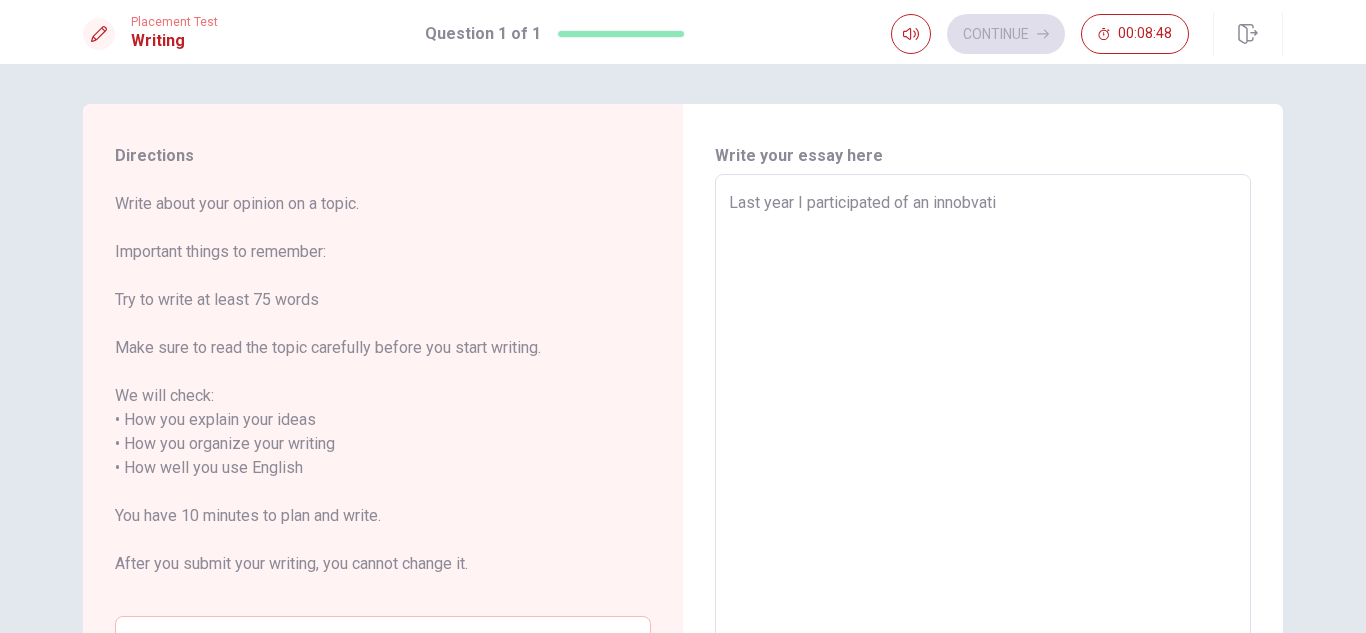 type on "Last year I participated of an innobvat" 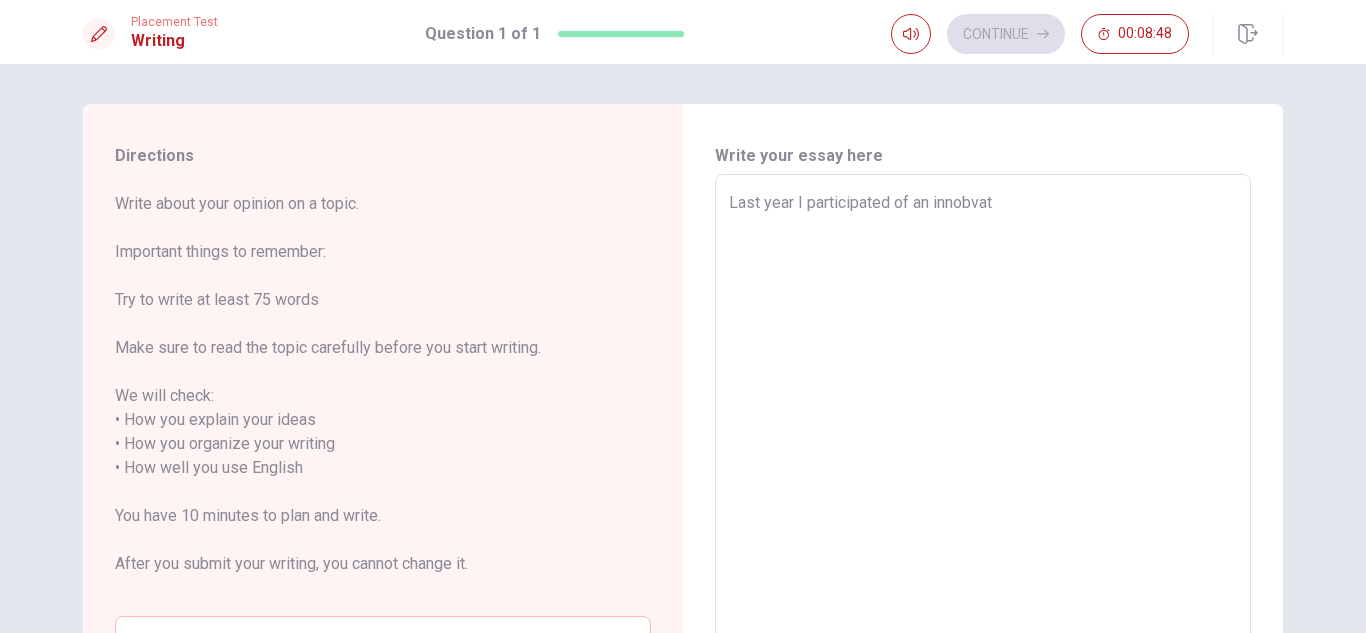 type on "x" 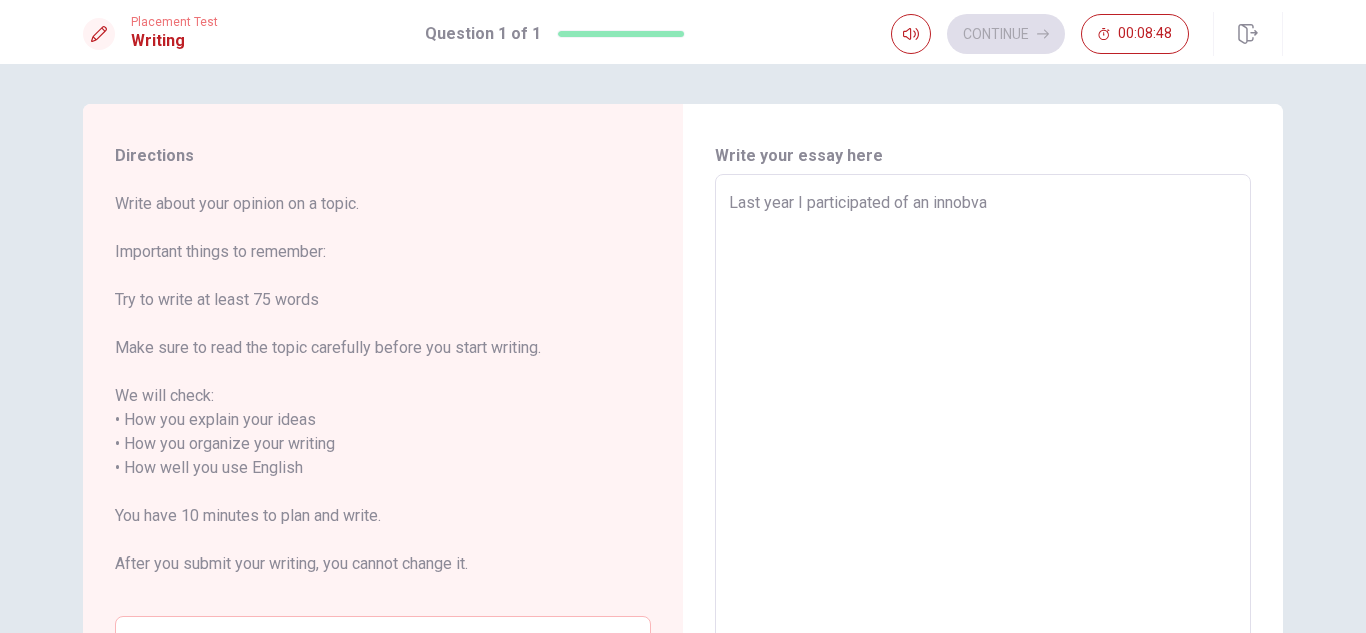 type on "x" 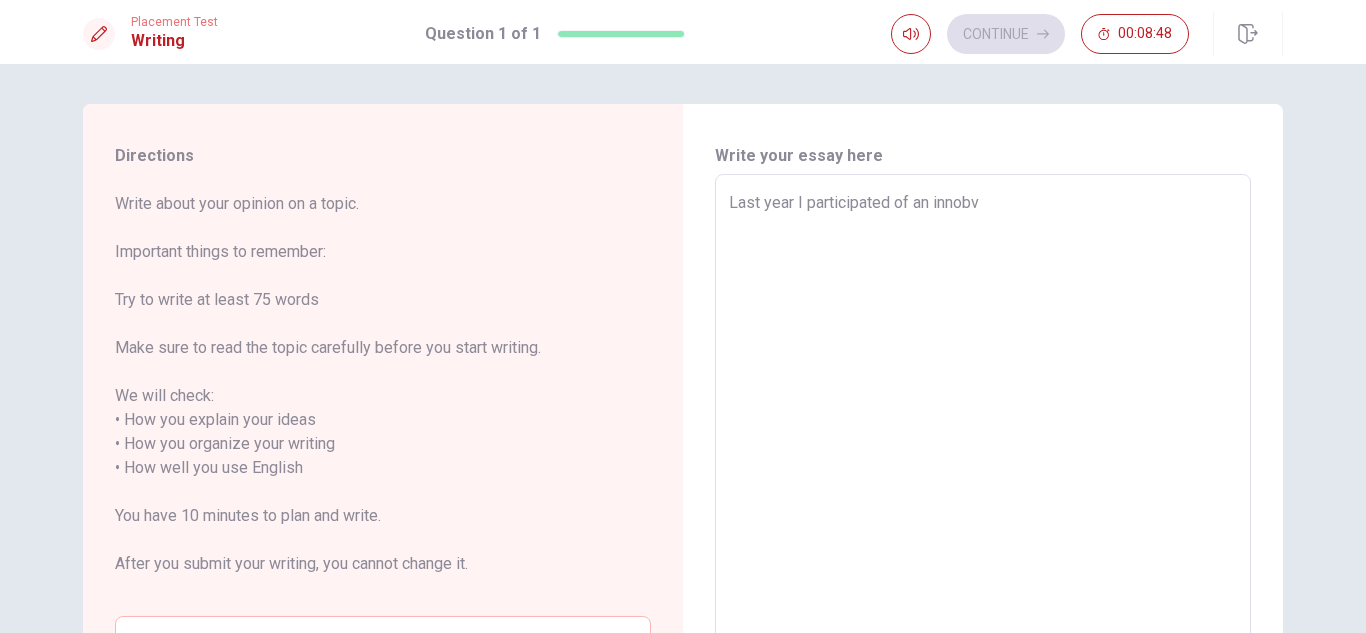 type on "x" 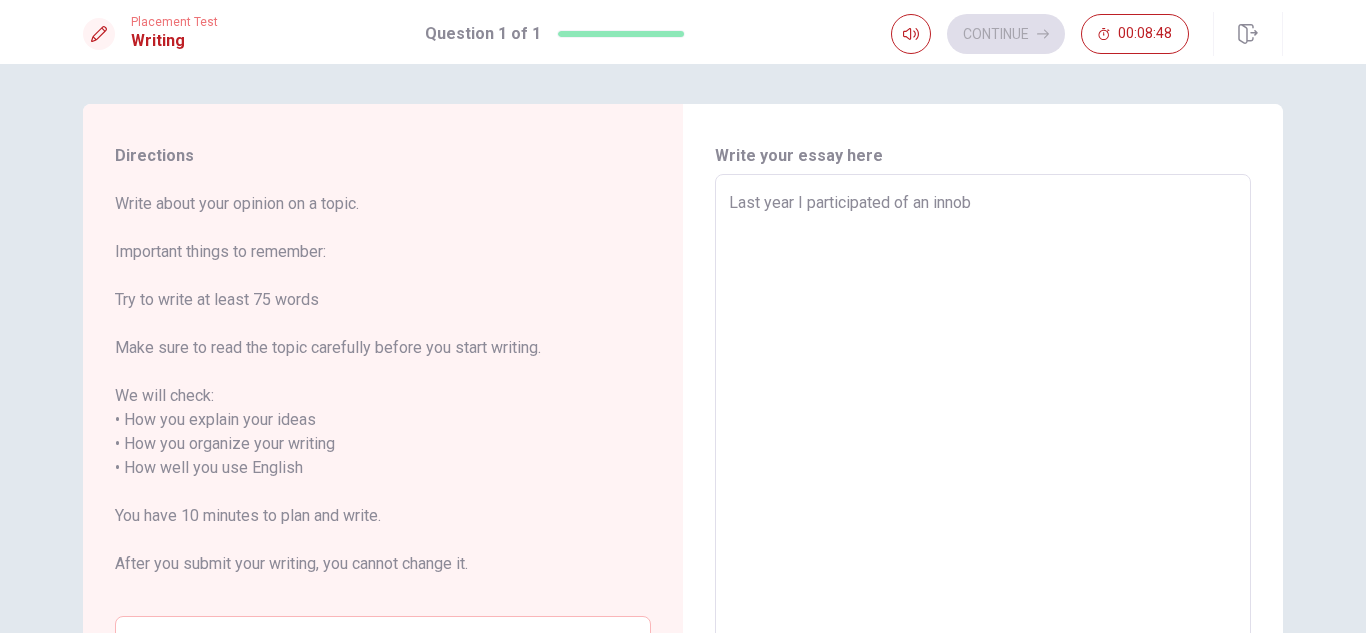 type on "x" 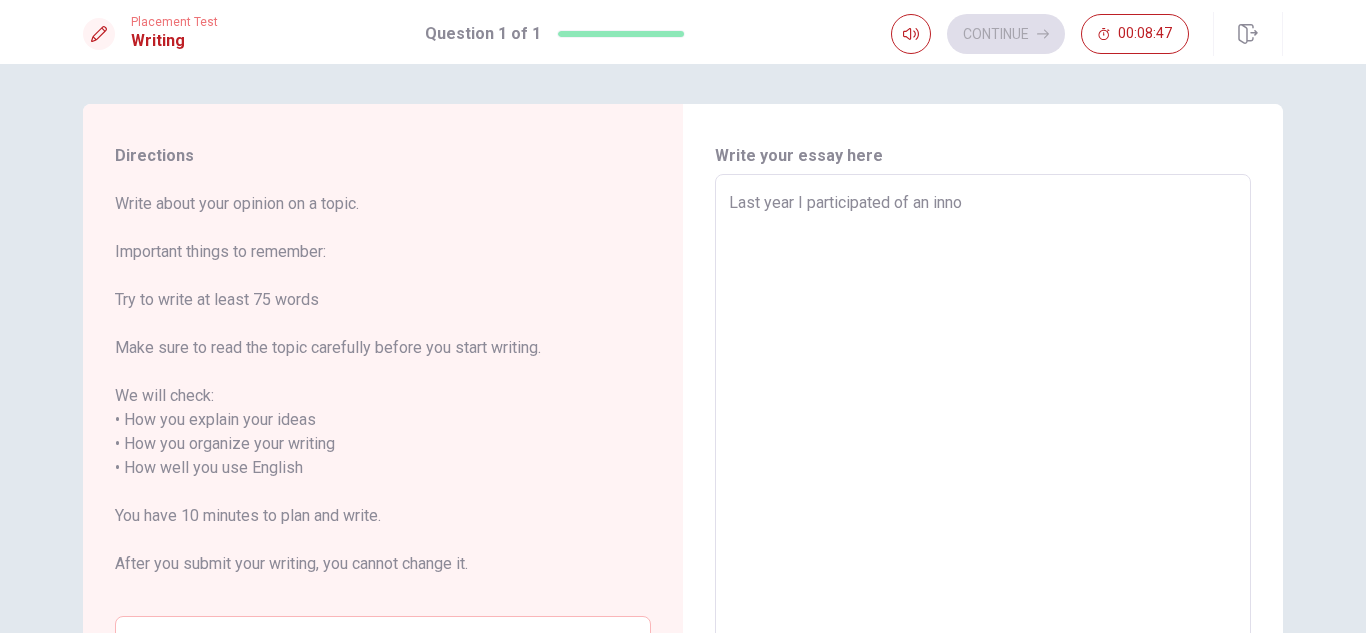type on "x" 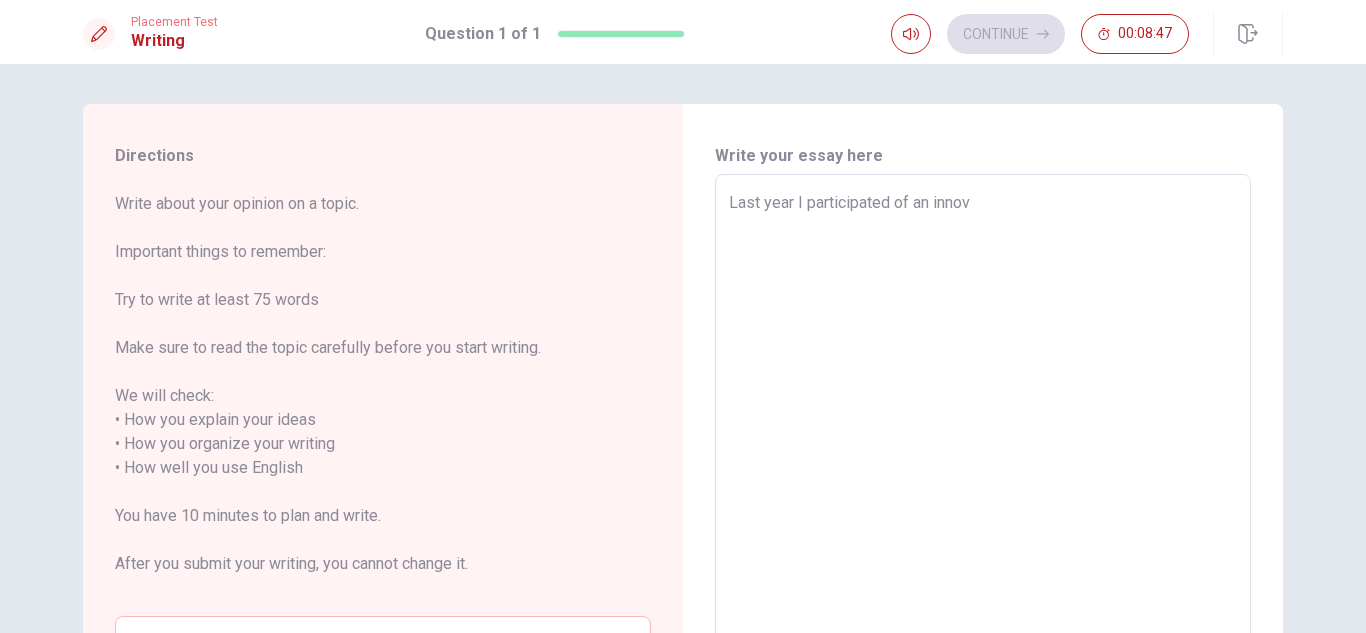 type on "x" 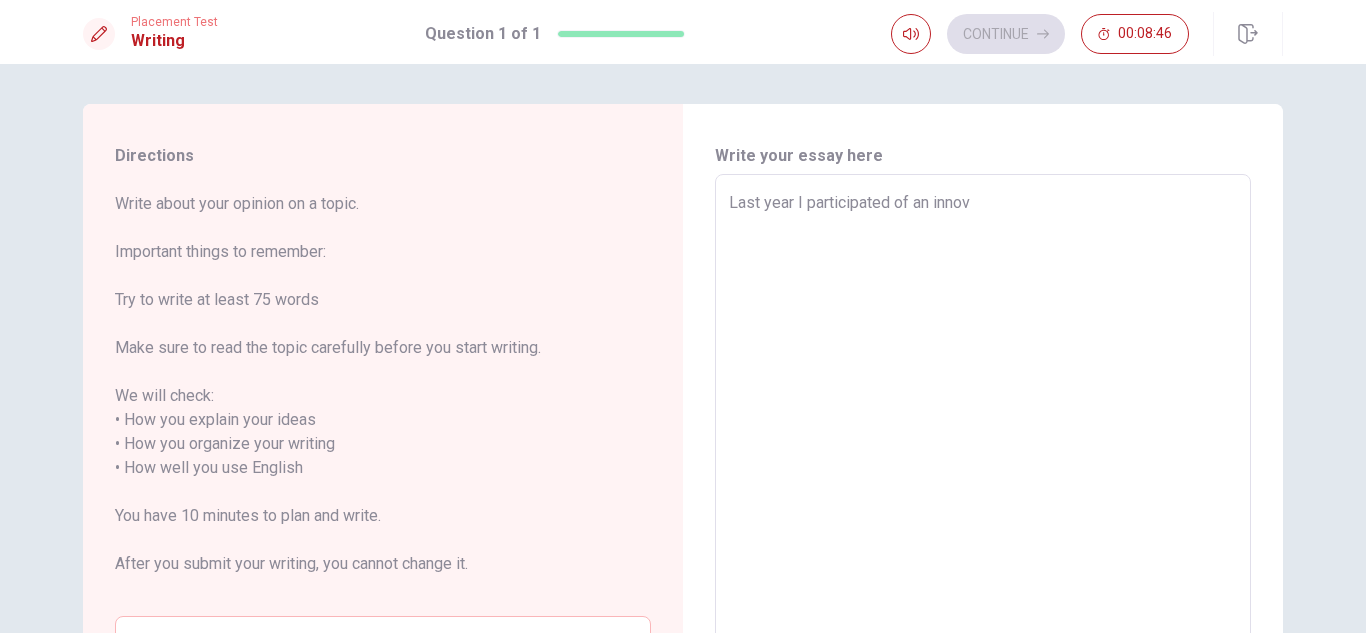 type on "Last year I participated of an innova" 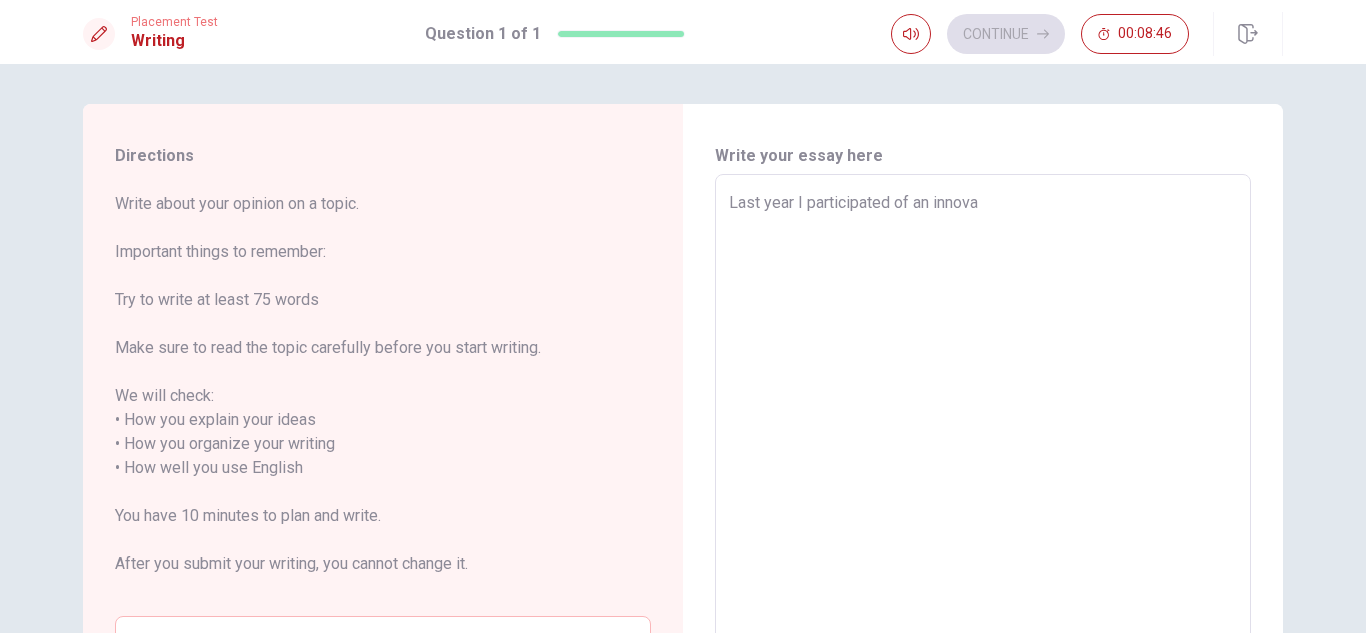 type on "x" 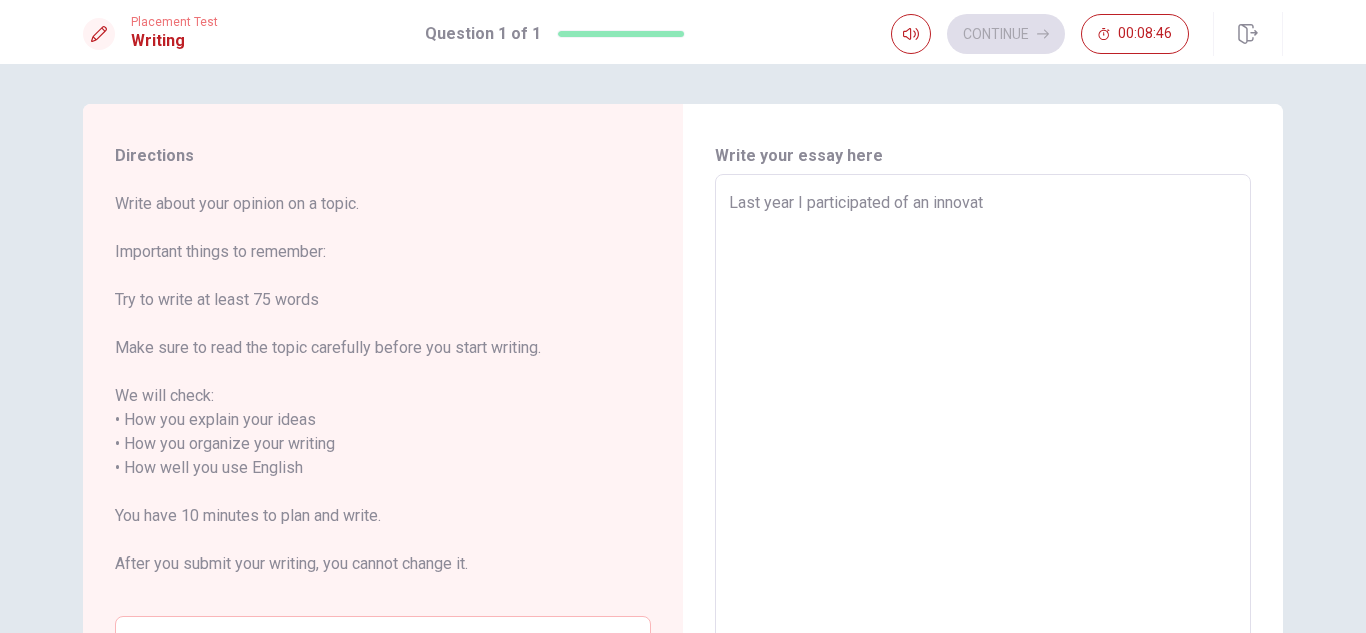 type on "x" 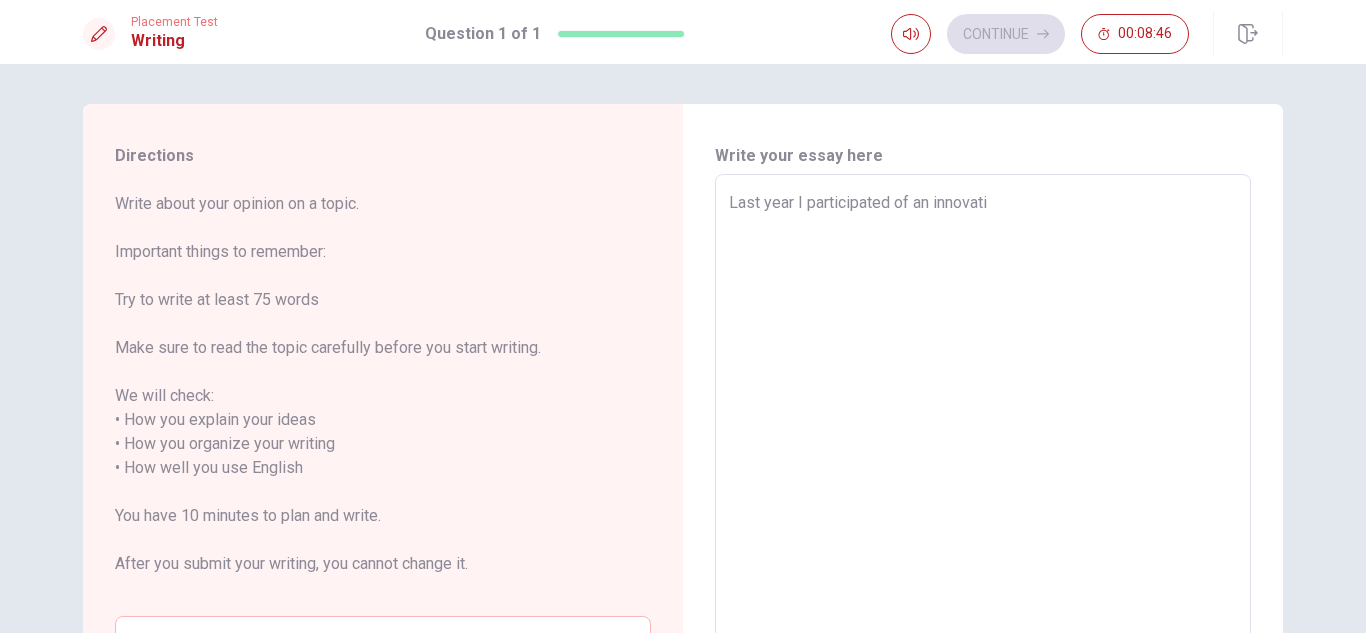 type on "x" 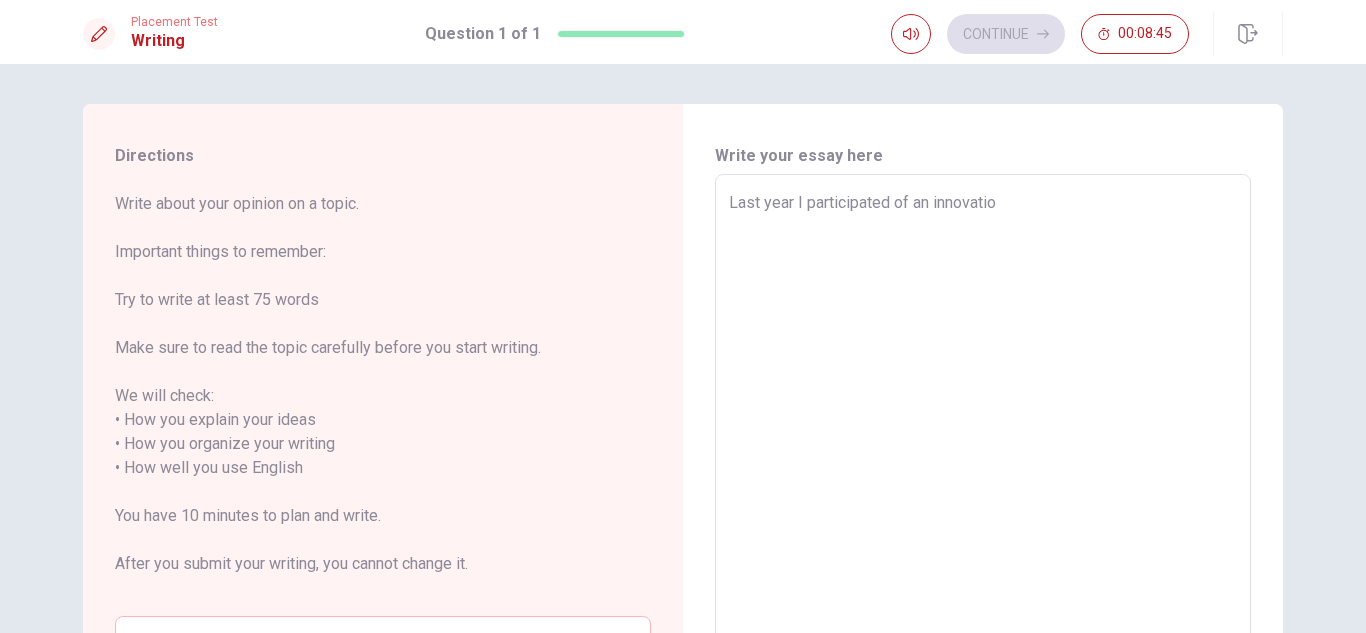 type on "x" 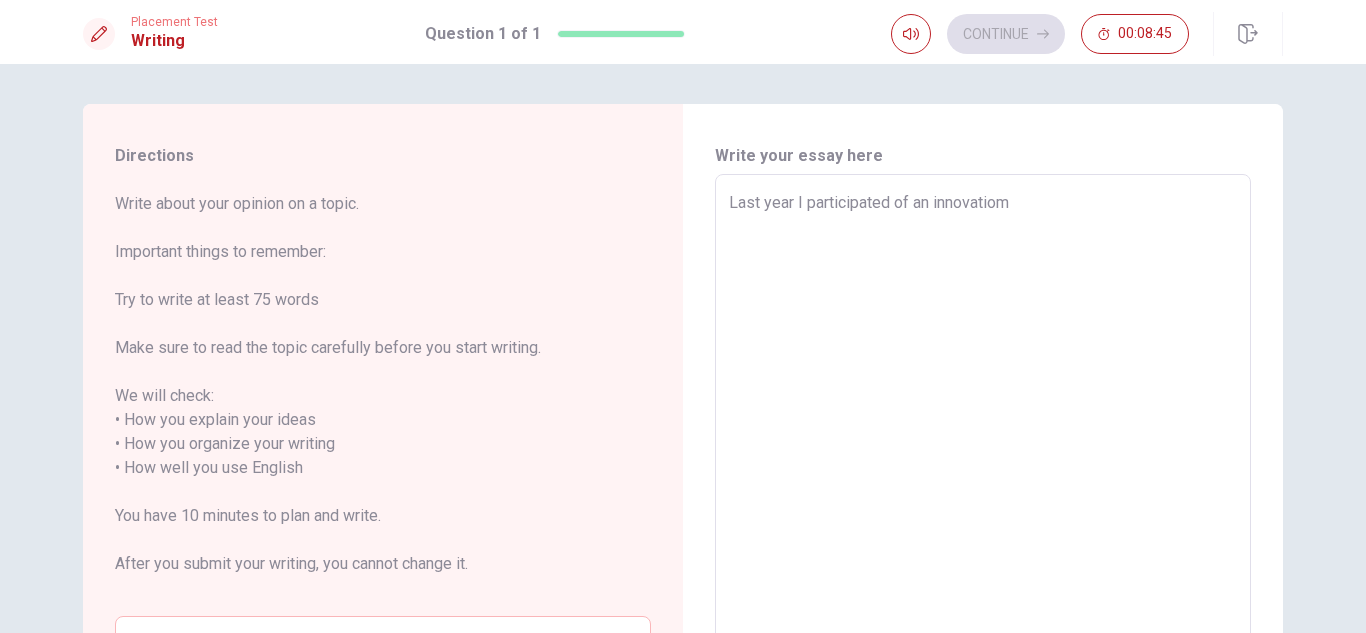 type on "Last year I participated of an innovatiomn" 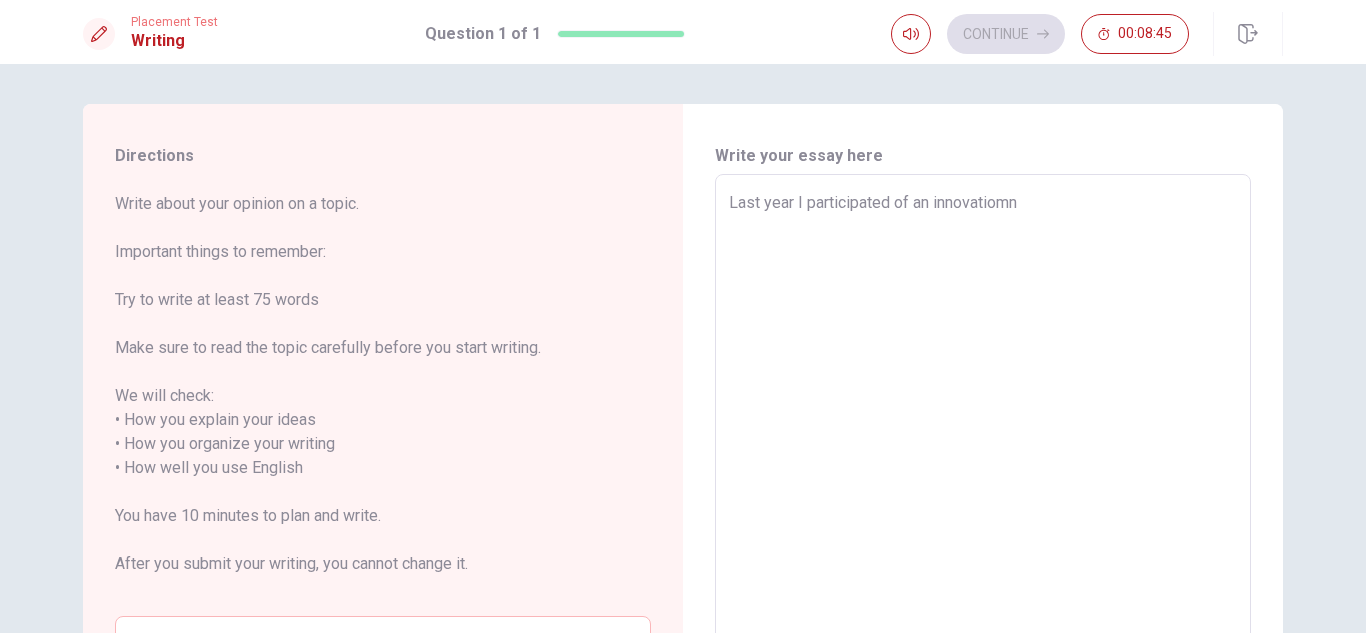 type on "x" 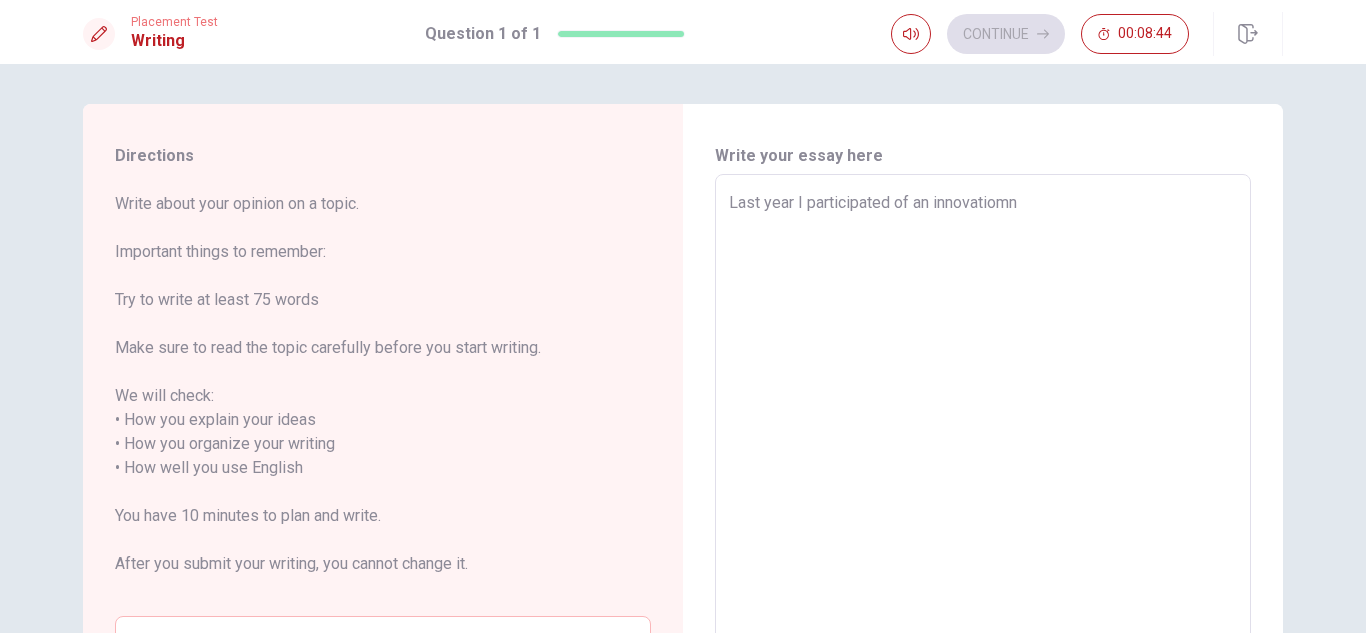 type on "Last year I participated of an innovatiomn" 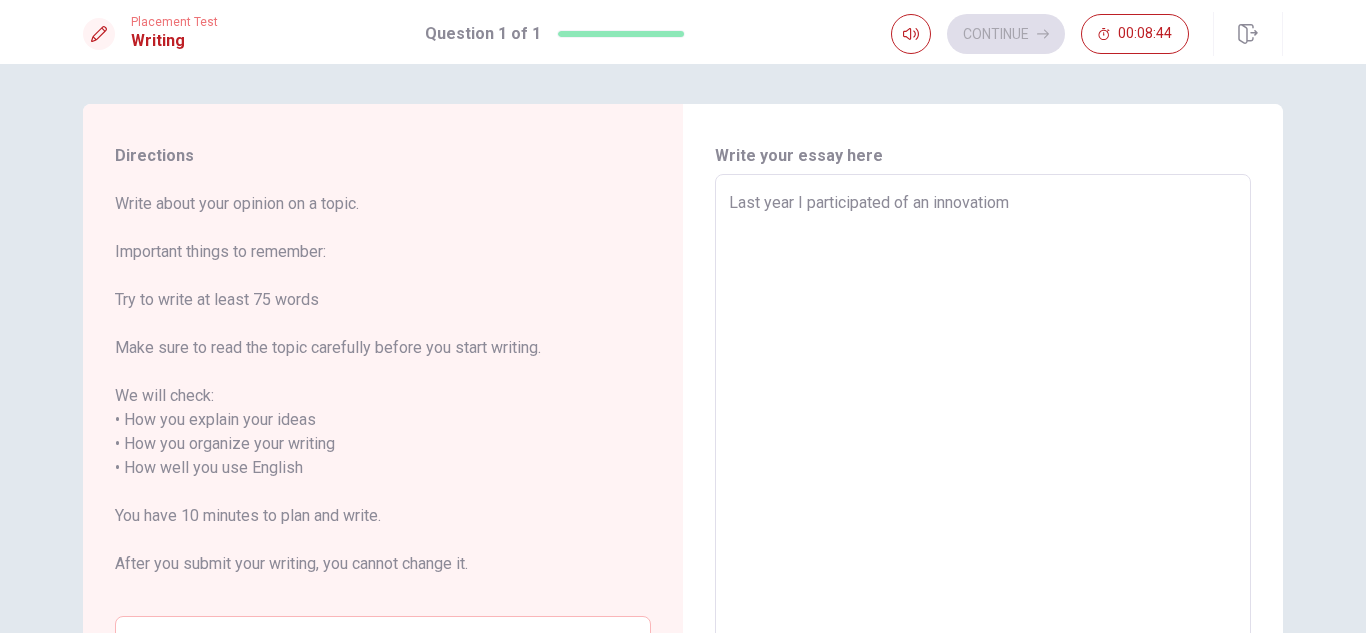 type on "x" 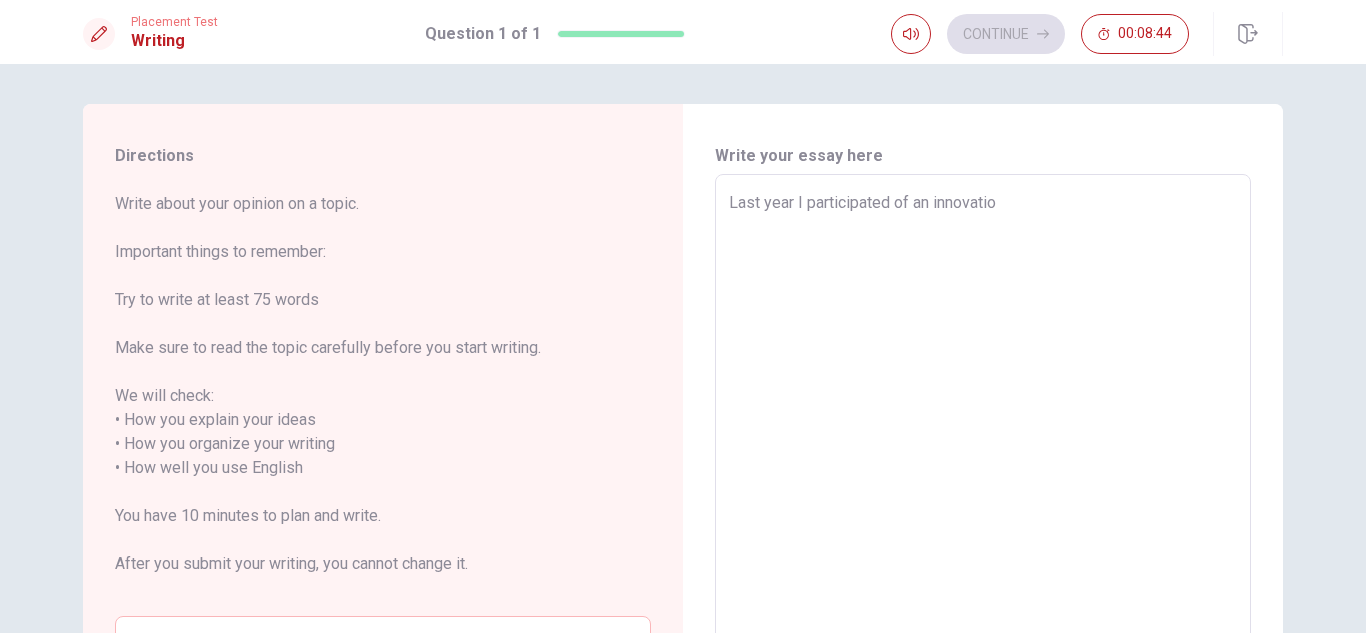 type on "x" 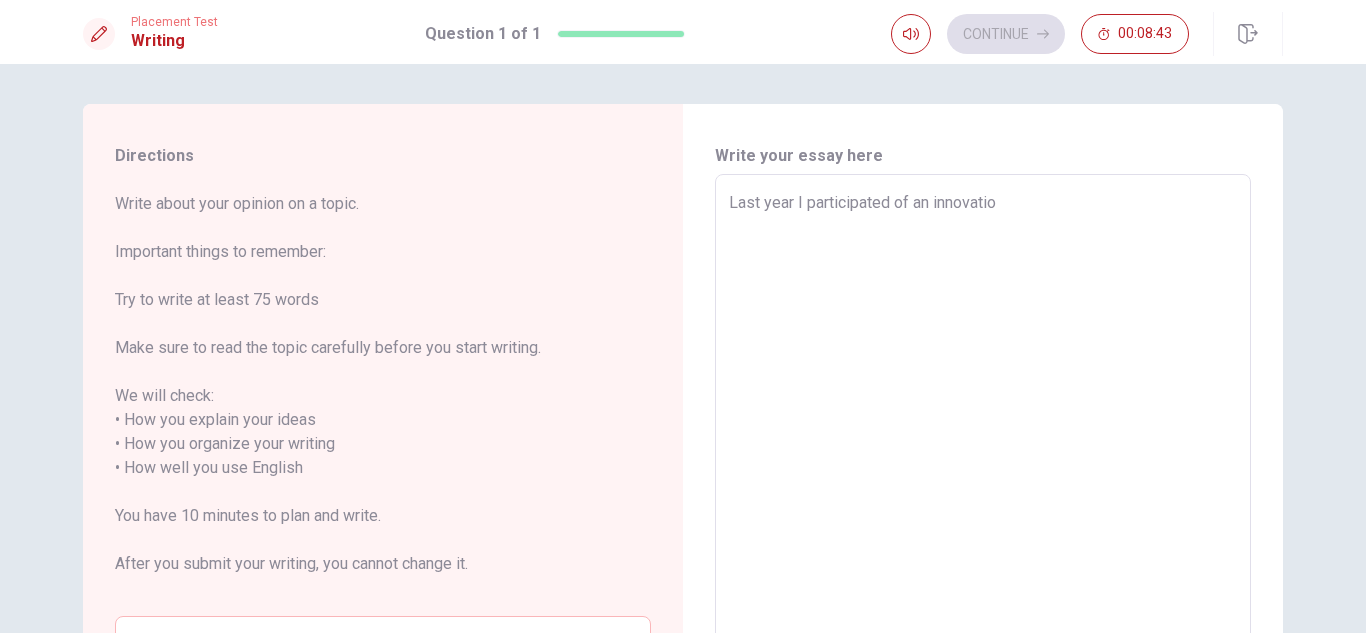 type on "Last year I participated of an innovation" 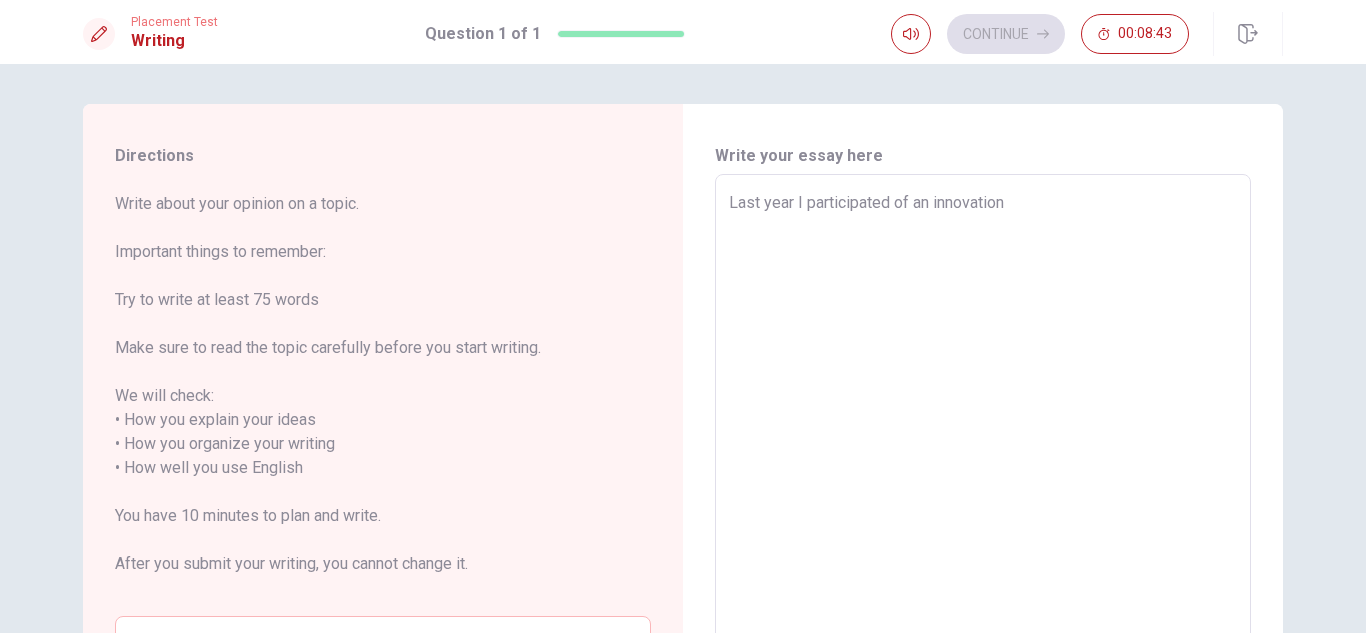 type on "x" 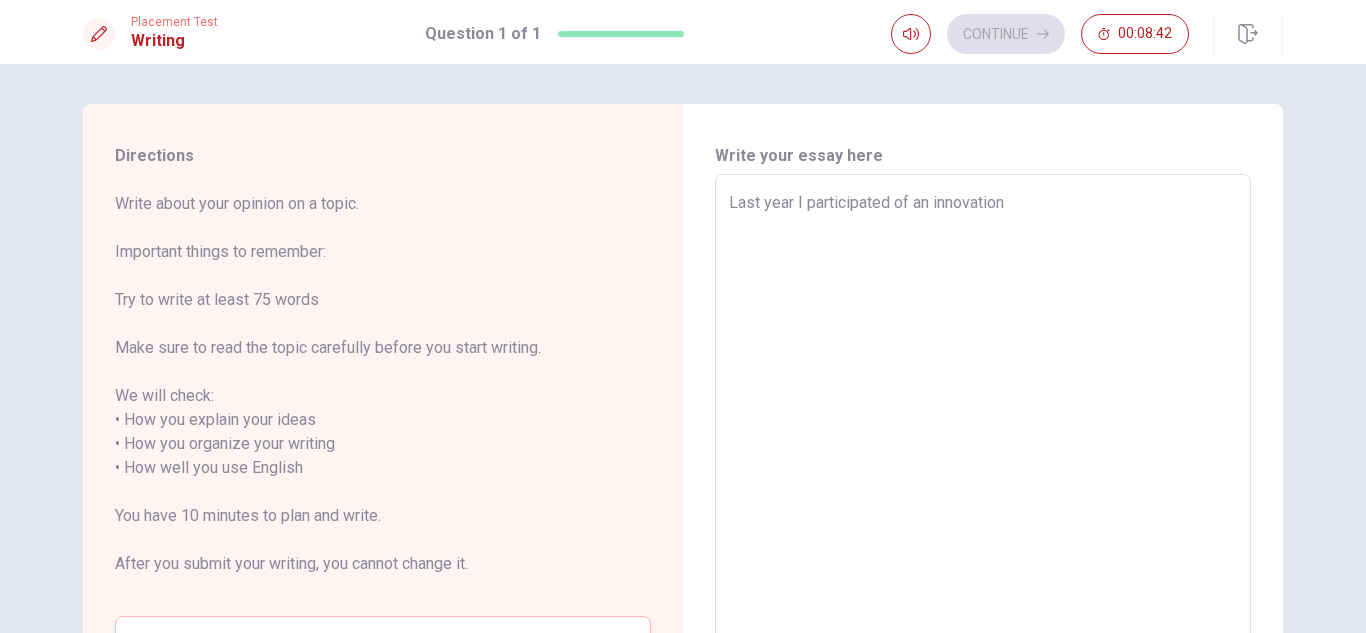 type on "Last year I participated of an innovation e" 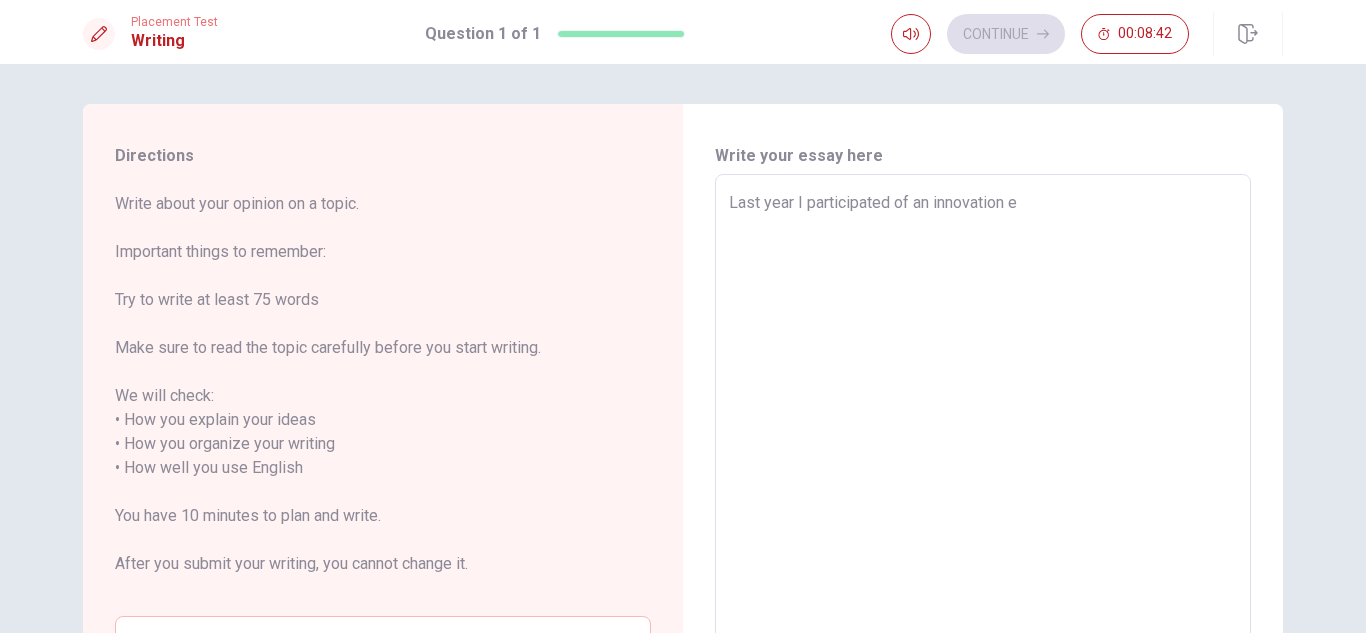 type on "x" 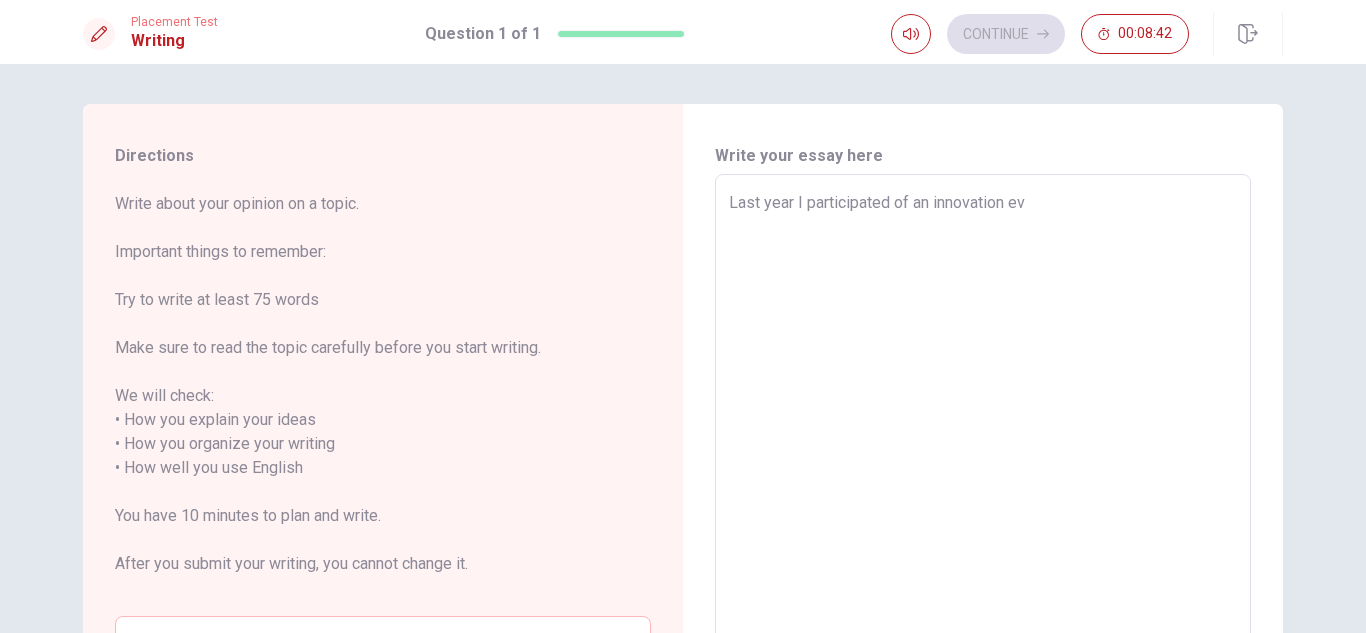 type on "x" 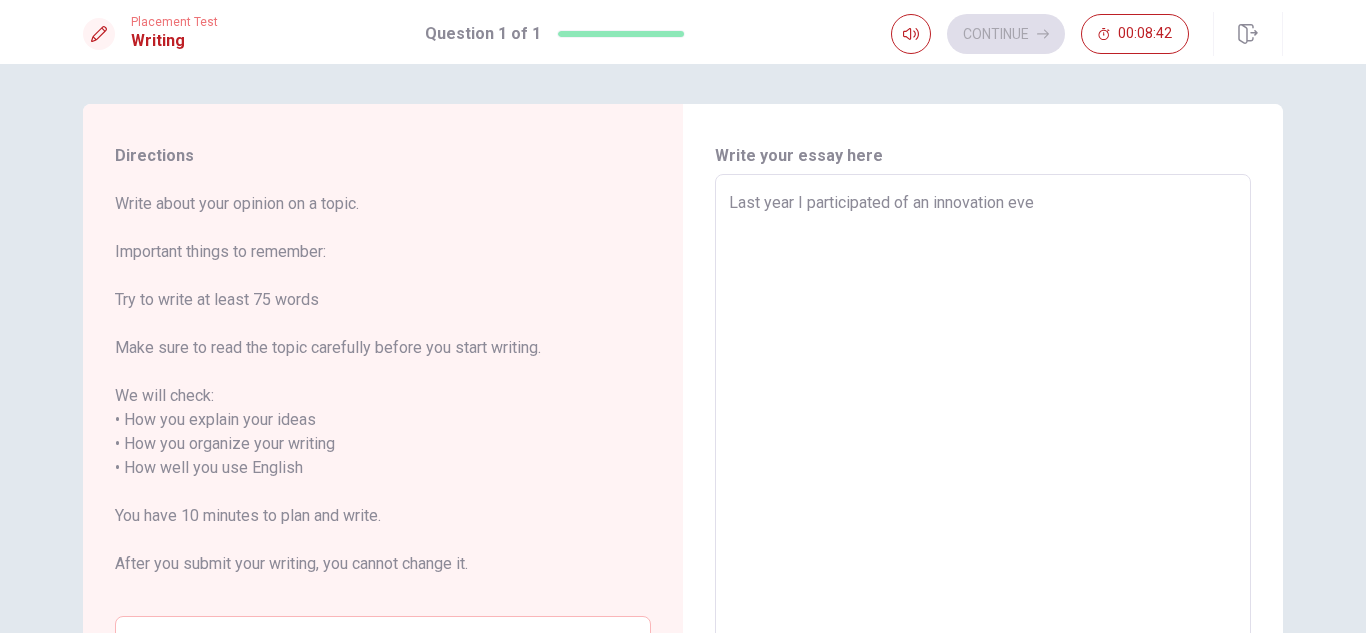 type on "x" 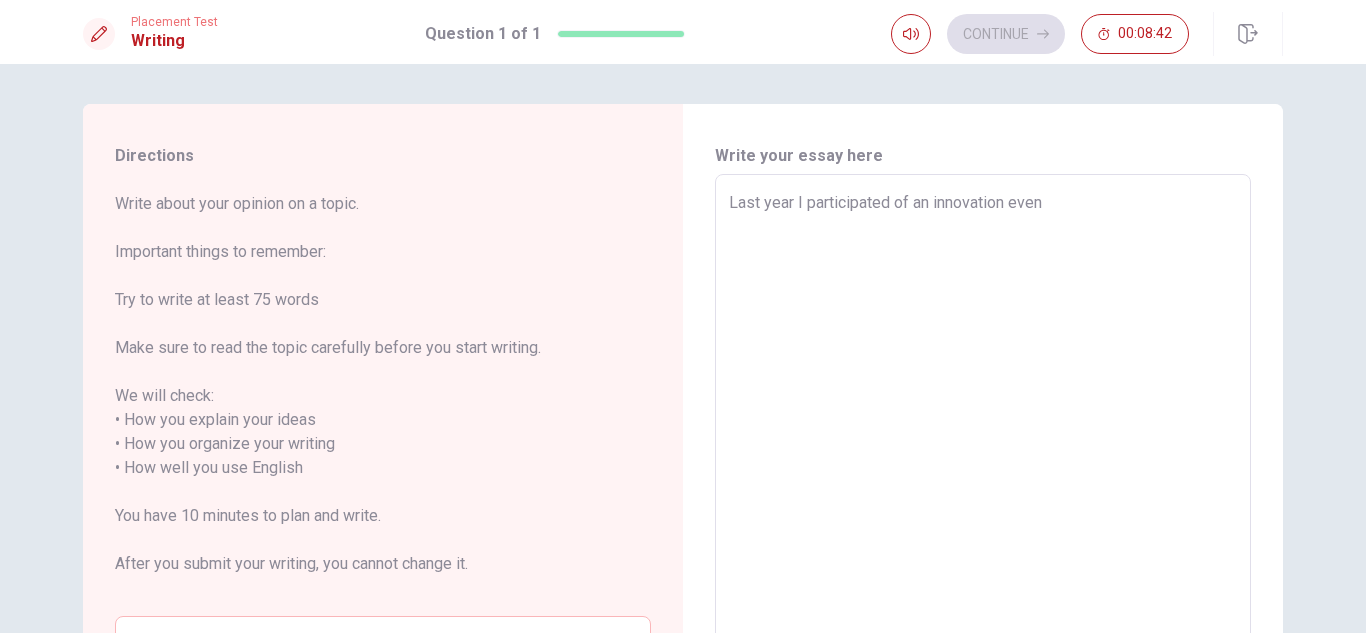type on "x" 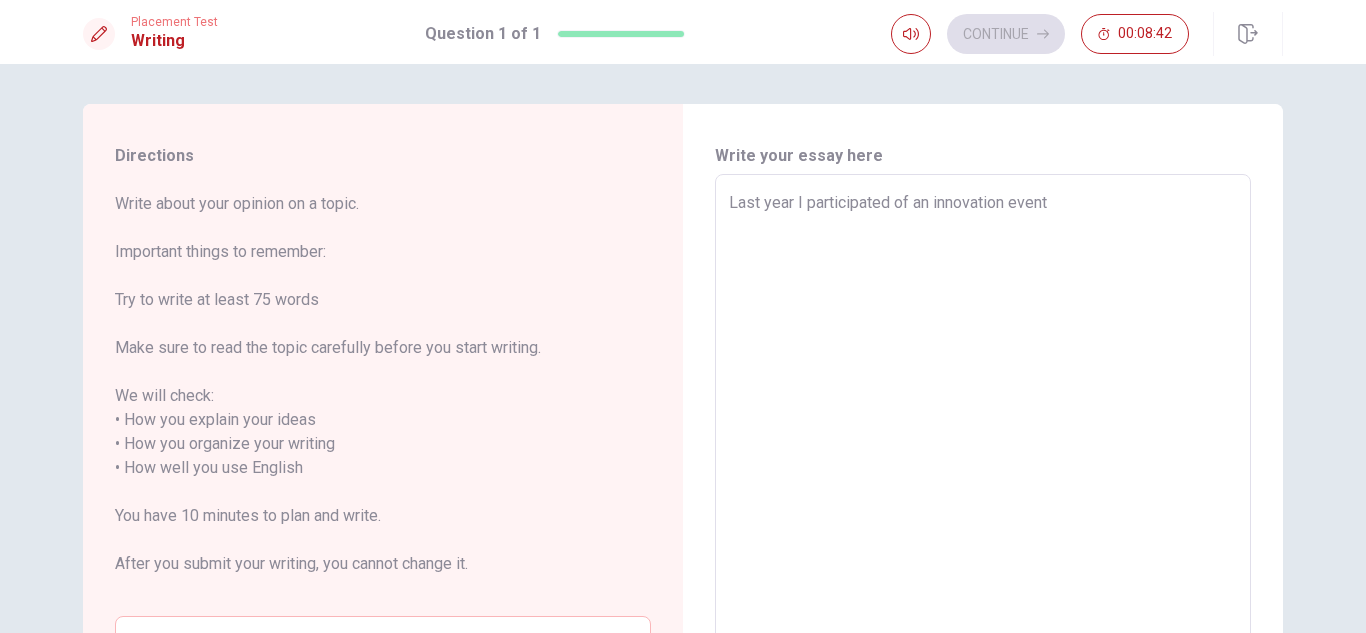 type on "x" 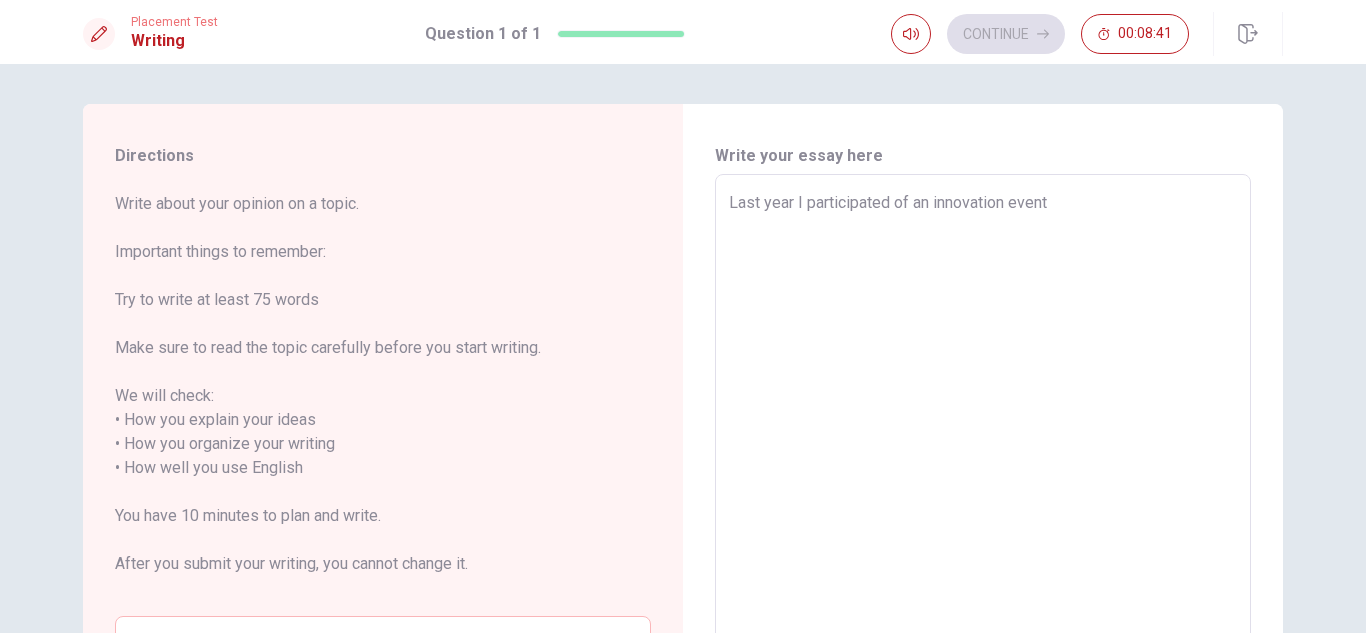 type on "Last year I participated of an innovation event i" 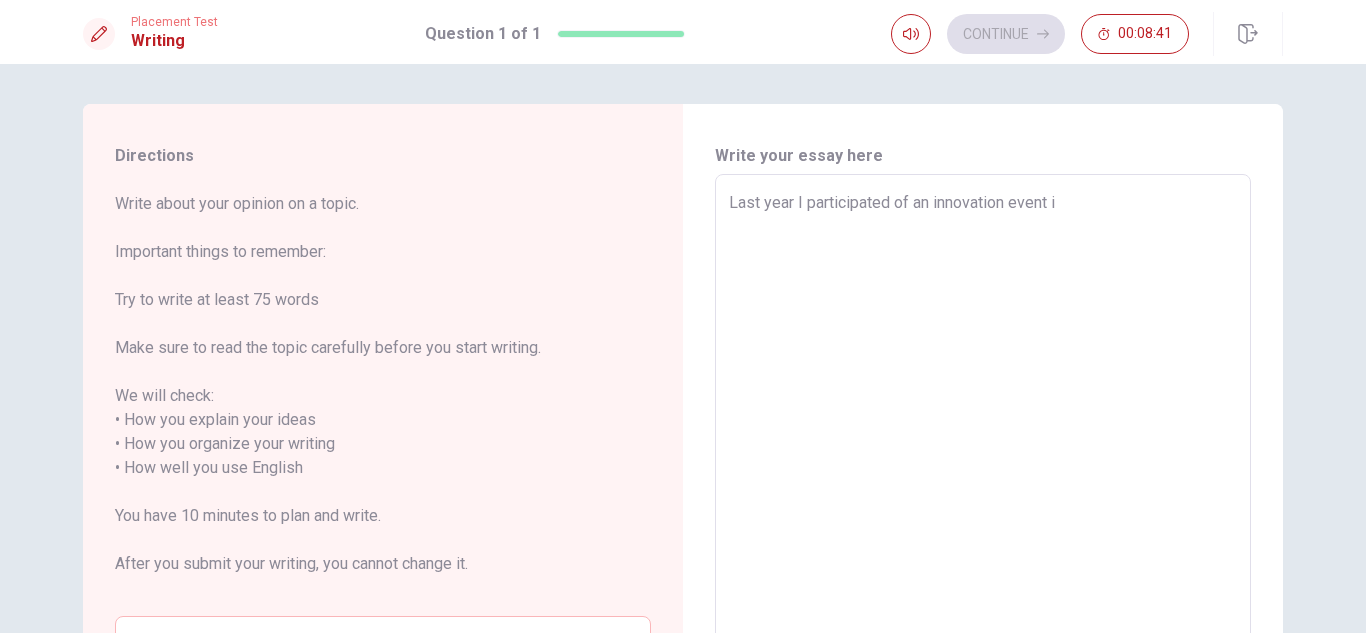 type on "x" 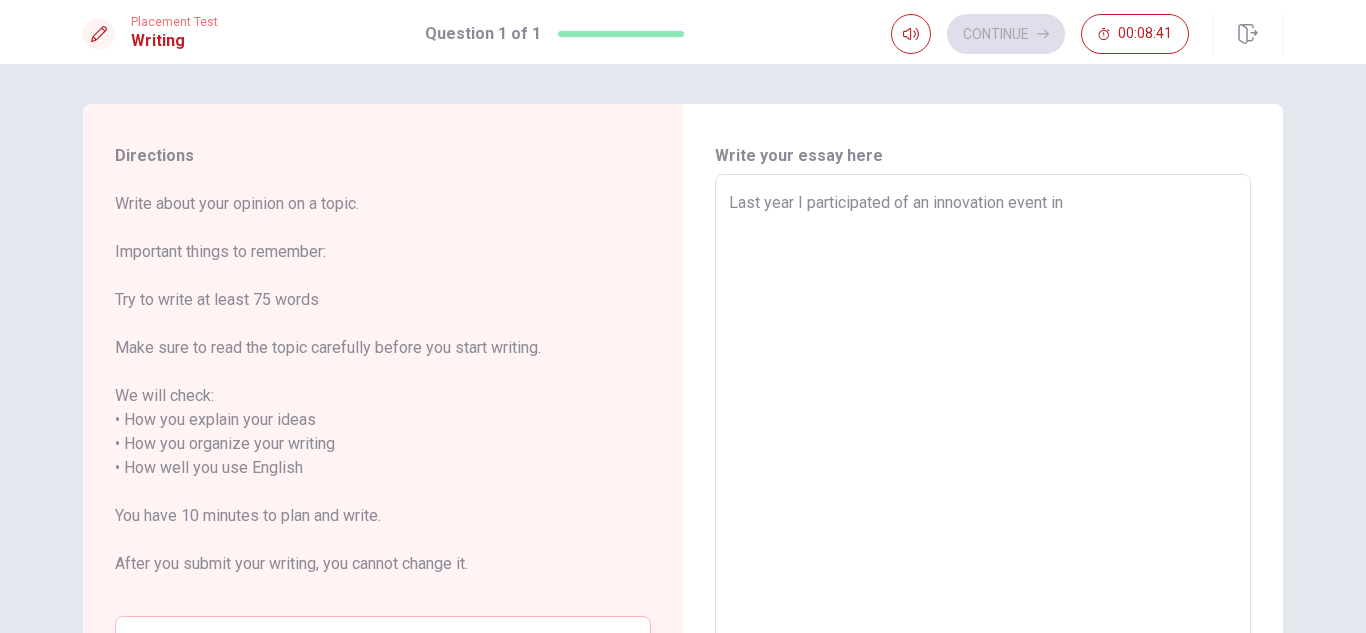 type on "x" 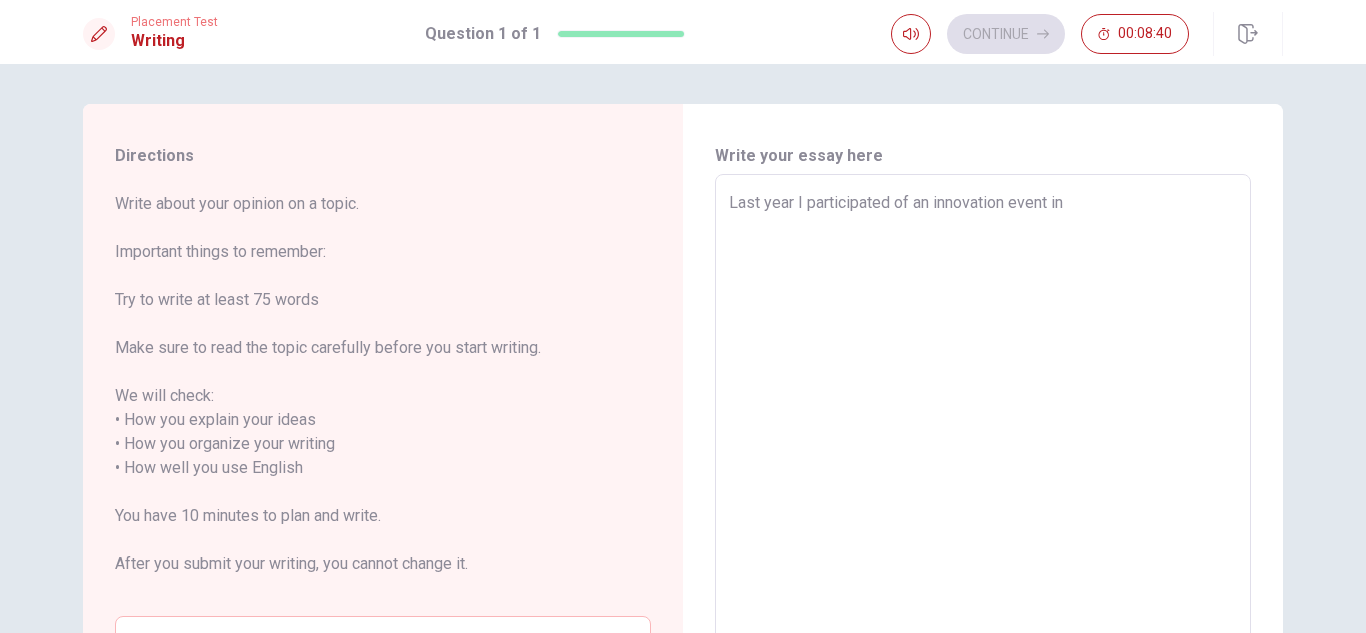 type on "Last year I participated of an innovation event in T" 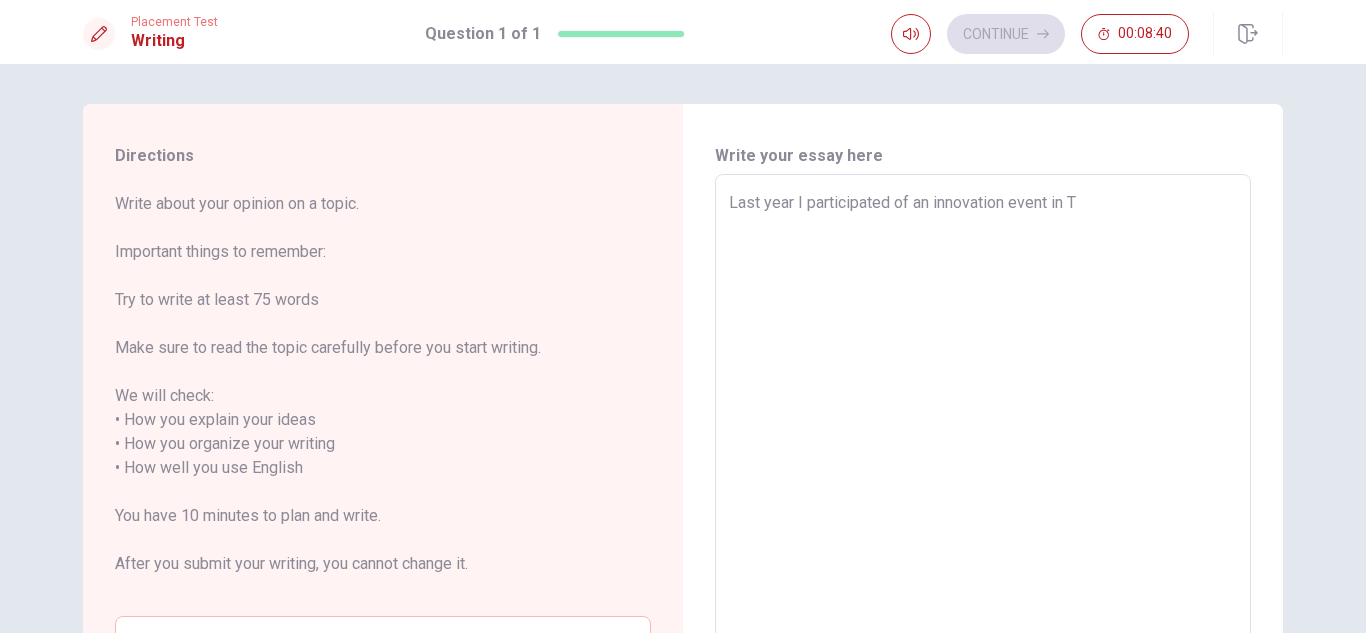 type on "x" 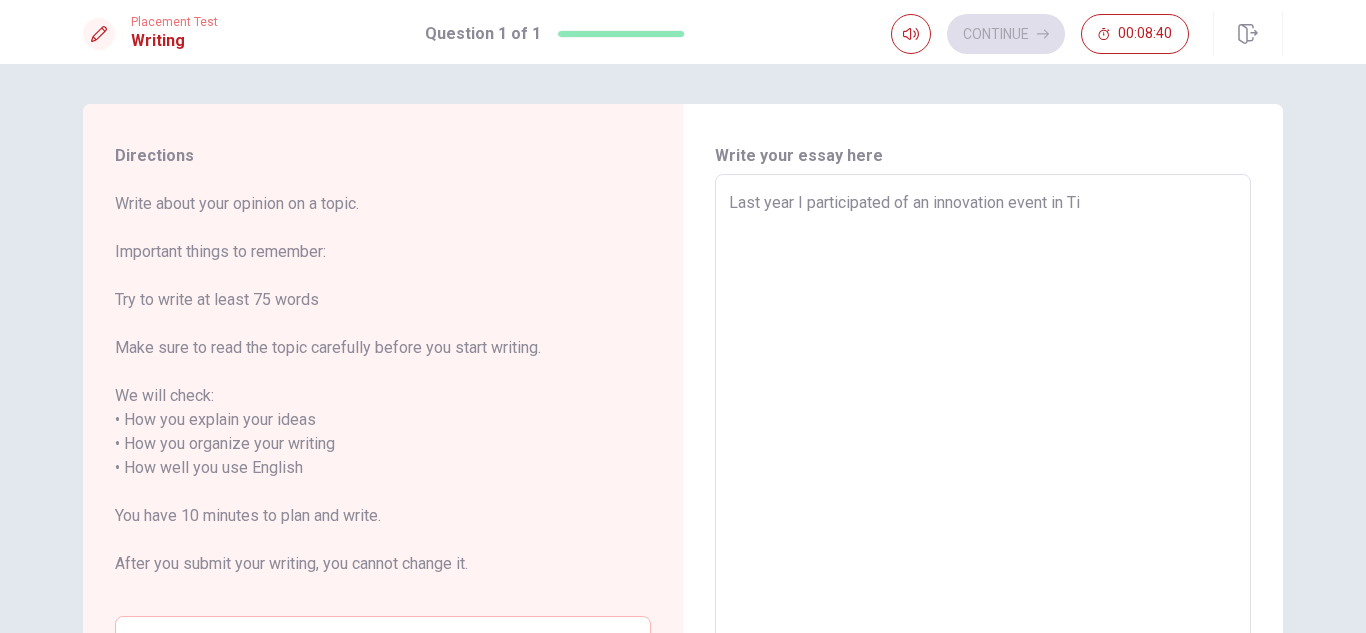 type on "x" 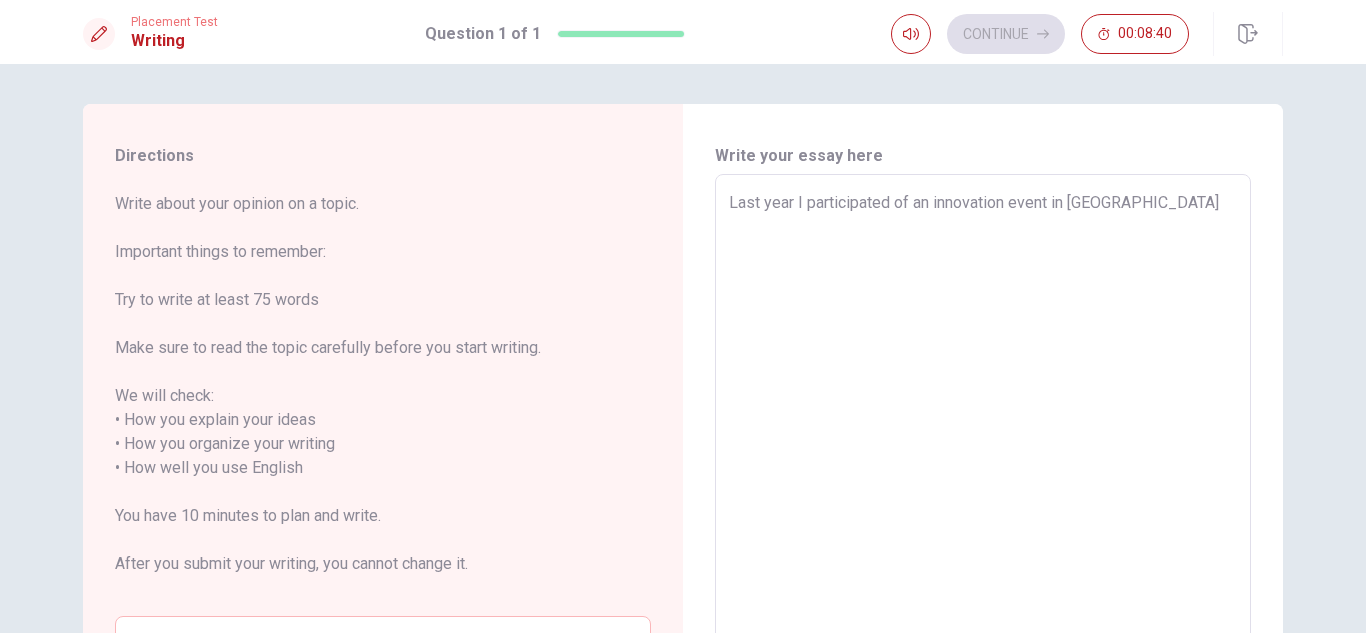 type on "x" 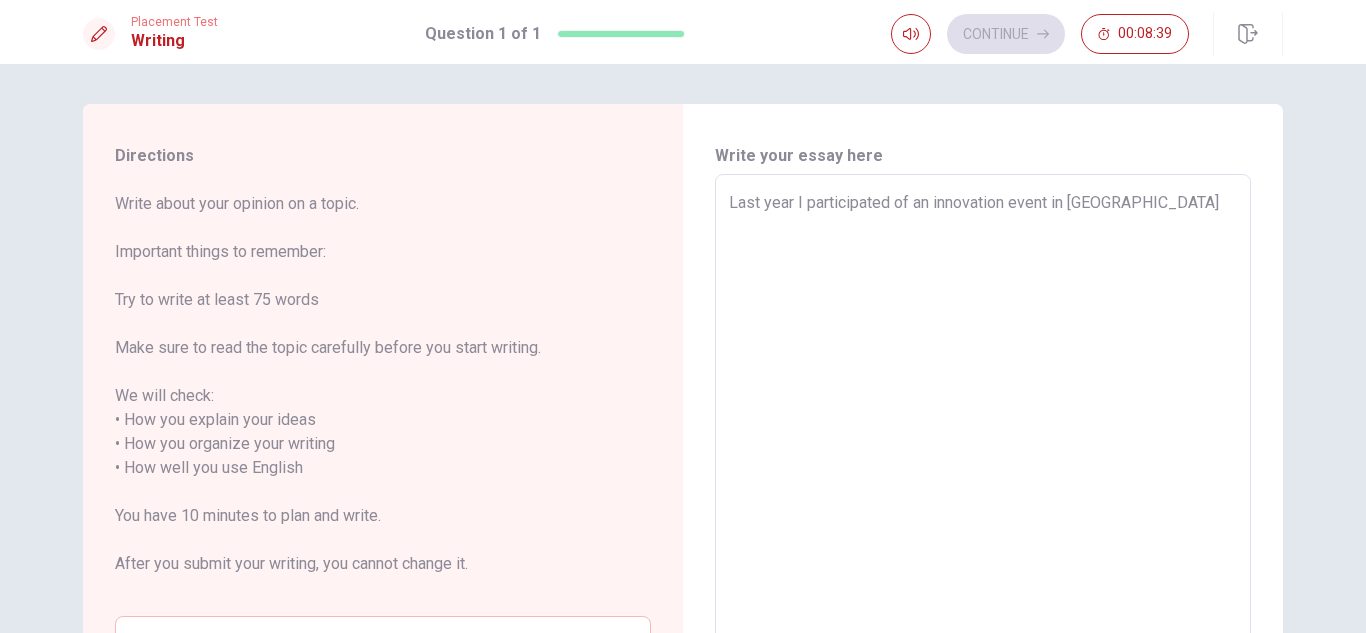 type on "Last year I participated of an innovation event in Ti" 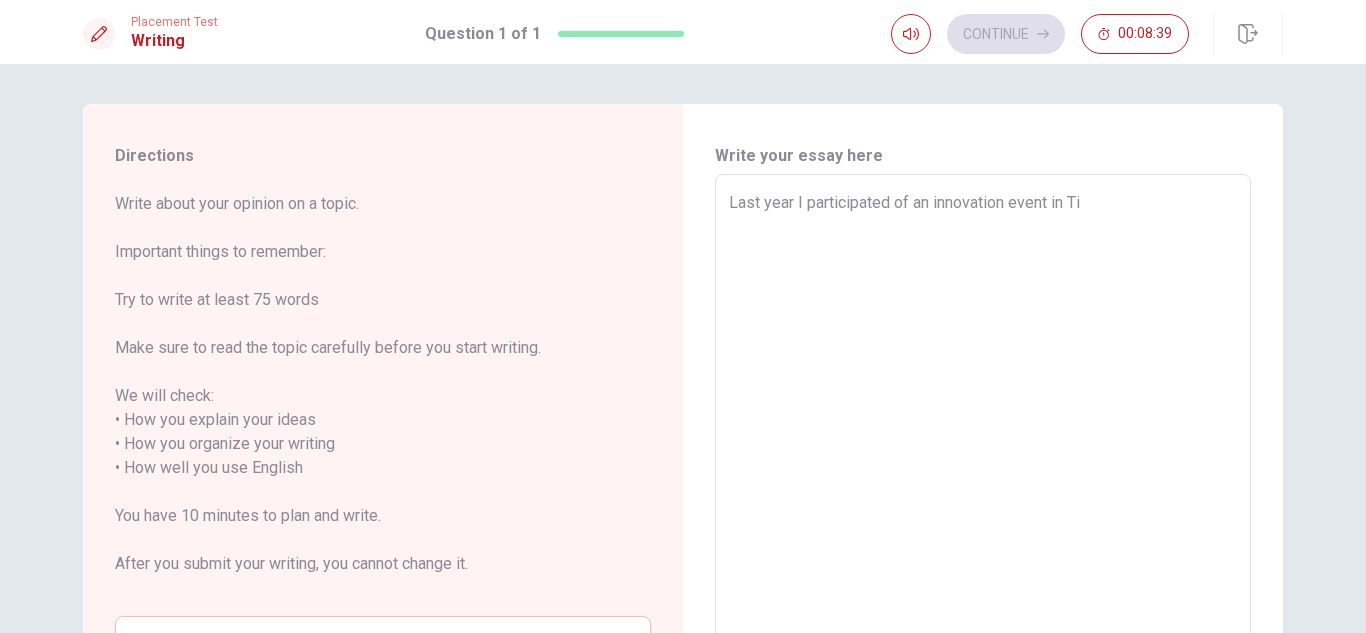 type on "x" 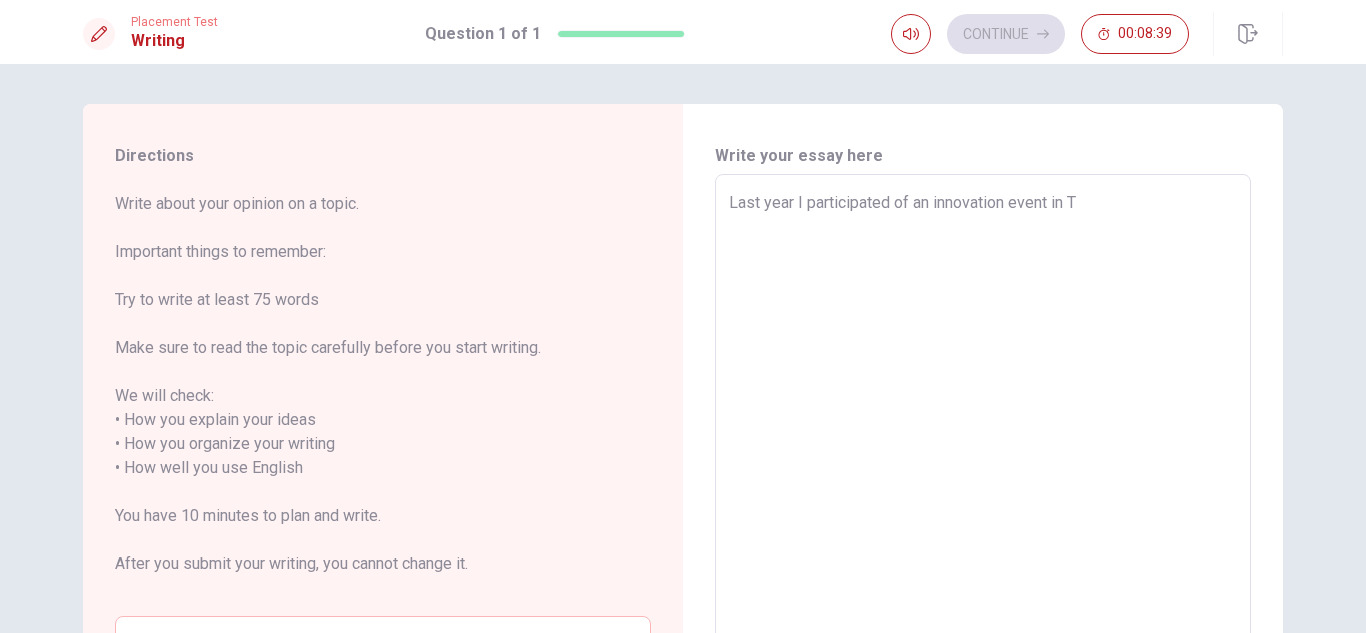 type on "x" 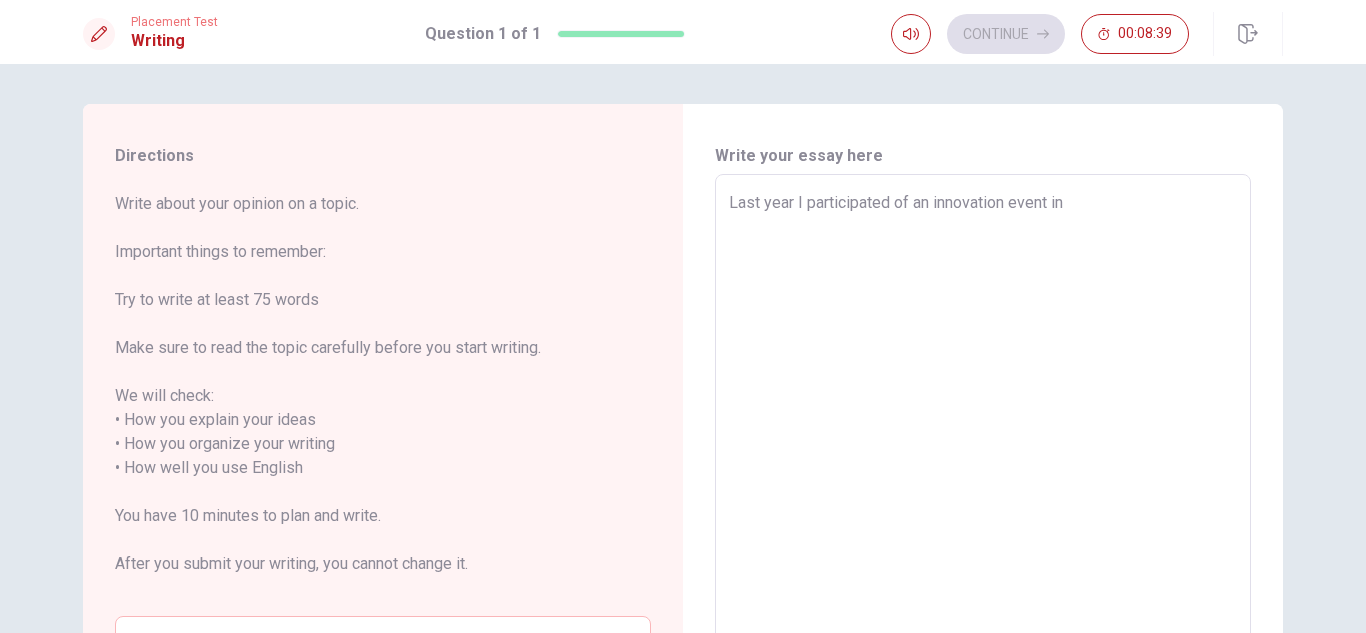 type on "x" 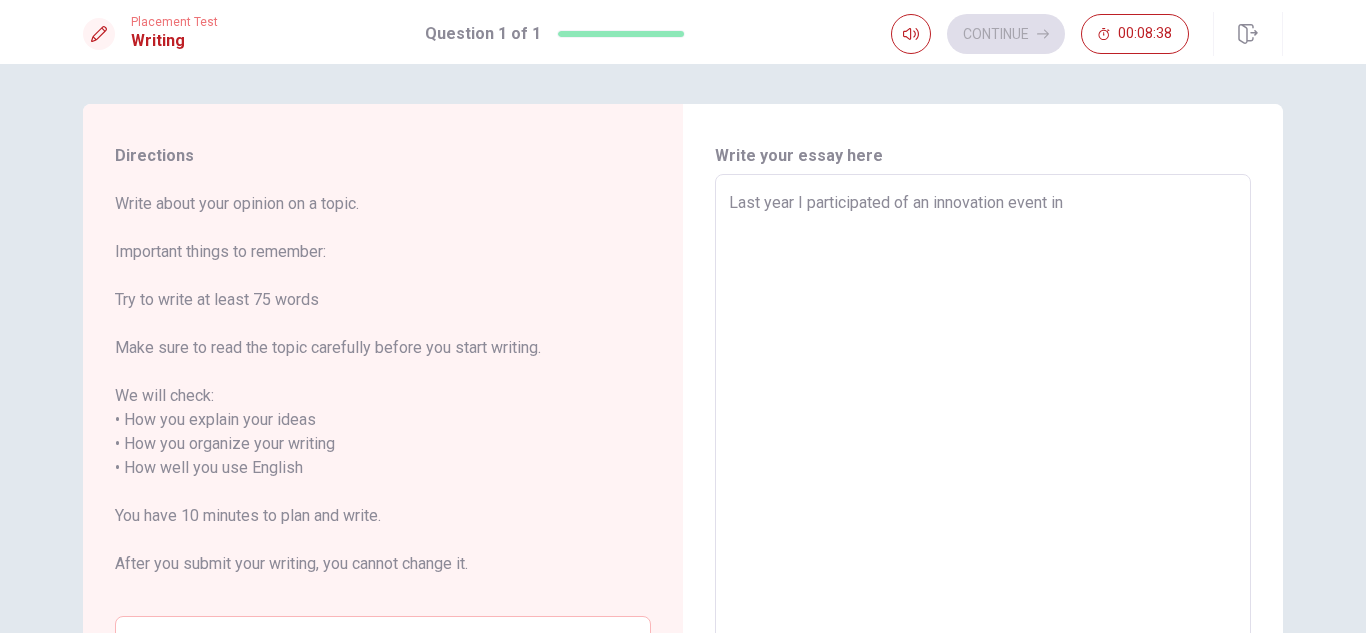 type on "Last year I participated of an innovation event in R" 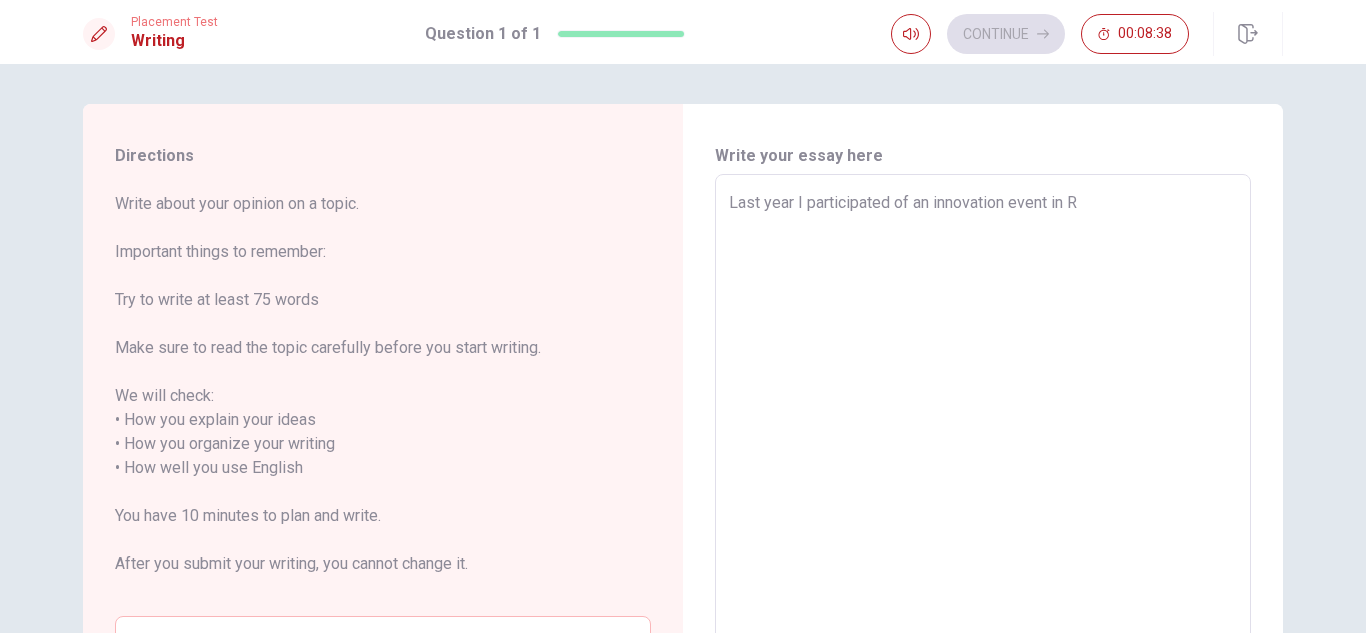 type on "x" 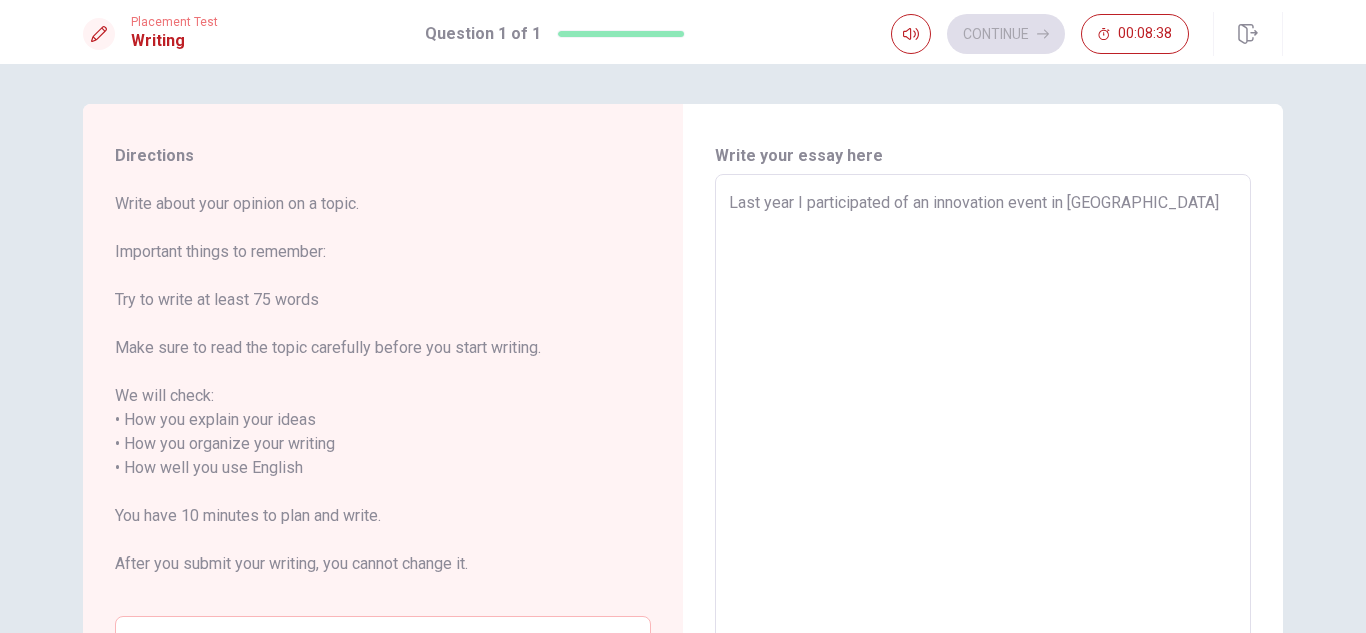 type on "x" 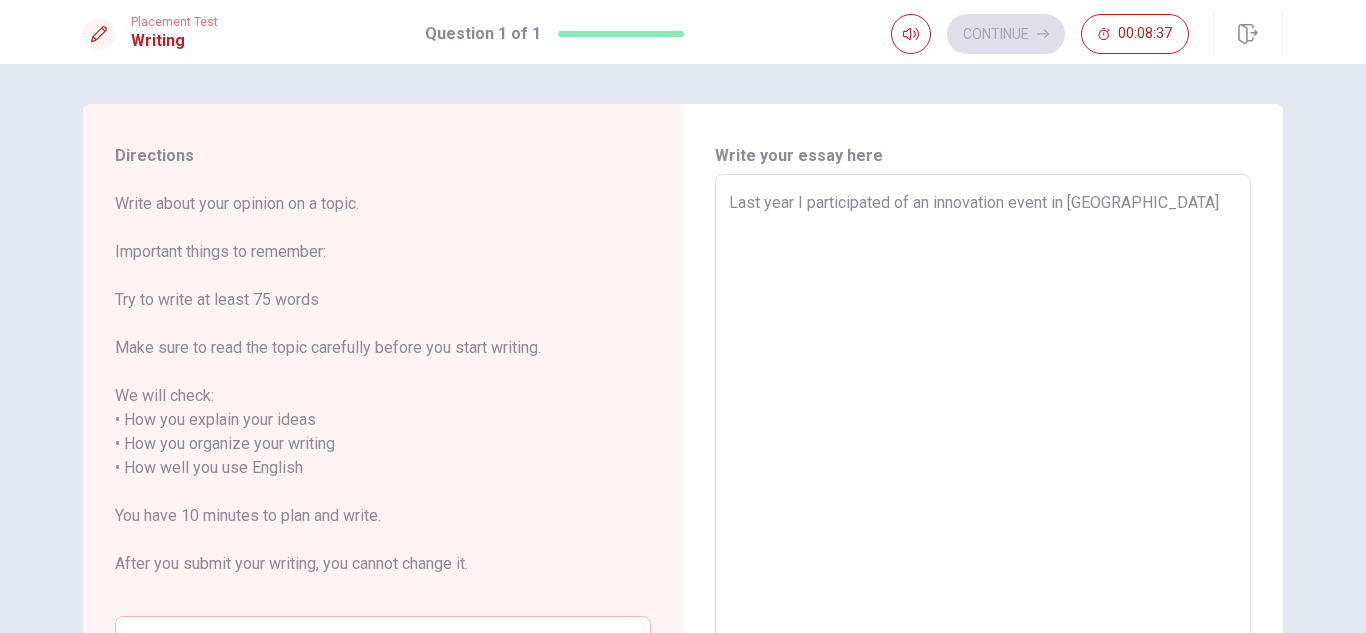 type on "Last year I participated of an innovation event in [GEOGRAPHIC_DATA]" 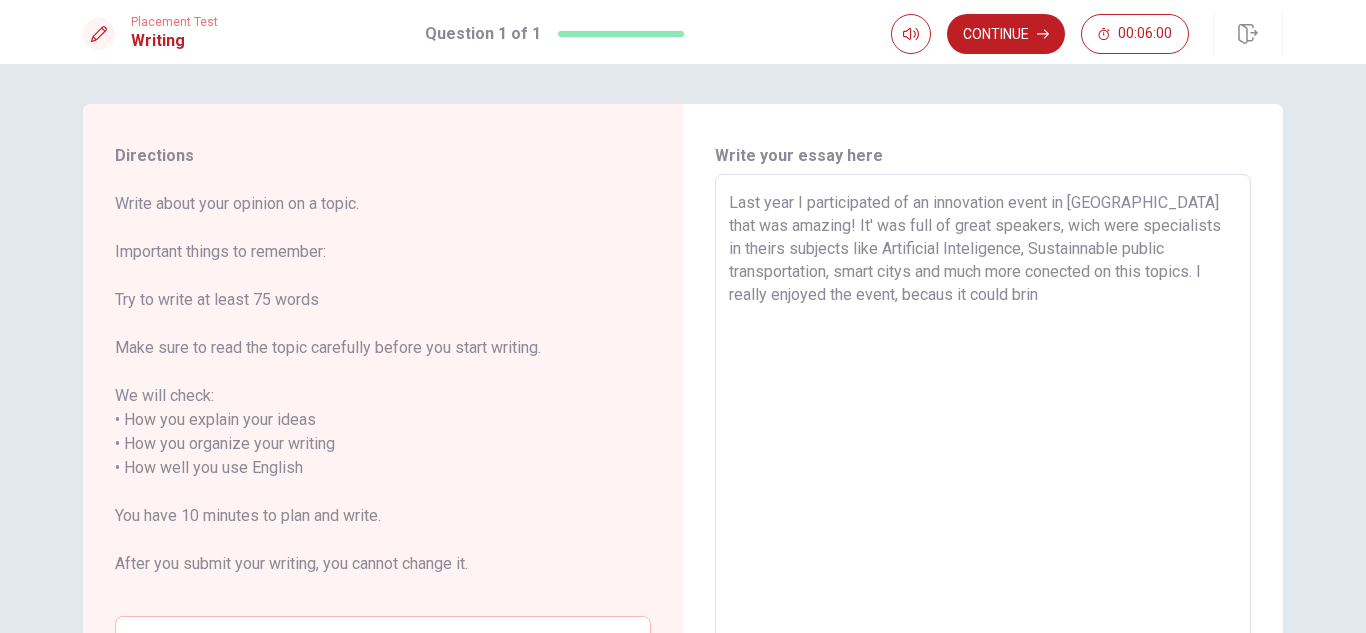 drag, startPoint x: 963, startPoint y: 294, endPoint x: 950, endPoint y: 293, distance: 13.038404 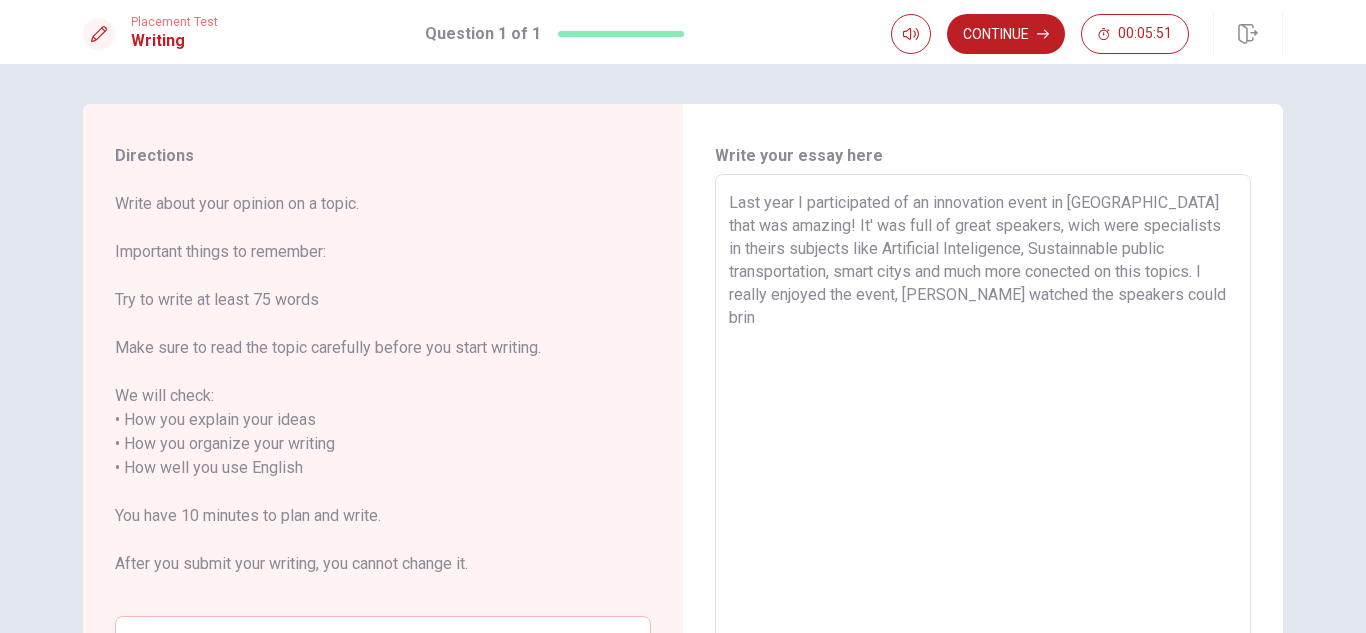 click on "Last year I participated of an innovation event in [GEOGRAPHIC_DATA] that was amazing! It' was full of great speakers, wich were specialists in theirs subjects like Artificial Inteligence, Sustainnable public transportation, smart citys and much more conected on this topics. I really enjoyed the event, [PERSON_NAME] watched the speakers could brin" at bounding box center [983, 468] 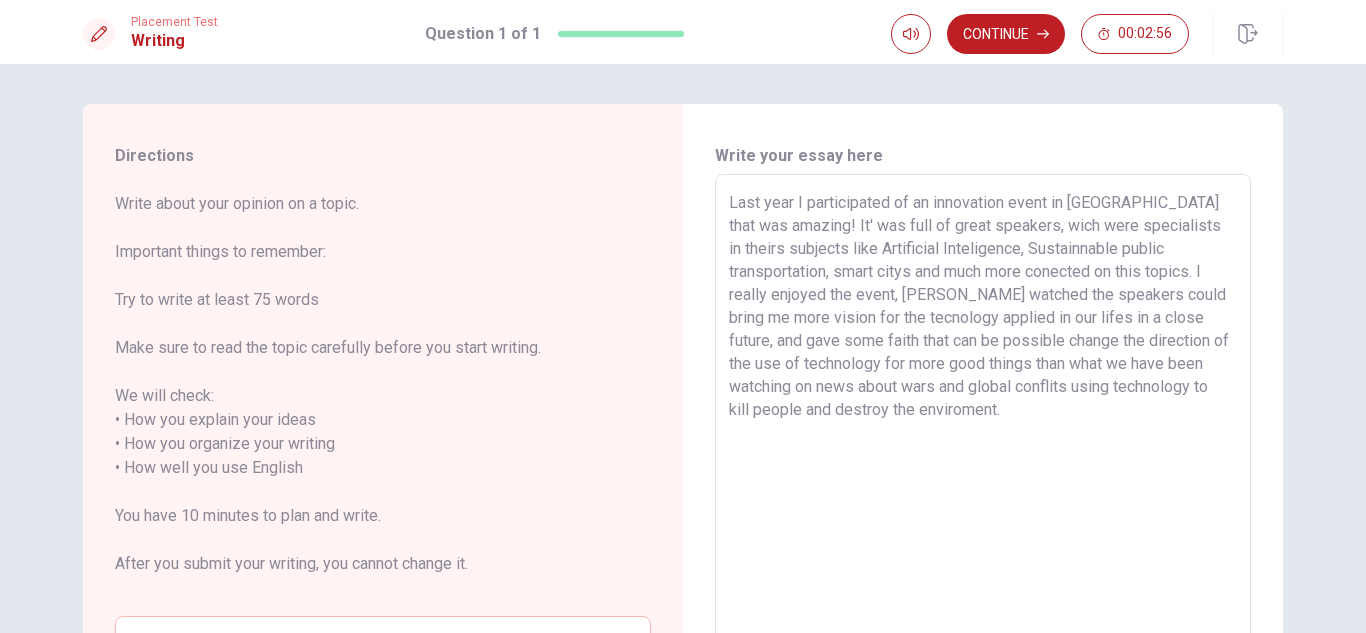 click on "Last year I participated of an innovation event in [GEOGRAPHIC_DATA] that was amazing! It' was full of great speakers, wich were specialists in theirs subjects like Artificial Inteligence, Sustainnable public transportation, smart citys and much more conected on this topics. I really enjoyed the event, [PERSON_NAME] watched the speakers could bring me more vision for the tecnology applied in our lifes in a close future, and gave some faith that can be possible change the direction of the use of technology for more good things than what we have been watching on news about wars and global conflits using technology to kill people and destroy the enviroment." at bounding box center (983, 468) 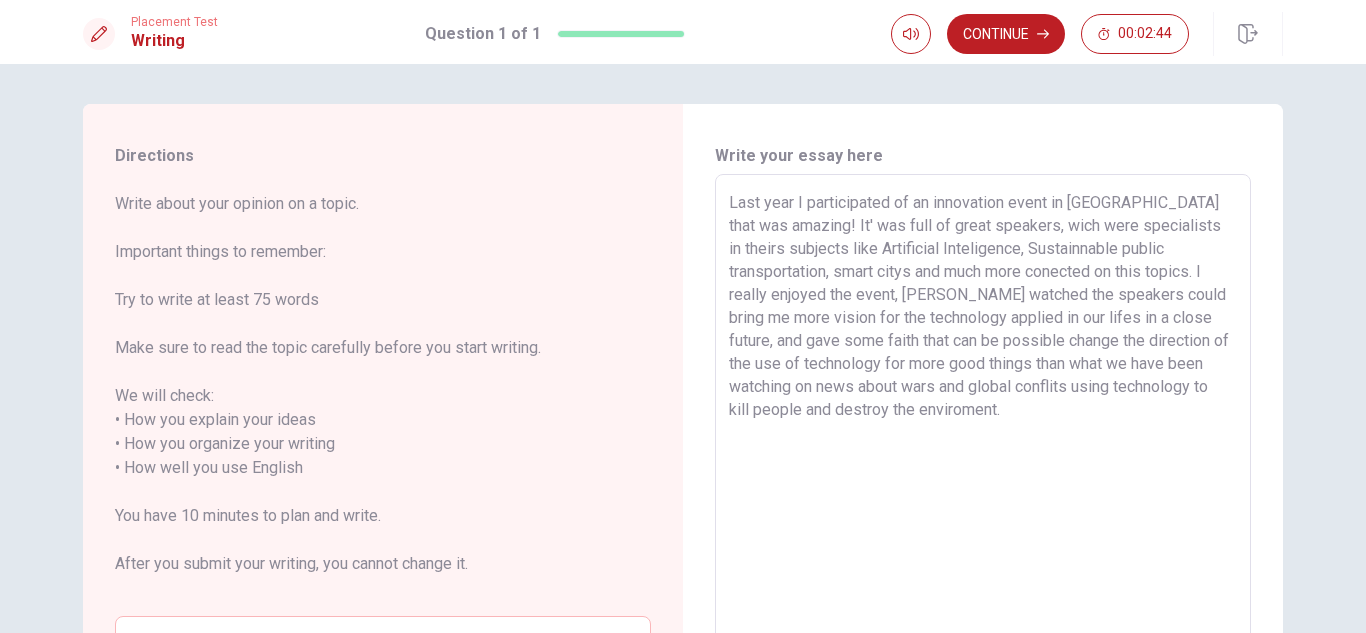 click on "Last year I participated of an innovation event in [GEOGRAPHIC_DATA] that was amazing! It' was full of great speakers, wich were specialists in theirs subjects like Artificial Inteligence, Sustainnable public transportation, smart citys and much more conected on this topics. I really enjoyed the event, [PERSON_NAME] watched the speakers could bring me more vision for the technology applied in our lifes in a close future, and gave some faith that can be possible change the direction of the use of technology for more good things than what we have been watching on news about wars and global conflits using technology to kill people and destroy the enviroment." at bounding box center [983, 468] 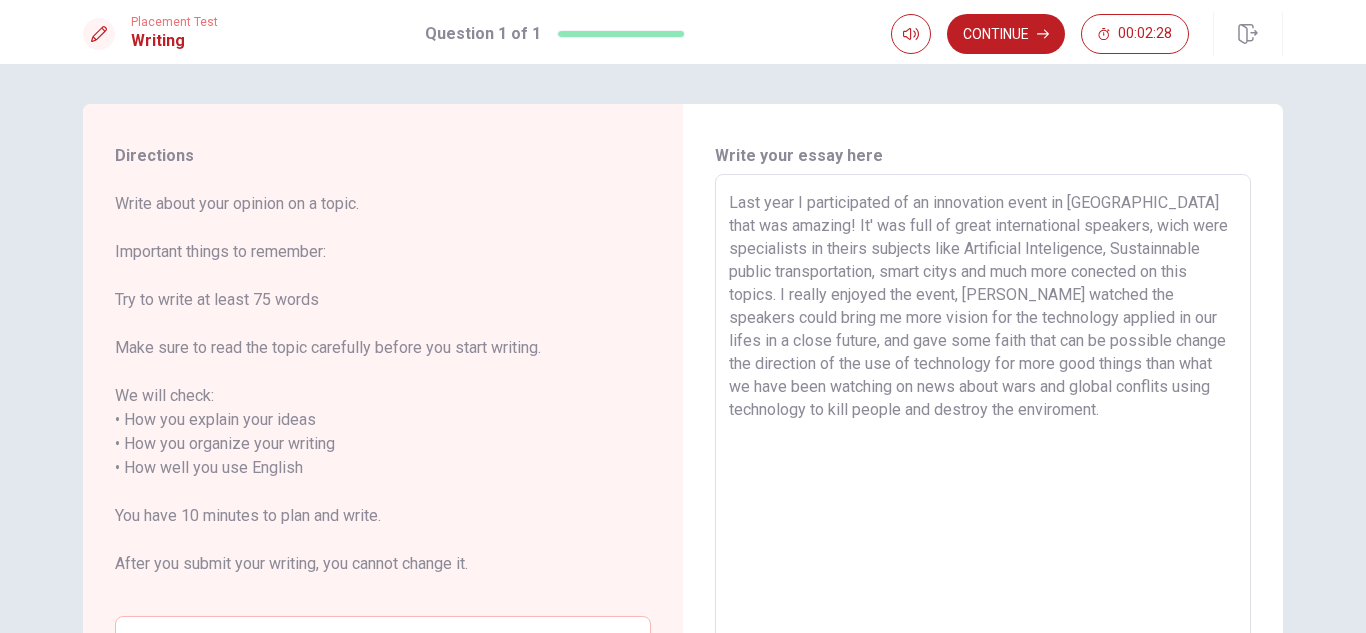 click on "Last year I participated of an innovation event in [GEOGRAPHIC_DATA] that was amazing! It' was full of great international speakers, wich were specialists in theirs subjects like Artificial Inteligence, Sustainnable public transportation, smart citys and much more conected on this topics. I really enjoyed the event, [PERSON_NAME] watched the speakers could bring me more vision for the technology applied in our lifes in a close future, and gave some faith that can be possible change the direction of the use of technology for more good things than what we have been watching on news about wars and global conflits using technology to kill people and destroy the enviroment." at bounding box center (983, 468) 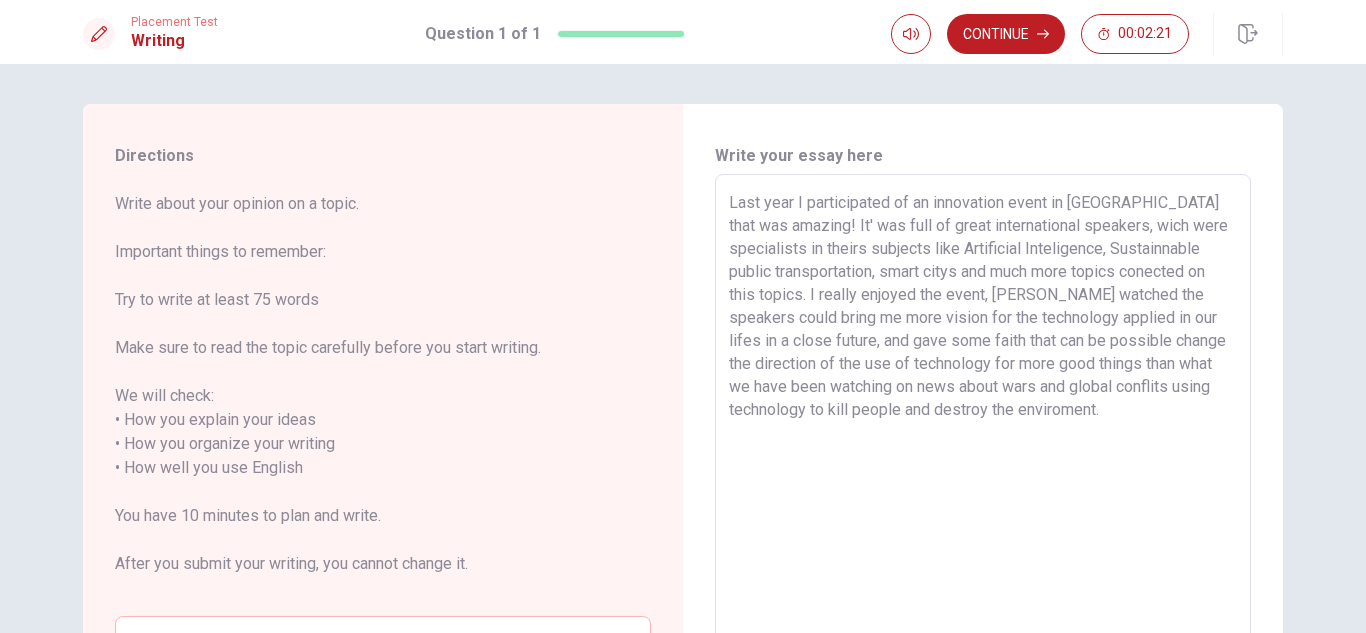 drag, startPoint x: 796, startPoint y: 294, endPoint x: 729, endPoint y: 296, distance: 67.02985 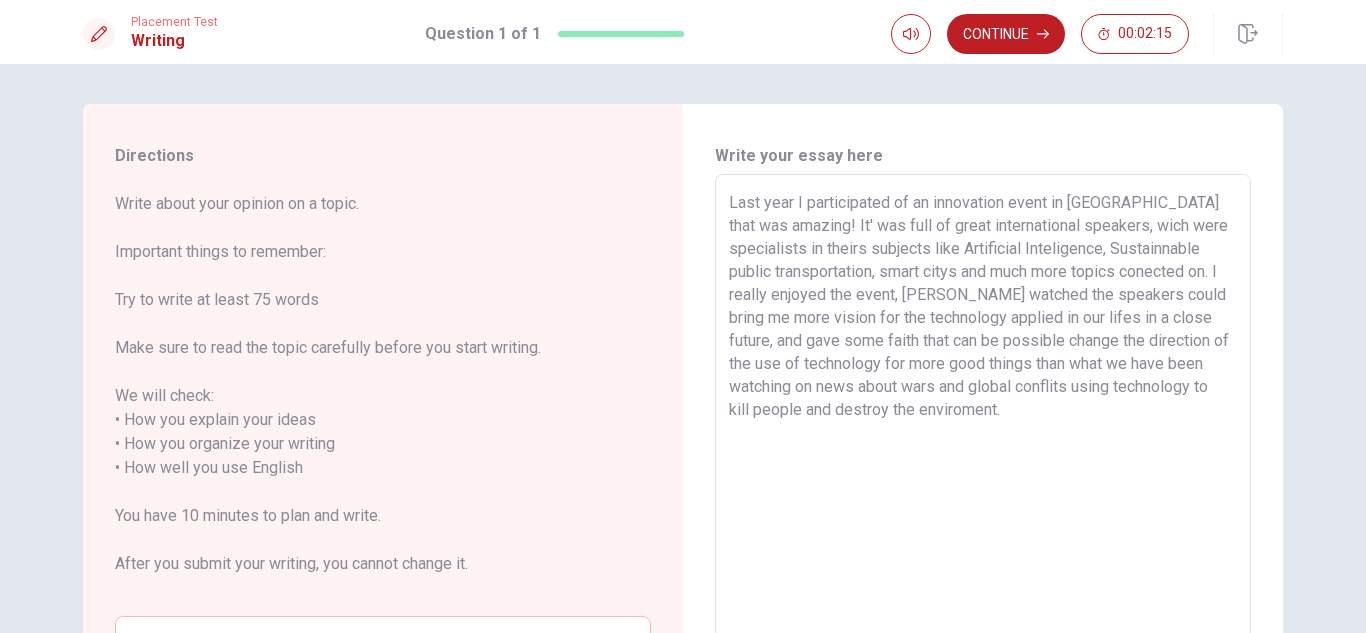click on "Last year I participated of an innovation event in [GEOGRAPHIC_DATA] that was amazing! It' was full of great international speakers, wich were specialists in theirs subjects like Artificial Inteligence, Sustainnable public transportation, smart citys and much more topics conected on. I really enjoyed the event, [PERSON_NAME] watched the speakers could bring me more vision for the technology applied in our lifes in a close future, and gave some faith that can be possible change the direction of the use of technology for more good things than what we have been watching on news about wars and global conflits using technology to kill people and destroy the enviroment." at bounding box center (983, 468) 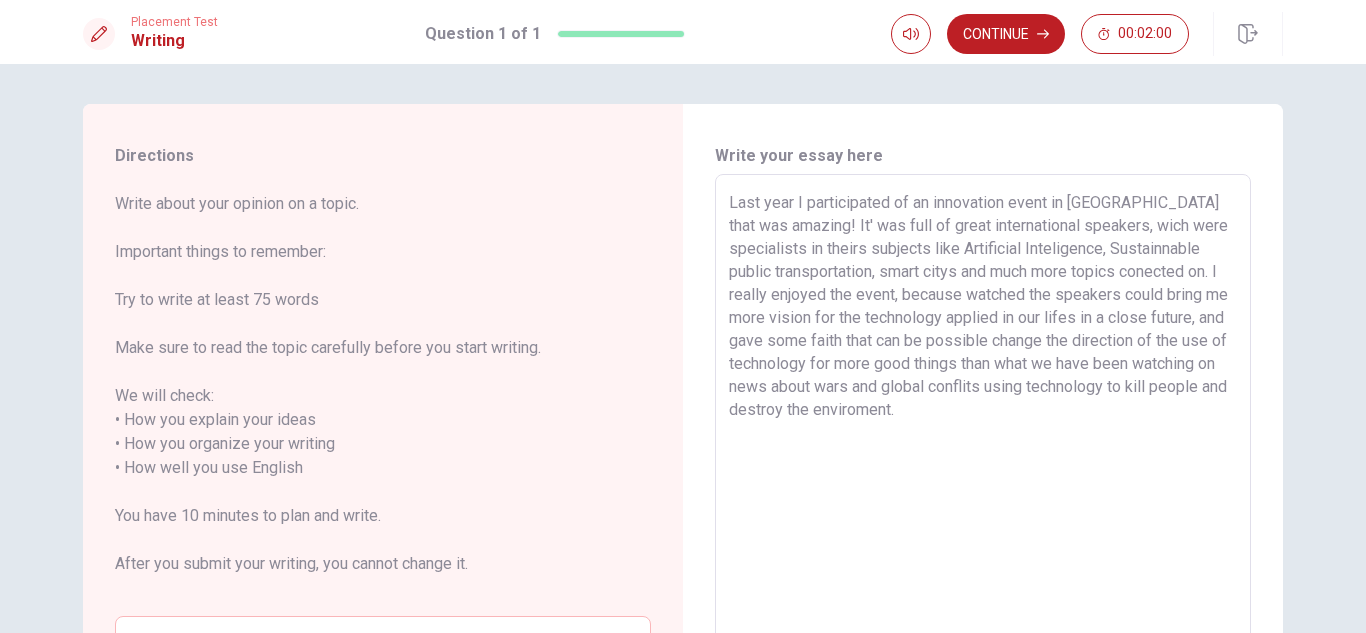 drag, startPoint x: 1026, startPoint y: 293, endPoint x: 1011, endPoint y: 296, distance: 15.297058 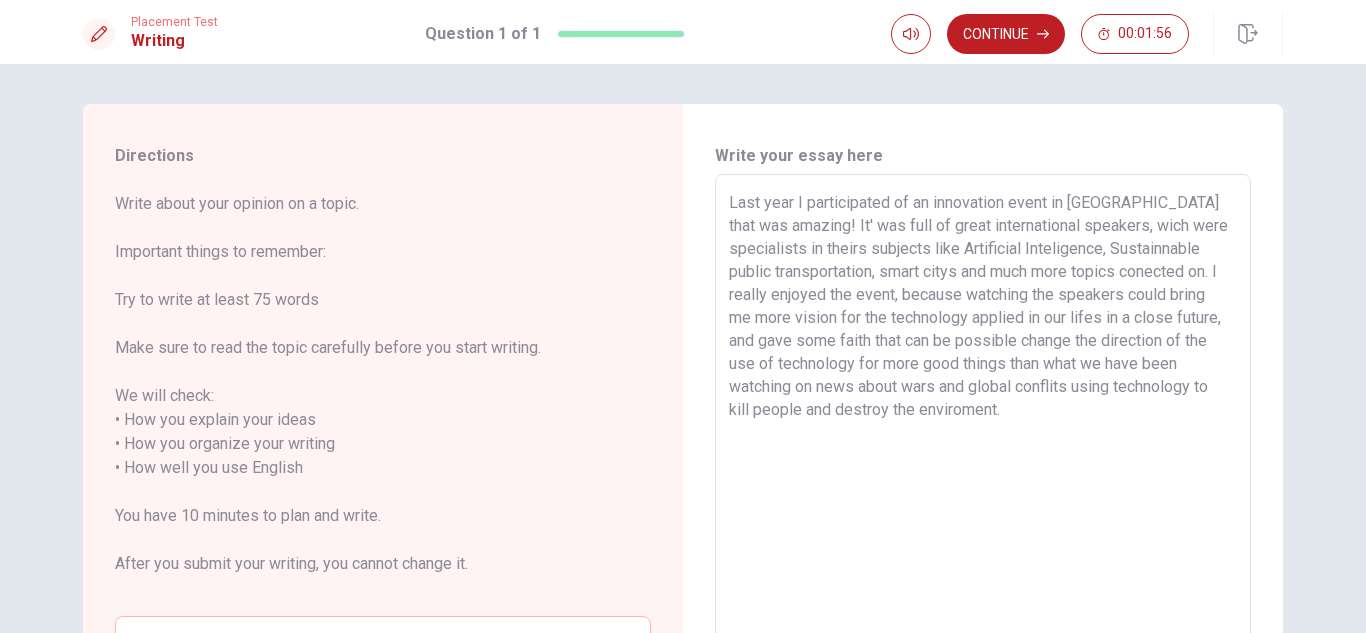 click on "Last year I participated of an innovation event in [GEOGRAPHIC_DATA] that was amazing! It' was full of great international speakers, wich were specialists in theirs subjects like Artificial Inteligence, Sustainnable public transportation, smart citys and much more topics conected on. I really enjoyed the event, because watching the speakers could bring me more vision for the technology applied in our lifes in a close future, and gave some faith that can be possible change the direction of the use of technology for more good things than what we have been watching on news about wars and global conflits using technology to kill people and destroy the enviroment." at bounding box center [983, 468] 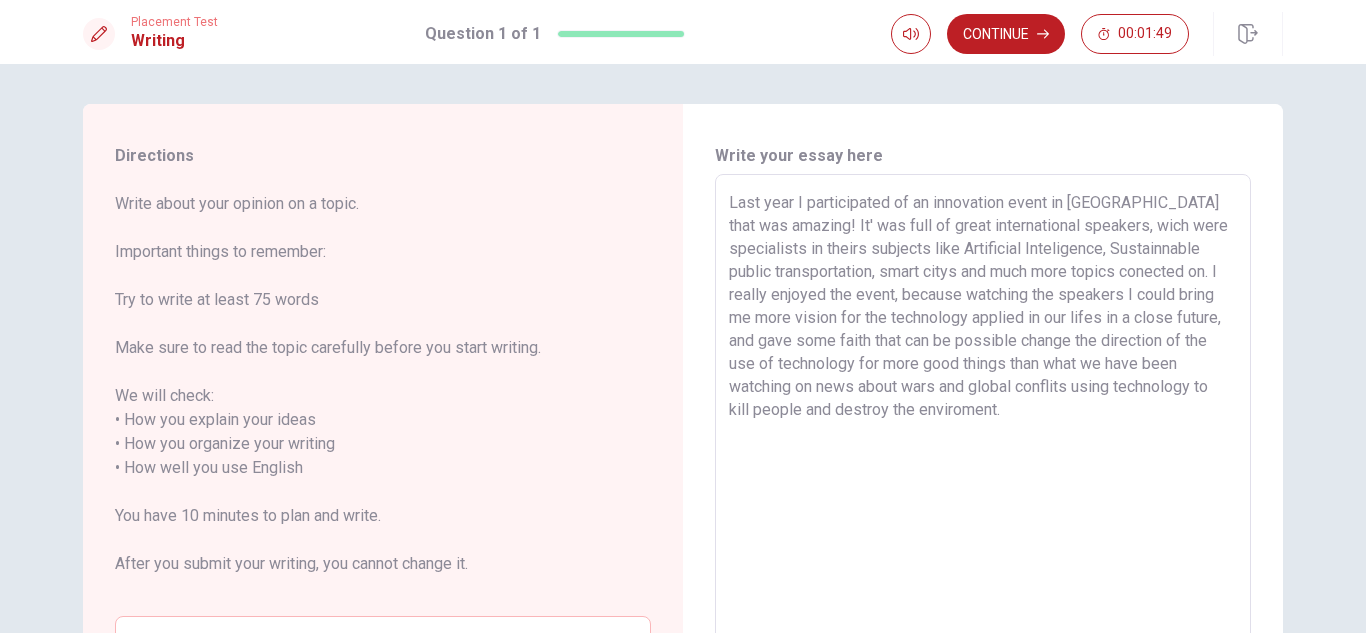 click on "Last year I participated of an innovation event in [GEOGRAPHIC_DATA] that was amazing! It' was full of great international speakers, wich were specialists in theirs subjects like Artificial Inteligence, Sustainnable public transportation, smart citys and much more topics conected on. I really enjoyed the event, because watching the speakers I could bring me more vision for the technology applied in our lifes in a close future, and gave some faith that can be possible change the direction of the use of technology for more good things than what we have been watching on news about wars and global conflits using technology to kill people and destroy the enviroment." at bounding box center [983, 468] 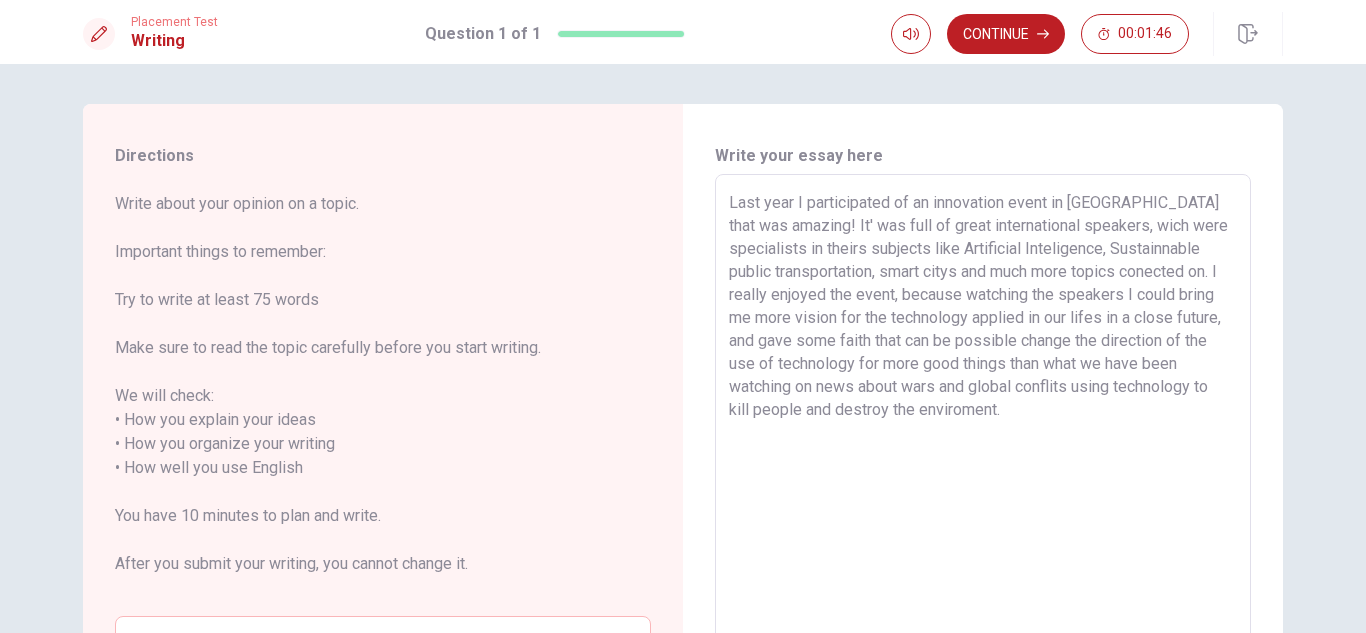 drag, startPoint x: 1191, startPoint y: 296, endPoint x: 1220, endPoint y: 297, distance: 29.017237 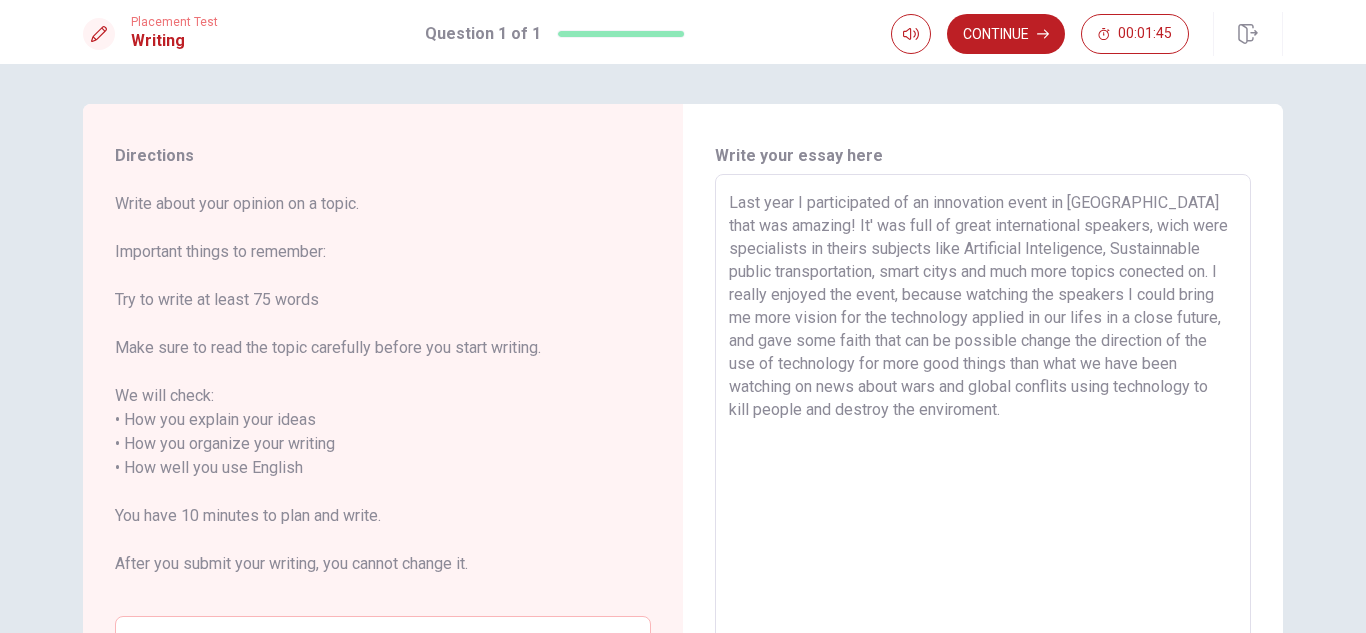 click on "Last year I participated of an innovation event in [GEOGRAPHIC_DATA] that was amazing! It' was full of great international speakers, wich were specialists in theirs subjects like Artificial Inteligence, Sustainnable public transportation, smart citys and much more topics conected on. I really enjoyed the event, because watching the speakers I could bring me more vision for the technology applied in our lifes in a close future, and gave some faith that can be possible change the direction of the use of technology for more good things than what we have been watching on news about wars and global conflits using technology to kill people and destroy the enviroment." at bounding box center (983, 468) 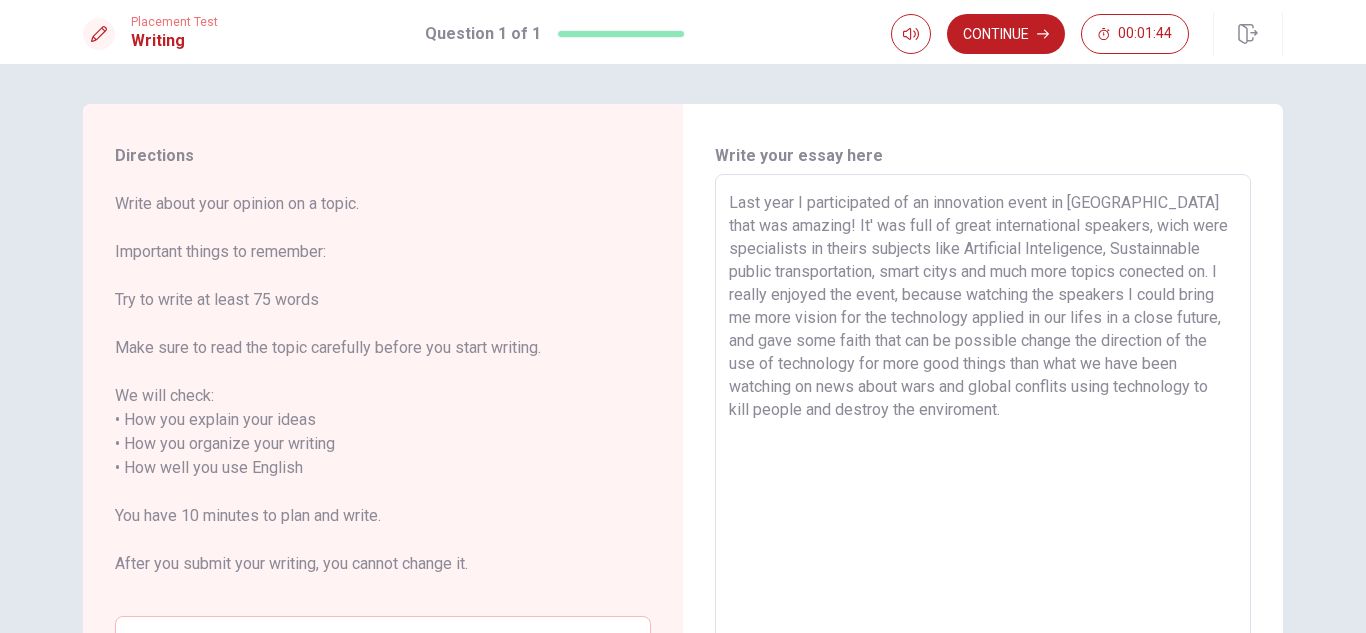 click on "Last year I participated of an innovation event in [GEOGRAPHIC_DATA] that was amazing! It' was full of great international speakers, wich were specialists in theirs subjects like Artificial Inteligence, Sustainnable public transportation, smart citys and much more topics conected on. I really enjoyed the event, because watching the speakers I could bring me more vision for the technology applied in our lifes in a close future, and gave some faith that can be possible change the direction of the use of technology for more good things than what we have been watching on news about wars and global conflits using technology to kill people and destroy the enviroment." at bounding box center (983, 468) 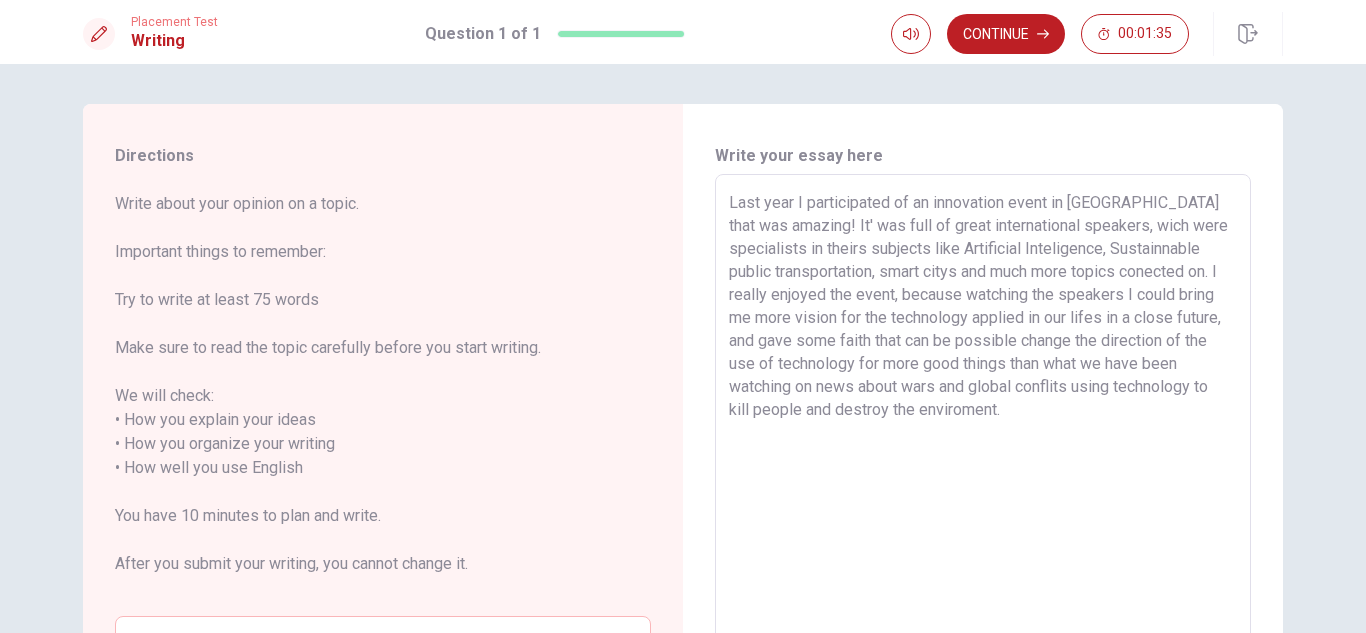 drag, startPoint x: 1223, startPoint y: 292, endPoint x: 1187, endPoint y: 286, distance: 36.496574 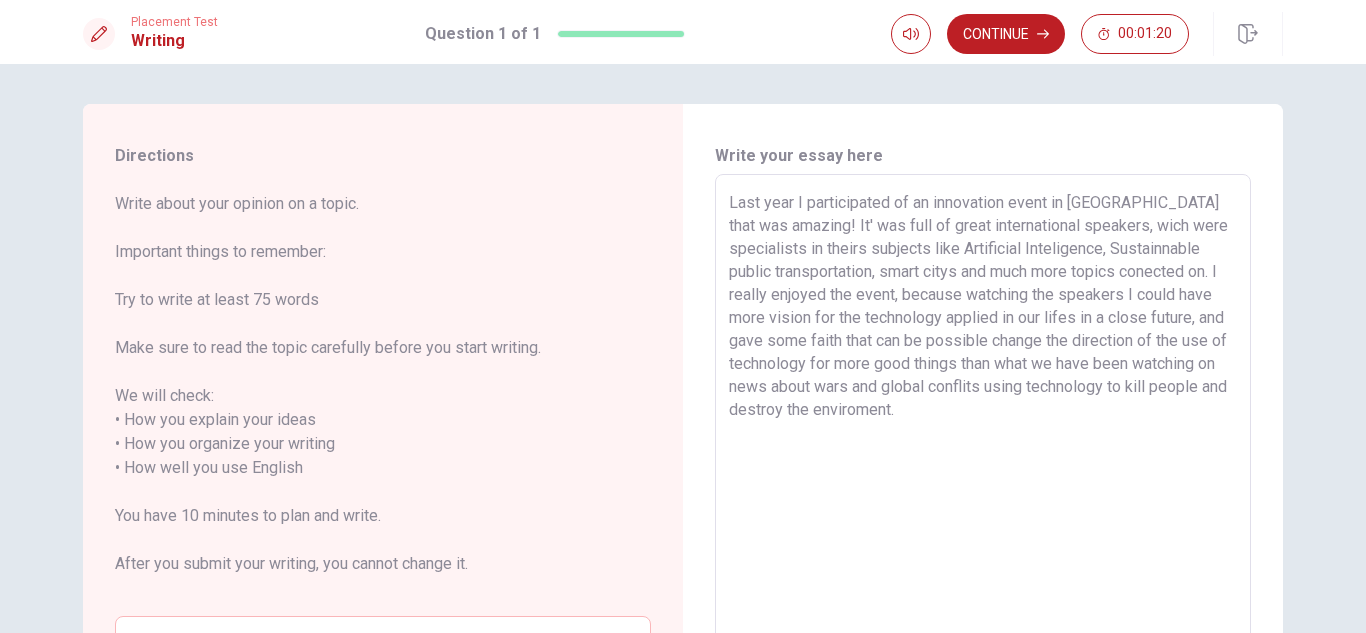 click on "Last year I participated of an innovation event in [GEOGRAPHIC_DATA] that was amazing! It' was full of great international speakers, wich were specialists in theirs subjects like Artificial Inteligence, Sustainnable public transportation, smart citys and much more topics conected on. I really enjoyed the event, because watching the speakers I could have more vision for the technology applied in our lifes in a close future, and gave some faith that can be possible change the direction of the use of technology for more good things than what we have been watching on news about wars and global conflits using technology to kill people and destroy the enviroment." at bounding box center [983, 468] 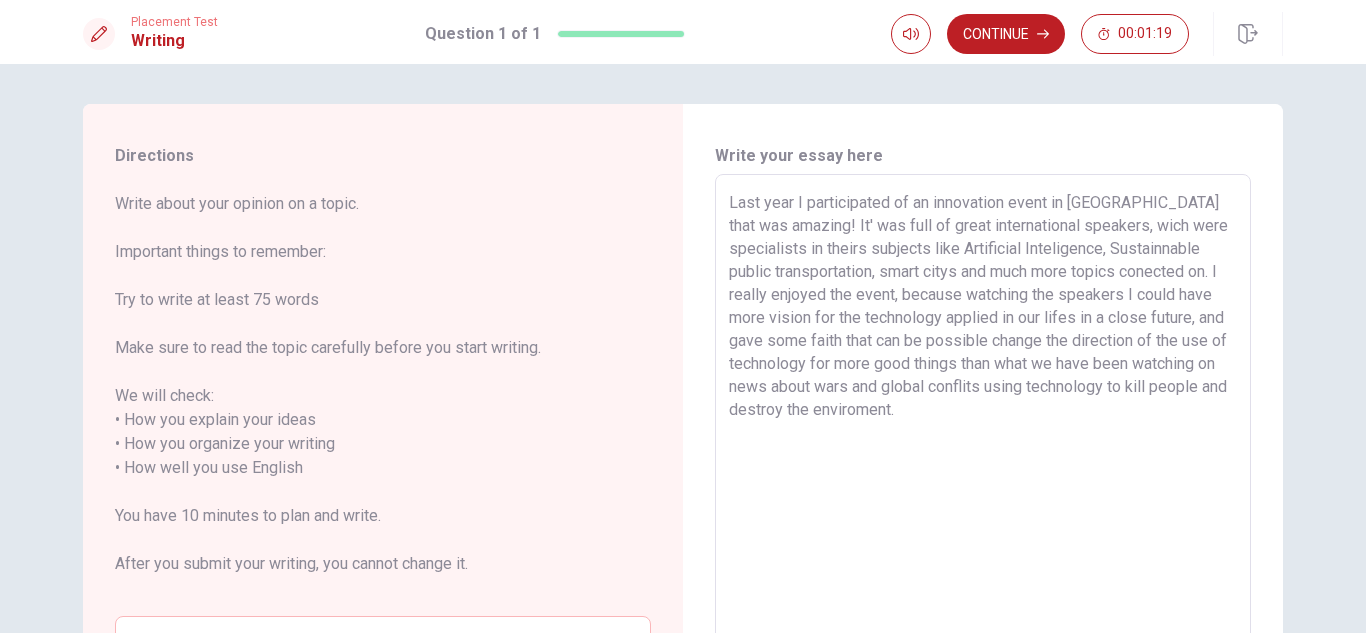 click on "Last year I participated of an innovation event in [GEOGRAPHIC_DATA] that was amazing! It' was full of great international speakers, wich were specialists in theirs subjects like Artificial Inteligence, Sustainnable public transportation, smart citys and much more topics conected on. I really enjoyed the event, because watching the speakers I could have more vision for the technology applied in our lifes in a close future, and gave some faith that can be possible change the direction of the use of technology for more good things than what we have been watching on news about wars and global conflits using technology to kill people and destroy the enviroment." at bounding box center (983, 468) 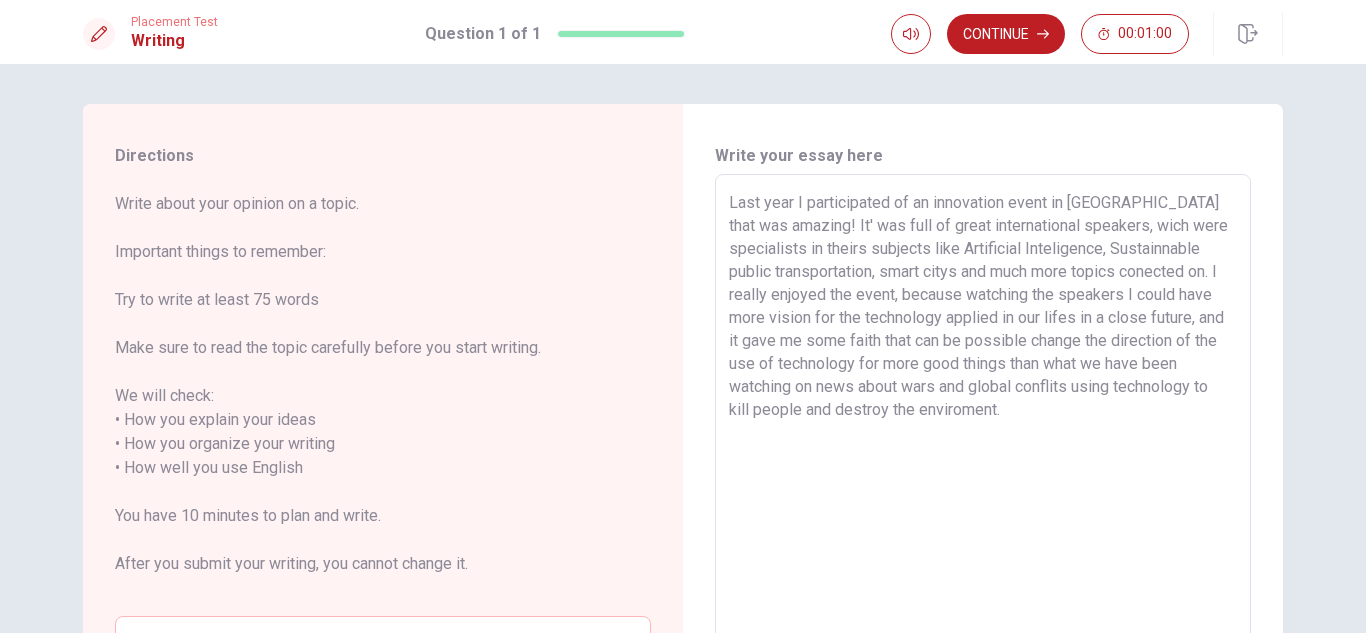 drag, startPoint x: 895, startPoint y: 386, endPoint x: 859, endPoint y: 376, distance: 37.363083 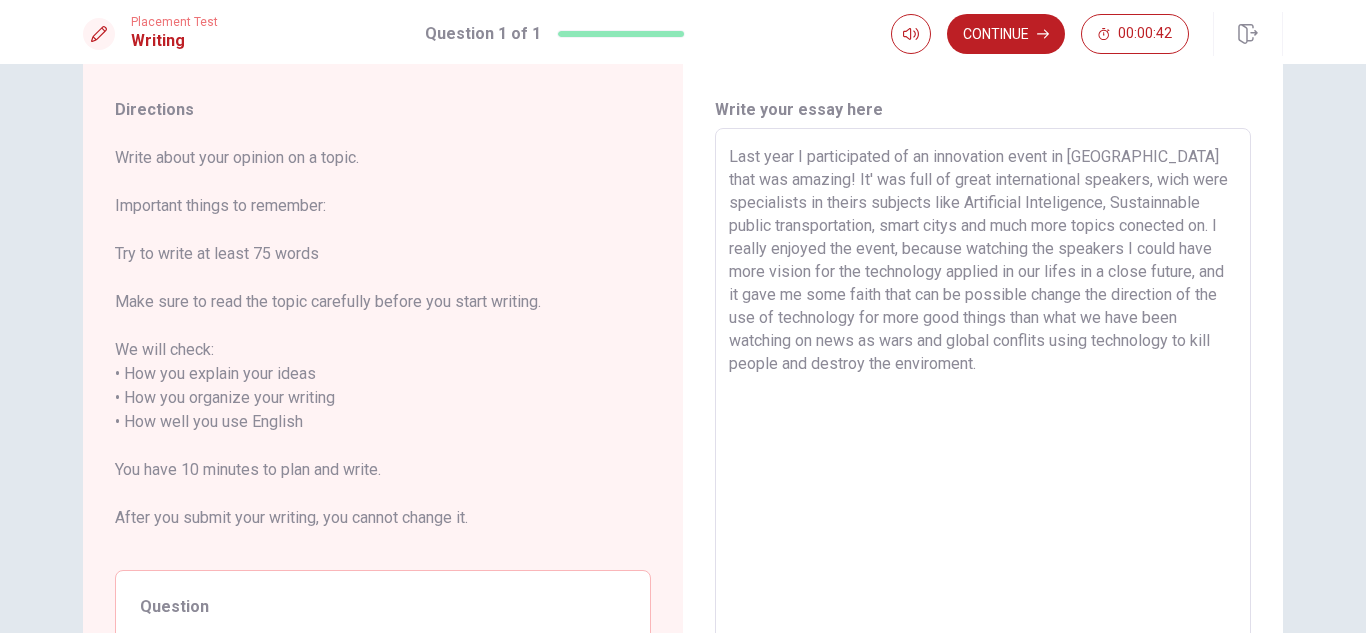 scroll, scrollTop: 0, scrollLeft: 0, axis: both 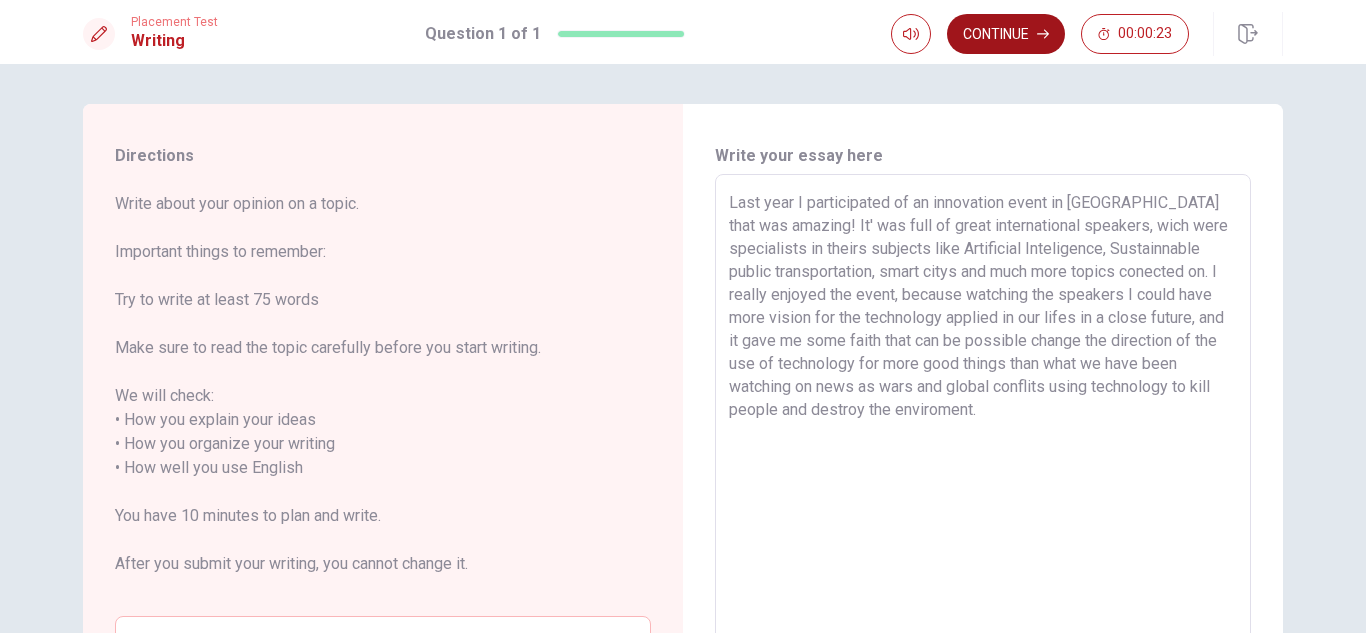 click on "Continue" at bounding box center [1006, 34] 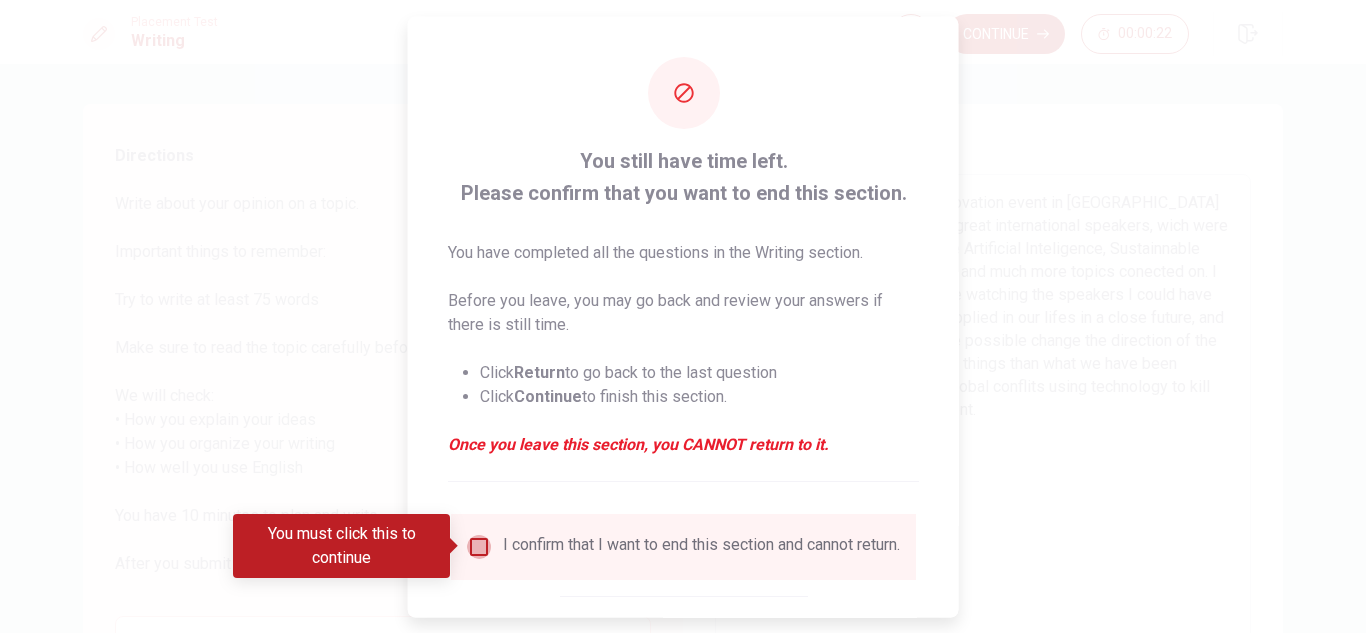 click at bounding box center (479, 546) 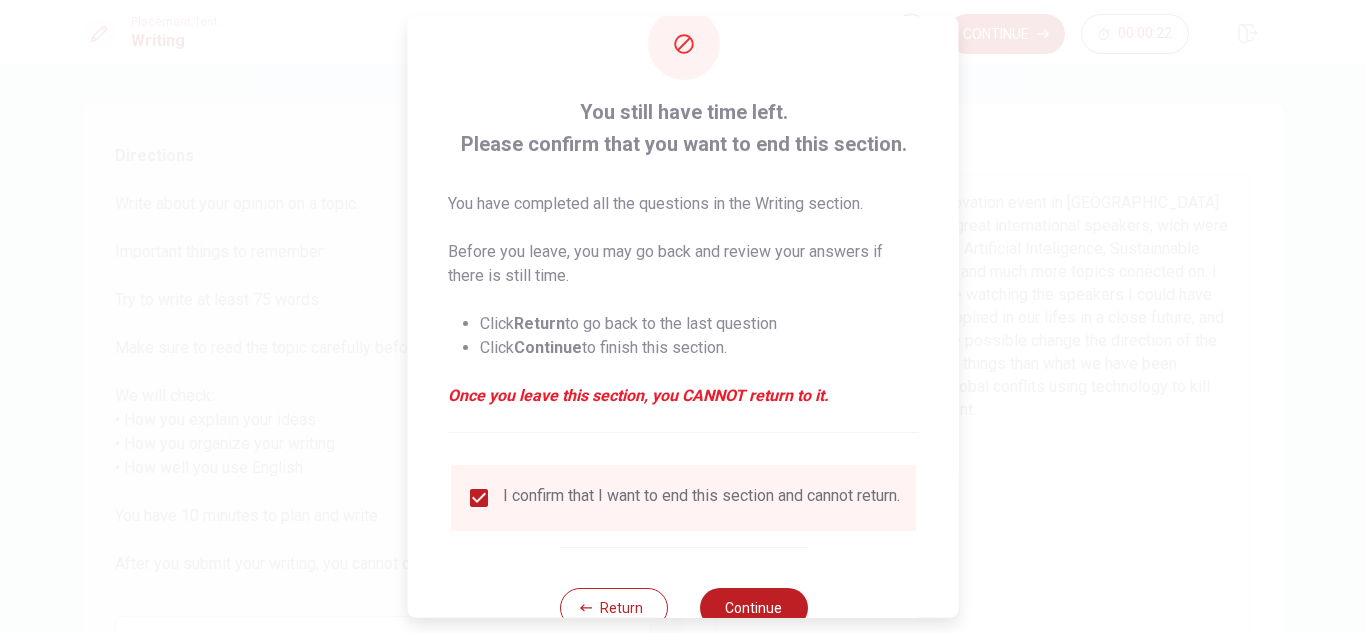 scroll, scrollTop: 113, scrollLeft: 0, axis: vertical 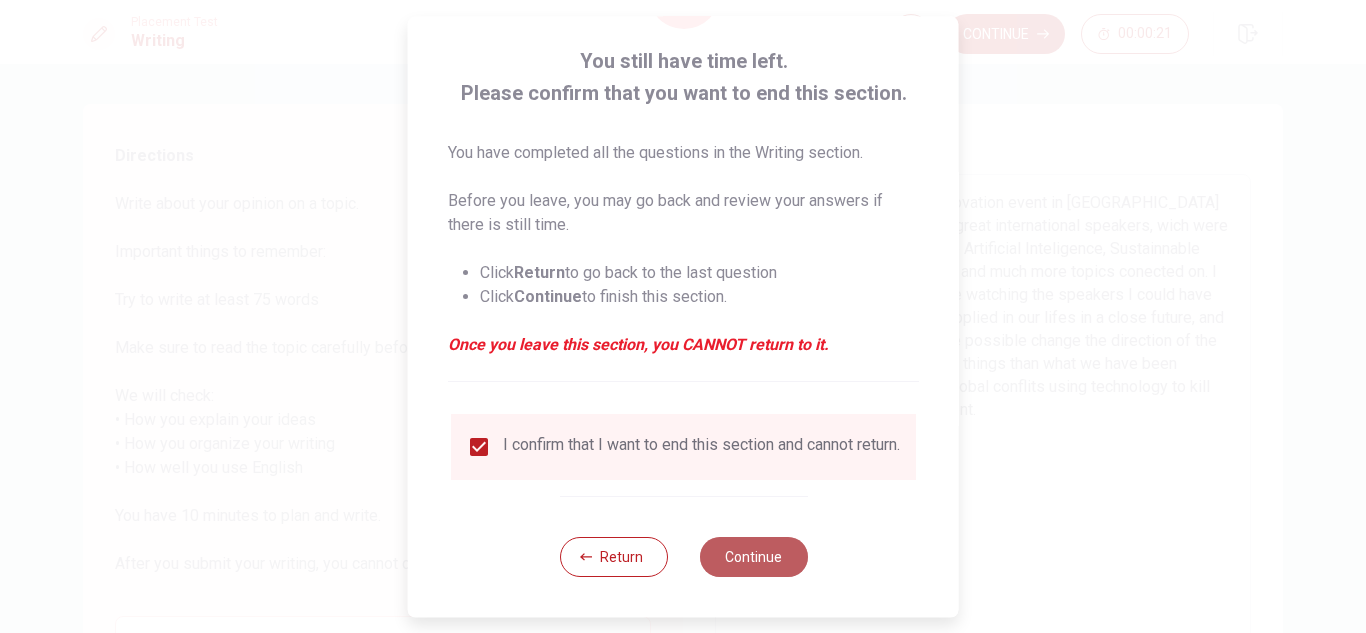 click on "Continue" at bounding box center (753, 557) 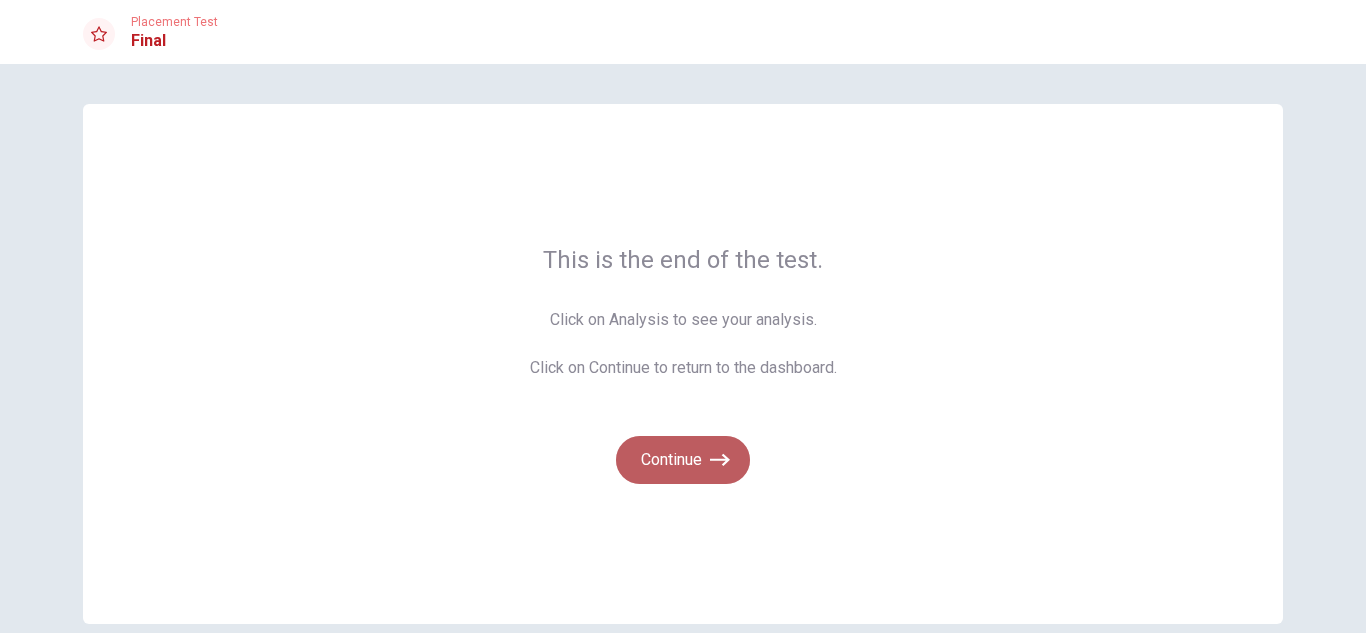 click on "Continue" at bounding box center (683, 460) 